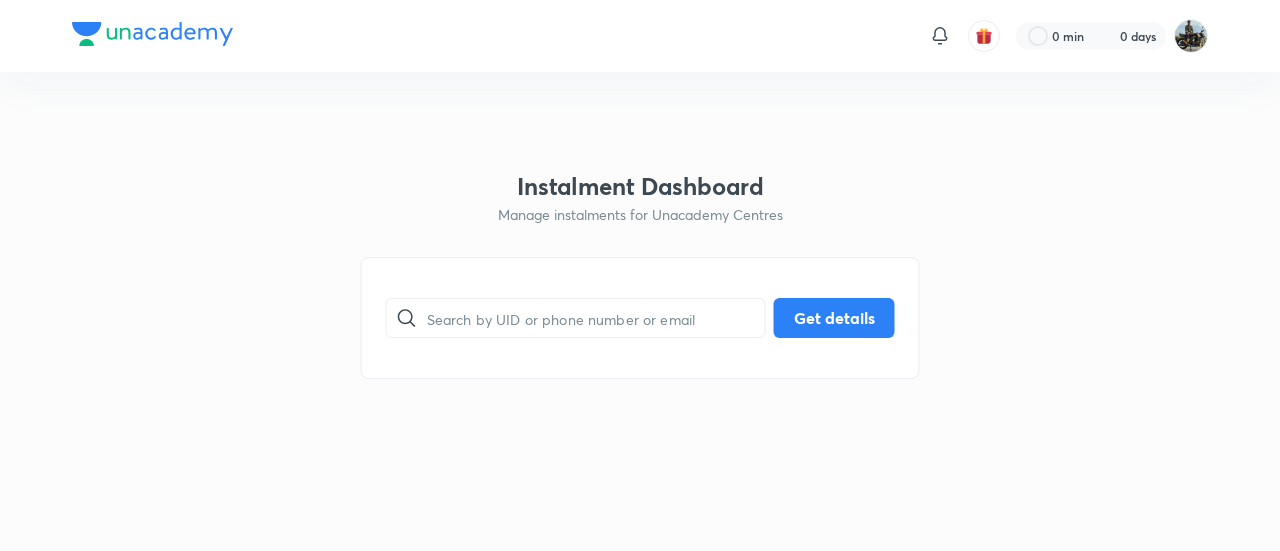 scroll, scrollTop: 0, scrollLeft: 0, axis: both 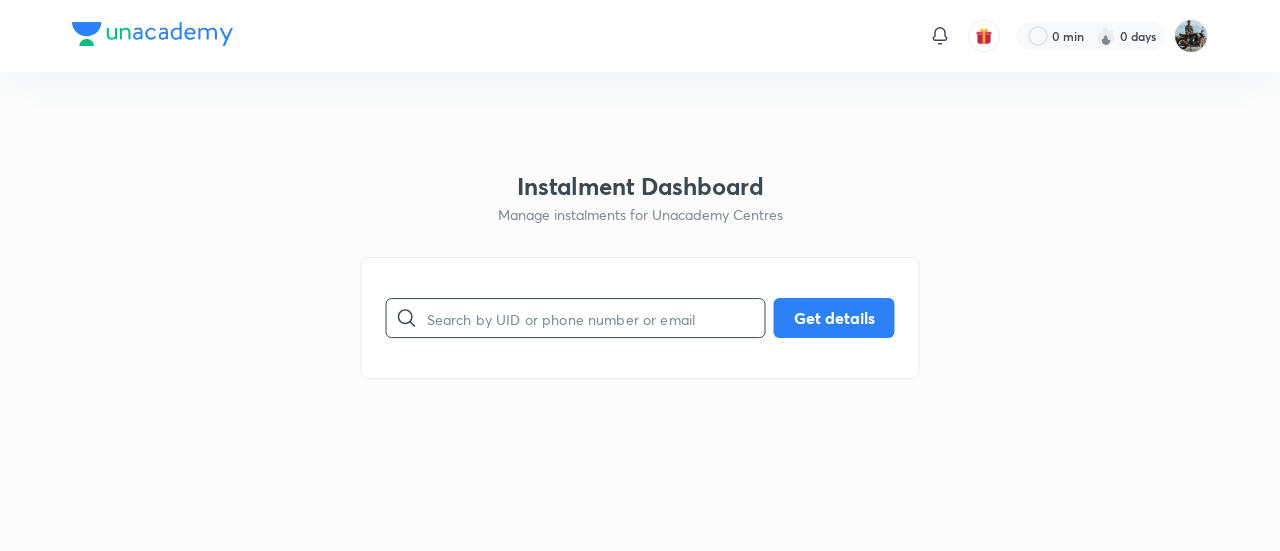 click at bounding box center [596, 318] 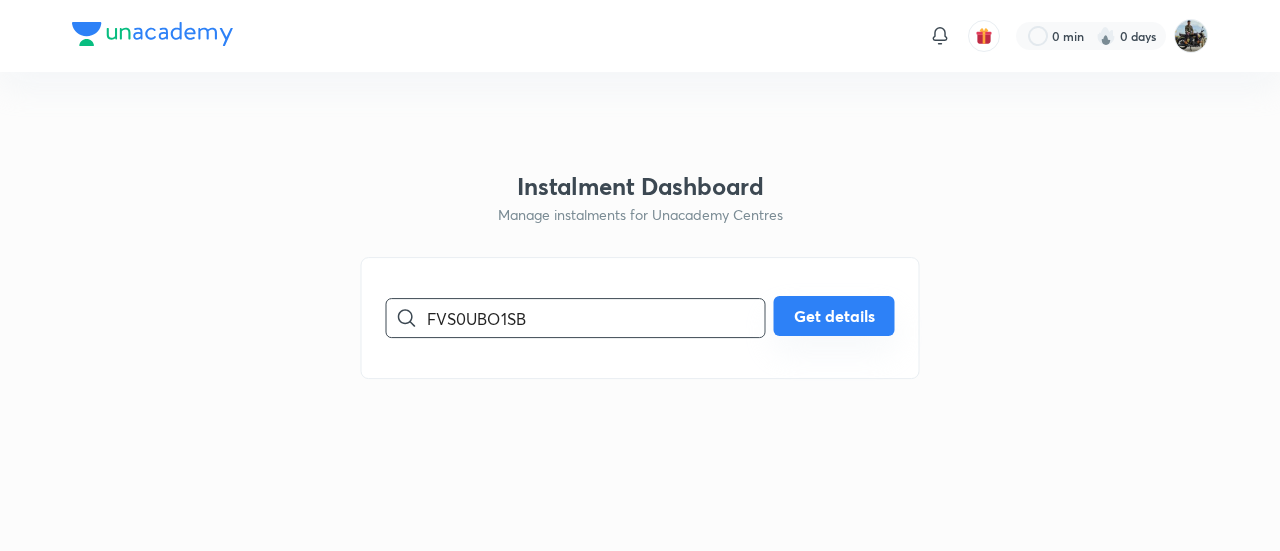 type on "FVS0UBO1SB" 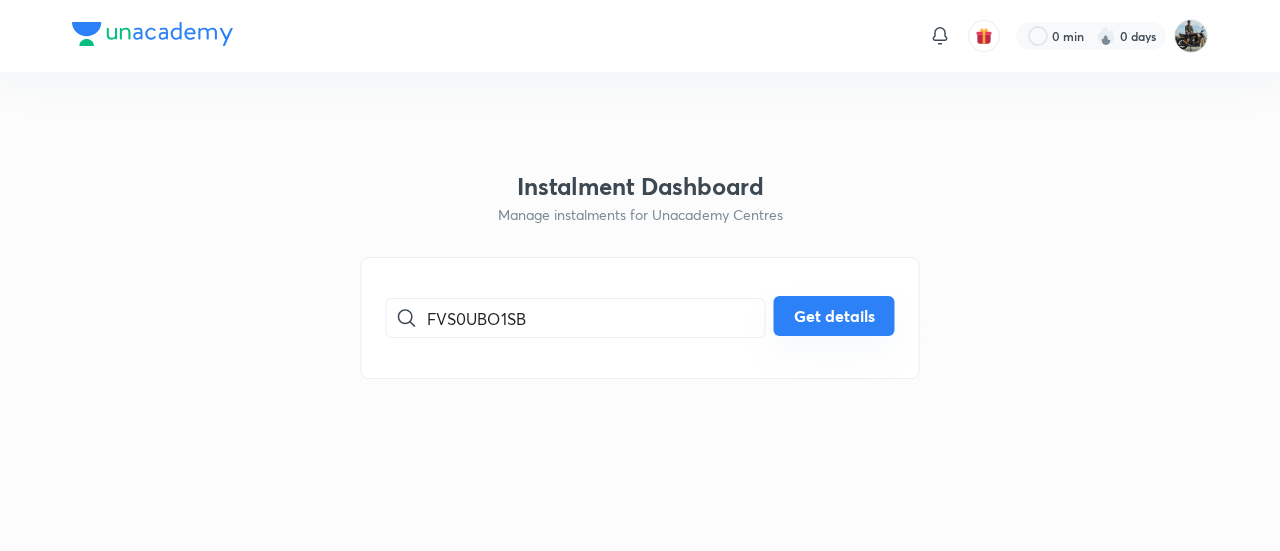 click on "Get details" at bounding box center (834, 316) 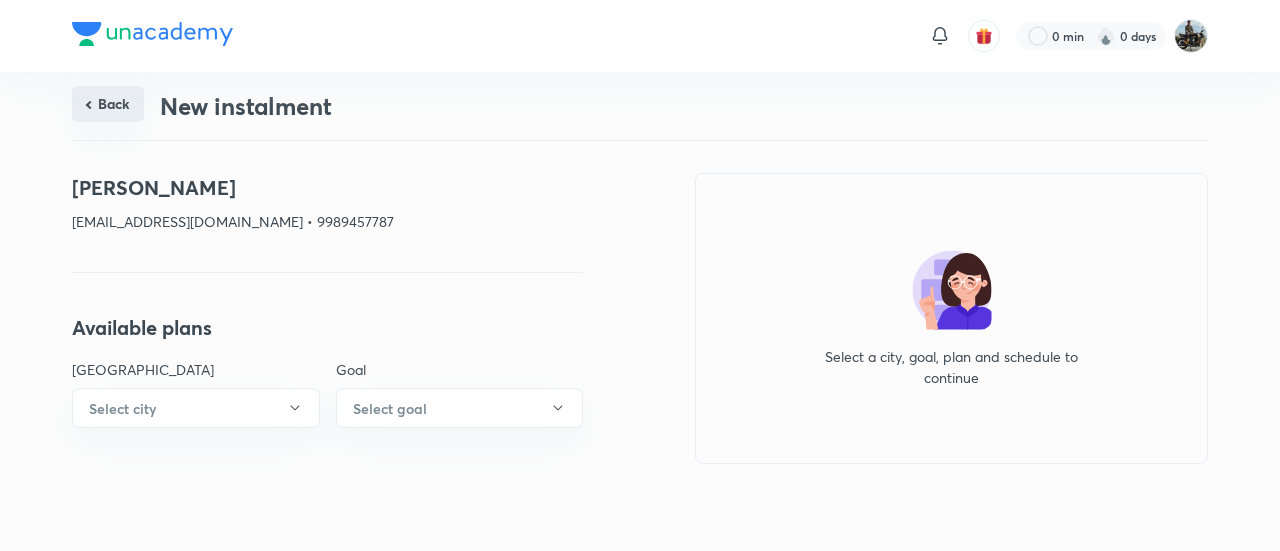 click on "Back" at bounding box center (108, 104) 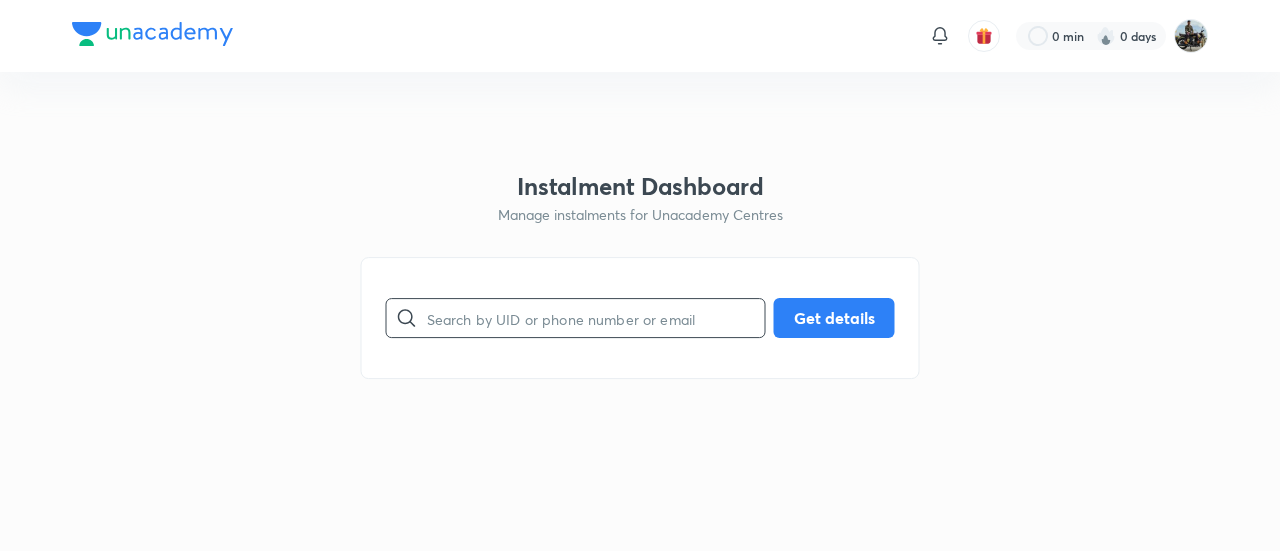 click at bounding box center (596, 318) 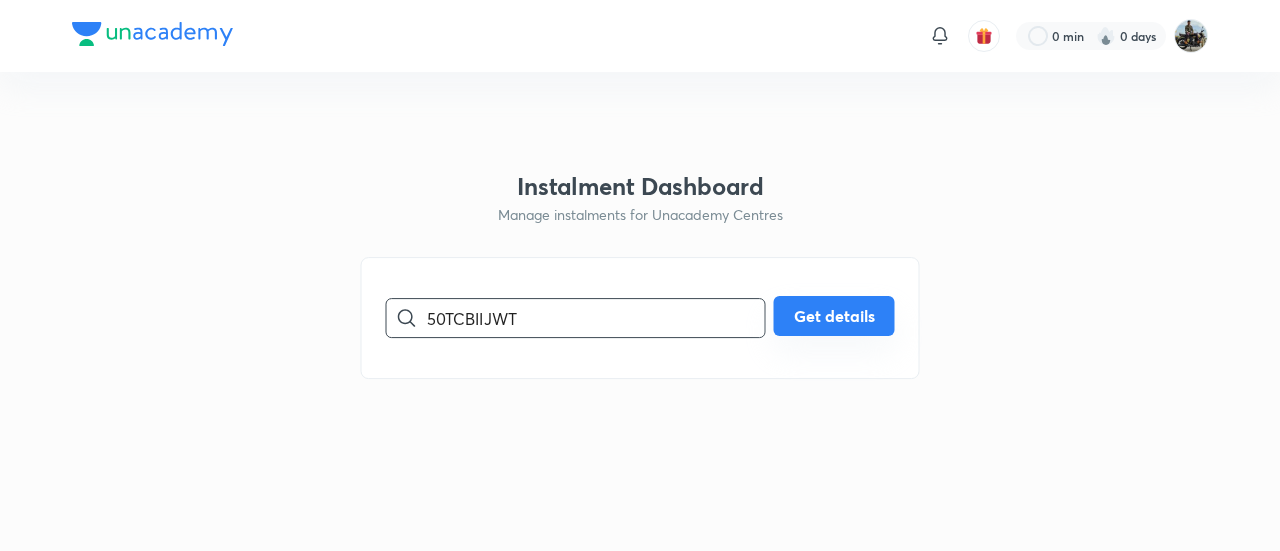 type on "50TCBIIJWT" 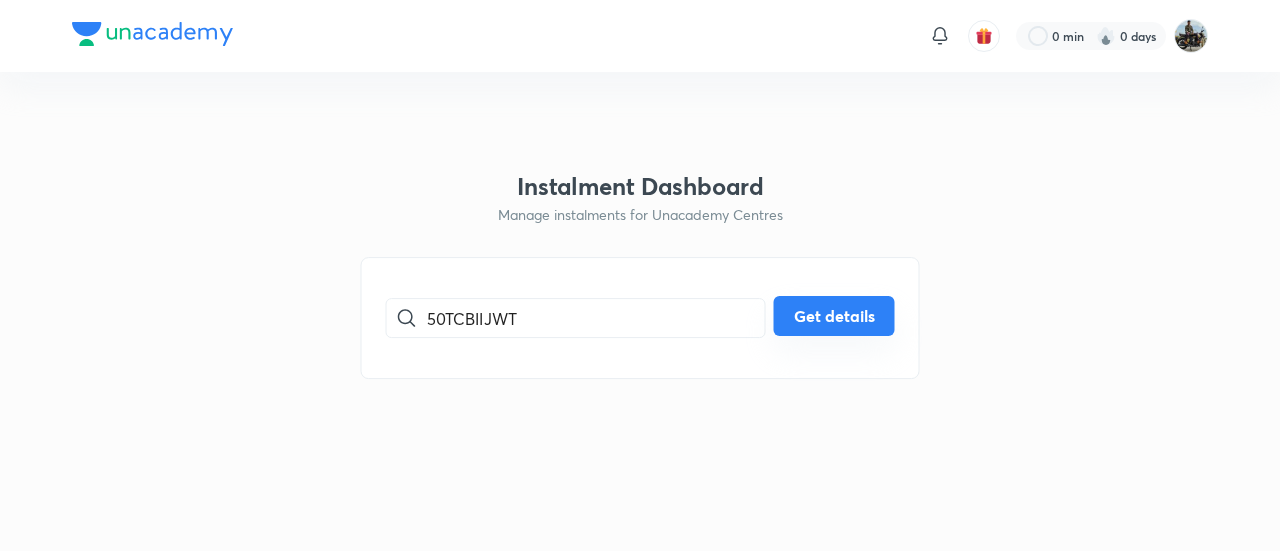 click on "Get details" at bounding box center (834, 316) 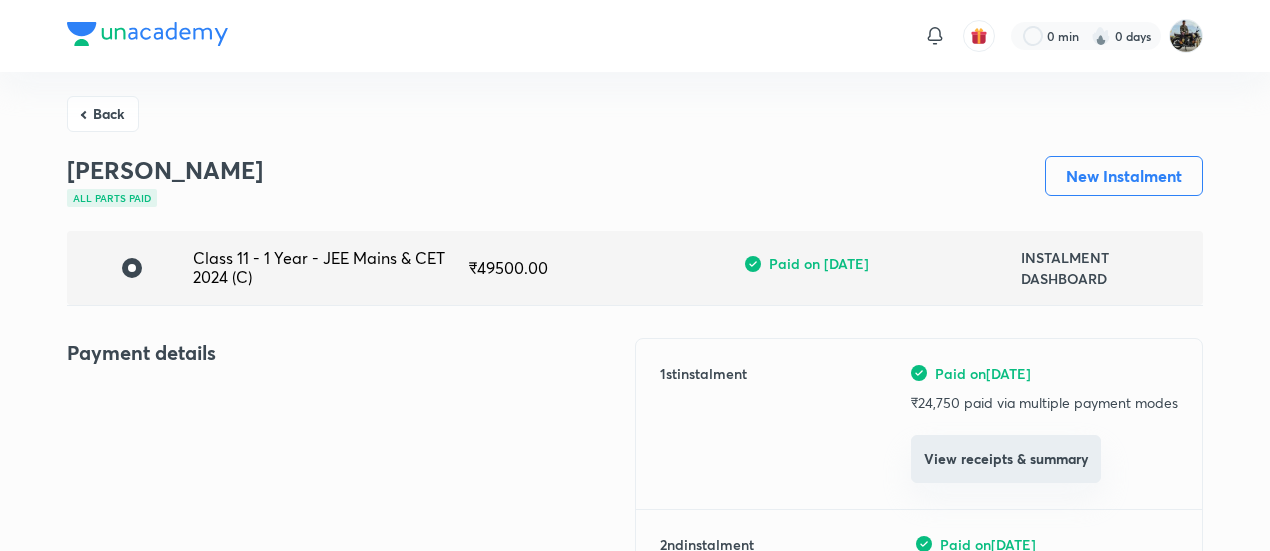 click on "View receipts & summary" at bounding box center (1006, 459) 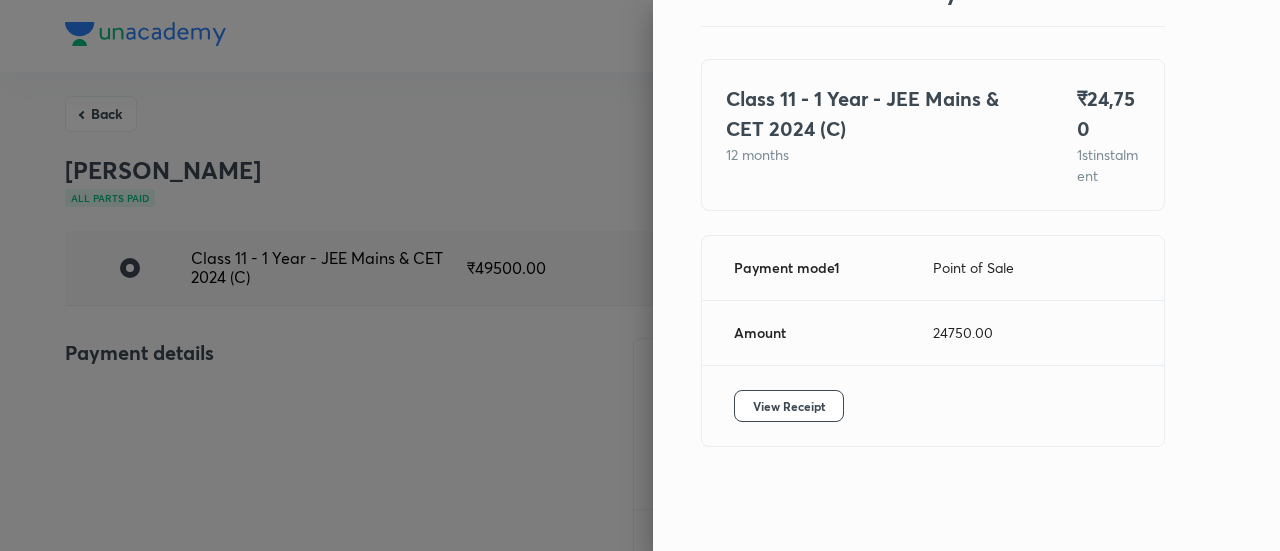 scroll, scrollTop: 109, scrollLeft: 0, axis: vertical 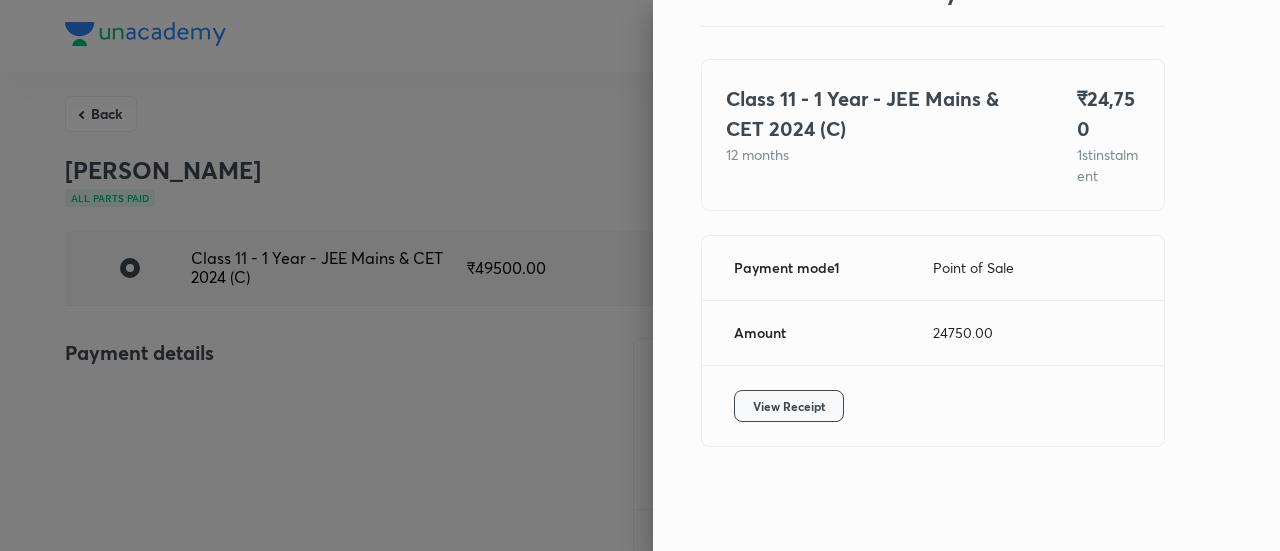 click on "View Receipt" at bounding box center (789, 406) 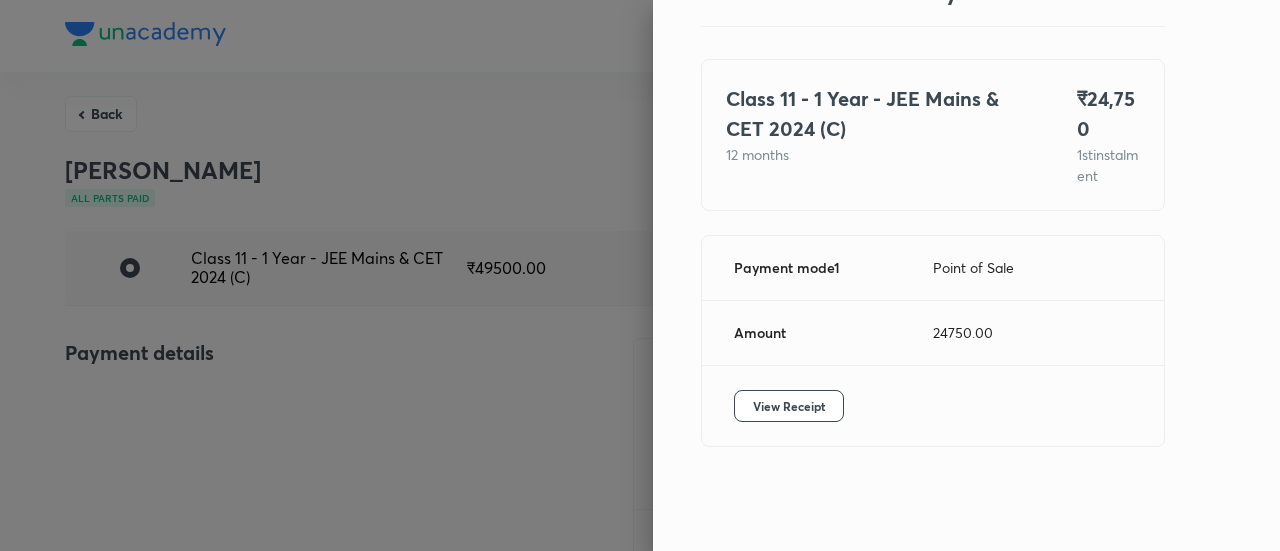 click at bounding box center (640, 275) 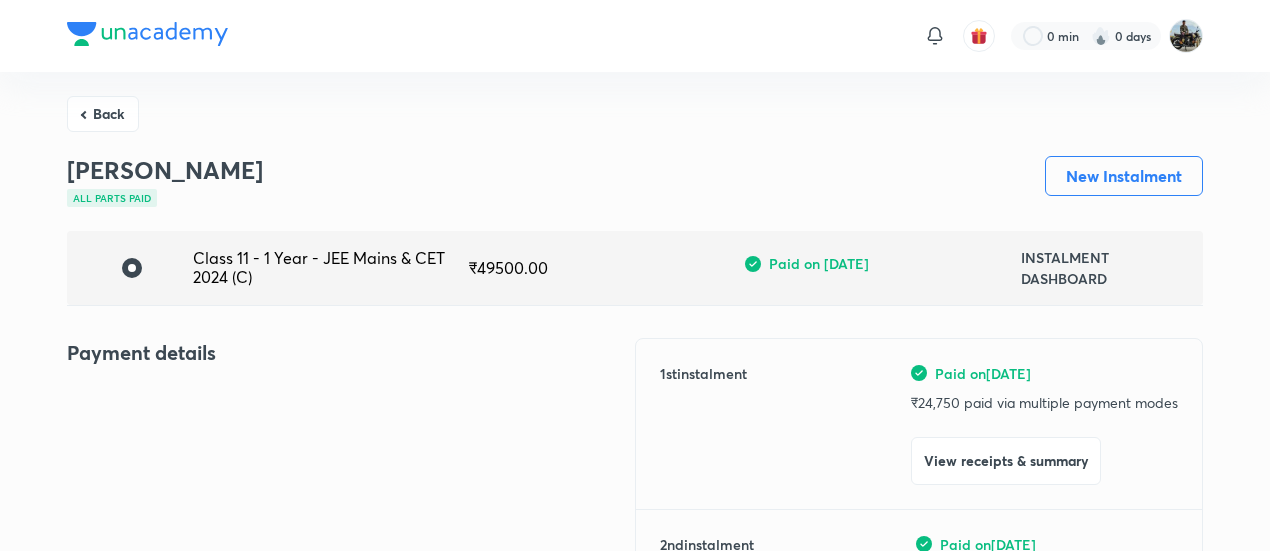 click on "Back" at bounding box center [103, 114] 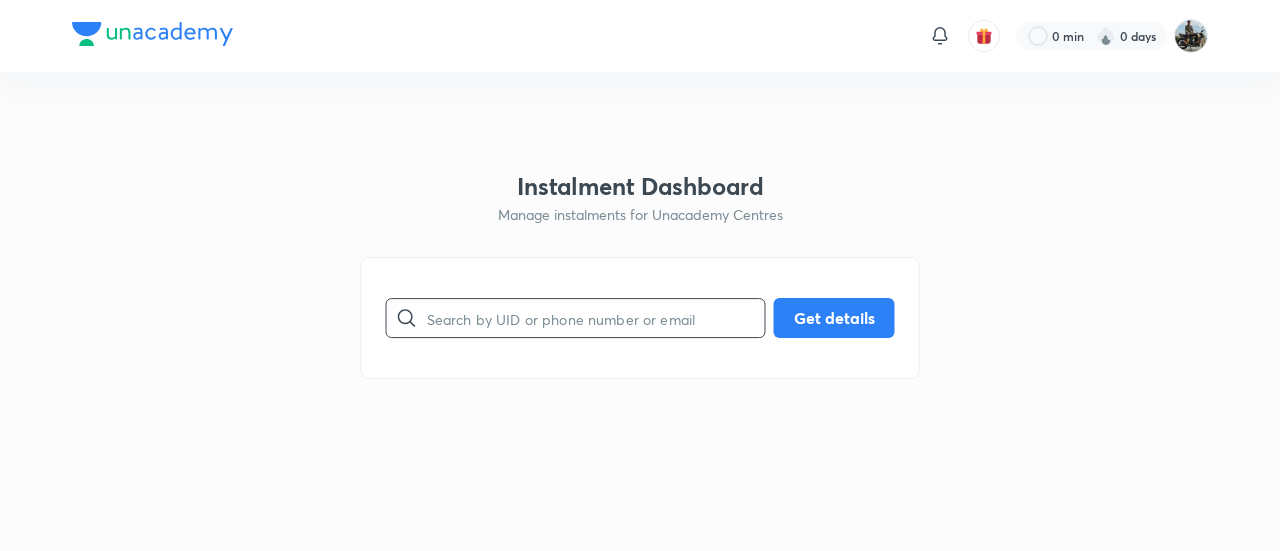 click at bounding box center (596, 318) 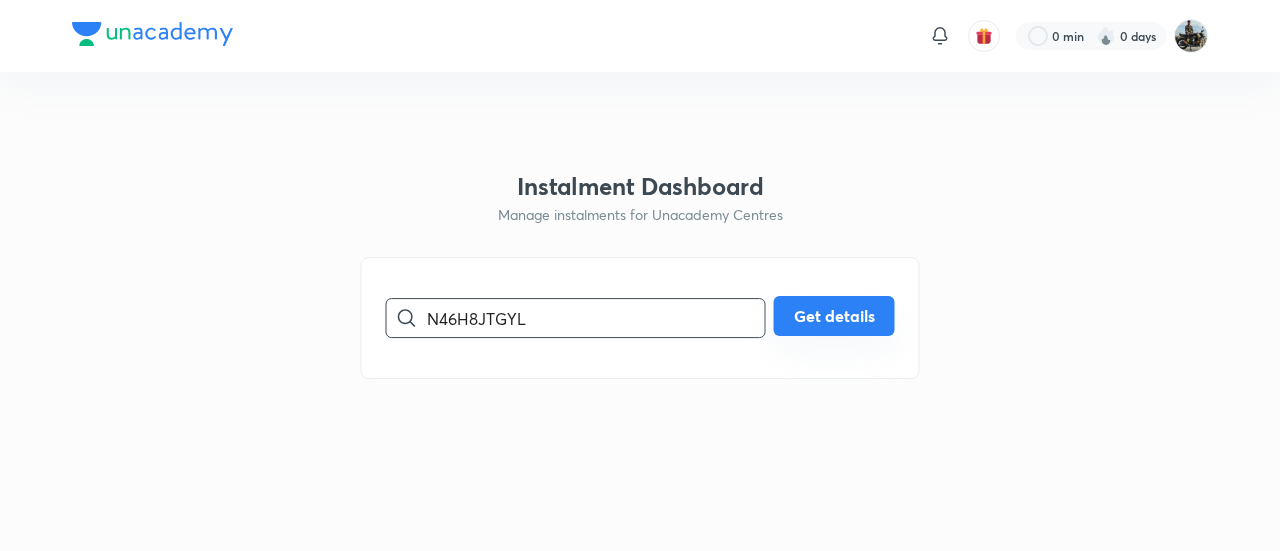 type on "N46H8JTGYL" 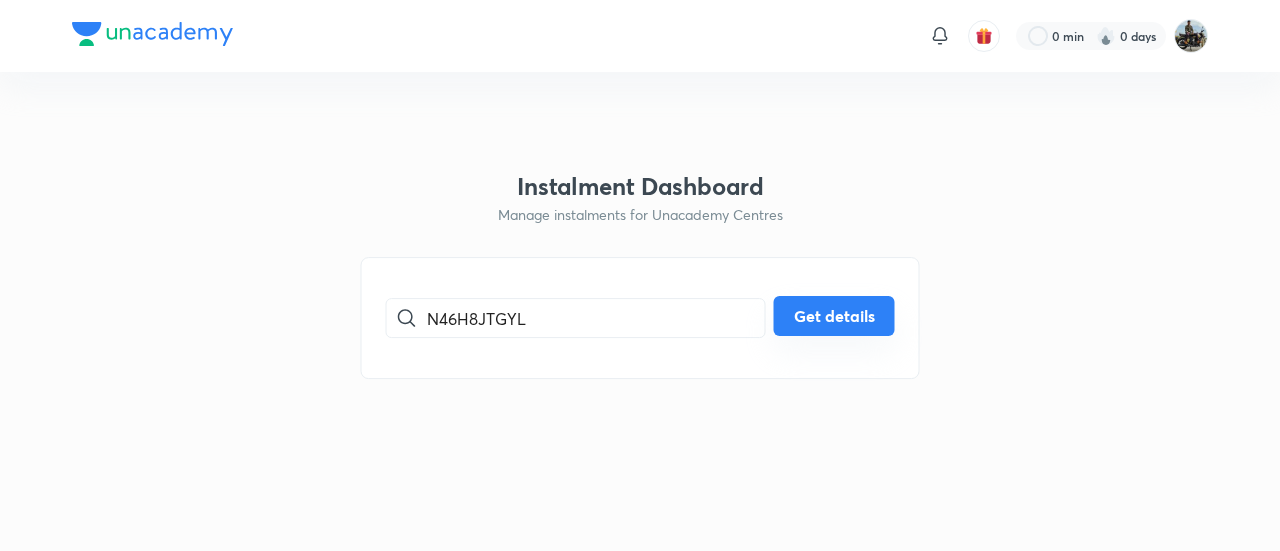 click on "Get details" at bounding box center (834, 316) 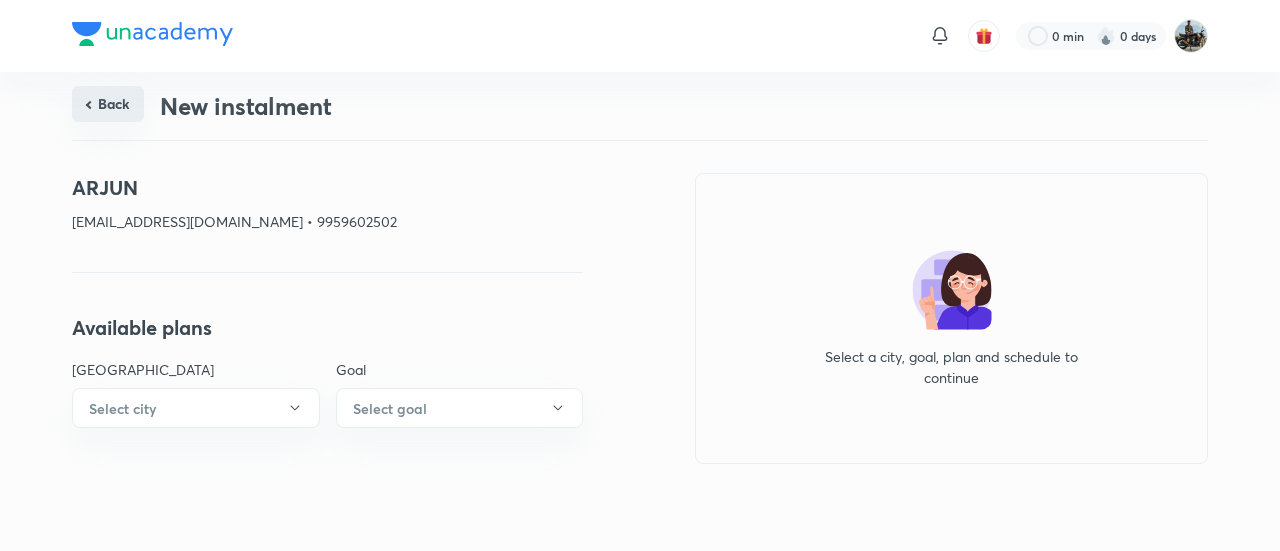 click on "Back" at bounding box center (108, 104) 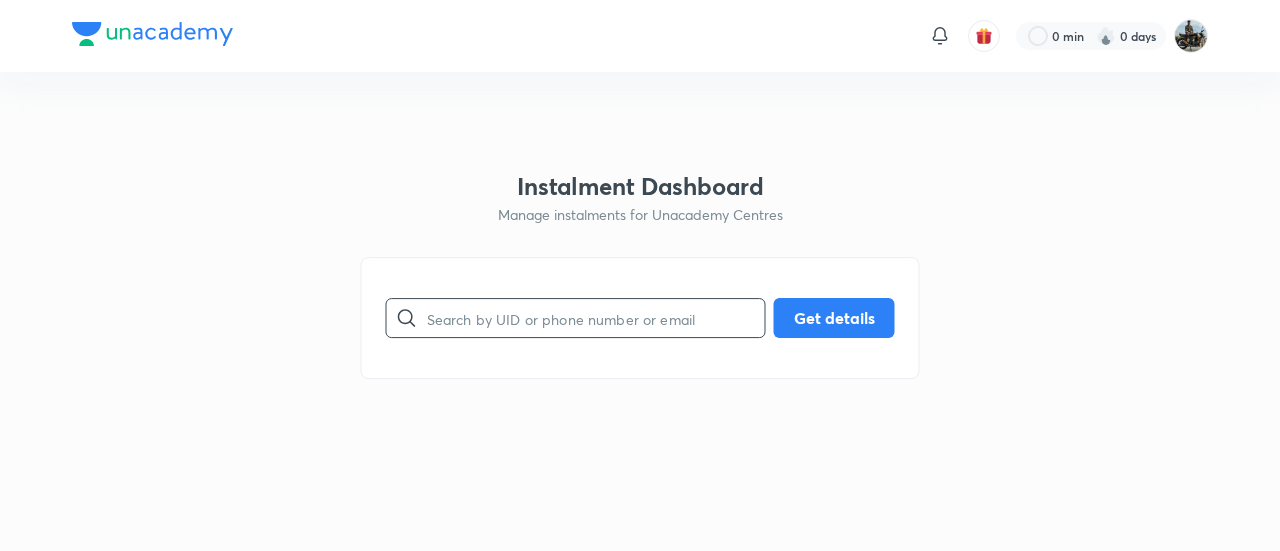 click at bounding box center (596, 318) 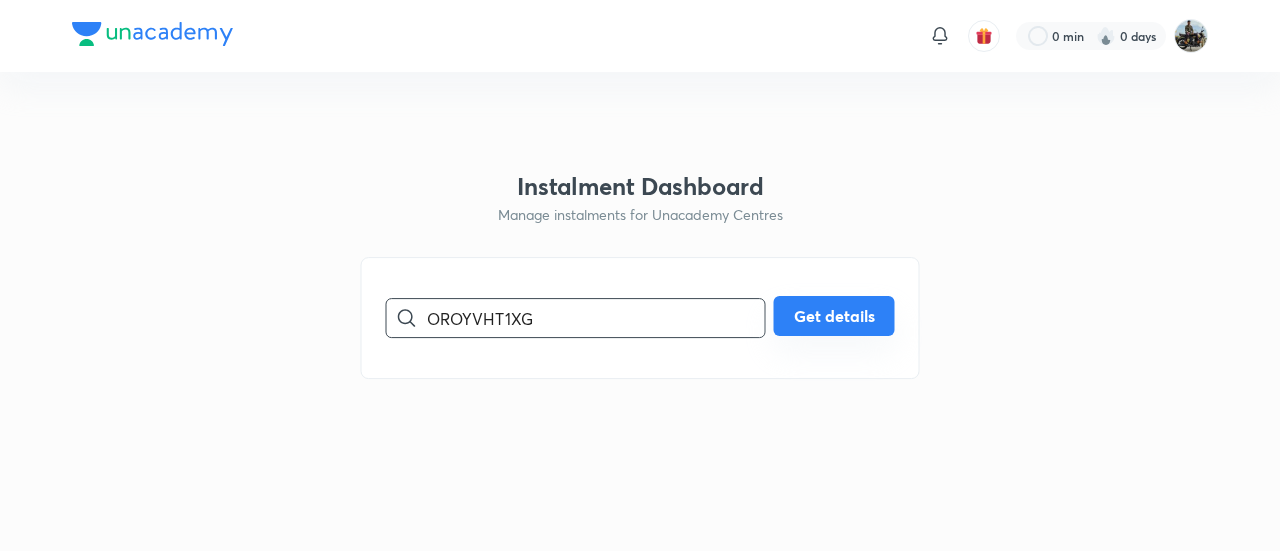 type on "OROYVHT1XG" 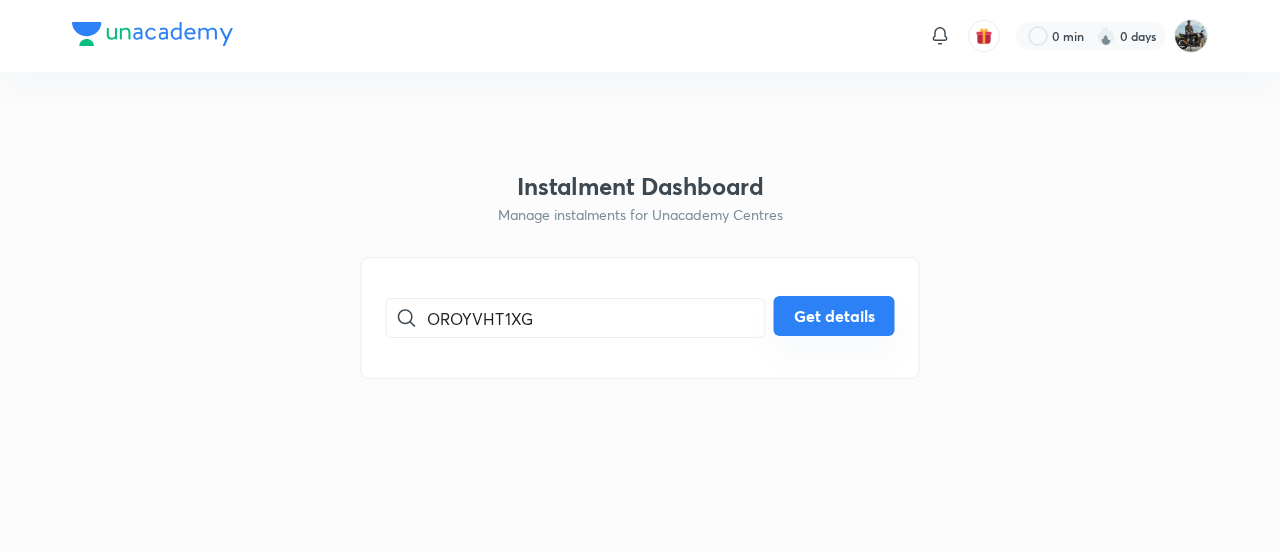 click on "Get details" at bounding box center (834, 316) 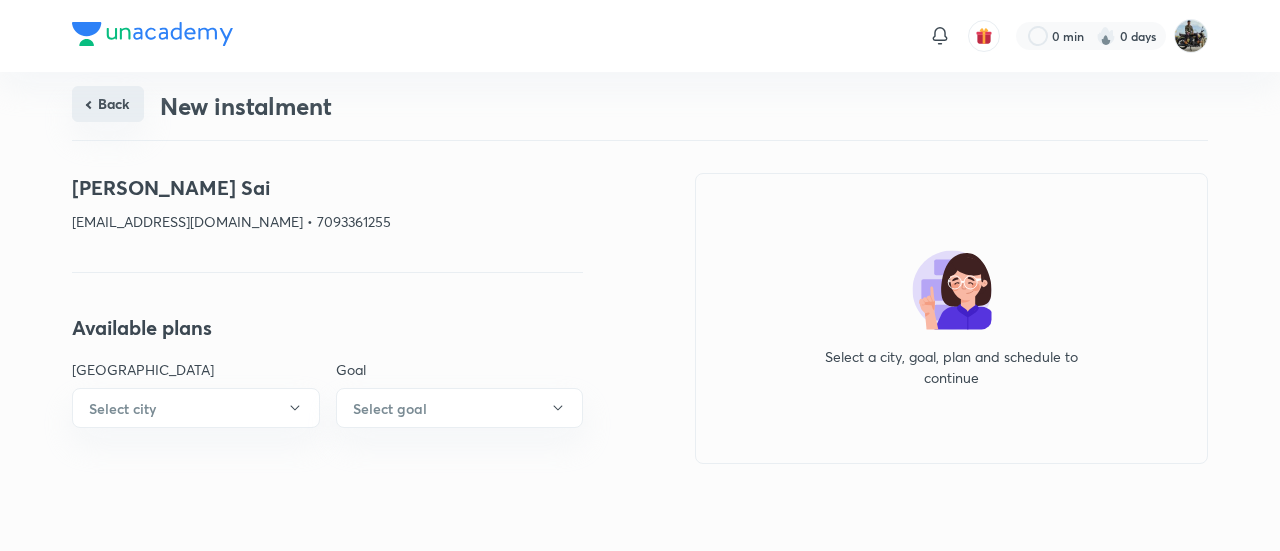 click on "Back" at bounding box center [108, 104] 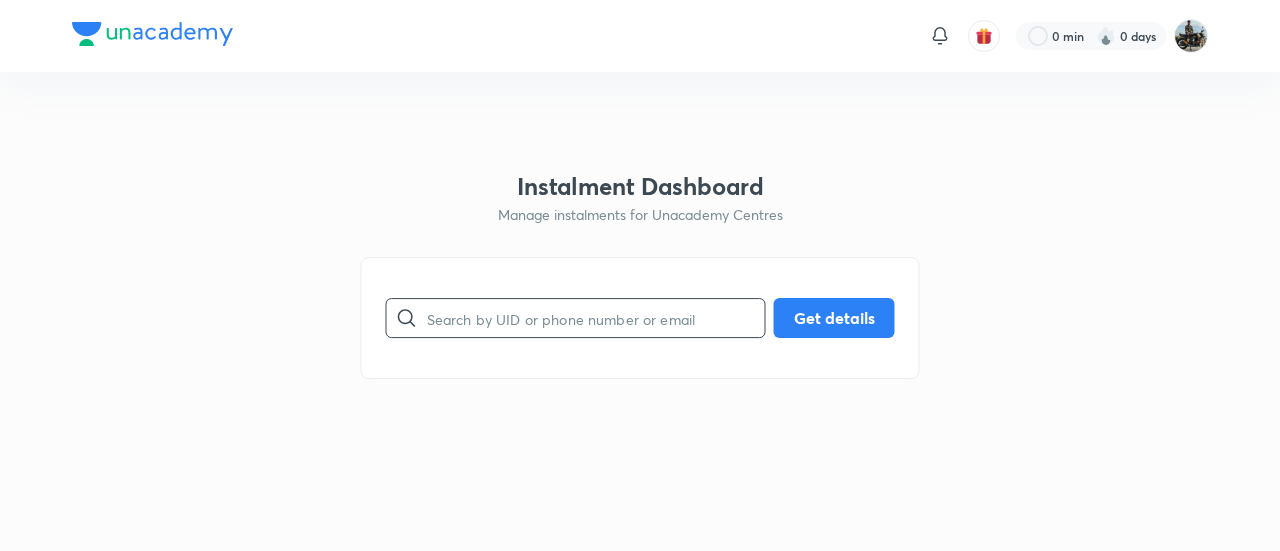 click at bounding box center [596, 318] 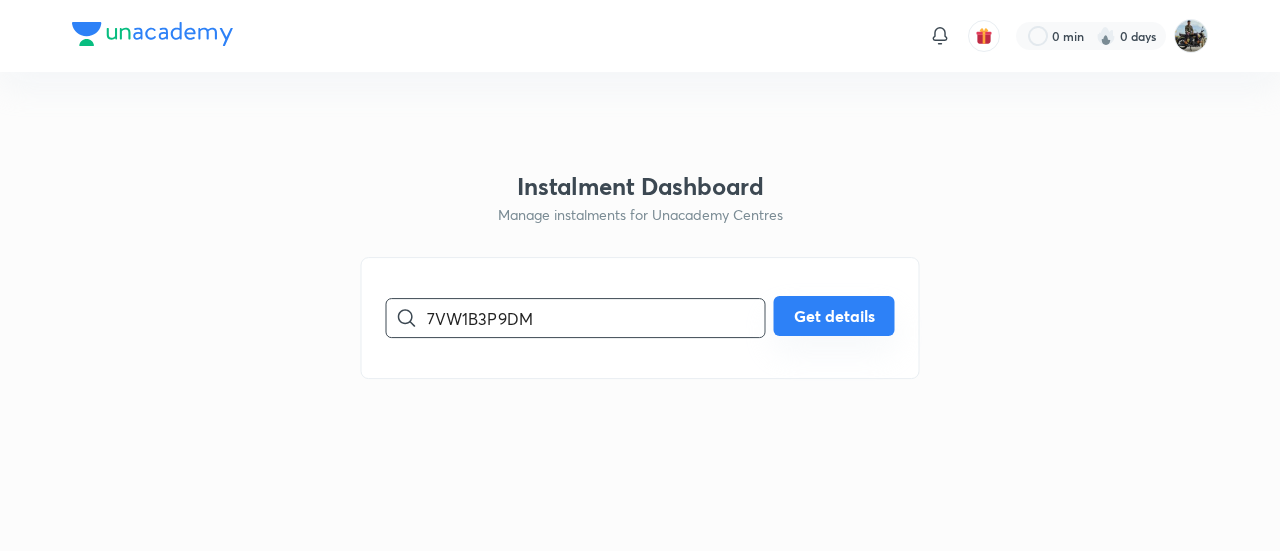 type on "7VW1B3P9DM" 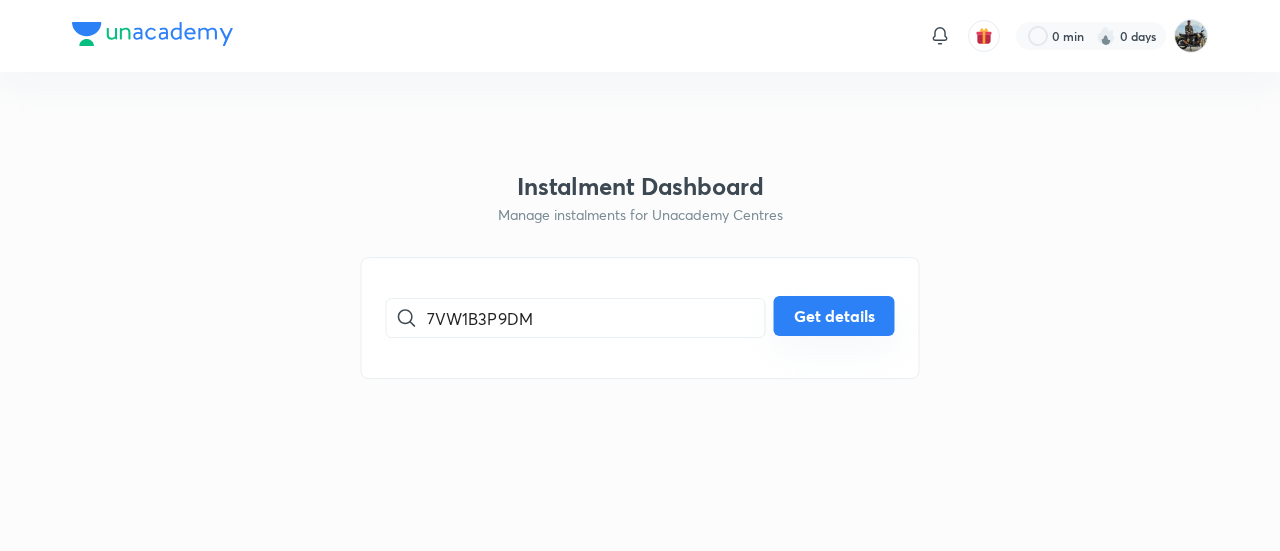 click on "Get details" at bounding box center (834, 316) 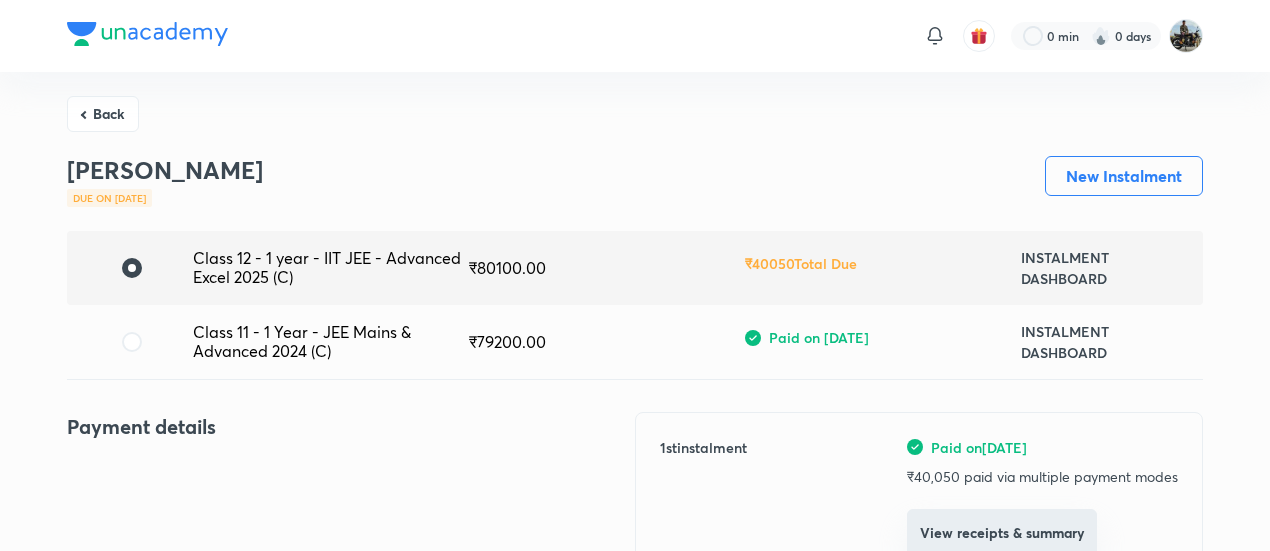 click on "View receipts & summary" at bounding box center [1002, 533] 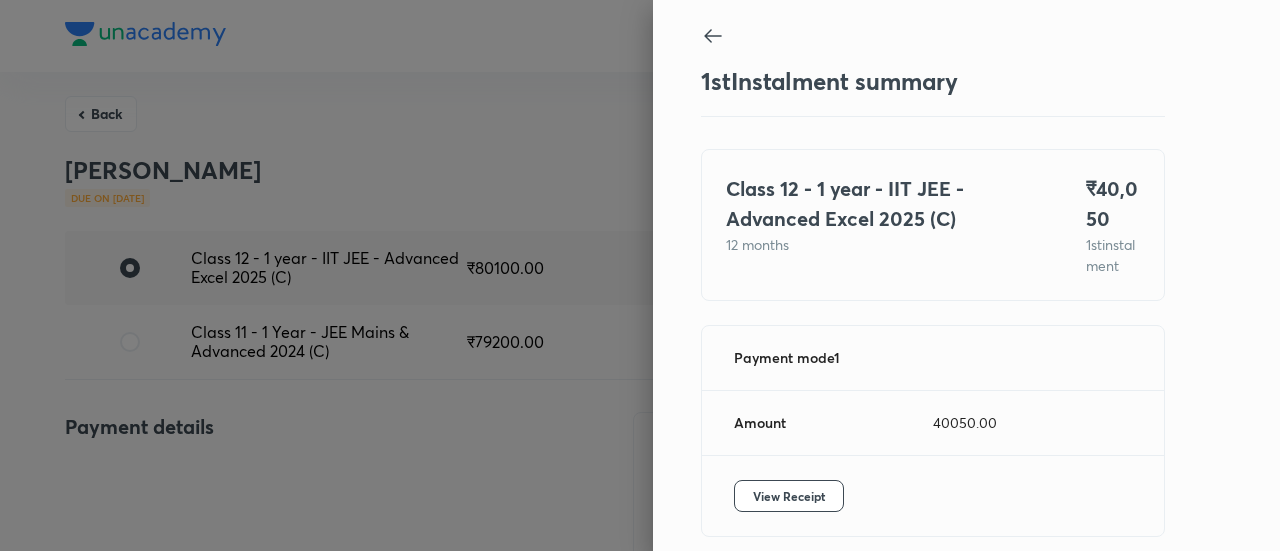 scroll, scrollTop: 109, scrollLeft: 0, axis: vertical 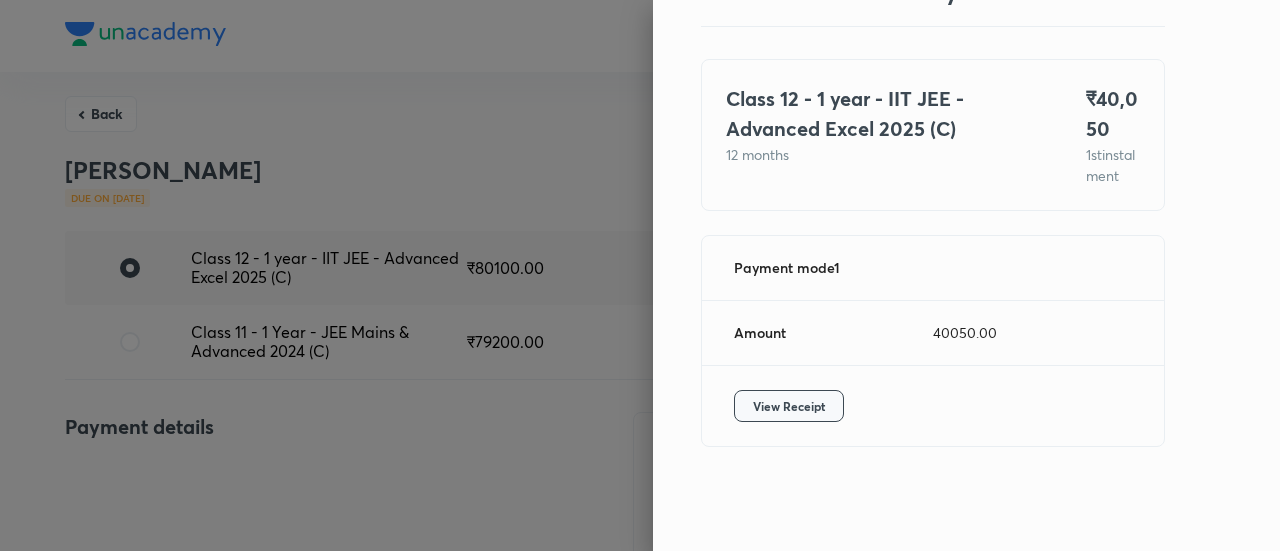 click on "View Receipt" at bounding box center (789, 406) 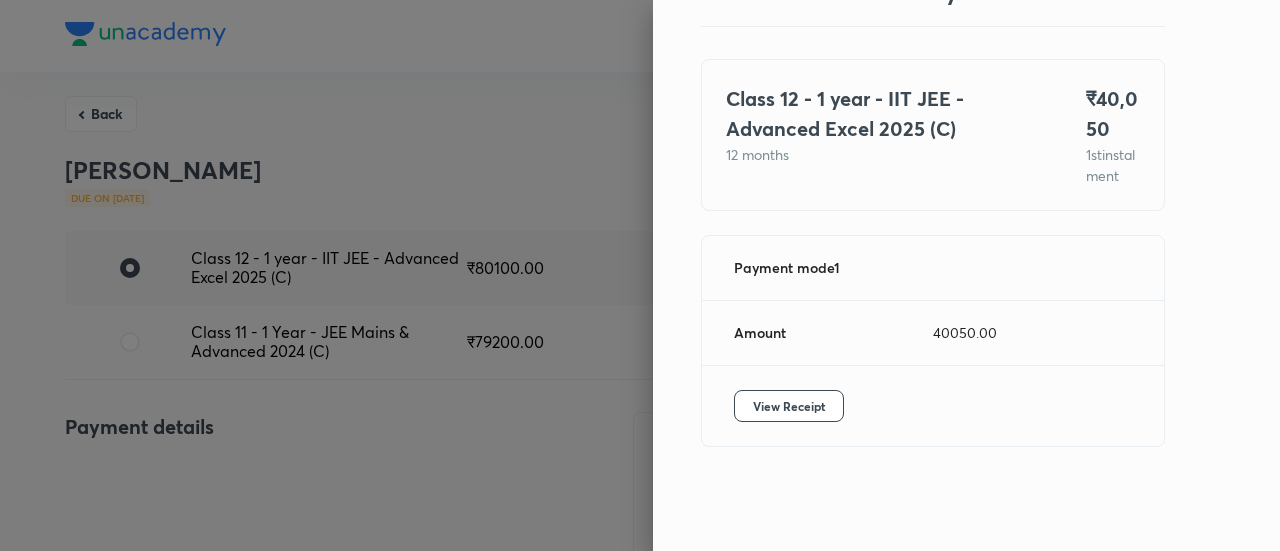 click at bounding box center [640, 275] 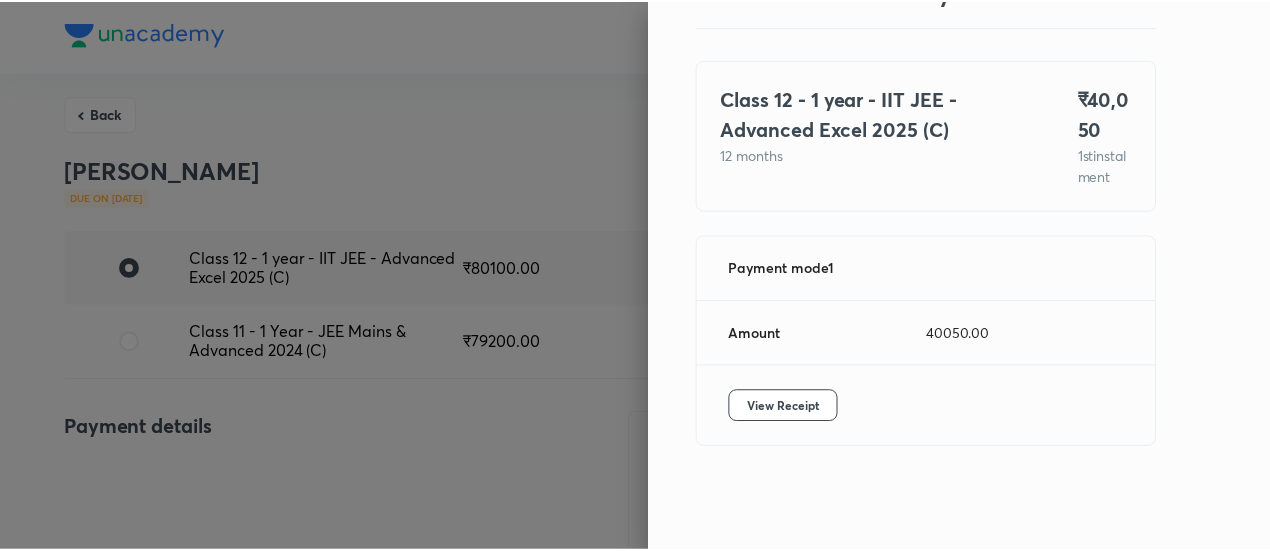 scroll, scrollTop: 7, scrollLeft: 0, axis: vertical 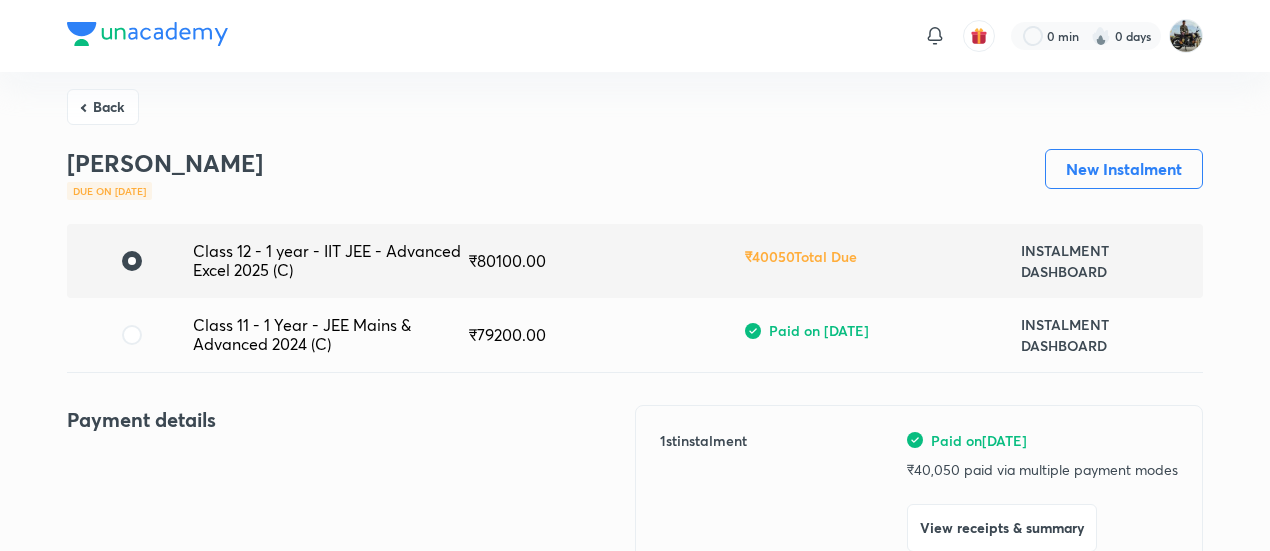 click on "Back" at bounding box center [103, 107] 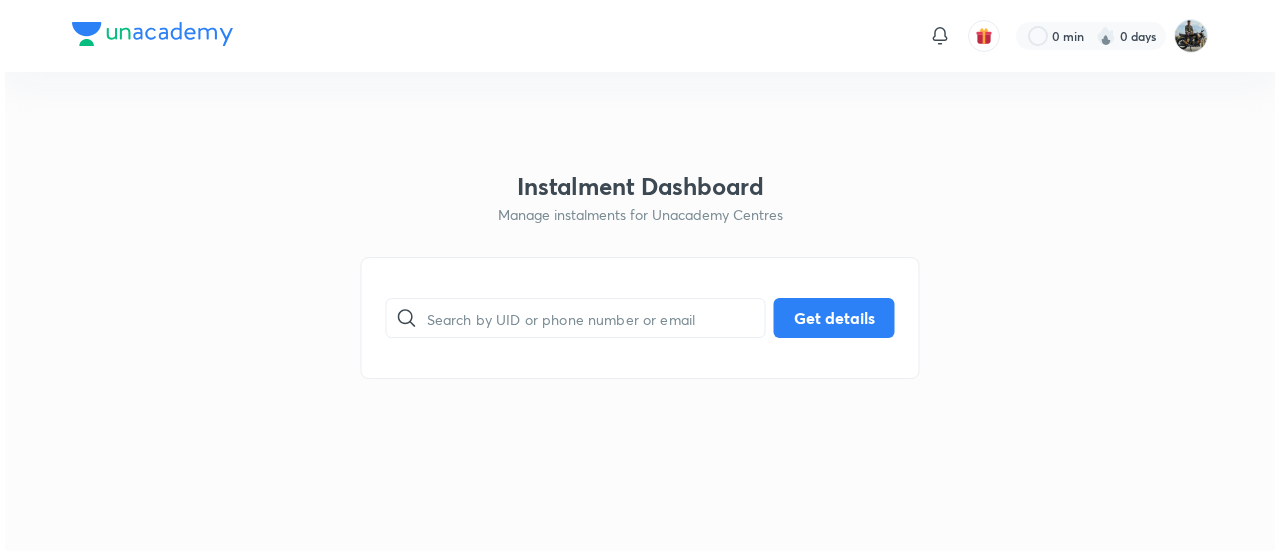 scroll, scrollTop: 0, scrollLeft: 0, axis: both 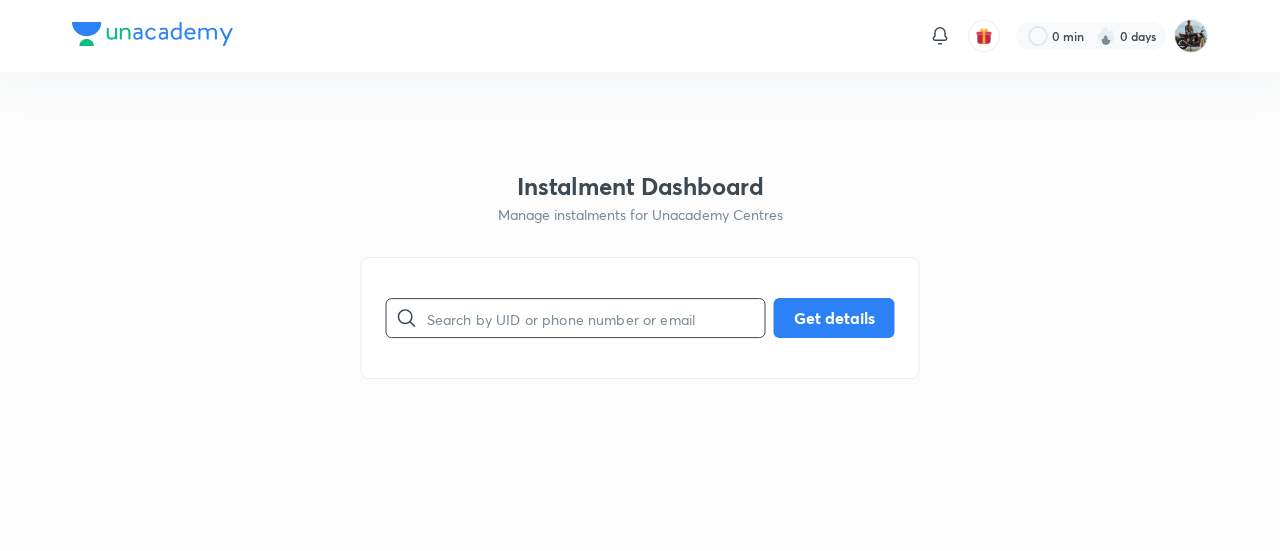 click at bounding box center (596, 318) 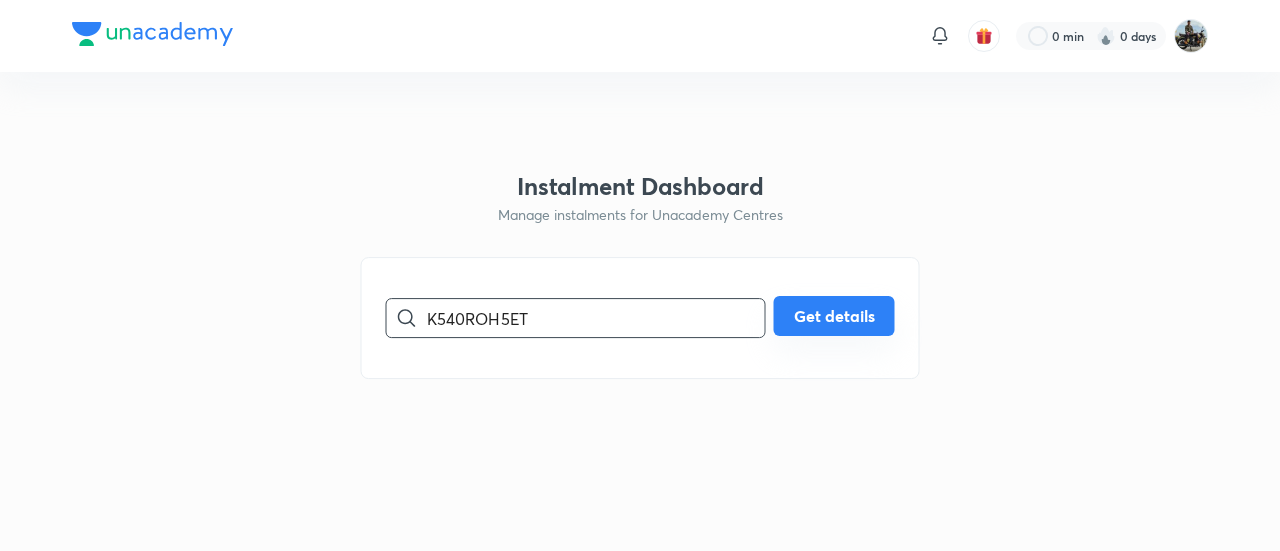 type on "K540ROH5ET" 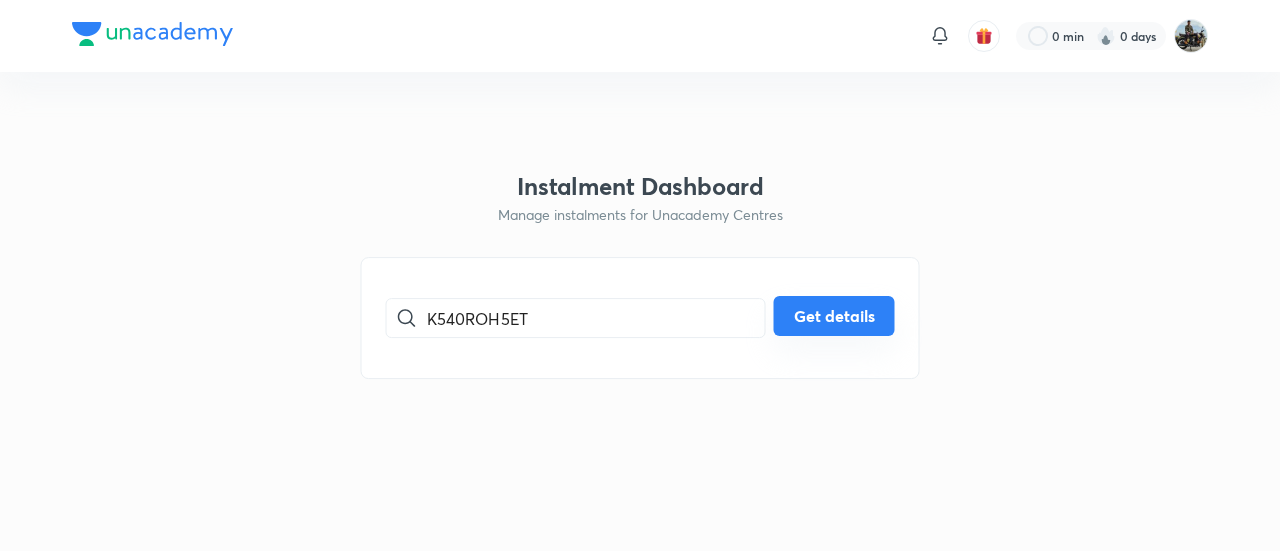 click on "Get details" at bounding box center [834, 316] 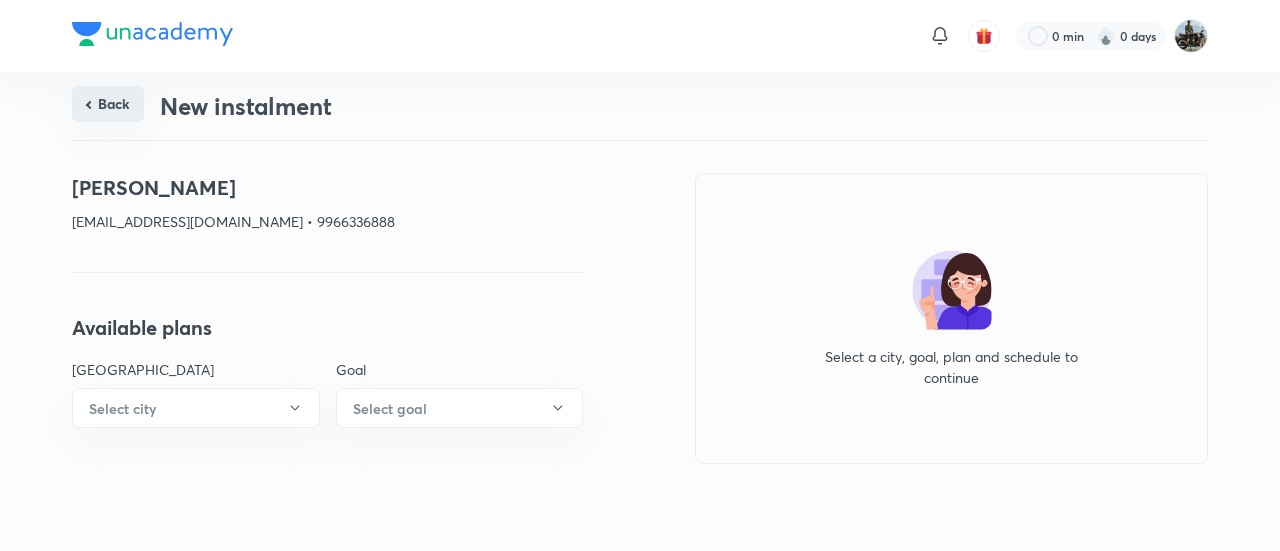 click on "Back" at bounding box center [108, 104] 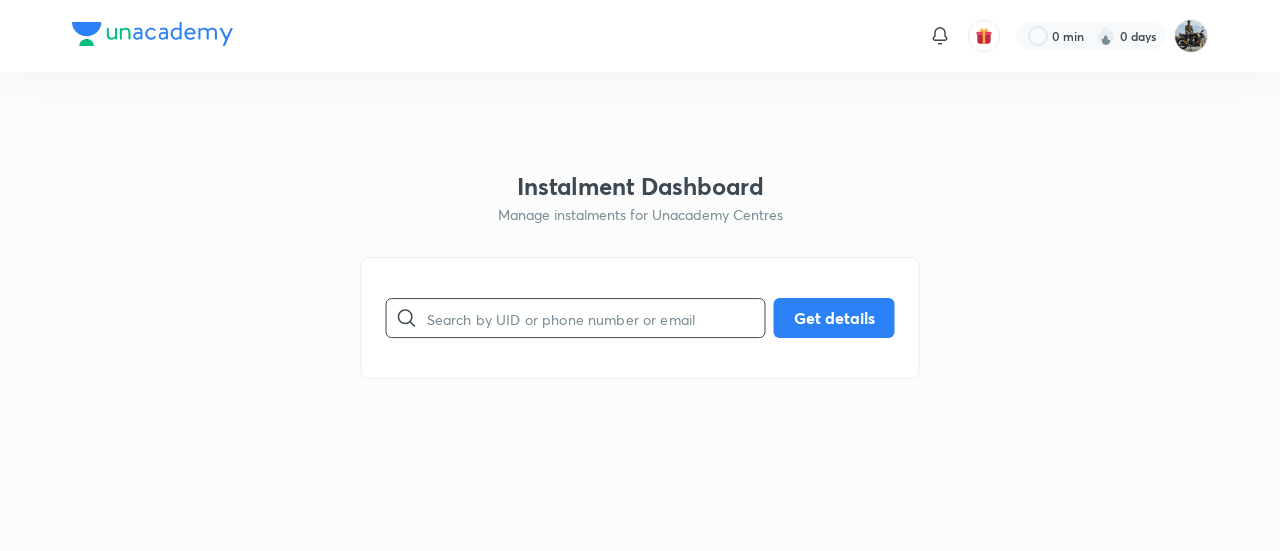 click at bounding box center (596, 318) 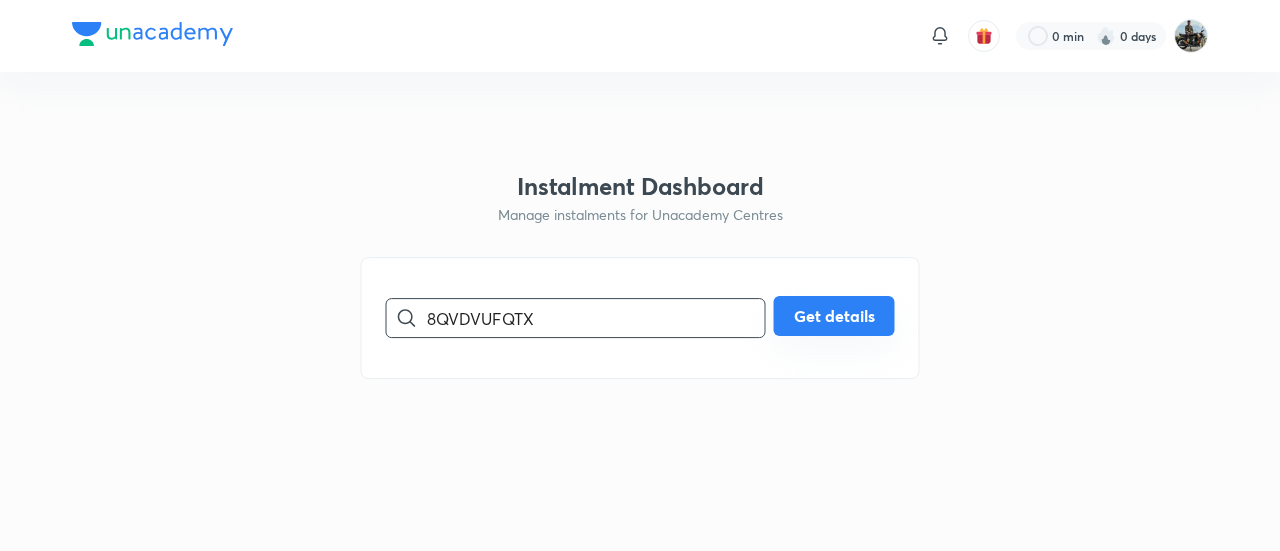type on "8QVDVUFQTX" 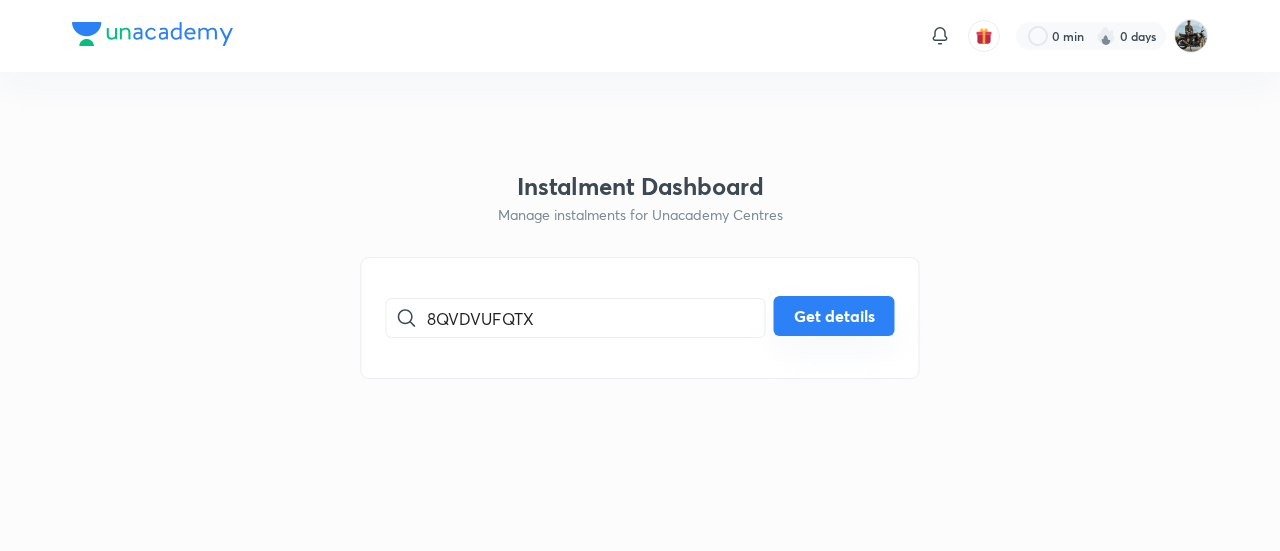 click on "Get details" at bounding box center (834, 316) 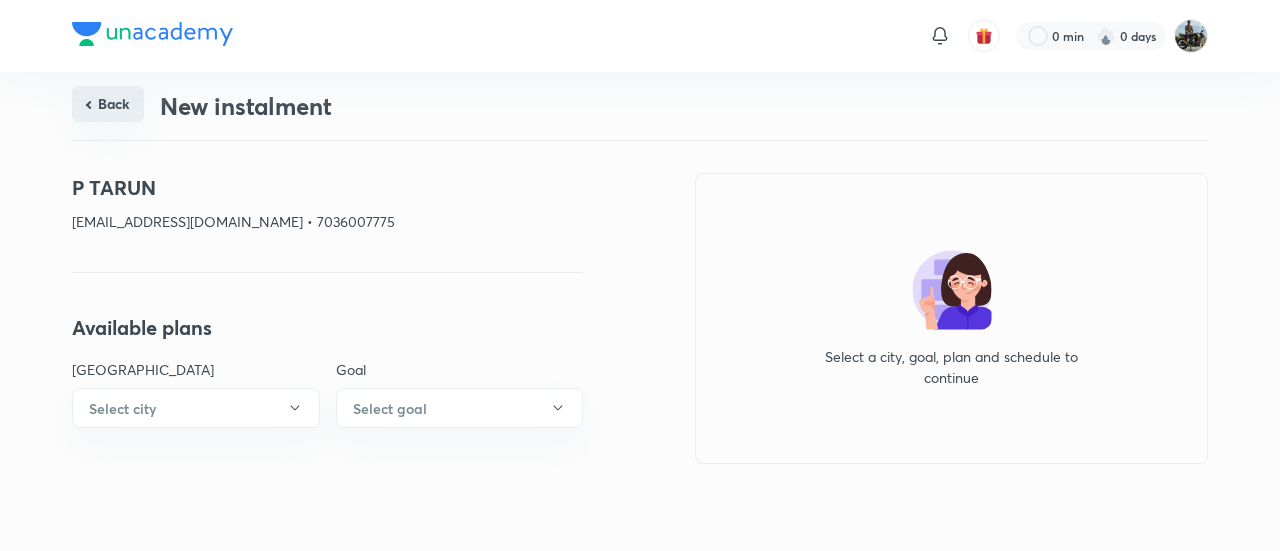 click on "Back" at bounding box center (108, 104) 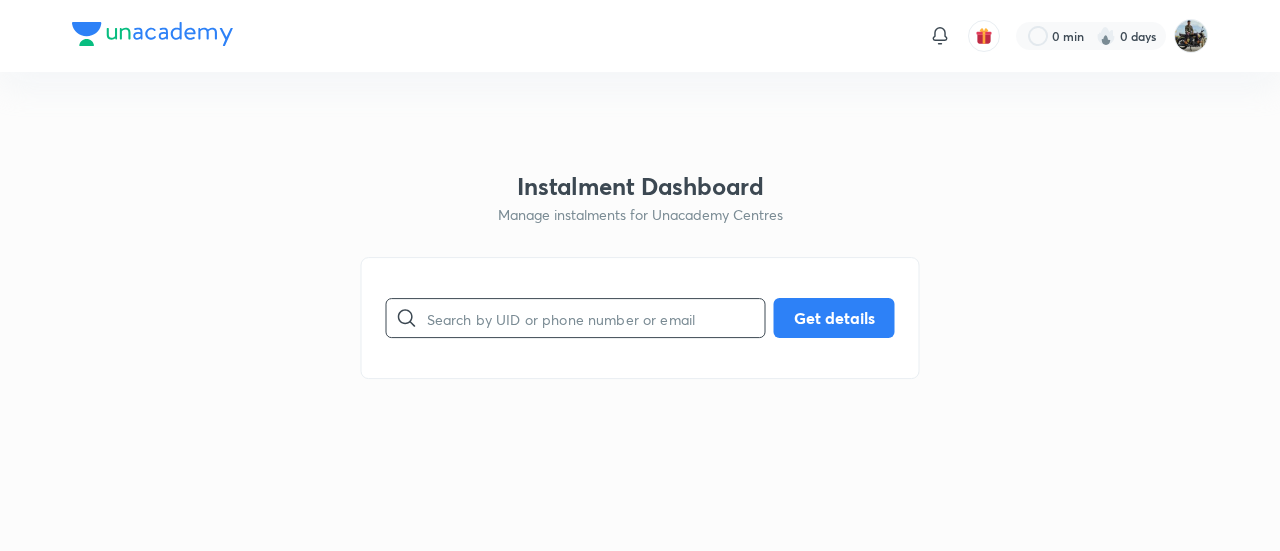 click at bounding box center (596, 318) 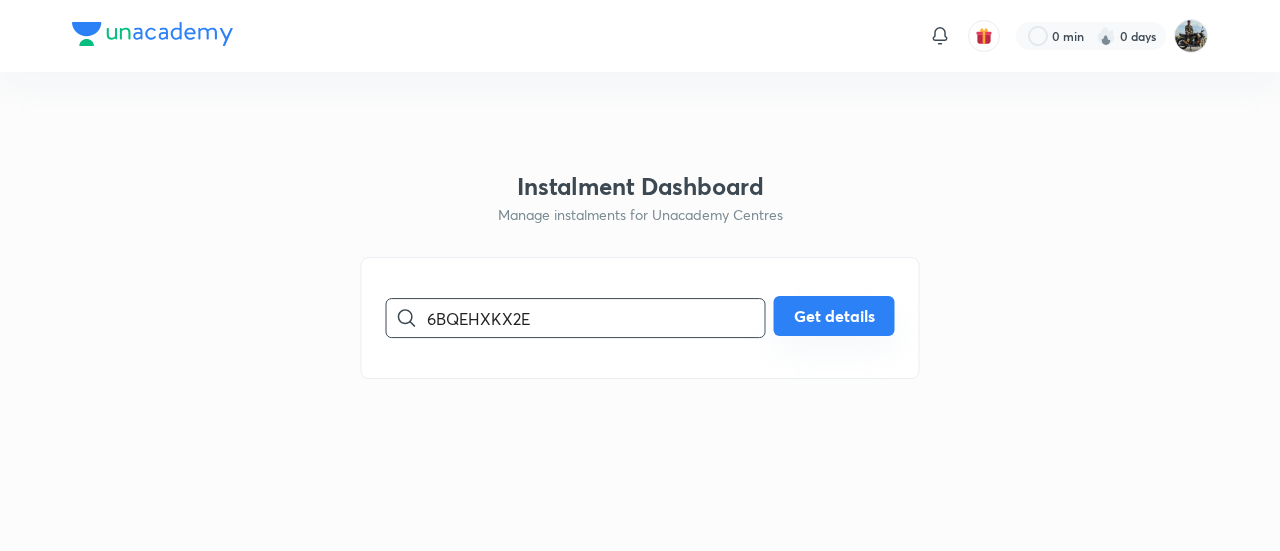 type on "6BQEHXKX2E" 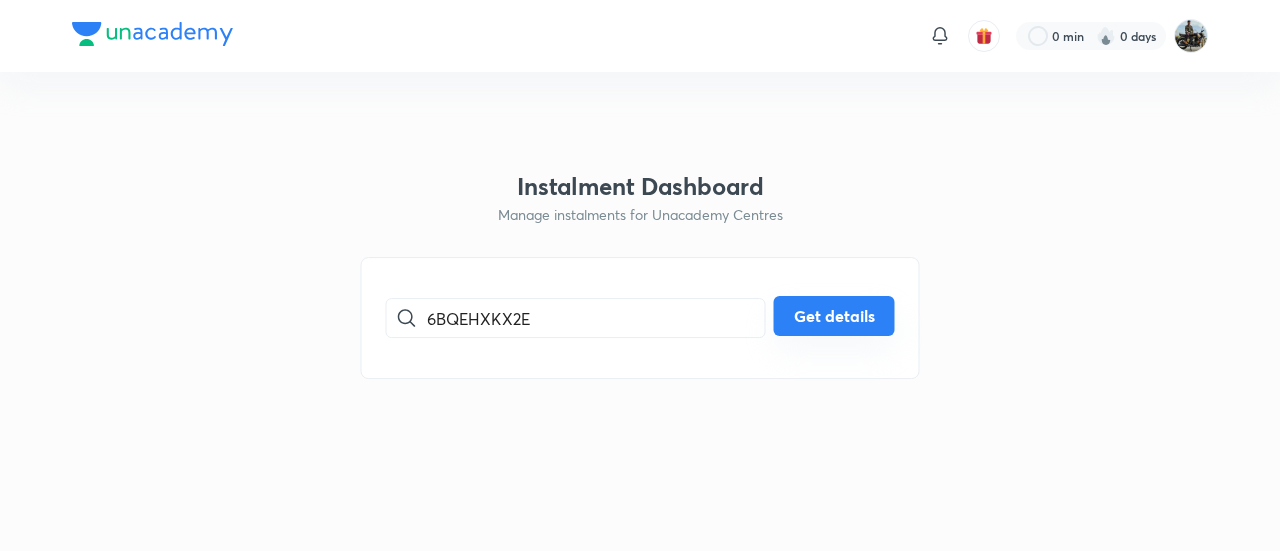 click on "Get details" at bounding box center (834, 316) 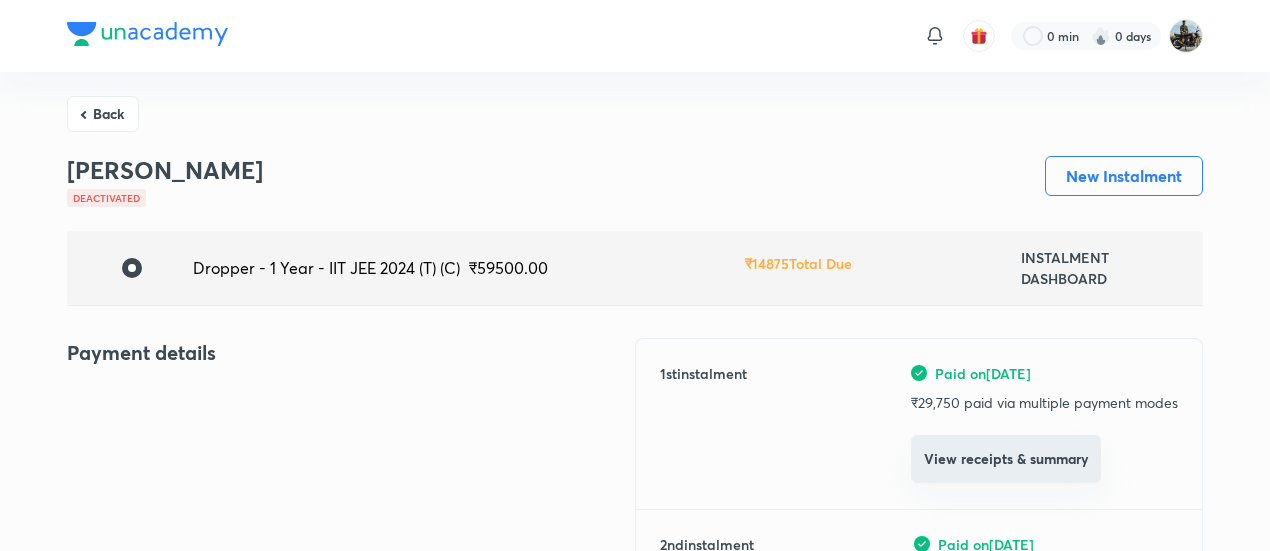 click on "View receipts & summary" at bounding box center (1006, 459) 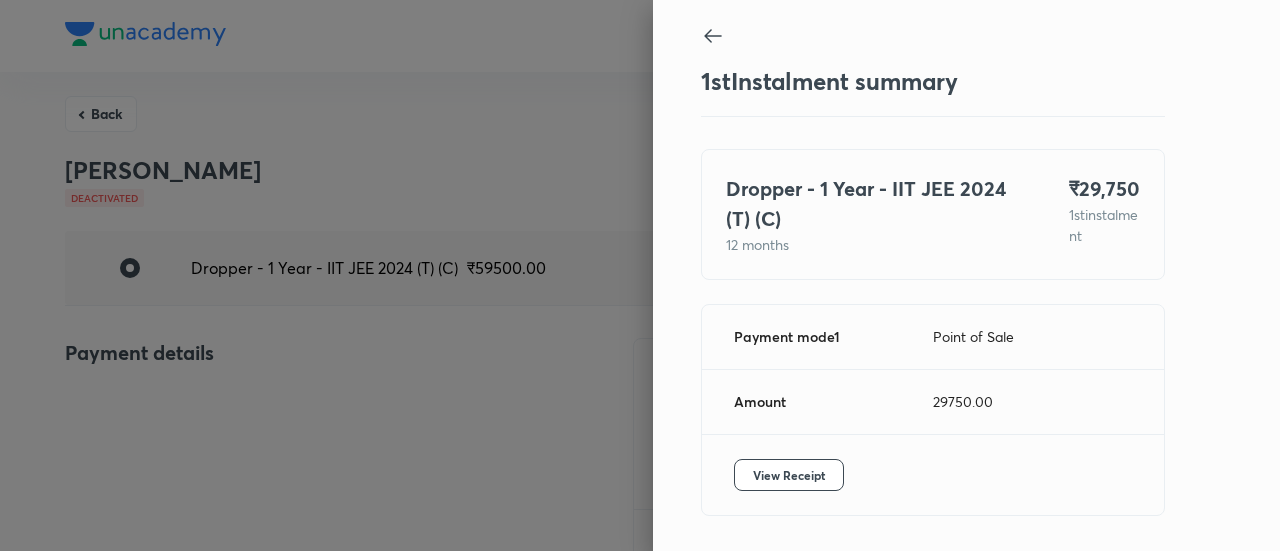 scroll, scrollTop: 67, scrollLeft: 0, axis: vertical 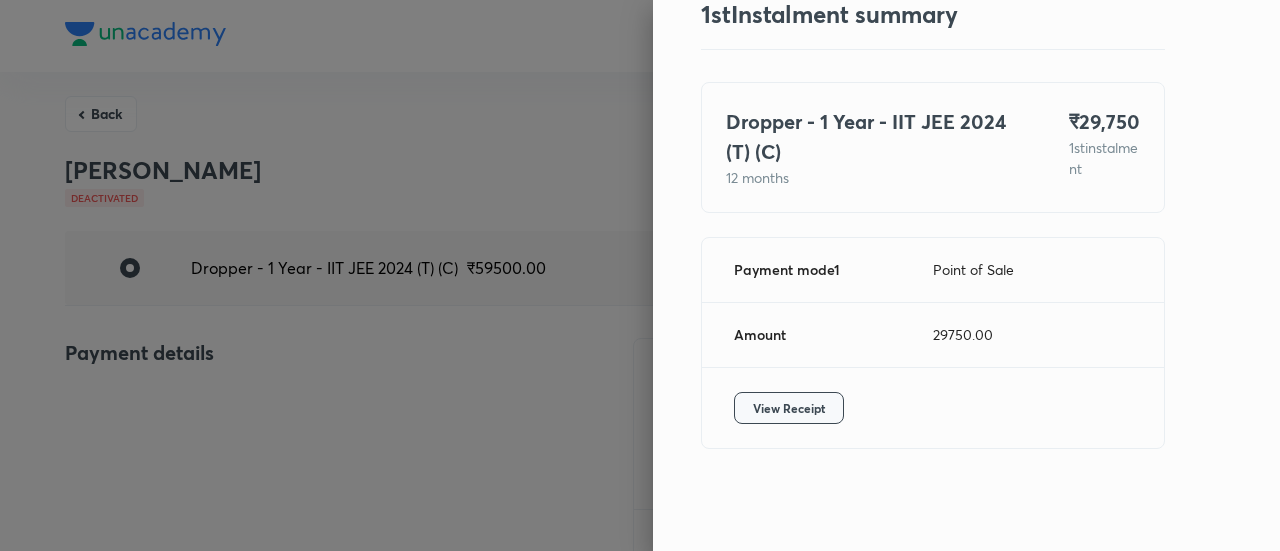 click on "View Receipt" at bounding box center (789, 408) 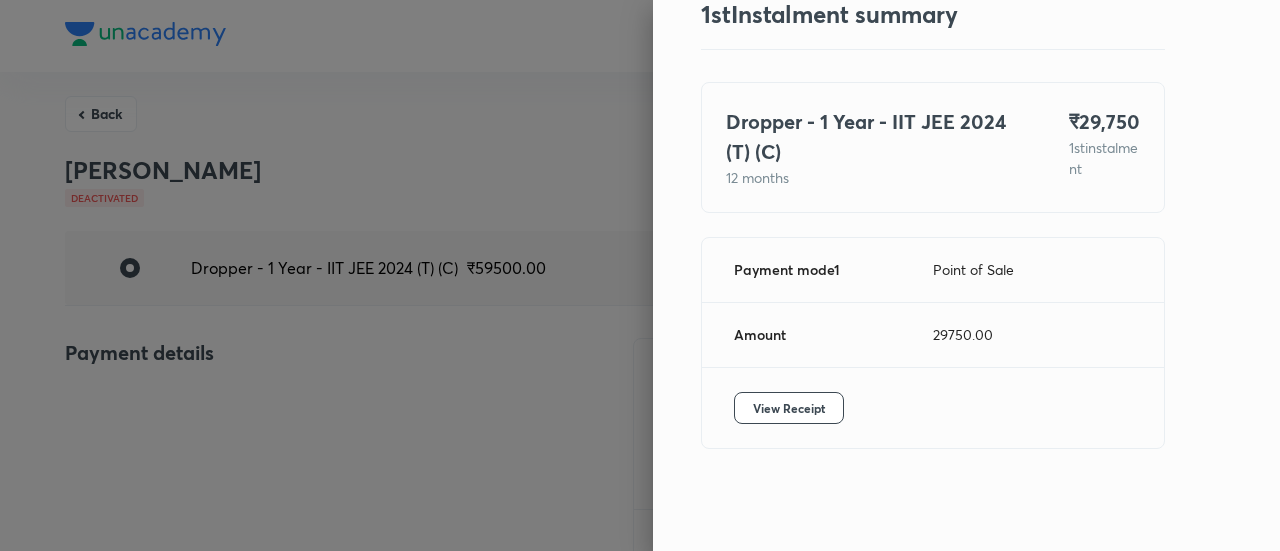 click at bounding box center (640, 275) 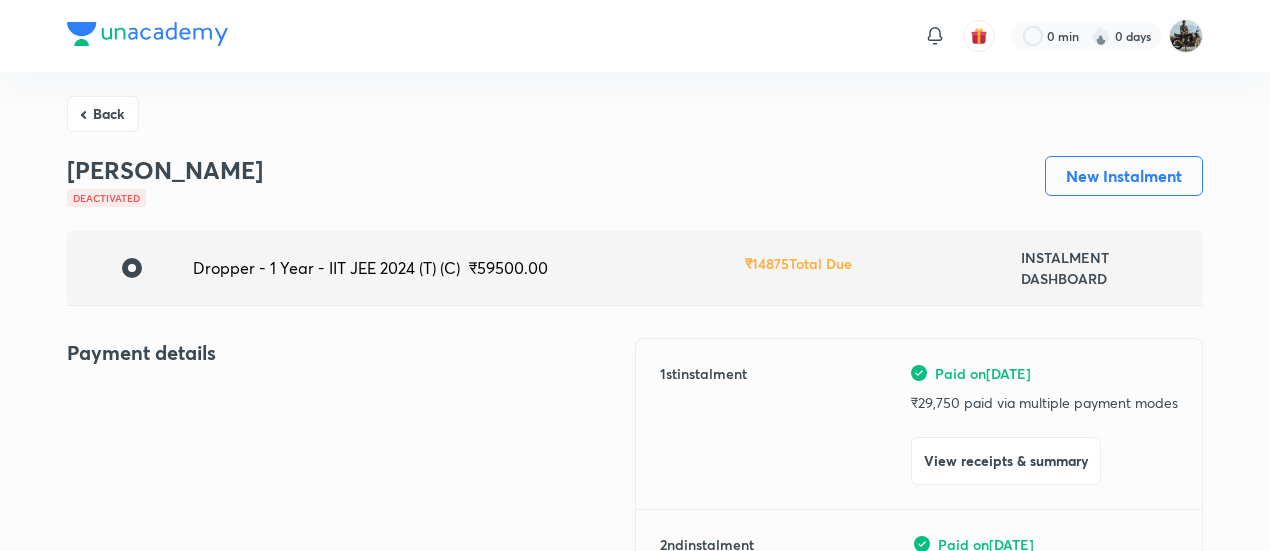 click on "Back" at bounding box center [103, 114] 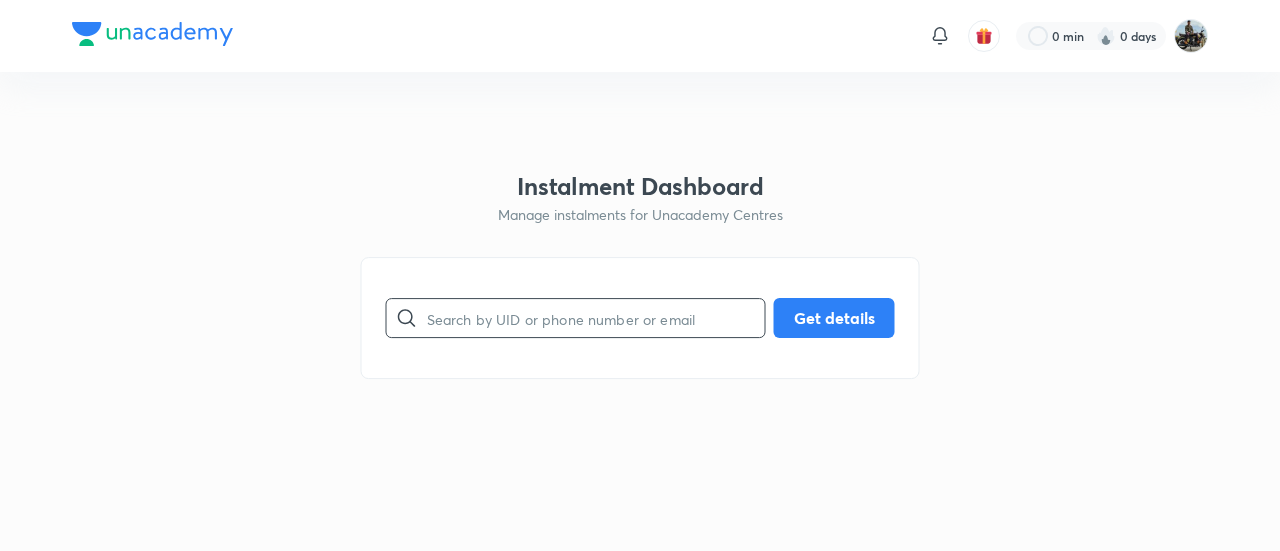 click at bounding box center (596, 318) 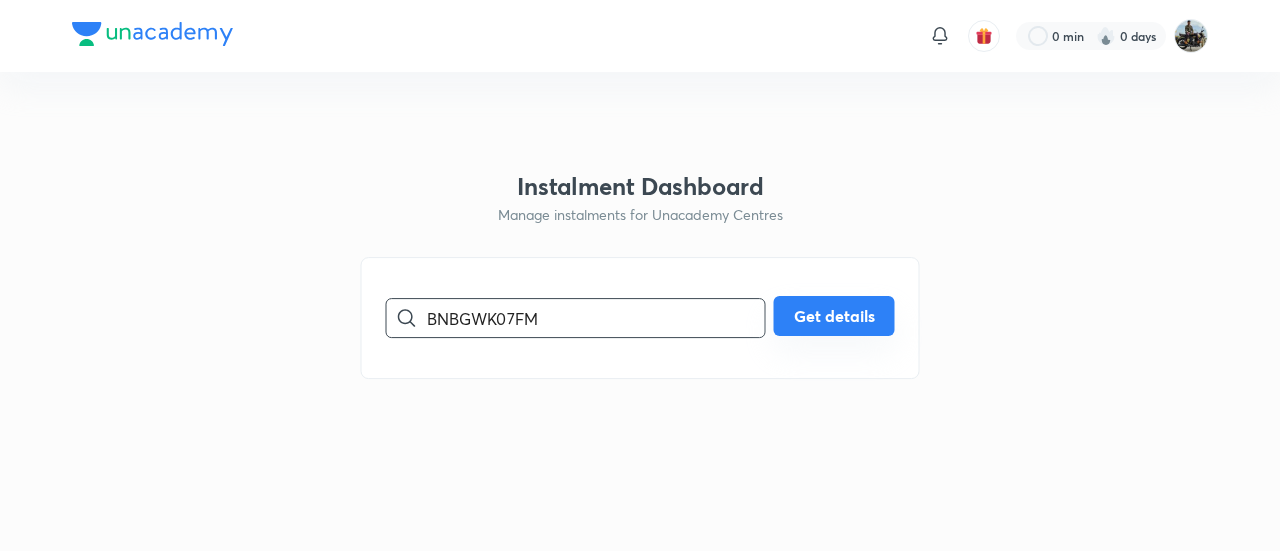 type on "BNBGWK07FM" 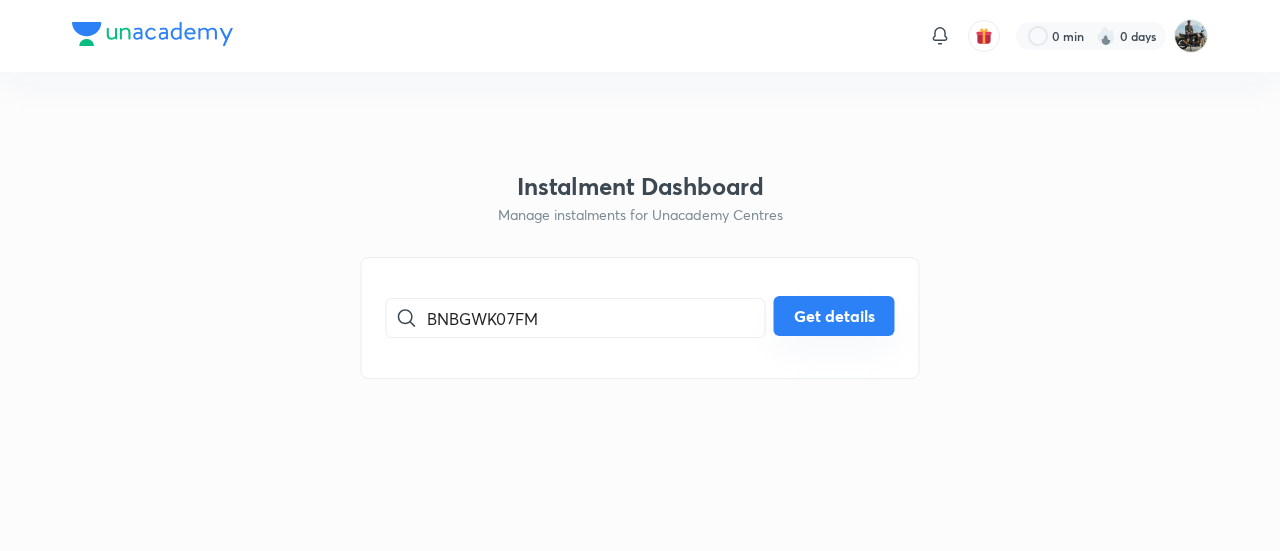click on "Get details" at bounding box center [834, 316] 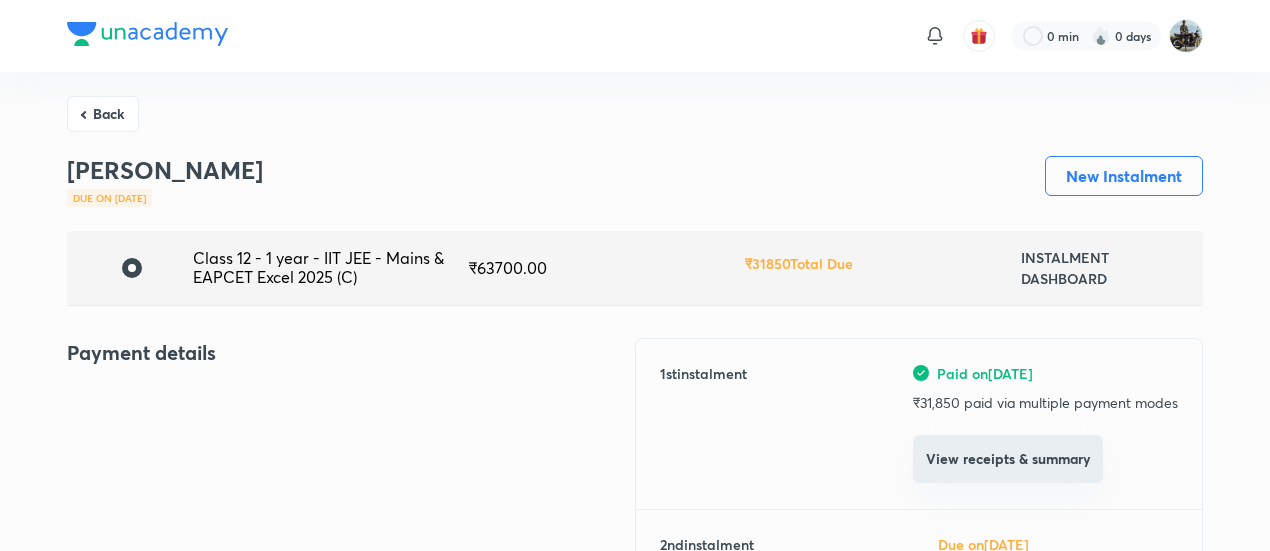 click on "View receipts & summary" at bounding box center [1008, 459] 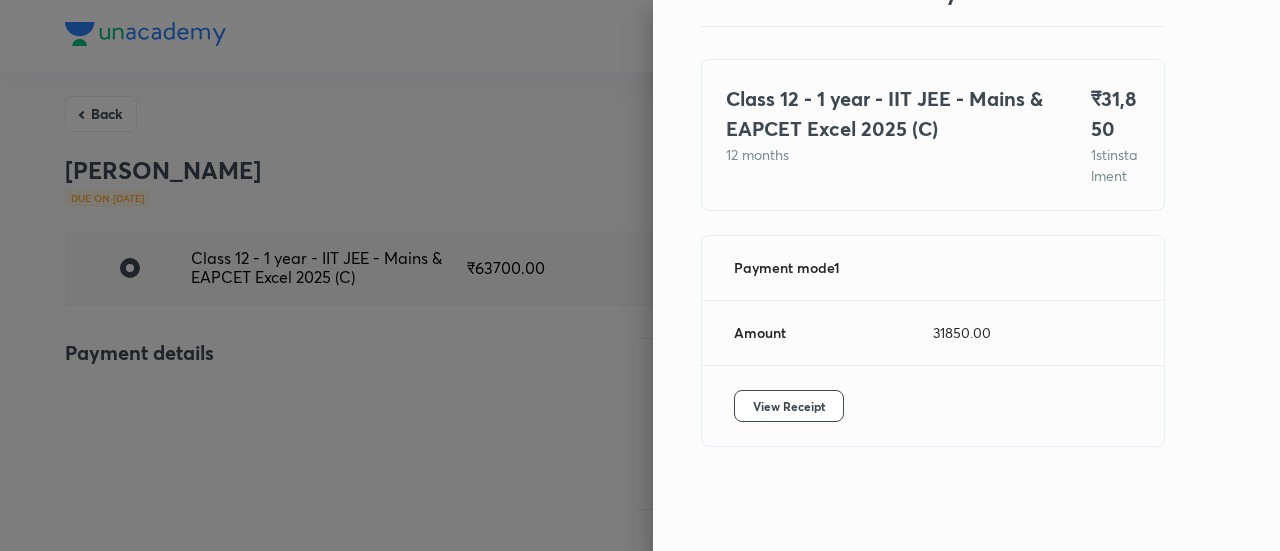 scroll, scrollTop: 109, scrollLeft: 0, axis: vertical 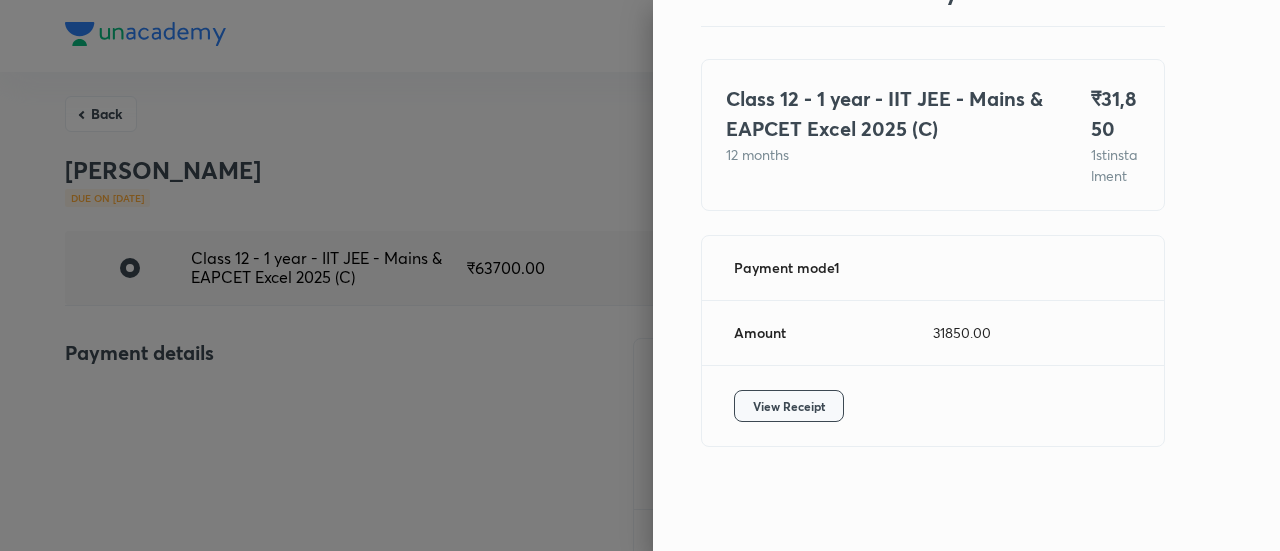 click on "View Receipt" at bounding box center (789, 406) 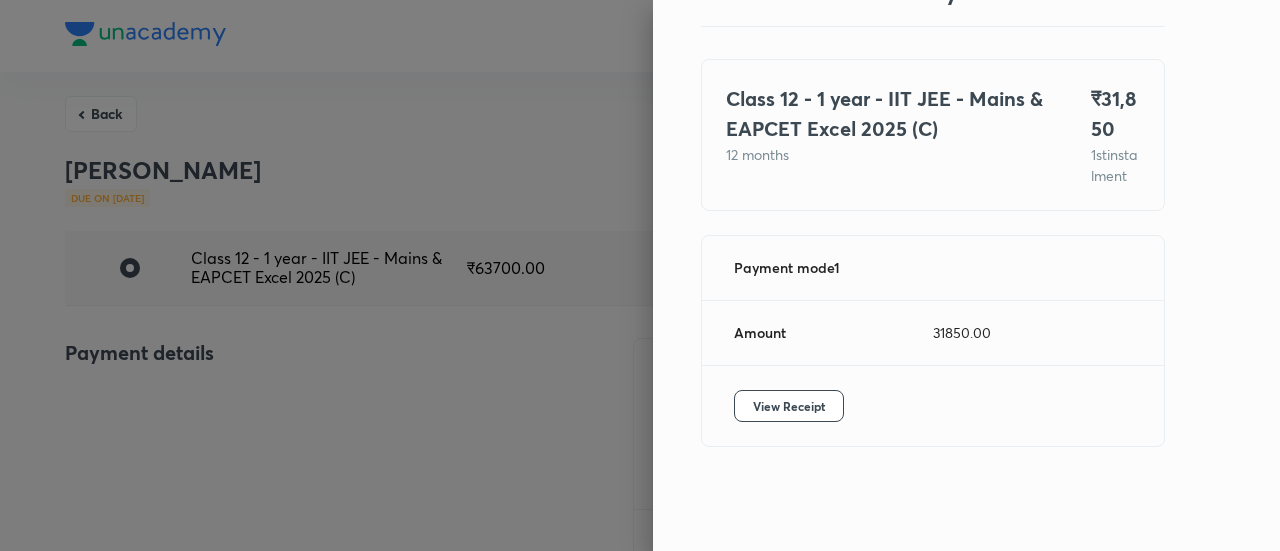 click at bounding box center [640, 275] 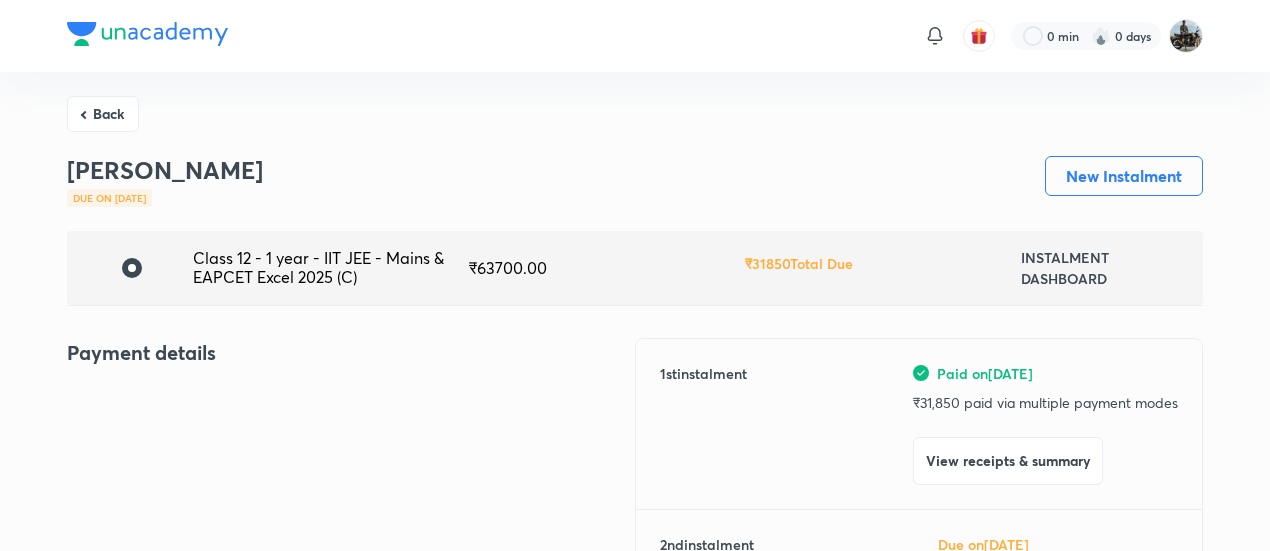 click on "Back" at bounding box center (103, 114) 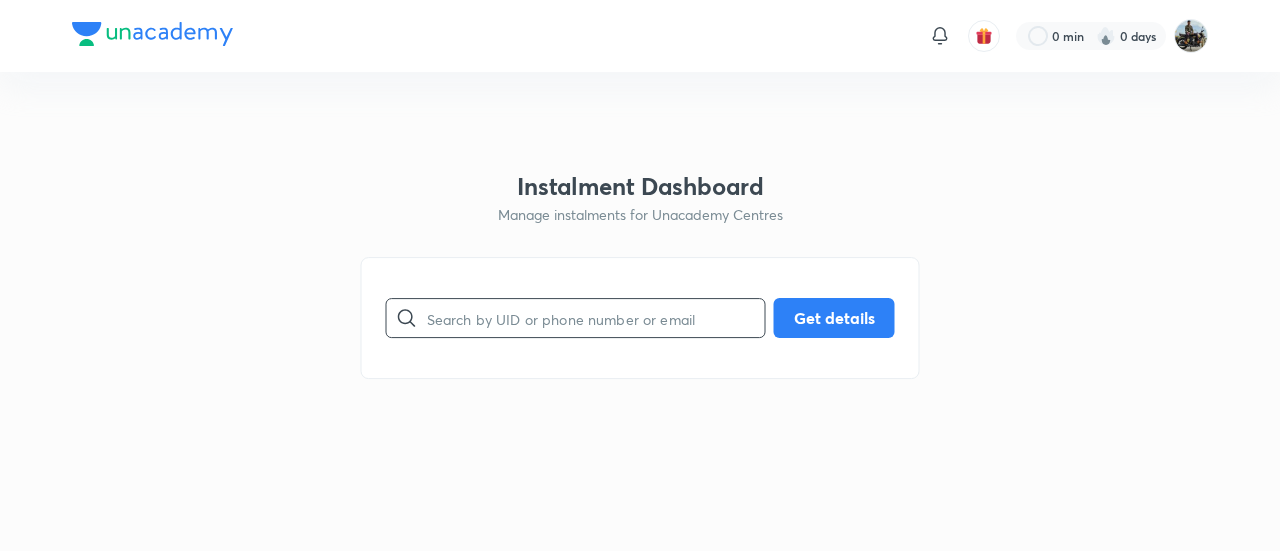 drag, startPoint x: 527, startPoint y: 349, endPoint x: 523, endPoint y: 339, distance: 10.770329 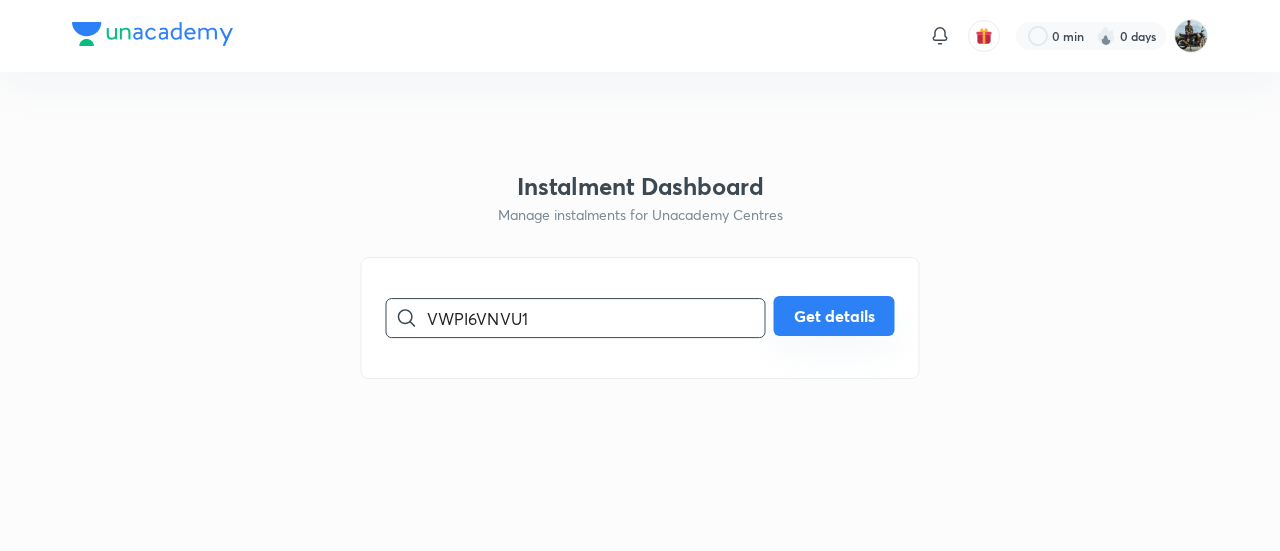 type on "VWPI6VNVU1" 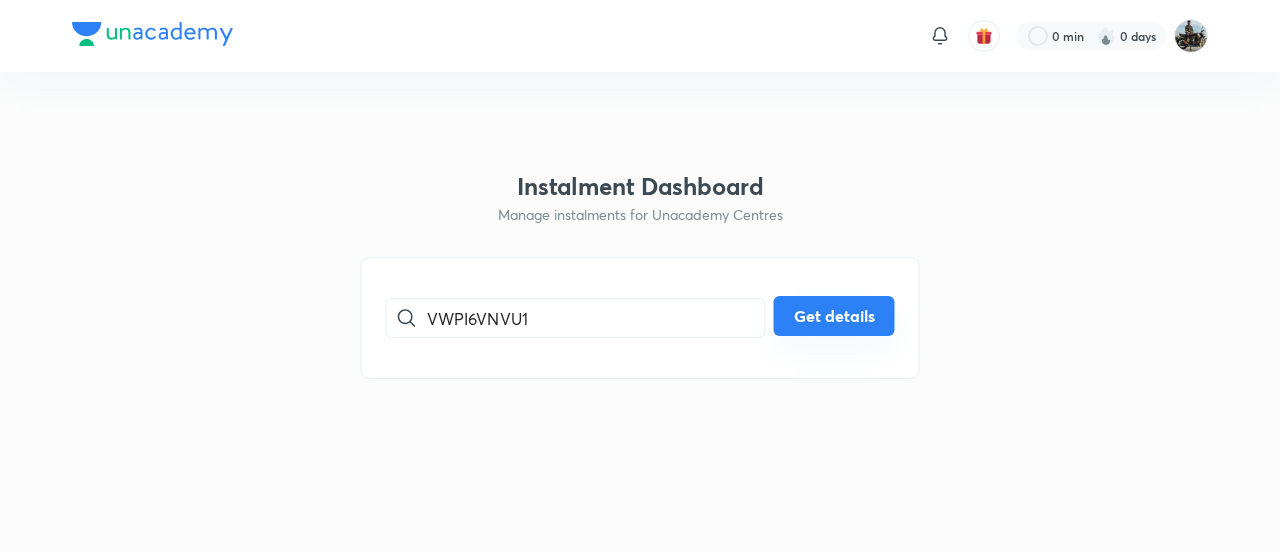 click on "Get details" at bounding box center (834, 316) 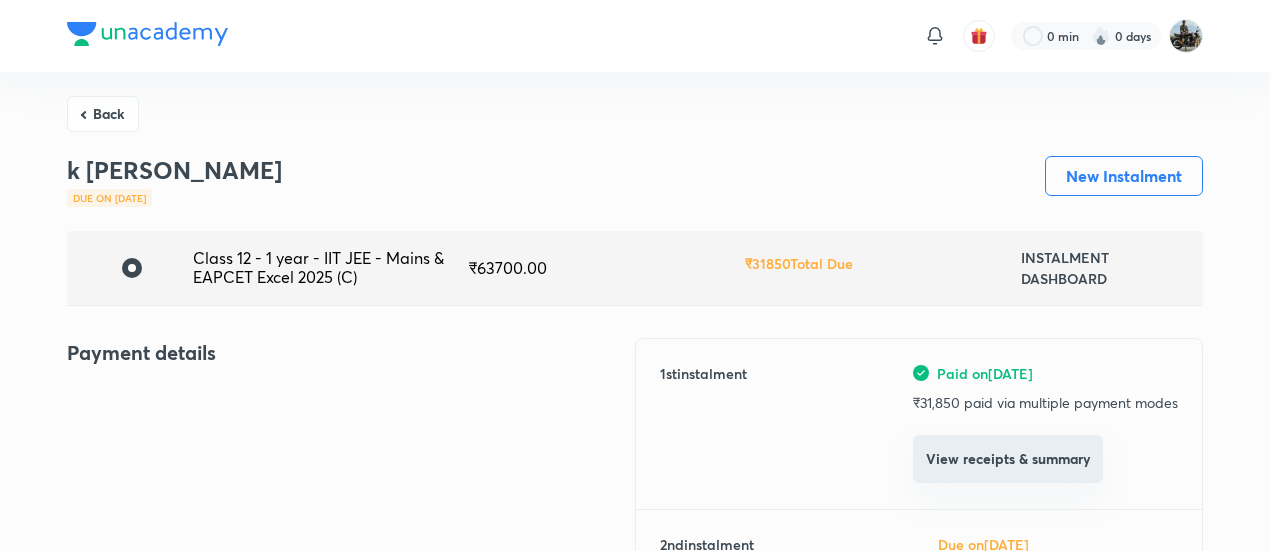 click on "View receipts & summary" at bounding box center (1008, 459) 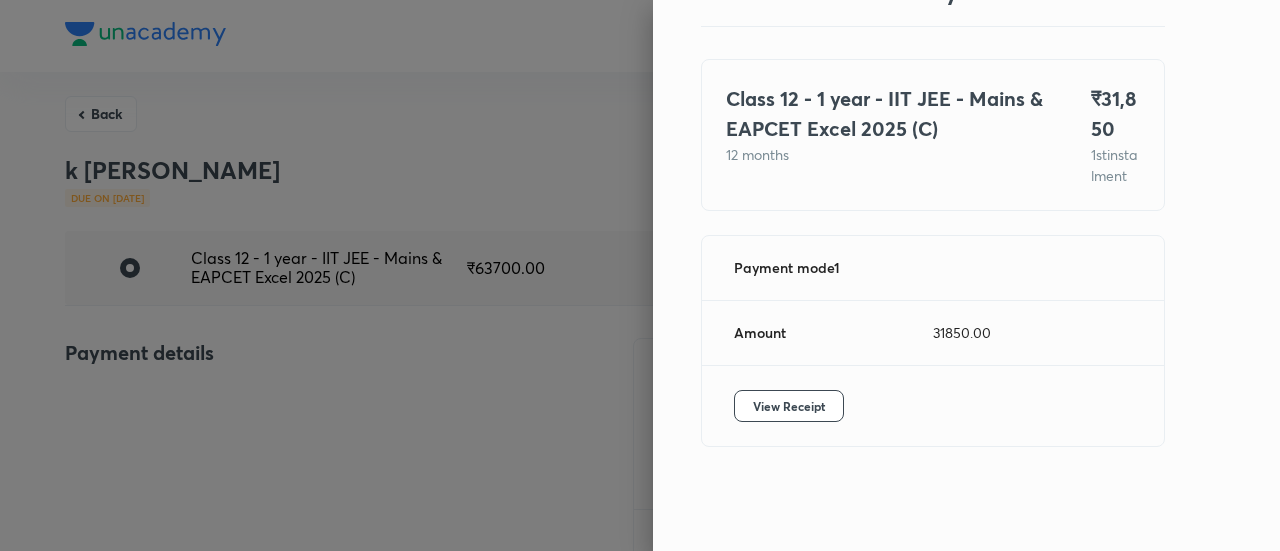 scroll, scrollTop: 109, scrollLeft: 0, axis: vertical 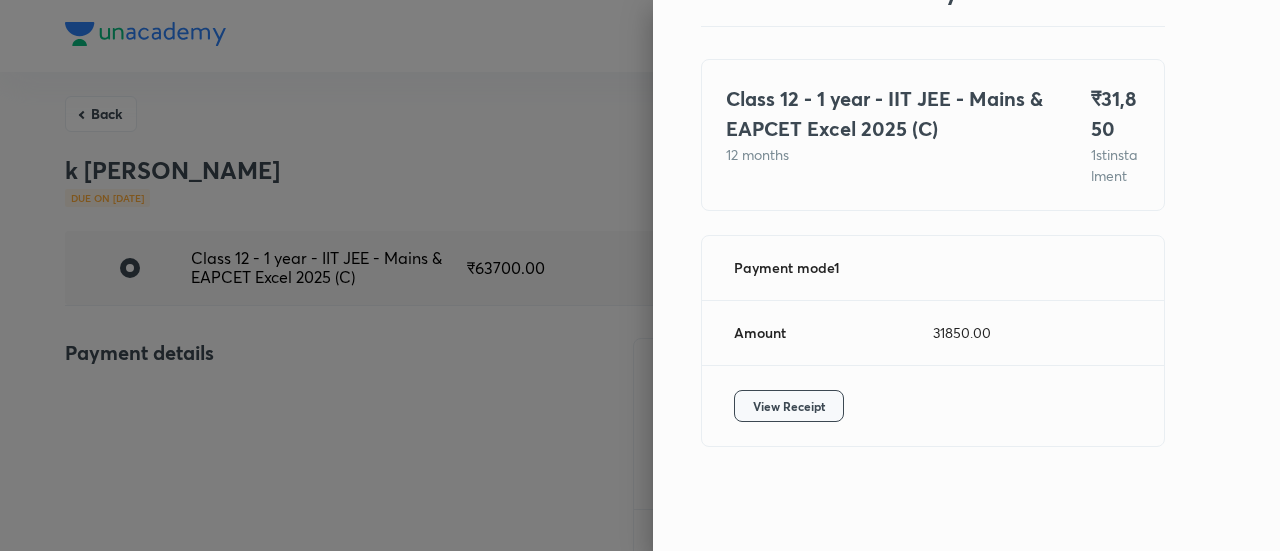 click on "View Receipt" at bounding box center [789, 406] 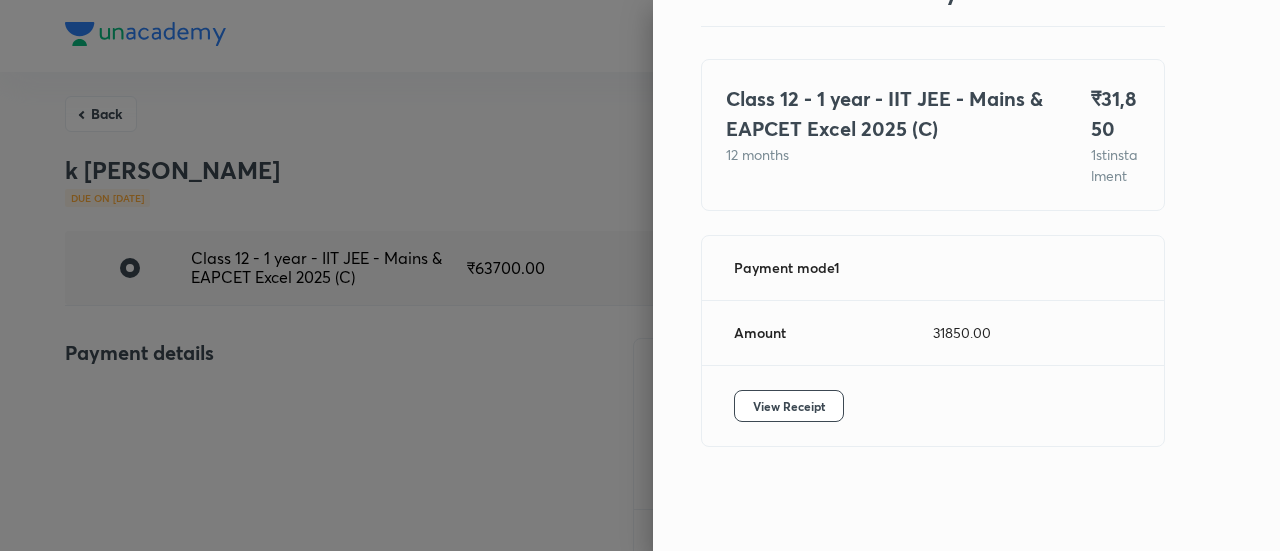 click at bounding box center (640, 275) 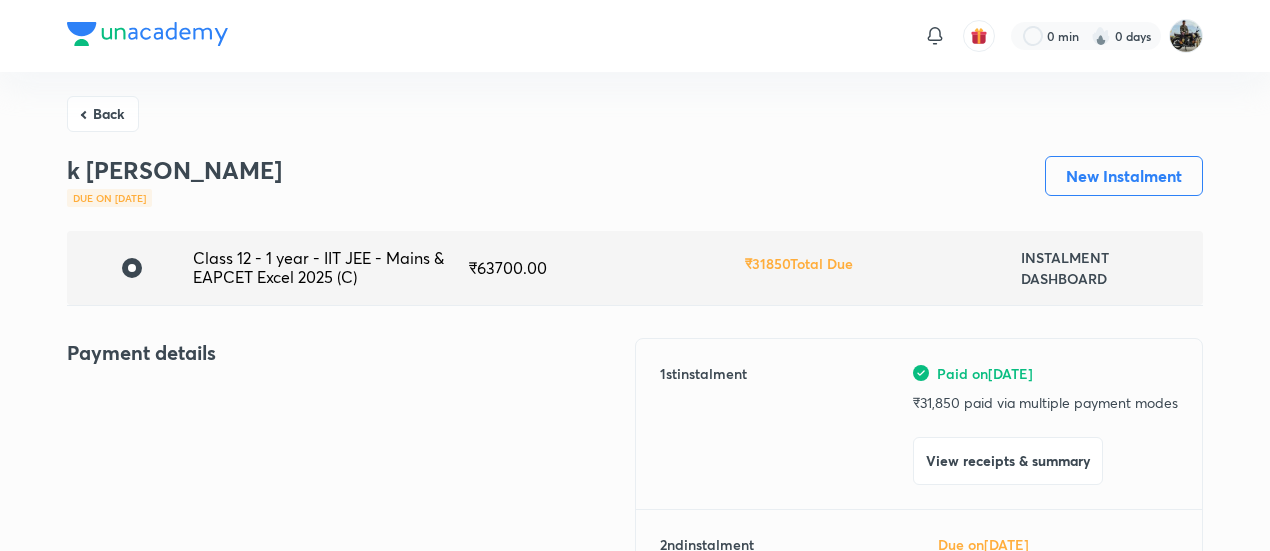 click on "Back" at bounding box center [103, 114] 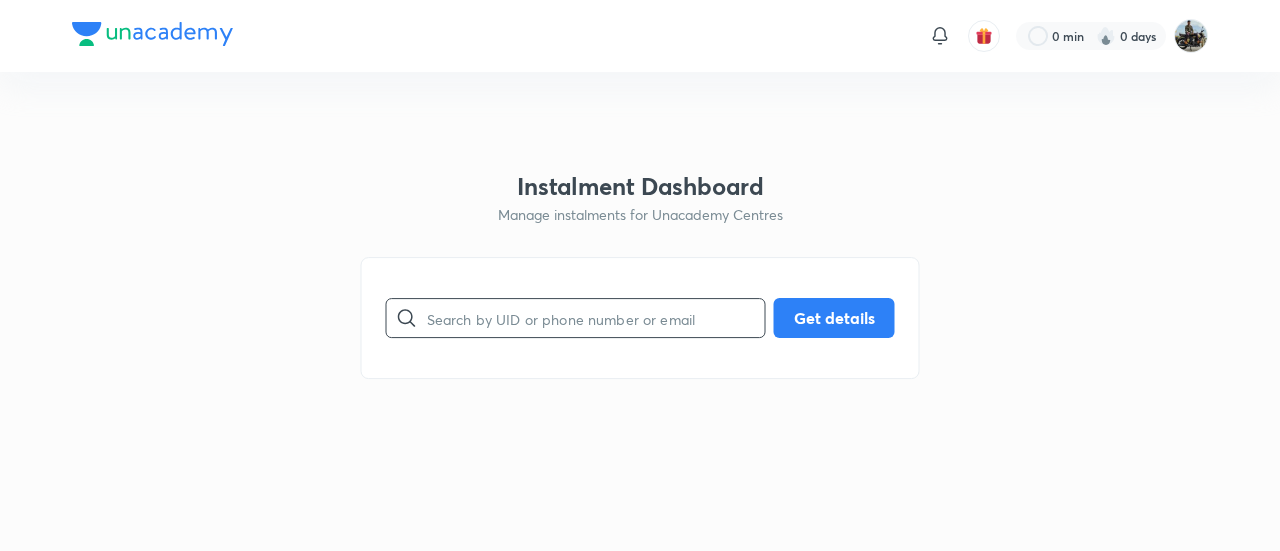 click at bounding box center (596, 318) 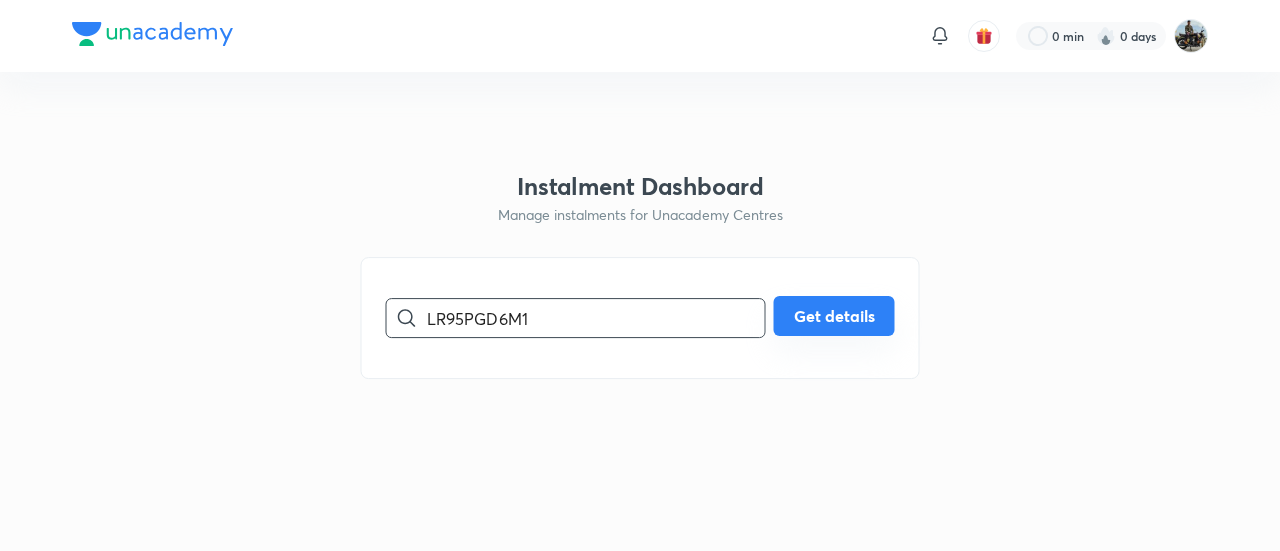 type on "LR95PGD6M1" 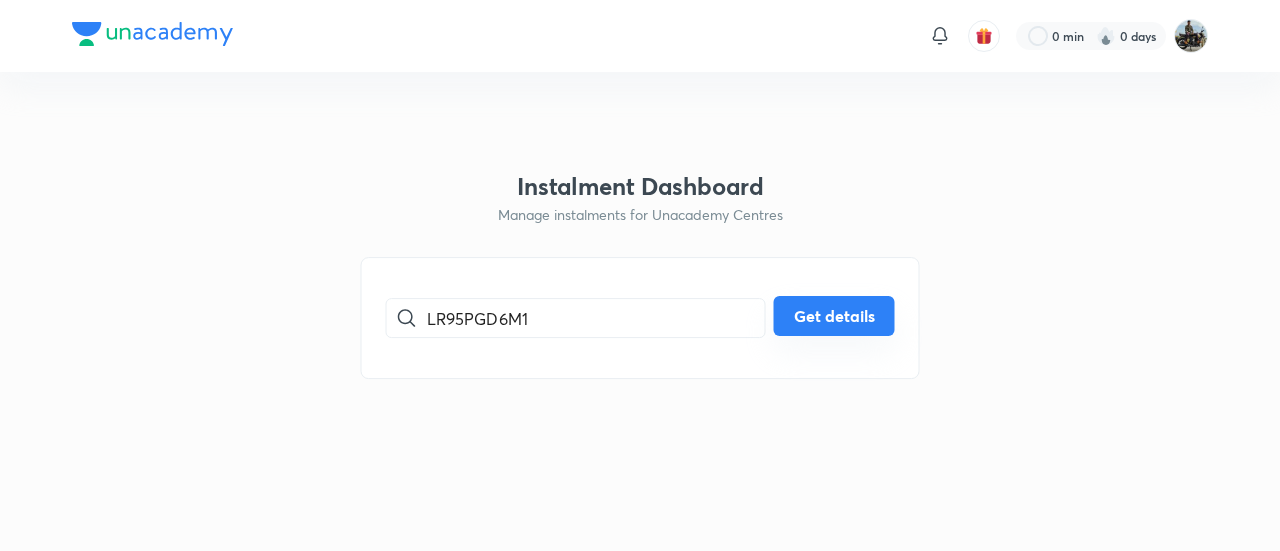 click on "Get details" at bounding box center [834, 316] 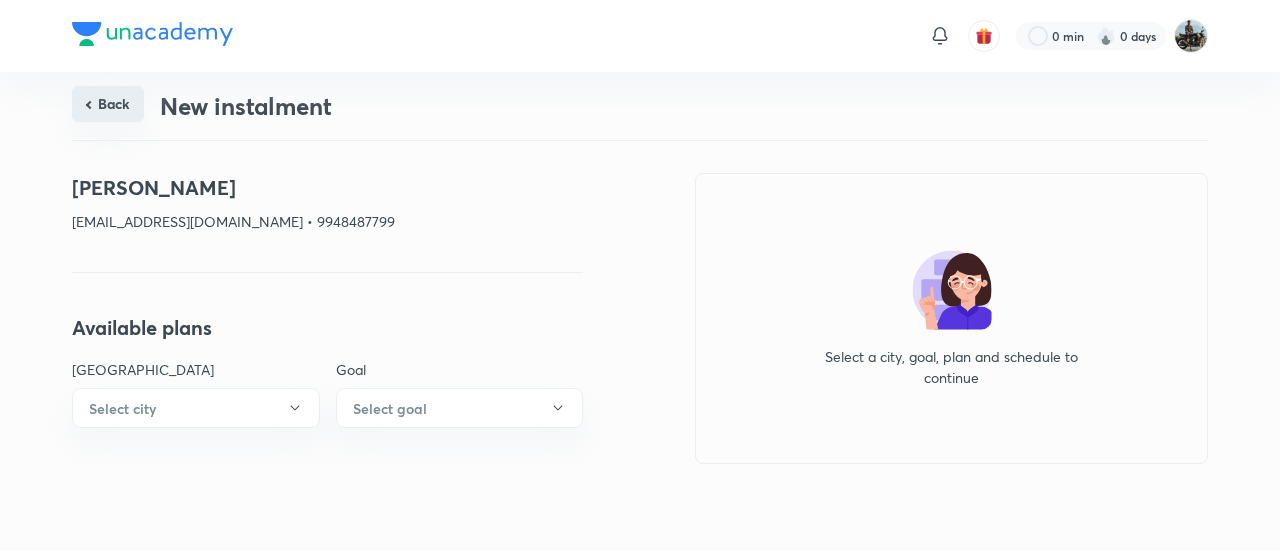 click on "Back" at bounding box center (108, 104) 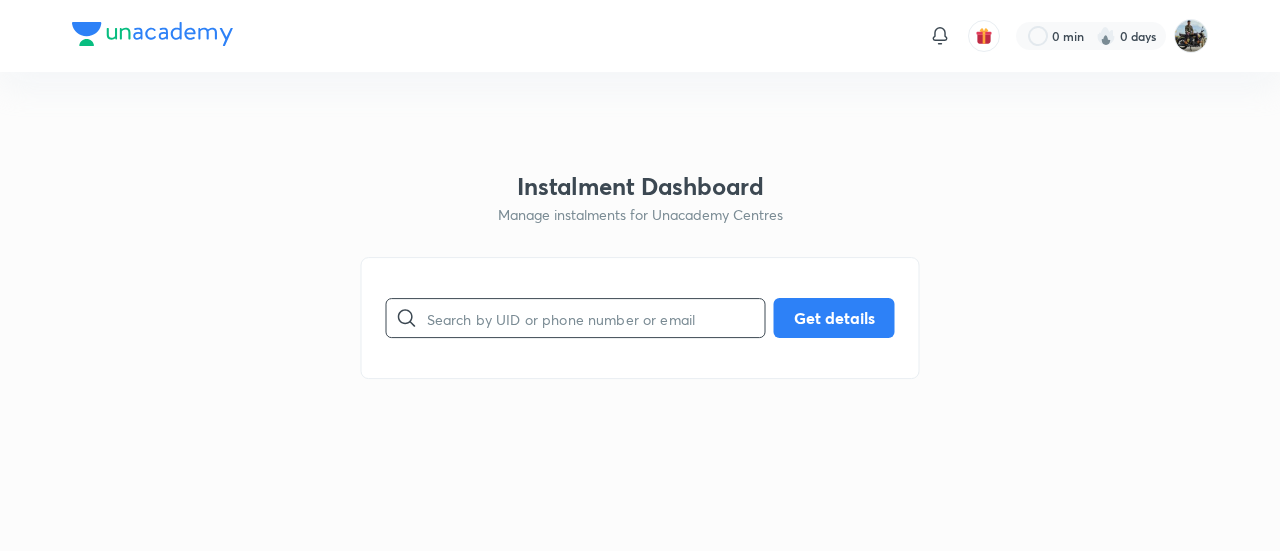 click at bounding box center [596, 318] 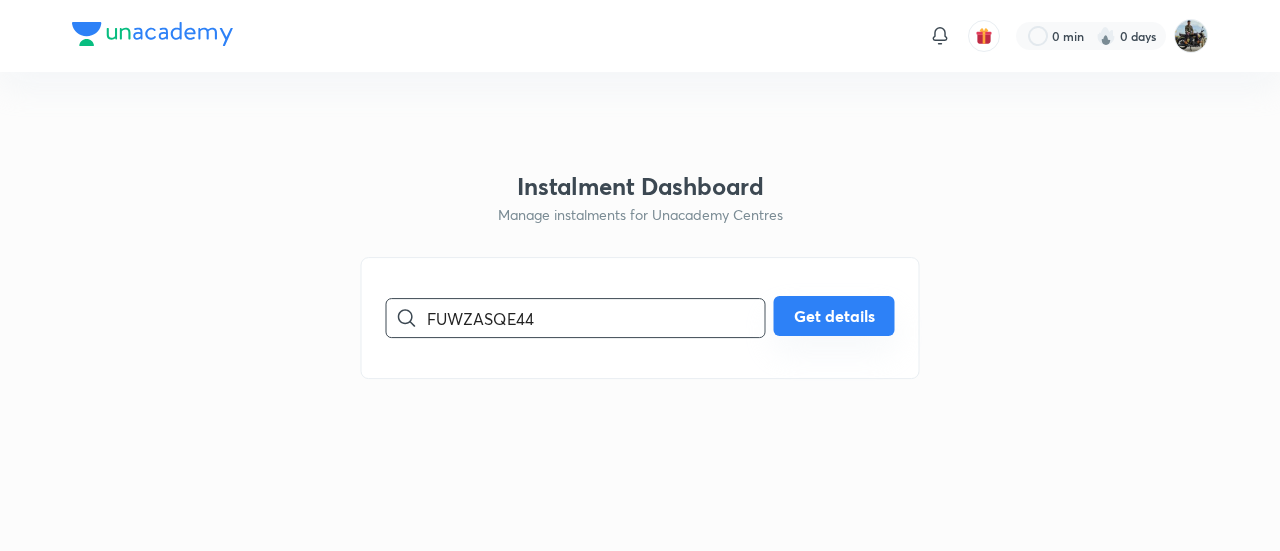 type on "FUWZASQE44" 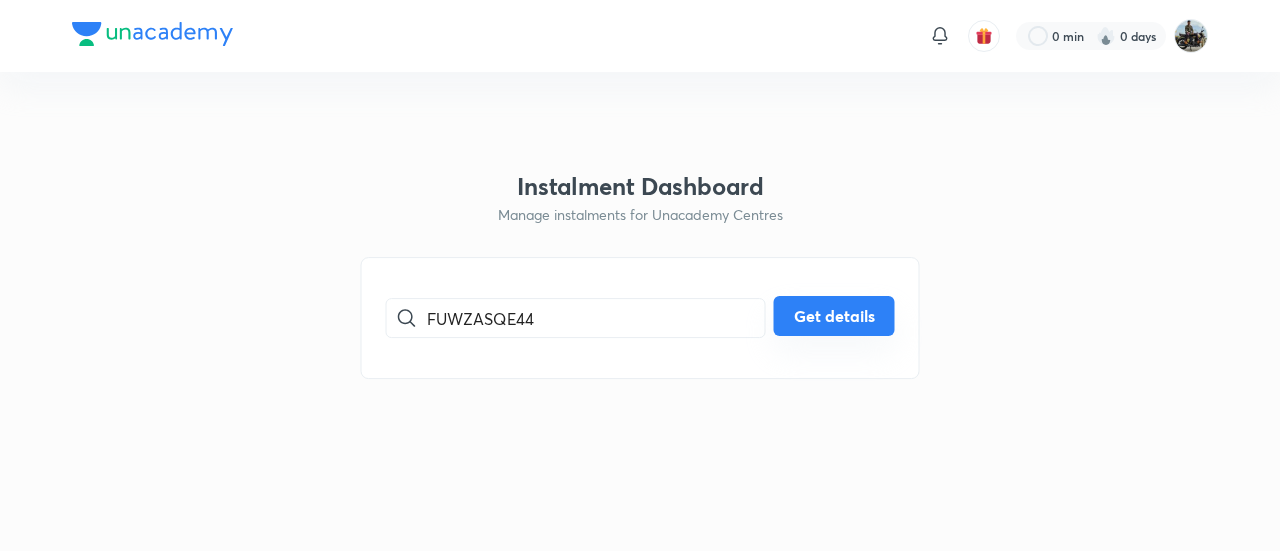 click on "Get details" at bounding box center (834, 316) 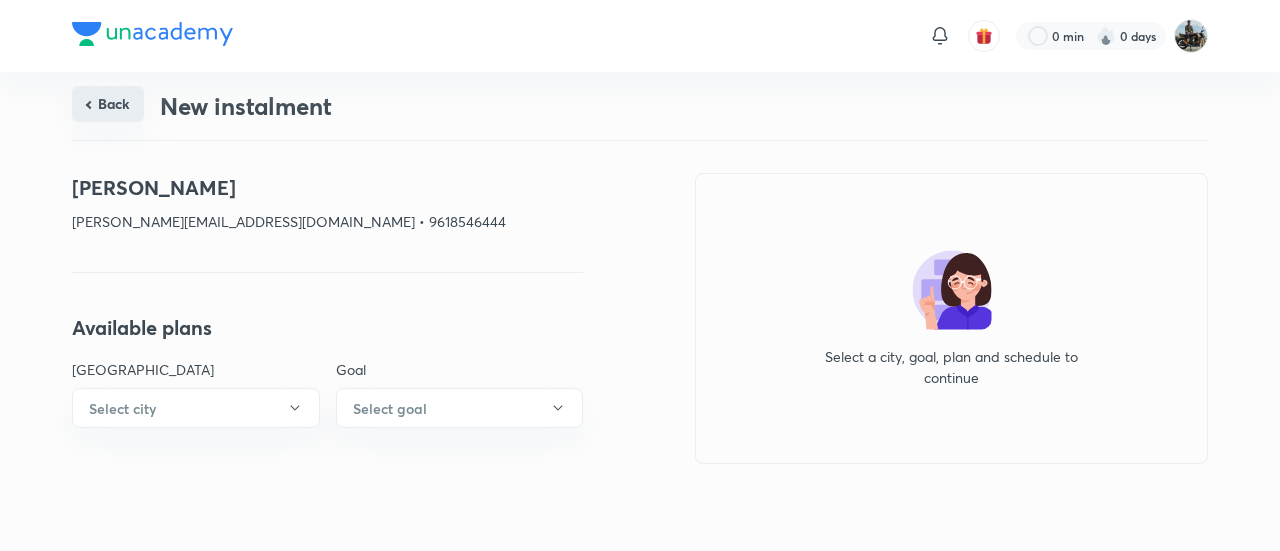click on "Back" at bounding box center (108, 104) 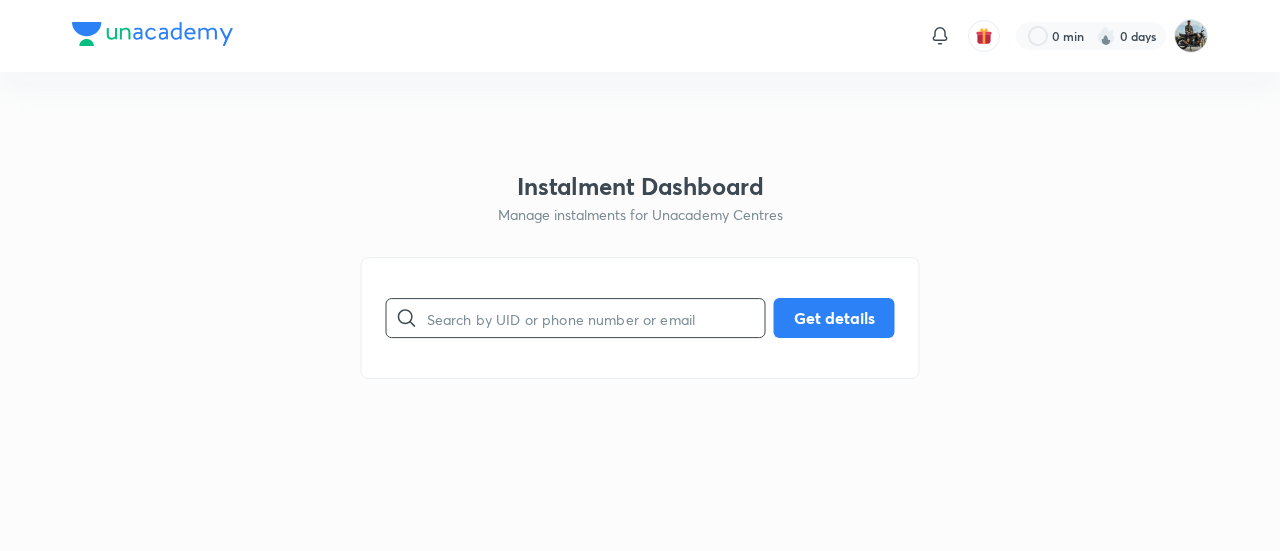 click at bounding box center [596, 318] 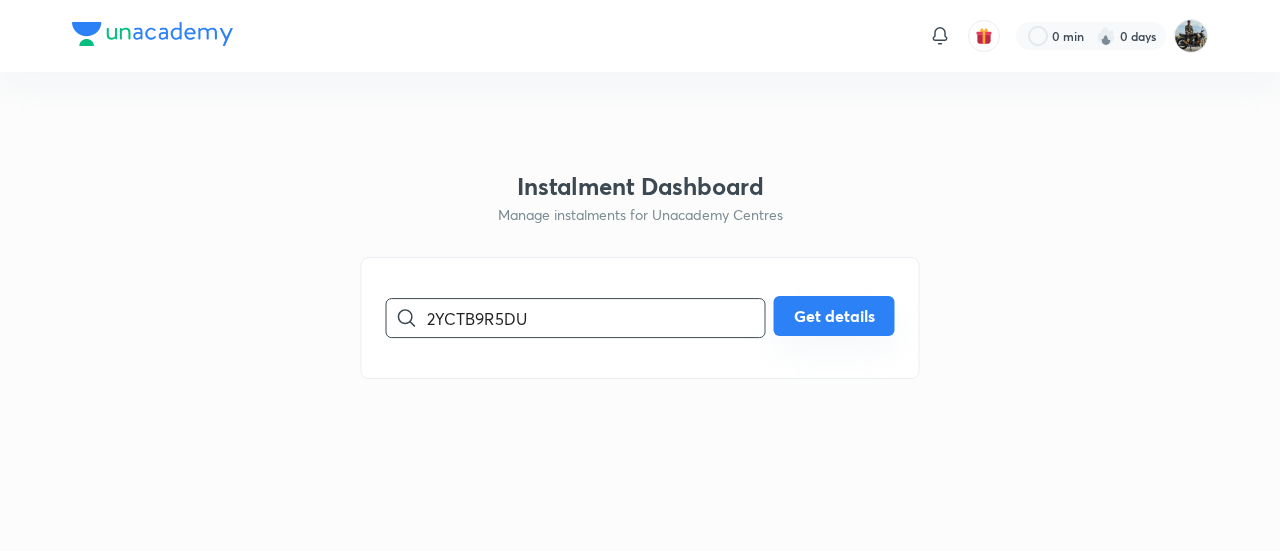 type on "2YCTB9R5DU" 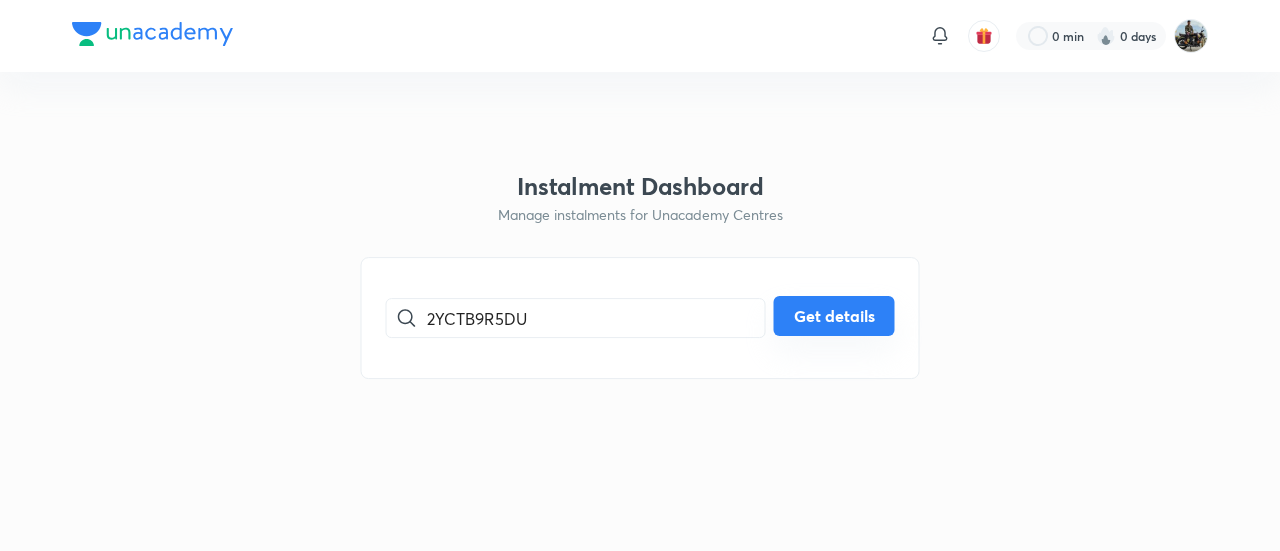 click on "Get details" at bounding box center [834, 316] 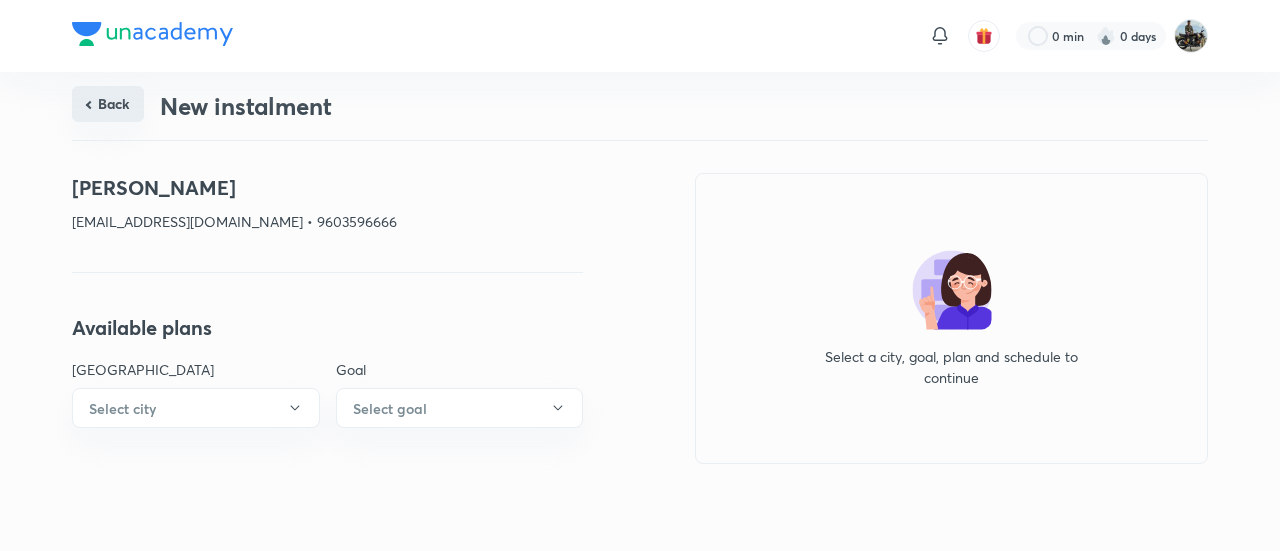 click on "Back" at bounding box center [108, 104] 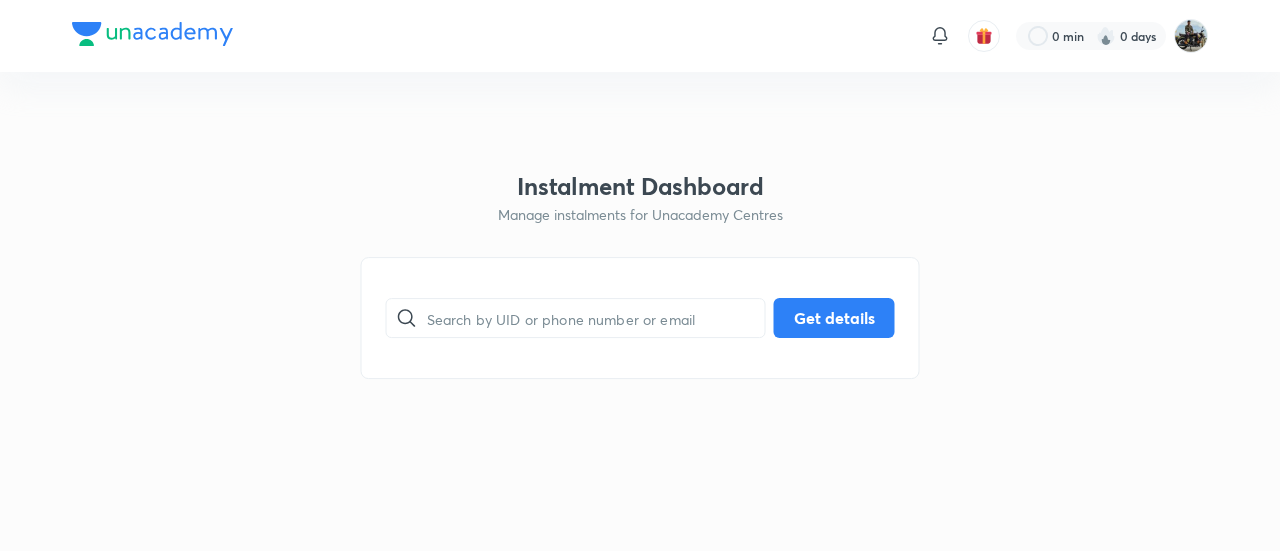click on "0 min 0 days Instalment Dashboard Manage instalments for Unacademy Centres ​ Get details No internet connection" at bounding box center (640, 36) 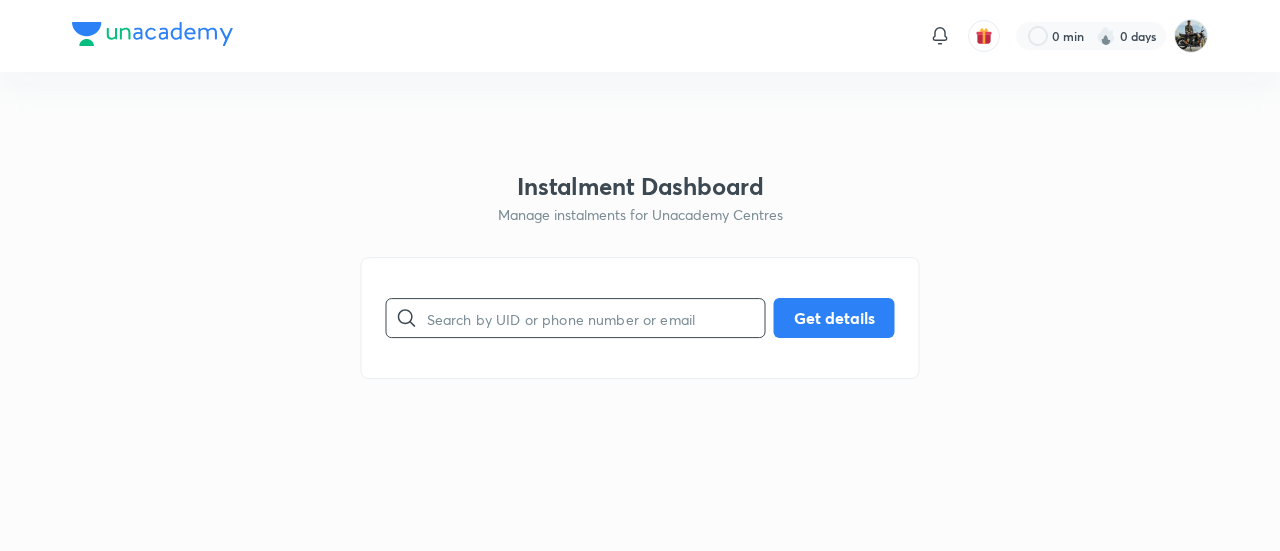 click at bounding box center (596, 318) 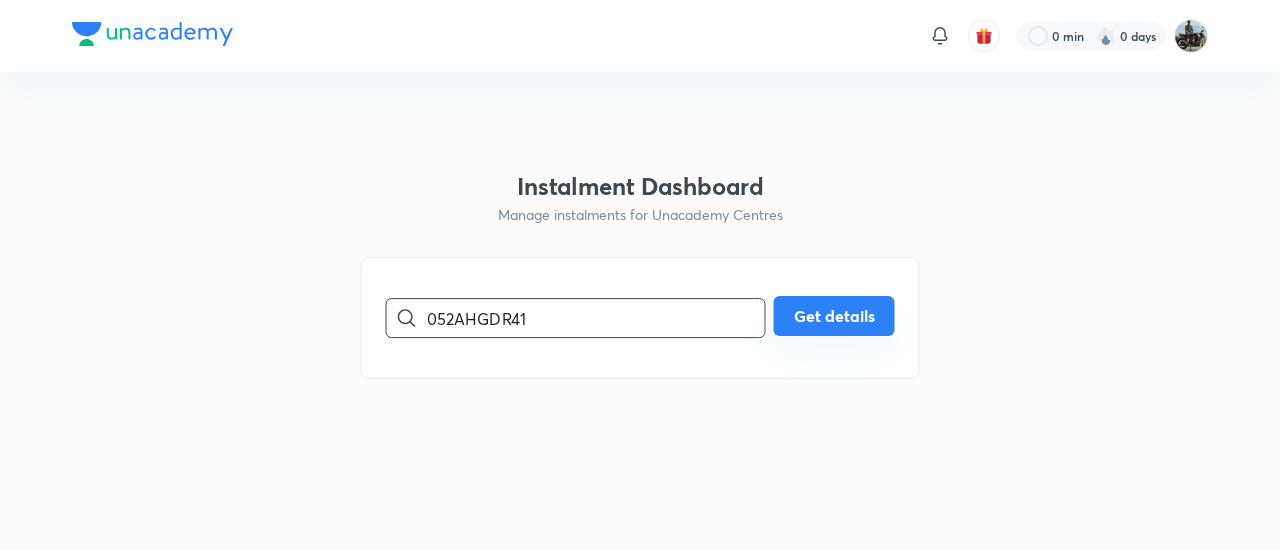 type on "052AHGDR41" 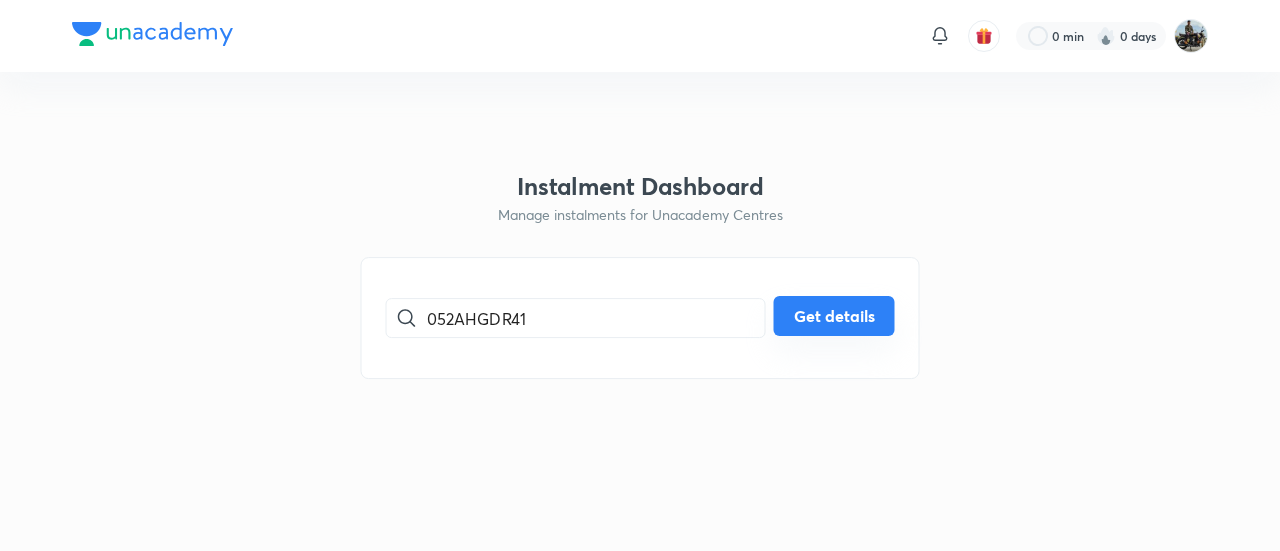 click on "Get details" at bounding box center [834, 316] 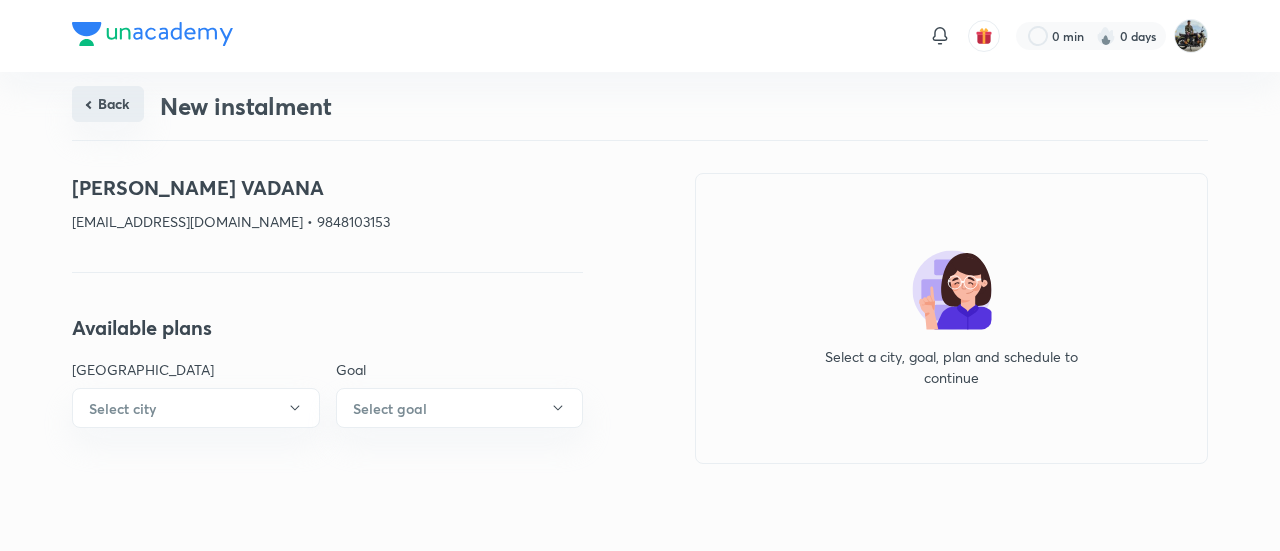 click on "Back" at bounding box center (108, 104) 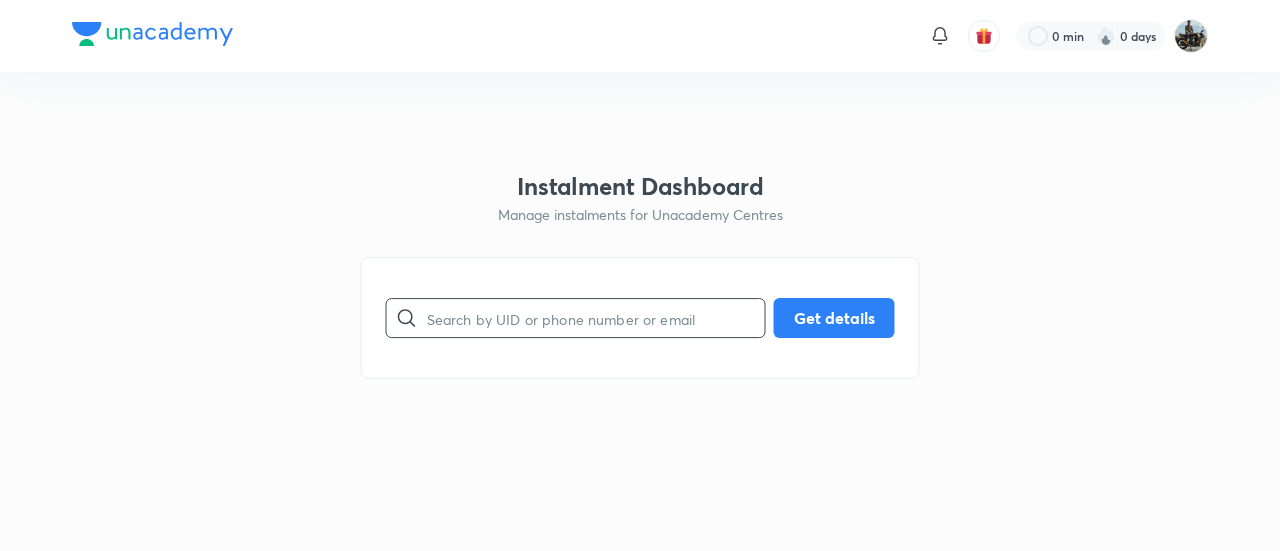 click at bounding box center [596, 318] 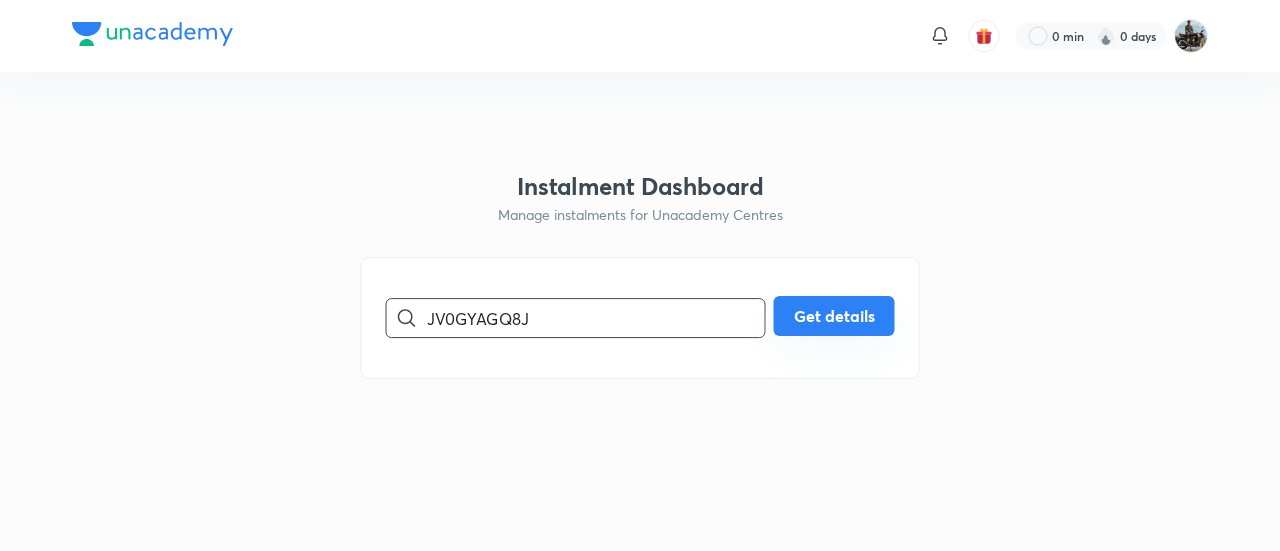 type on "JV0GYAGQ8J" 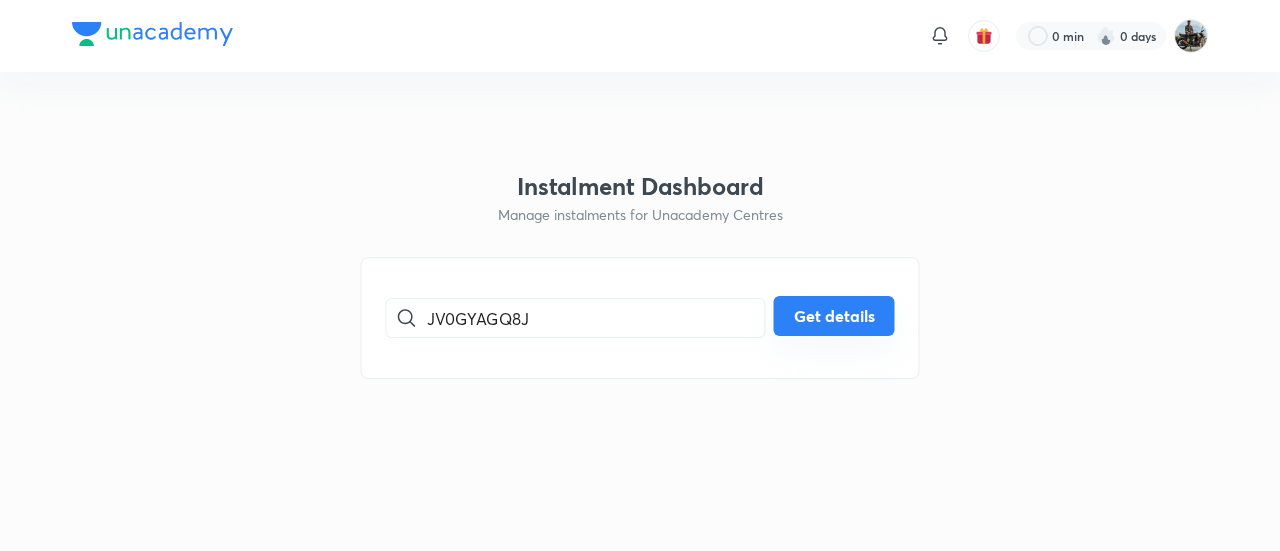 click on "Get details" at bounding box center (834, 316) 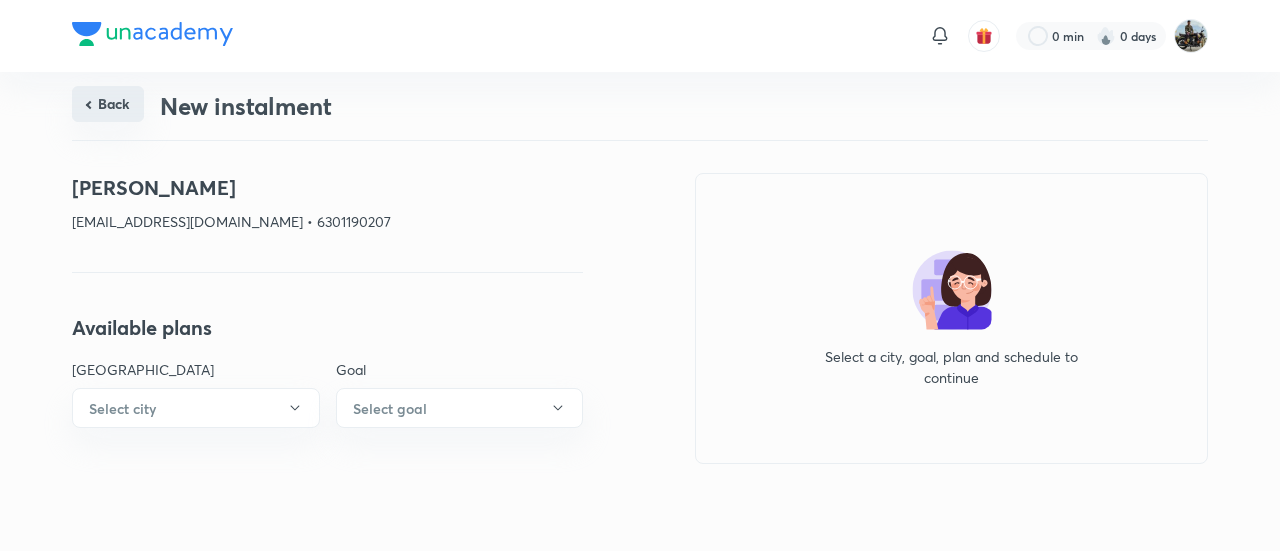 click on "Back" at bounding box center [108, 104] 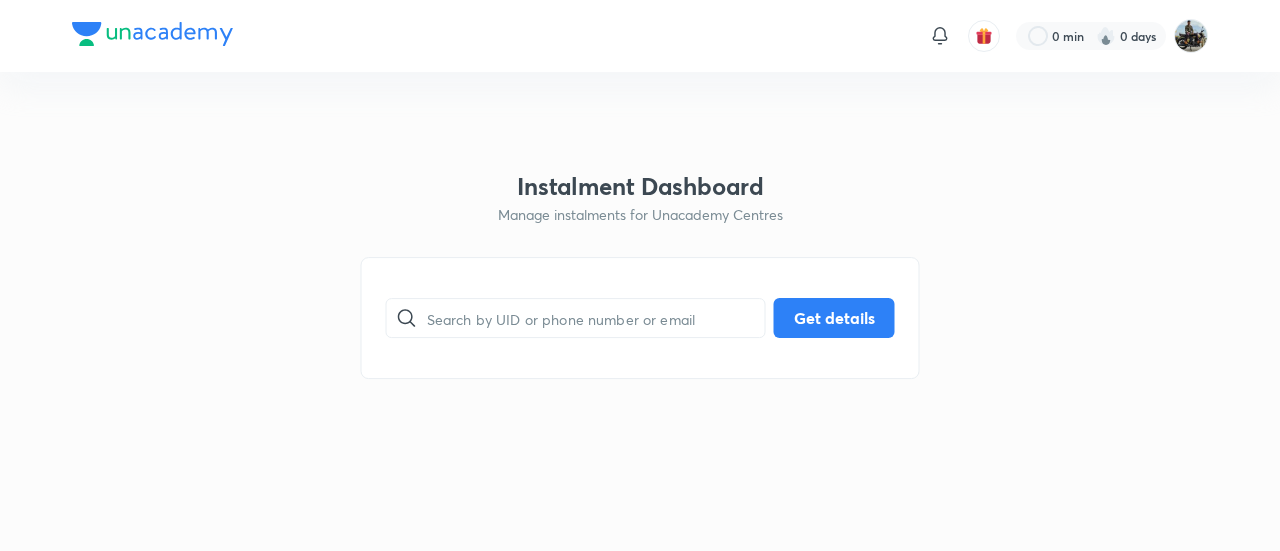 click on "0 min 0 days Instalment Dashboard Manage instalments for Unacademy Centres ​ Get details No internet connection" at bounding box center (640, 36) 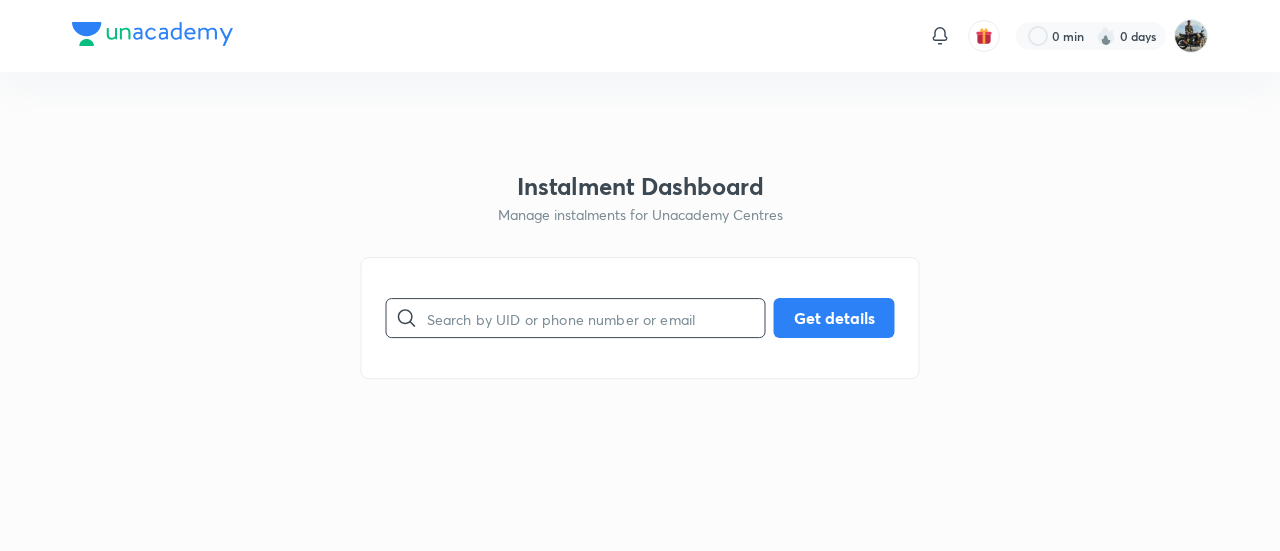 click at bounding box center (596, 318) 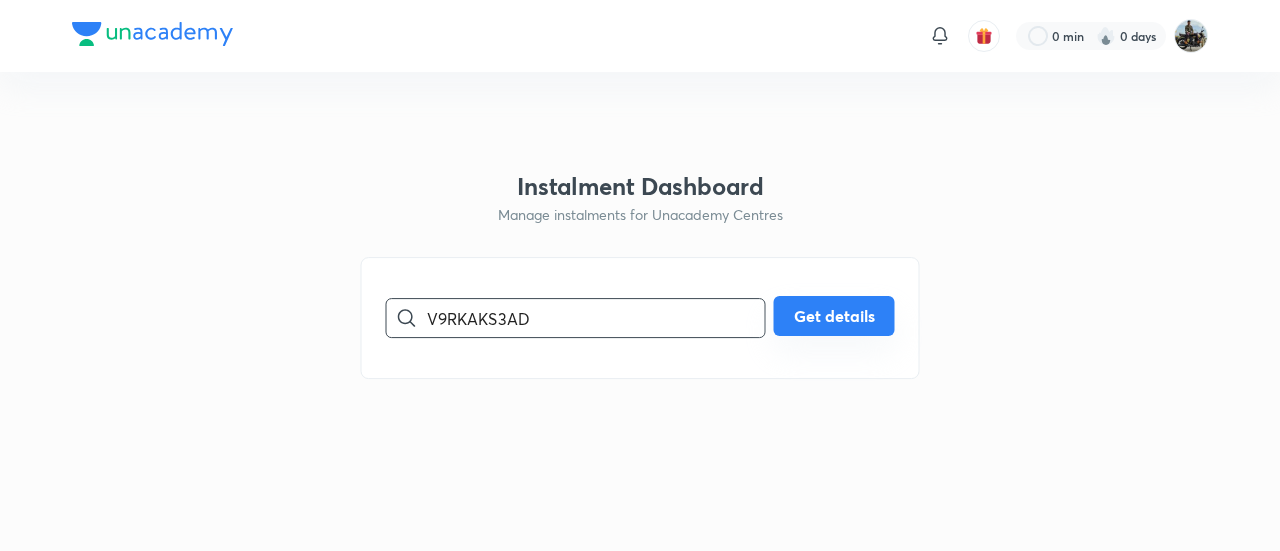 type on "V9RKAKS3AD" 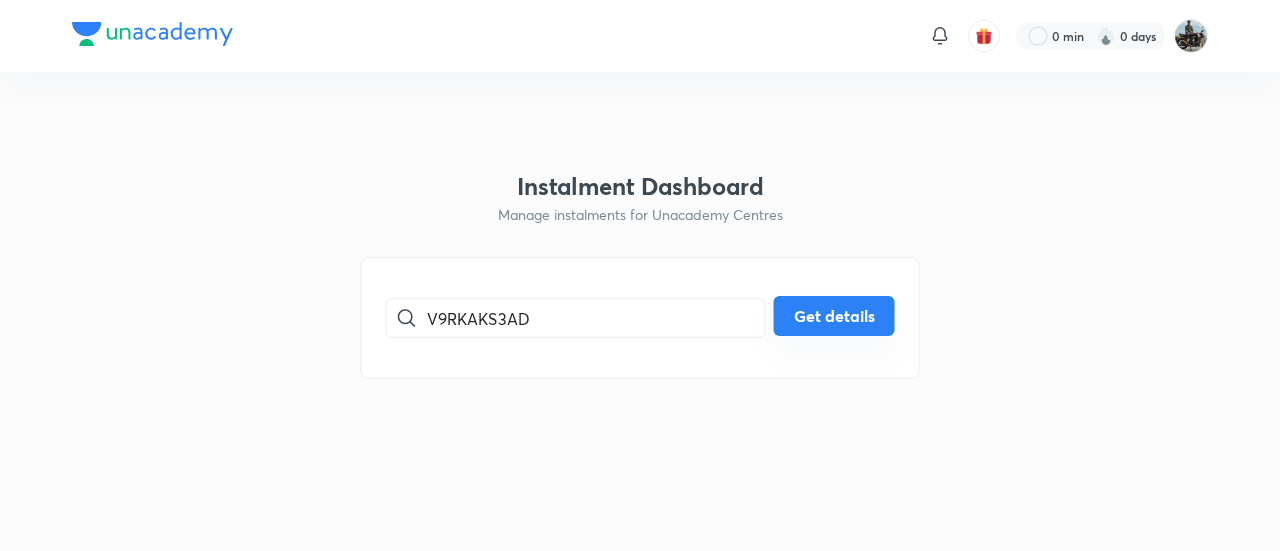 click on "Get details" at bounding box center (834, 316) 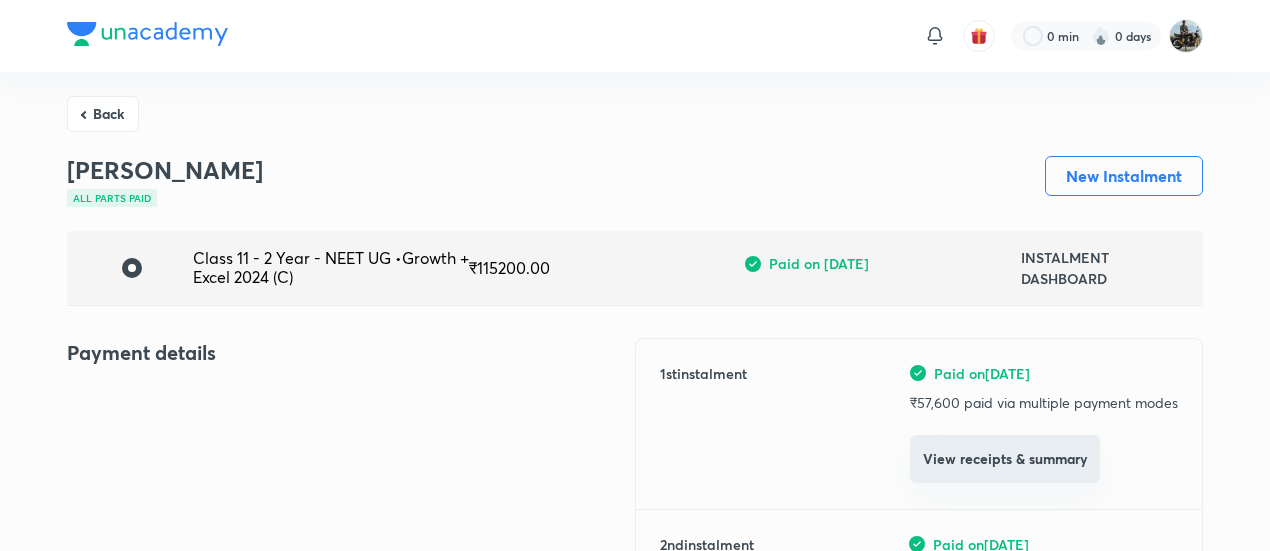 click on "View receipts & summary" at bounding box center (1005, 459) 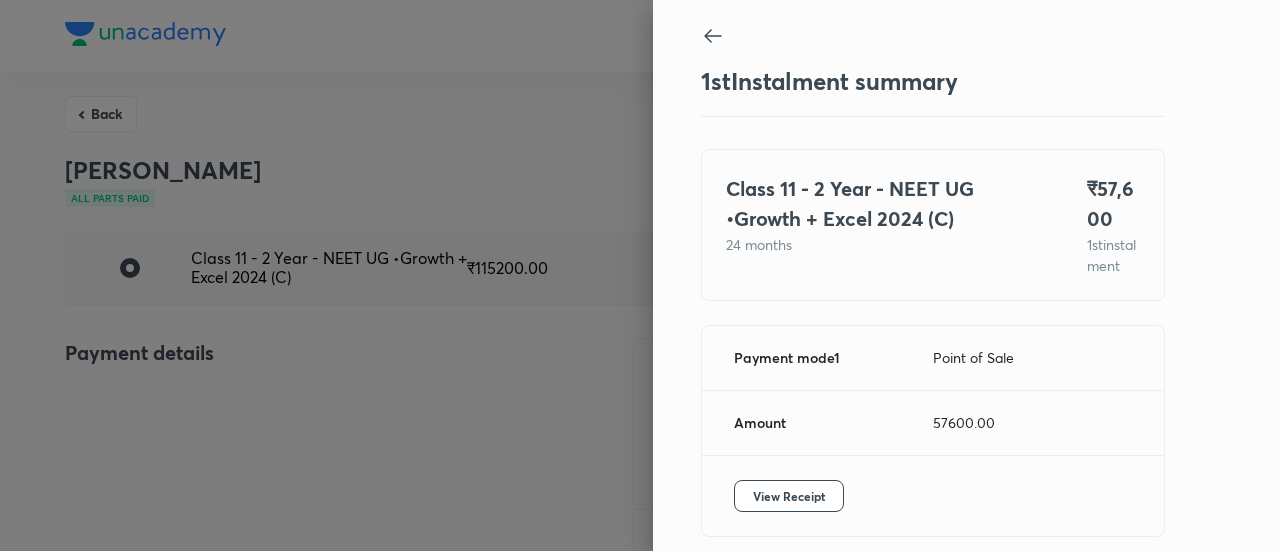 scroll, scrollTop: 109, scrollLeft: 0, axis: vertical 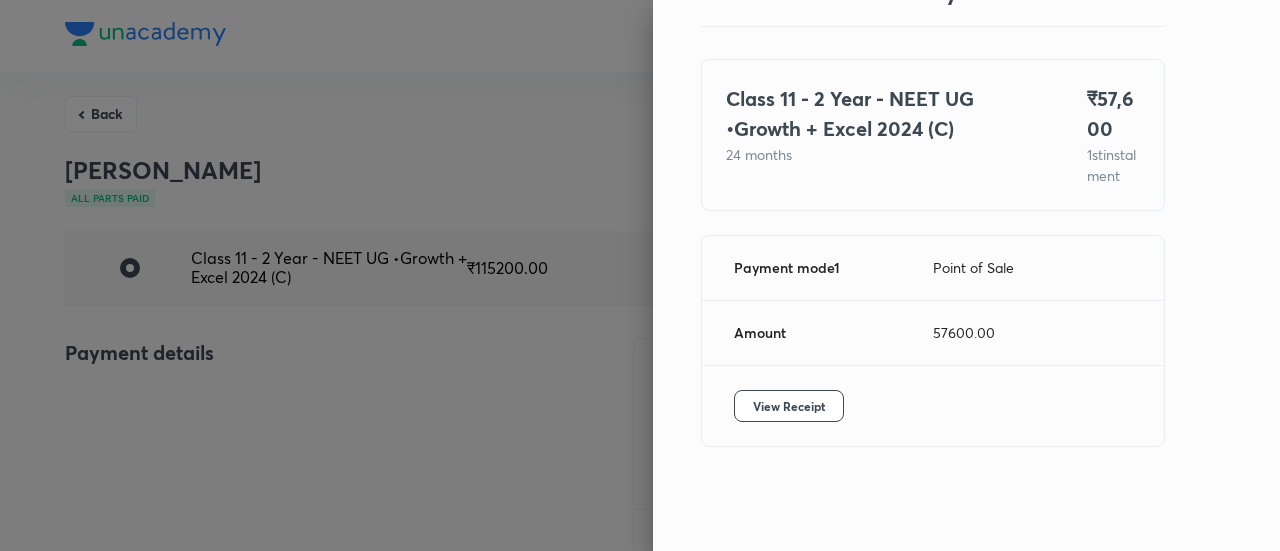 click on "View Receipt" at bounding box center [933, 406] 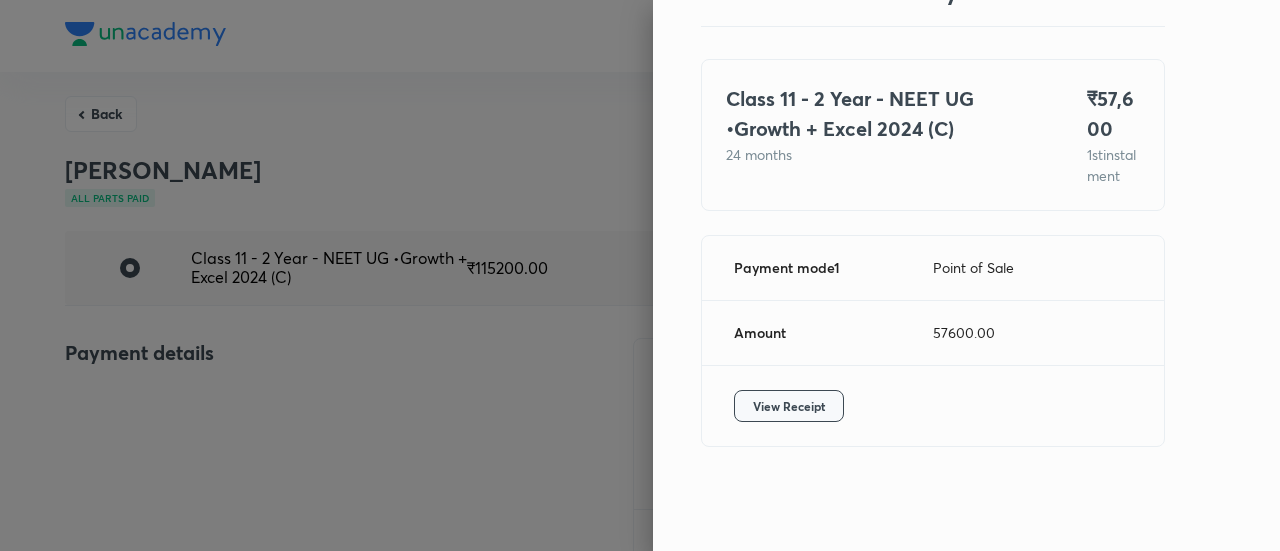 click on "View Receipt" at bounding box center (789, 406) 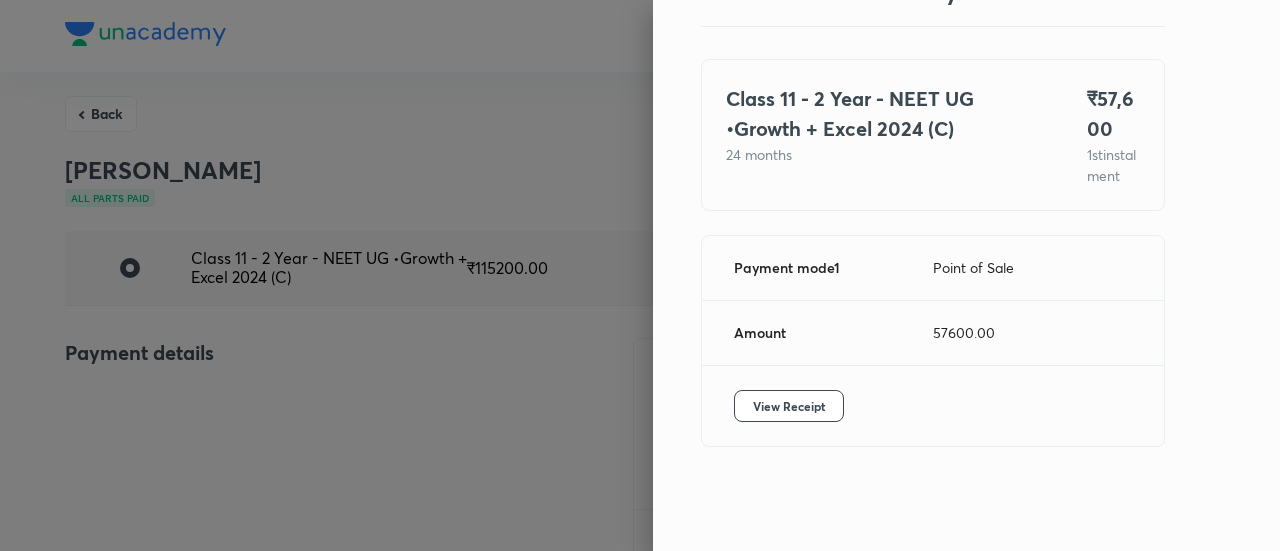 click at bounding box center (640, 275) 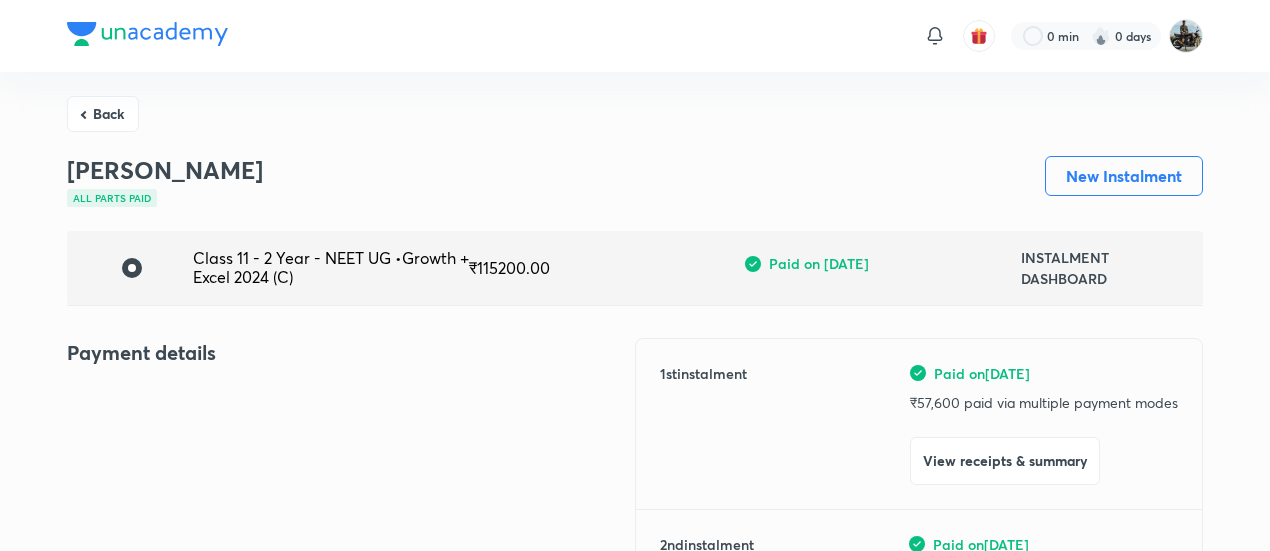 click on "Back" at bounding box center (103, 114) 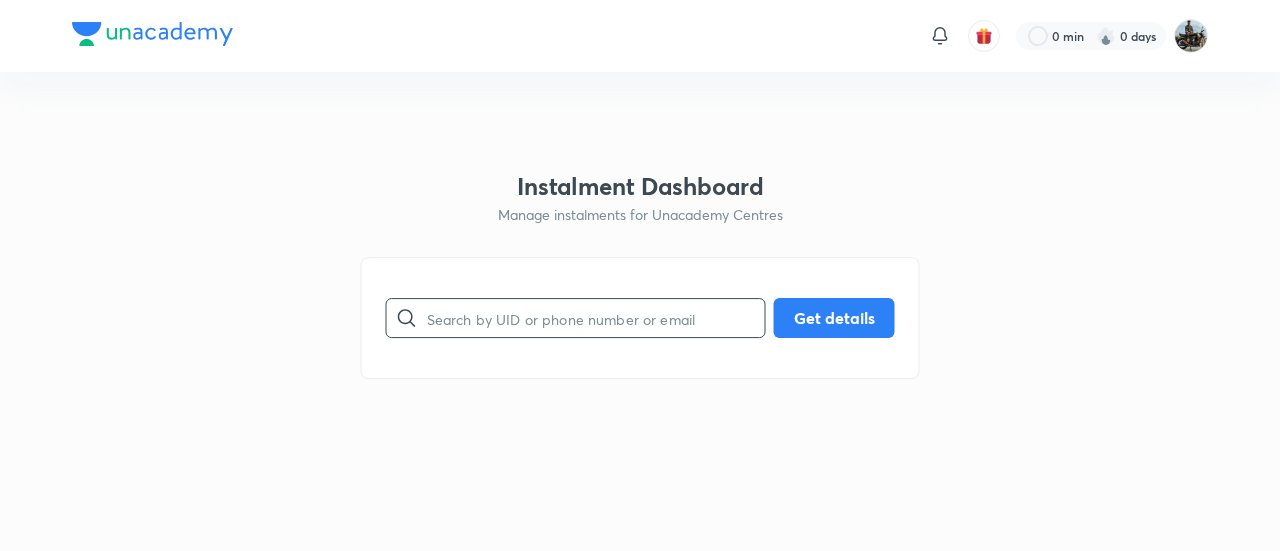 click at bounding box center (596, 318) 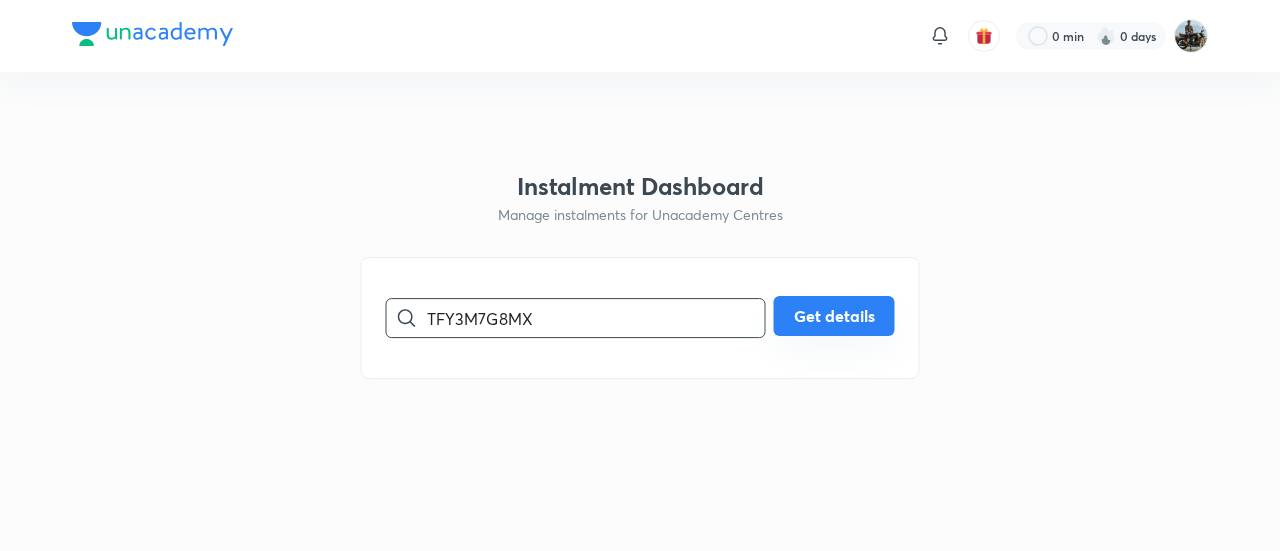 type on "TFY3M7G8MX" 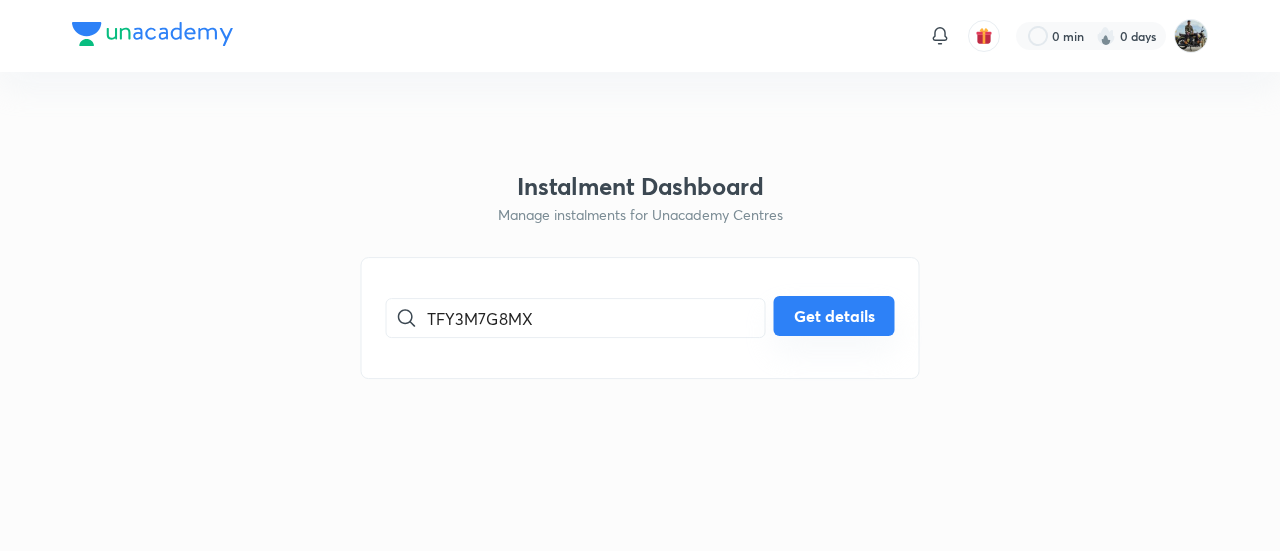 click on "Get details" at bounding box center (834, 316) 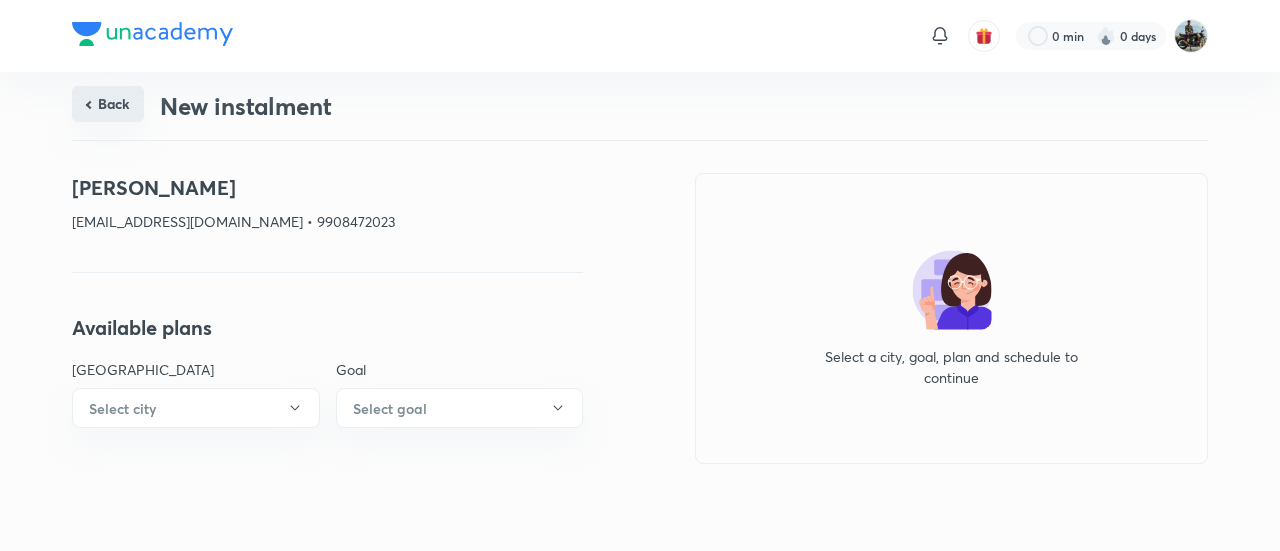 click on "Back" at bounding box center [108, 104] 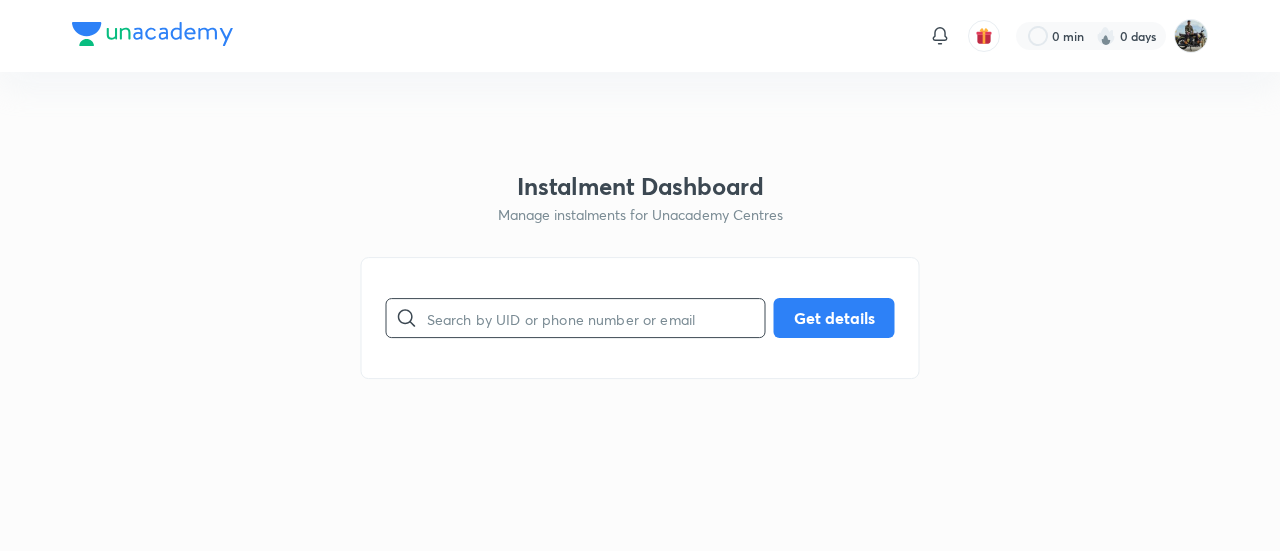 click at bounding box center (596, 318) 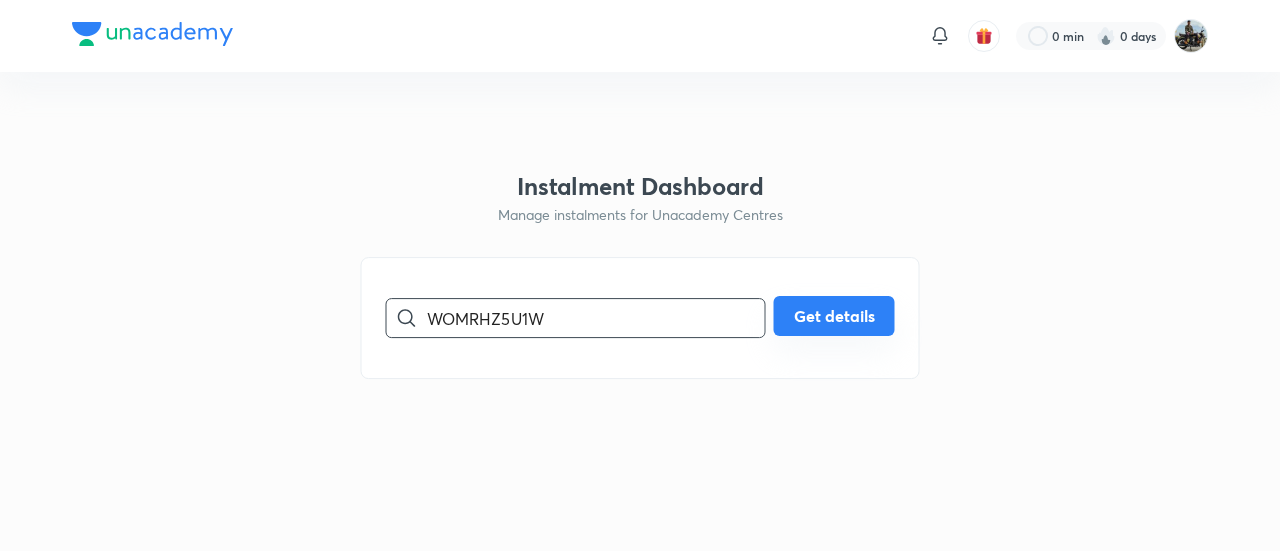 type on "WOMRHZ5U1W" 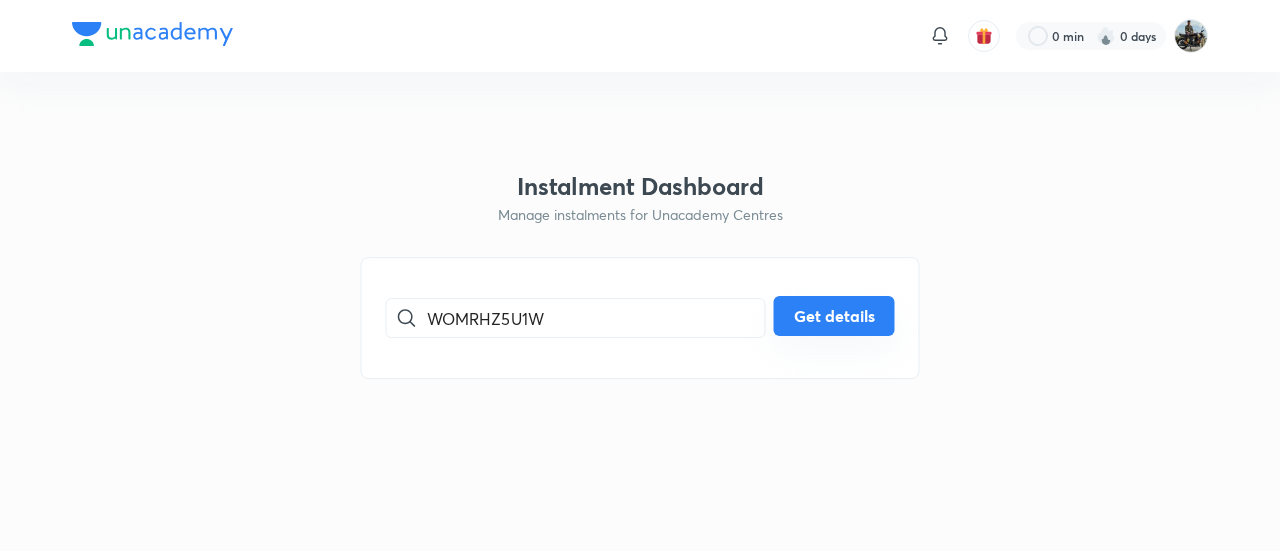 click on "Get details" at bounding box center (834, 316) 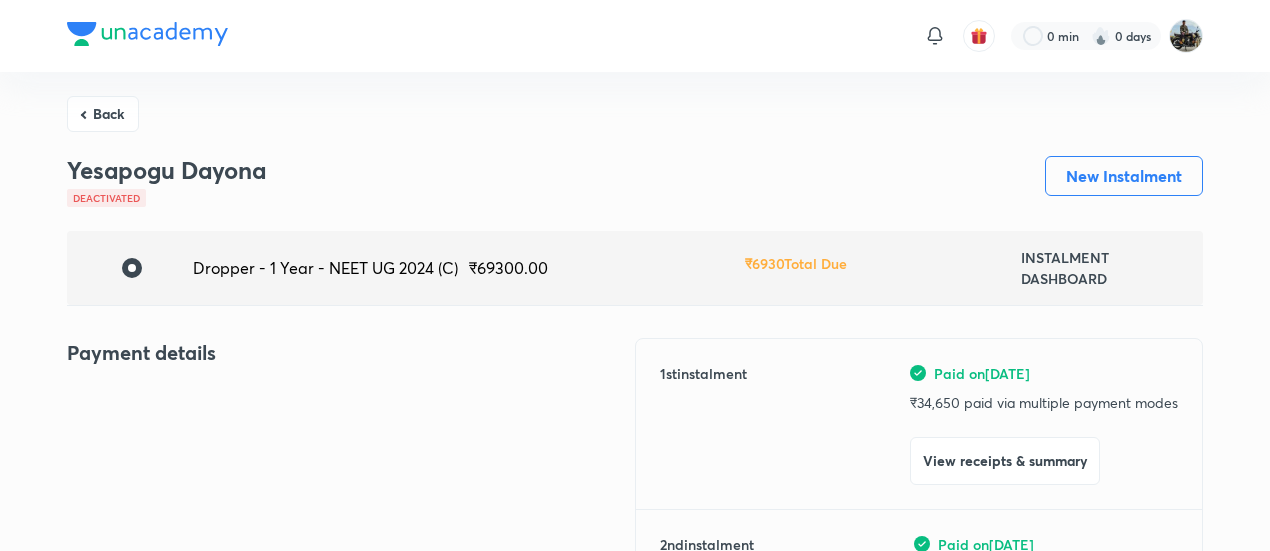 click on "View receipts & summary" at bounding box center (1005, 461) 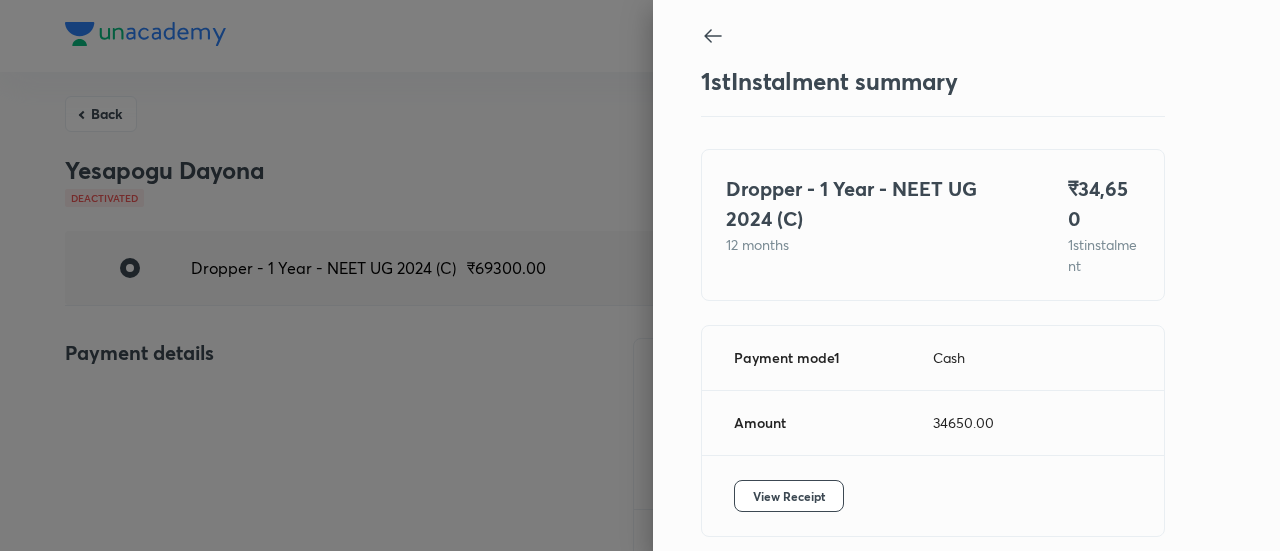 scroll, scrollTop: 67, scrollLeft: 0, axis: vertical 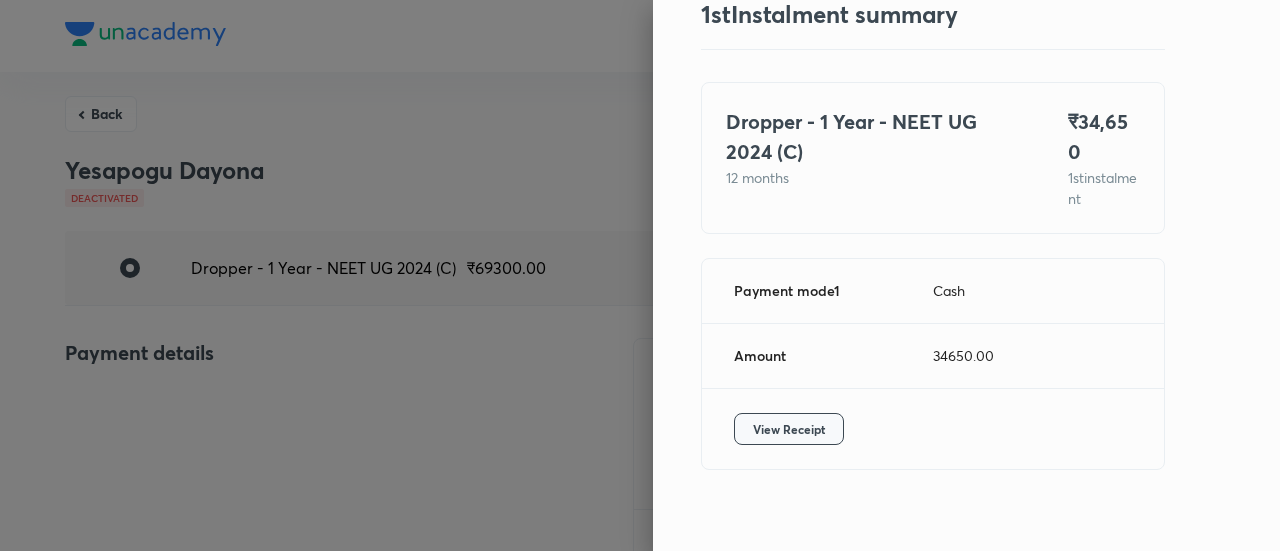 click on "View Receipt" at bounding box center (789, 429) 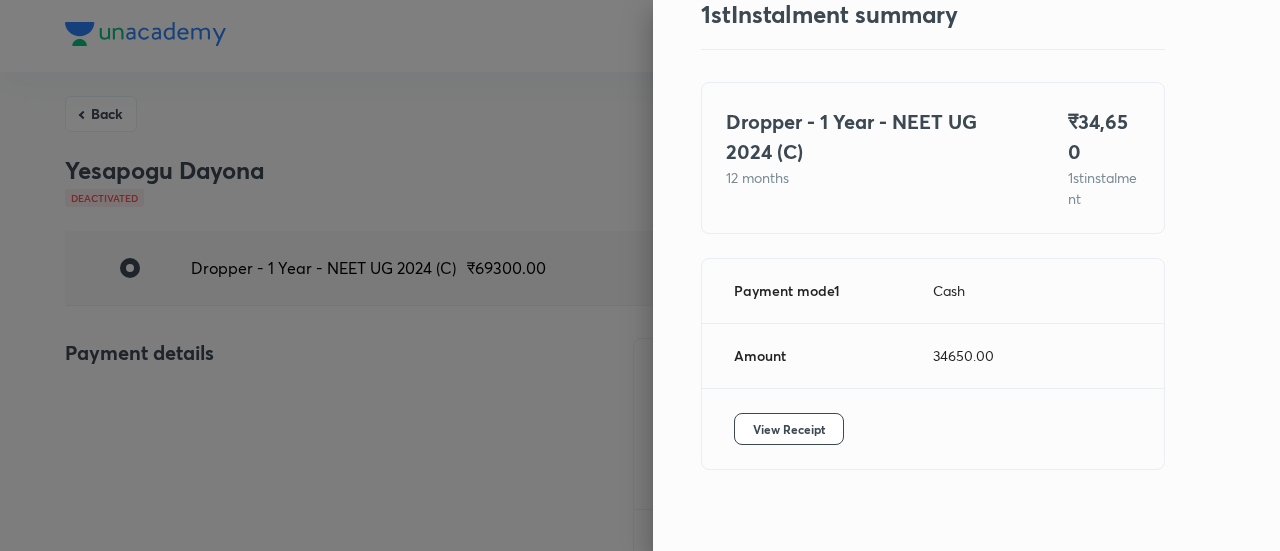 click at bounding box center [640, 275] 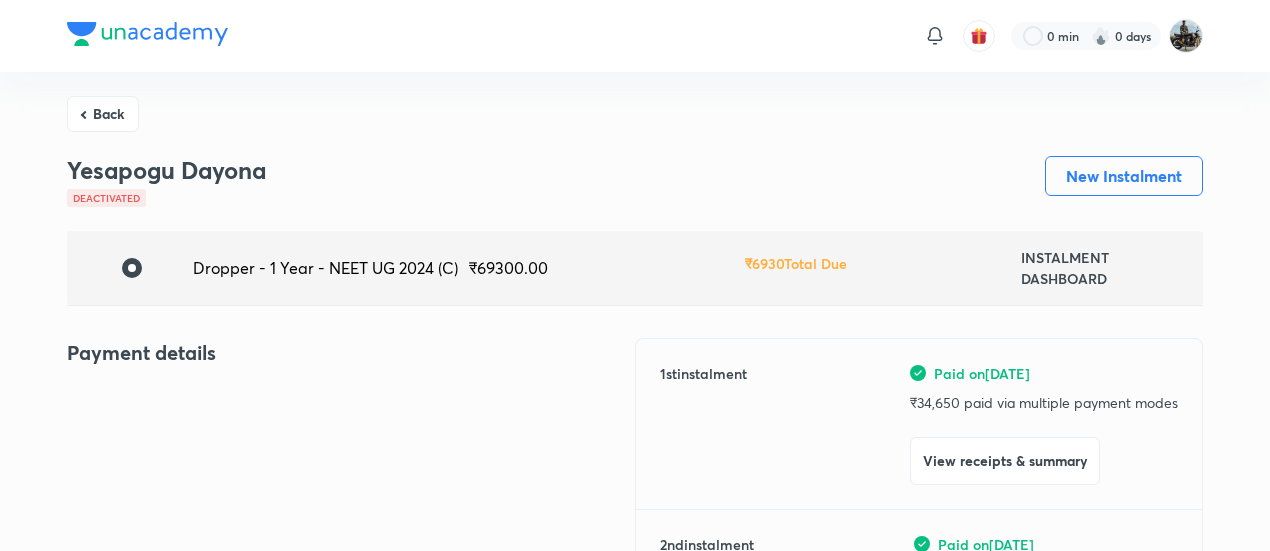 click on "Back" at bounding box center [103, 114] 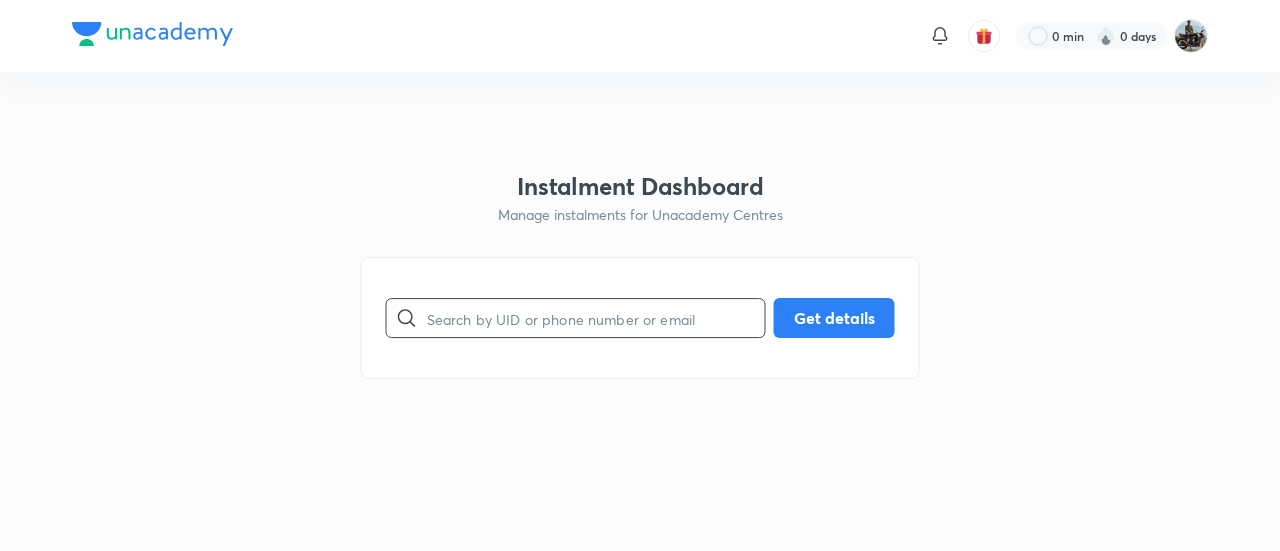 click at bounding box center [596, 318] 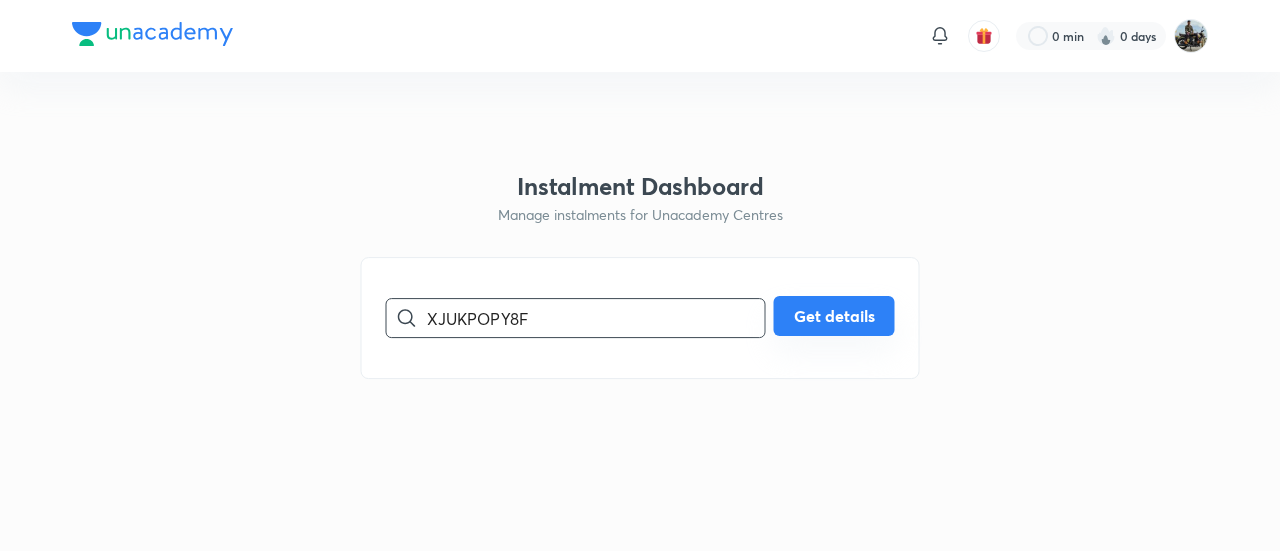 type on "XJUKPOPY8F" 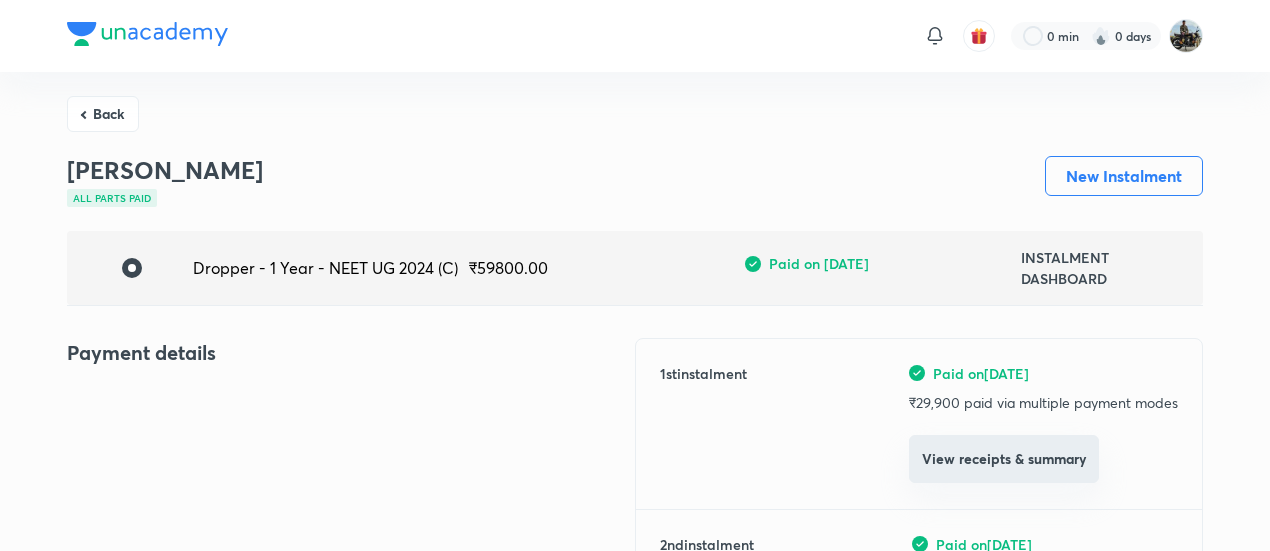 click on "View receipts & summary" at bounding box center (1004, 459) 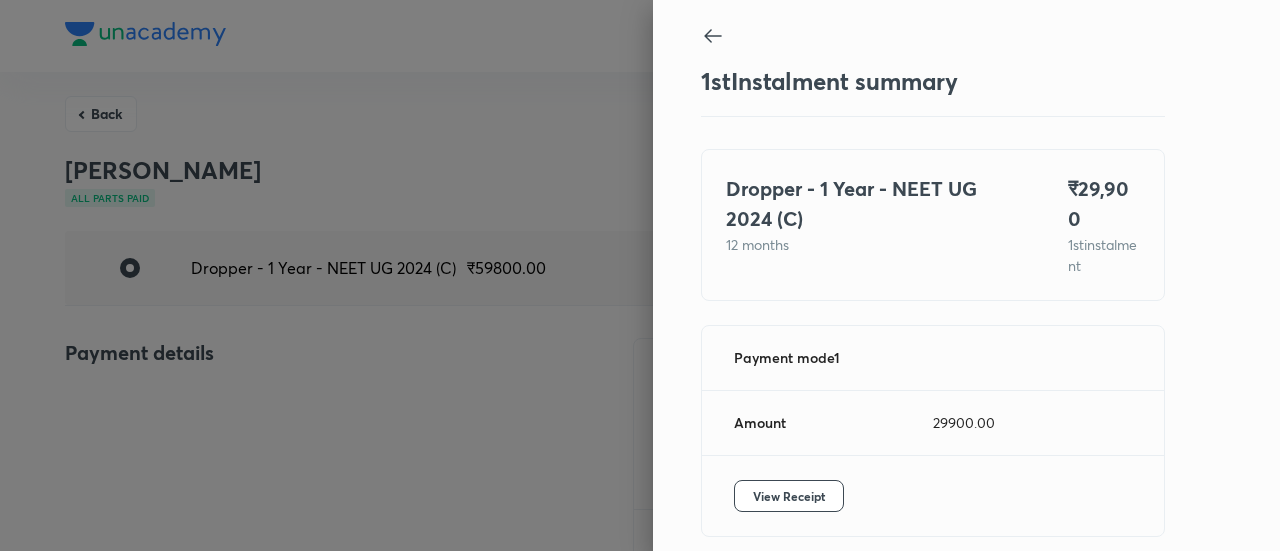 scroll, scrollTop: 67, scrollLeft: 0, axis: vertical 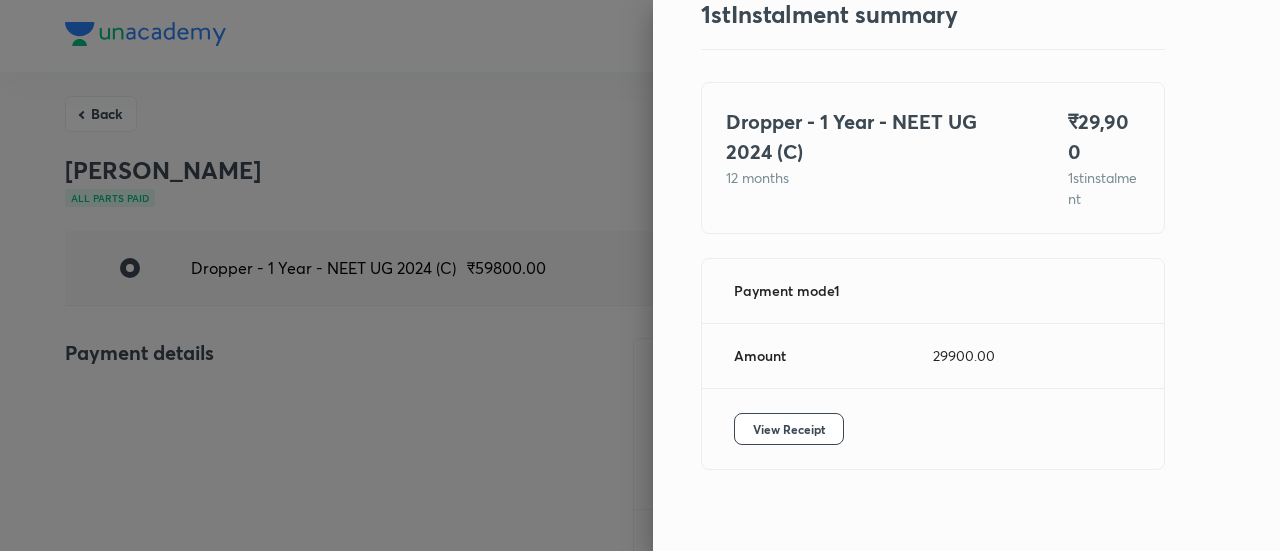 click on "View Receipt" at bounding box center [933, 429] 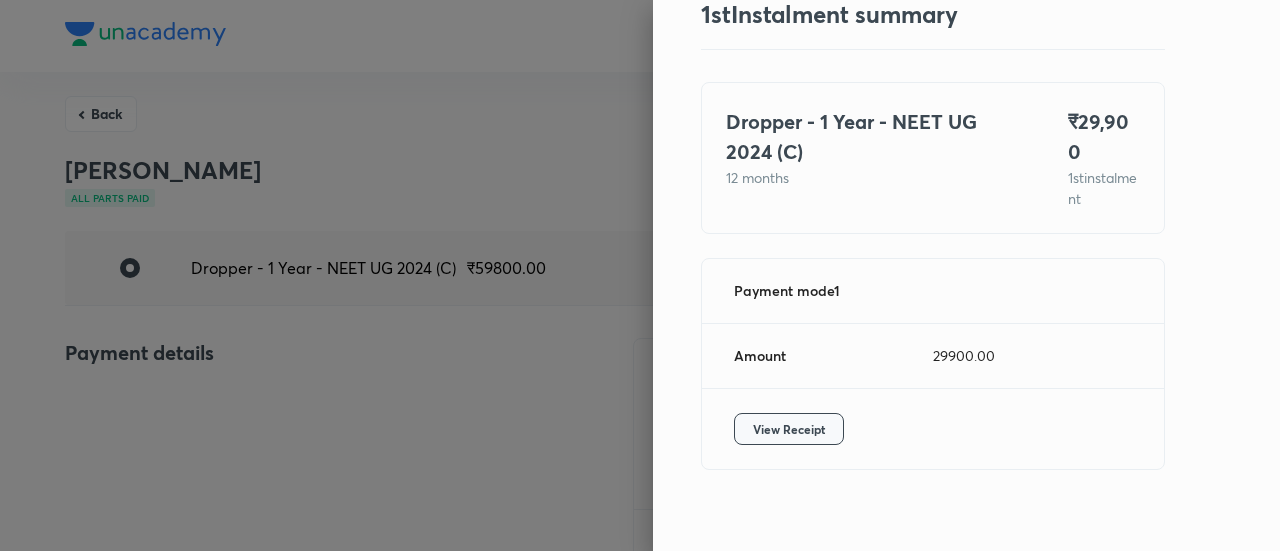 click on "View Receipt" at bounding box center [789, 429] 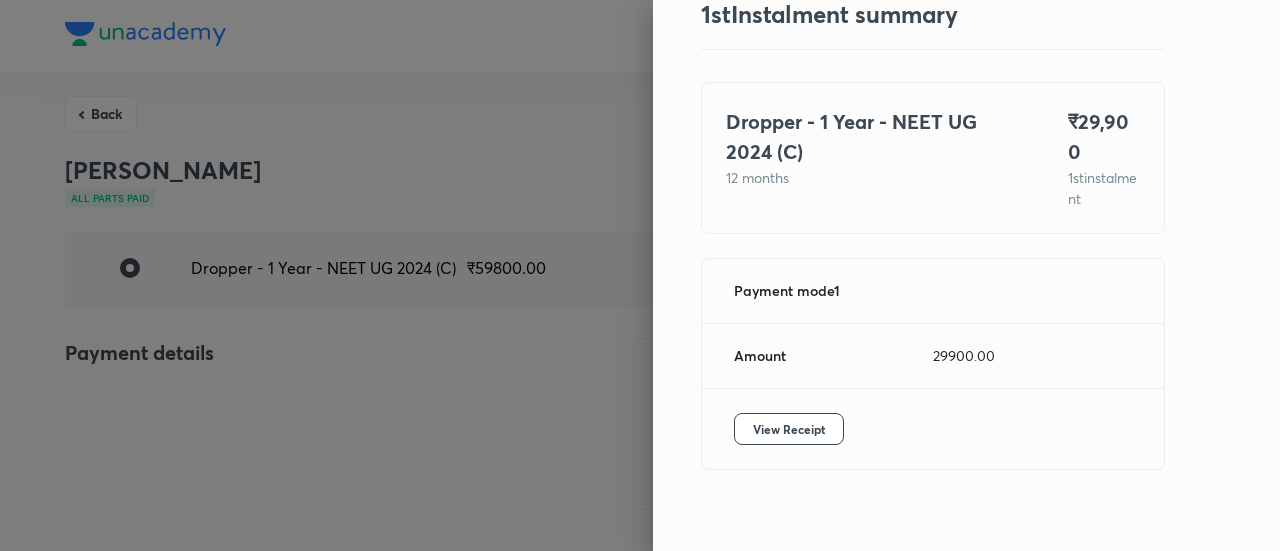 click at bounding box center [640, 275] 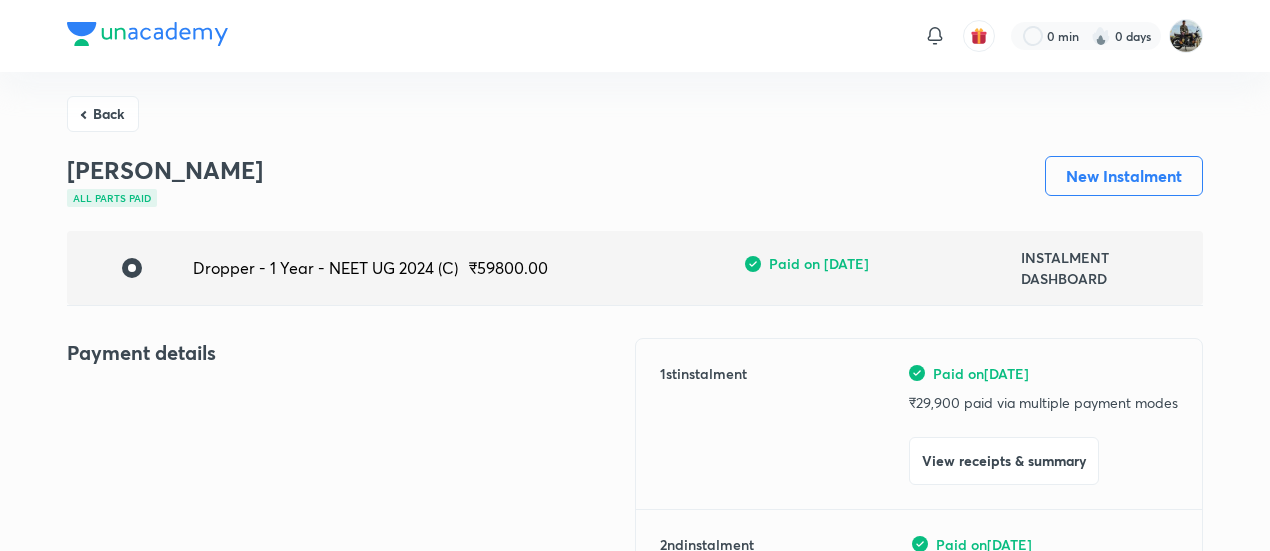 click on "Back" at bounding box center (103, 114) 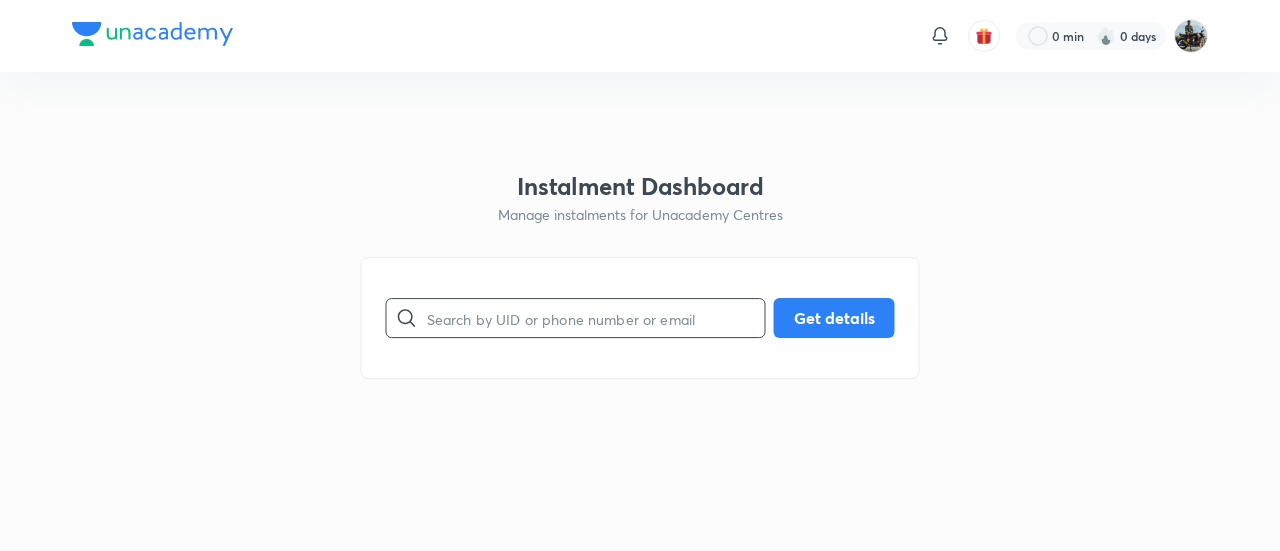 click at bounding box center (596, 318) 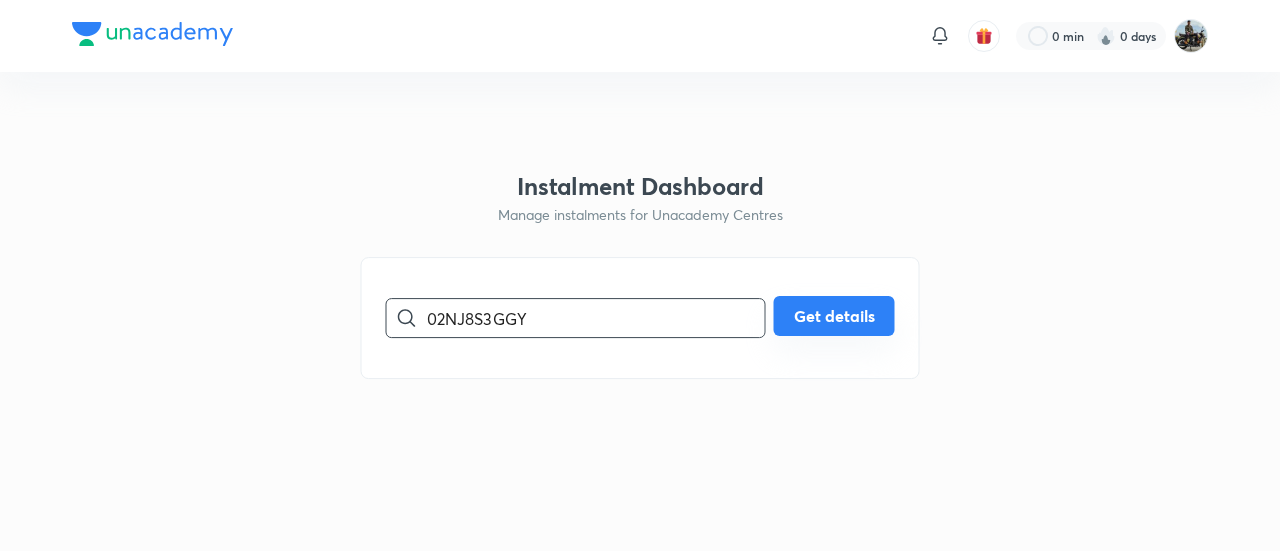 type on "02NJ8S3GGY" 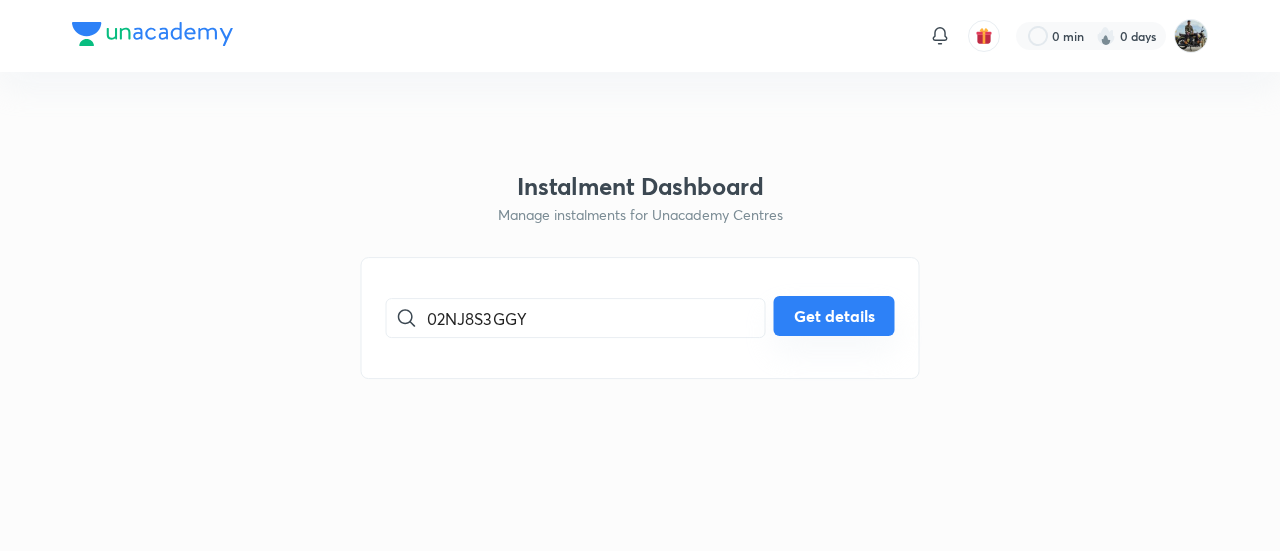 click on "Get details" at bounding box center [834, 316] 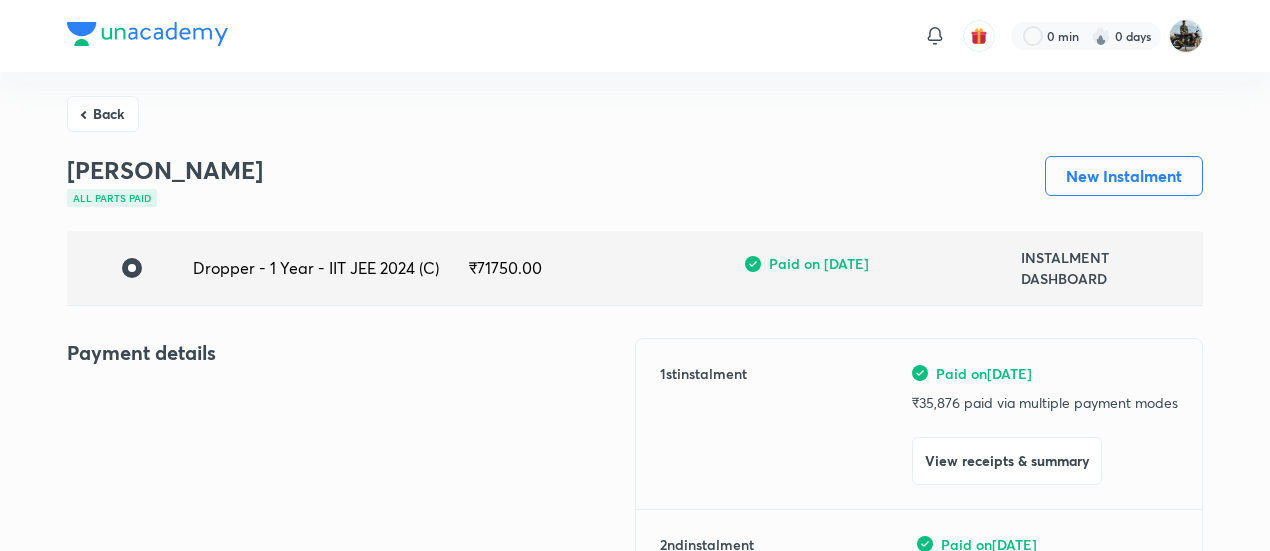 click on "View receipts & summary" at bounding box center [1007, 461] 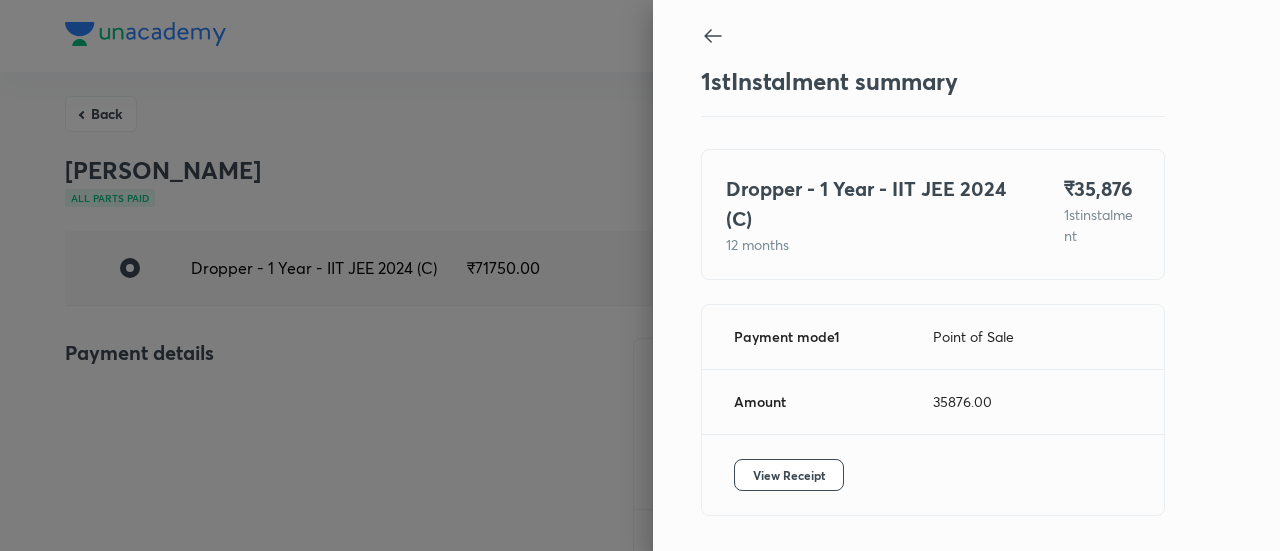 scroll, scrollTop: 67, scrollLeft: 0, axis: vertical 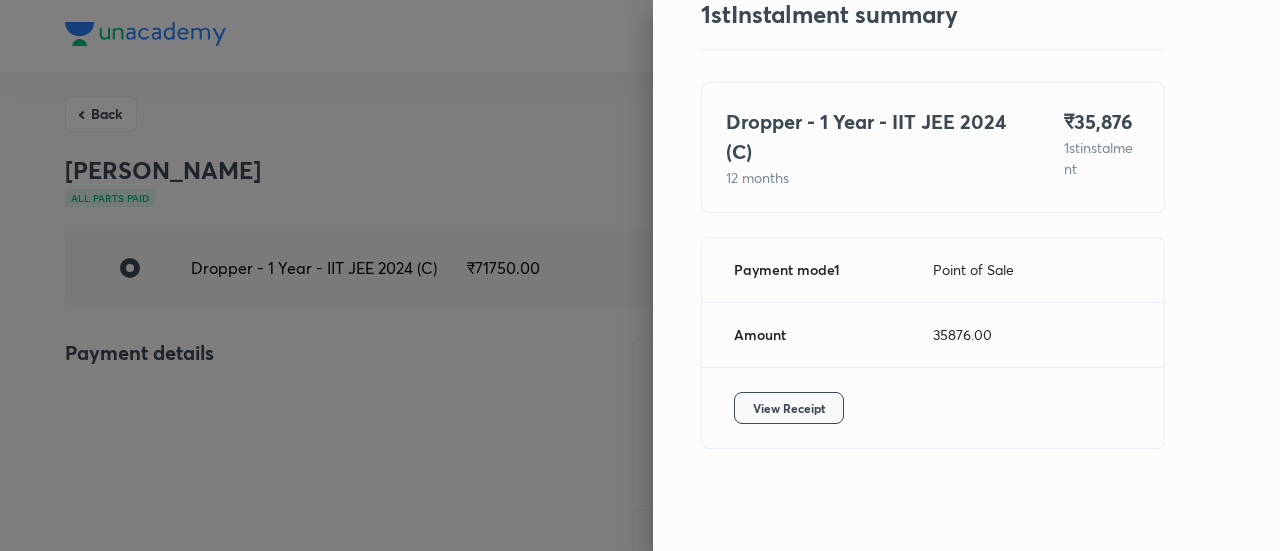 click on "View Receipt" at bounding box center (789, 408) 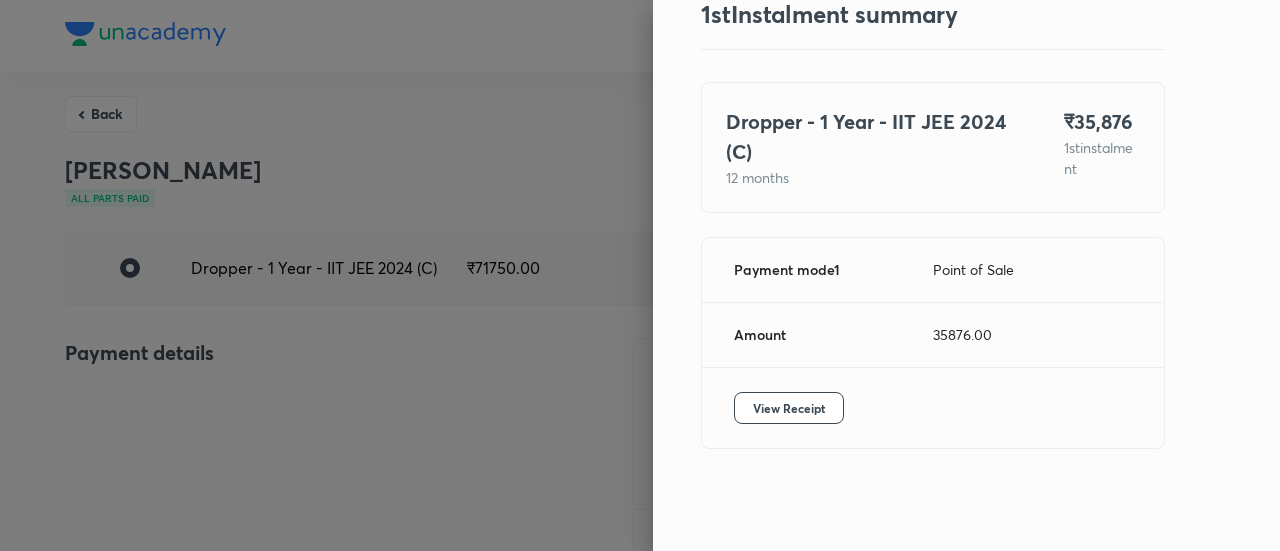 click at bounding box center [640, 275] 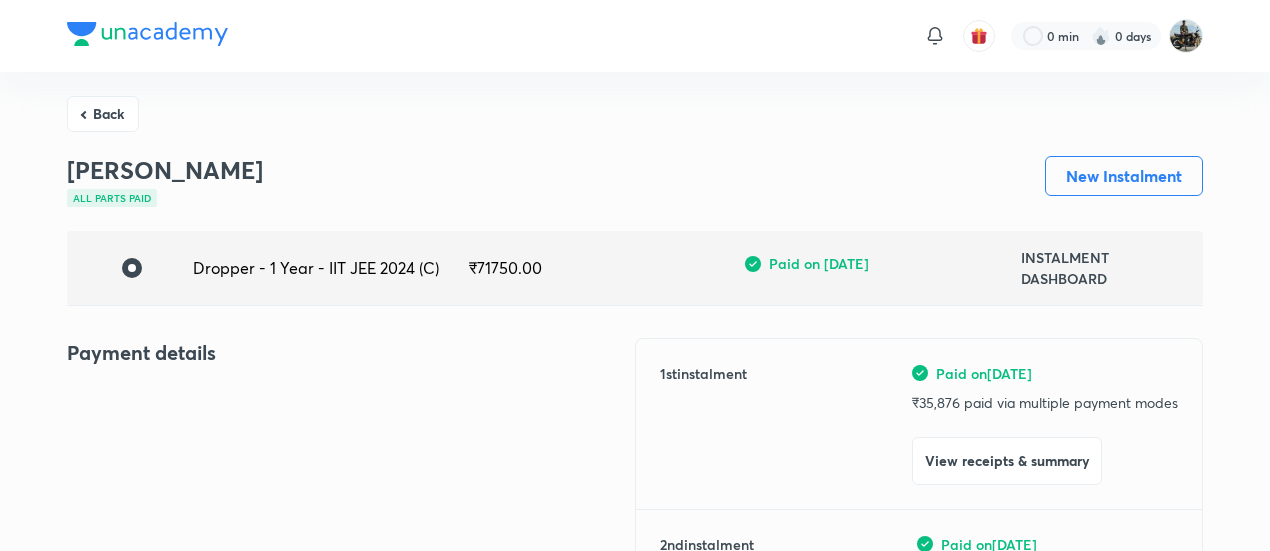 click on "Back" at bounding box center [103, 114] 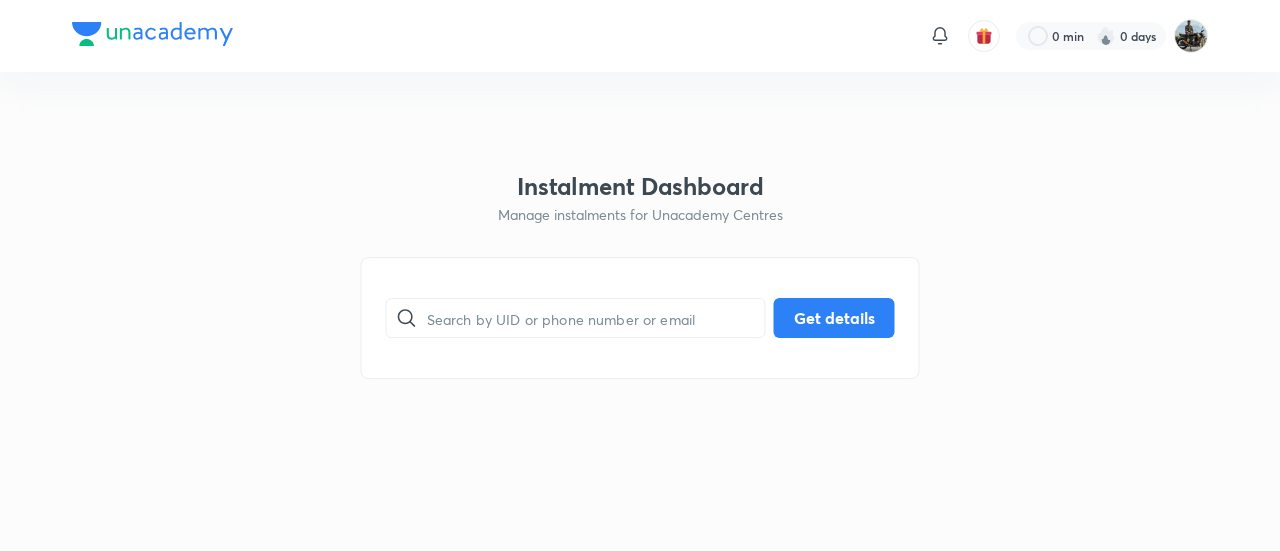 click on "​ Get details" at bounding box center (640, 318) 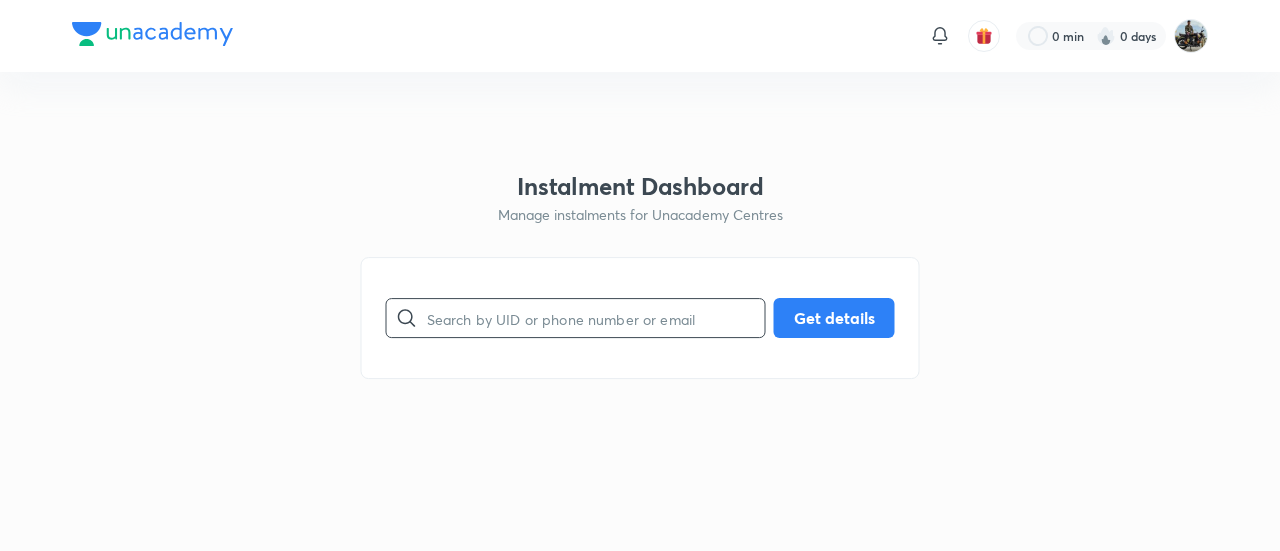 click at bounding box center (596, 318) 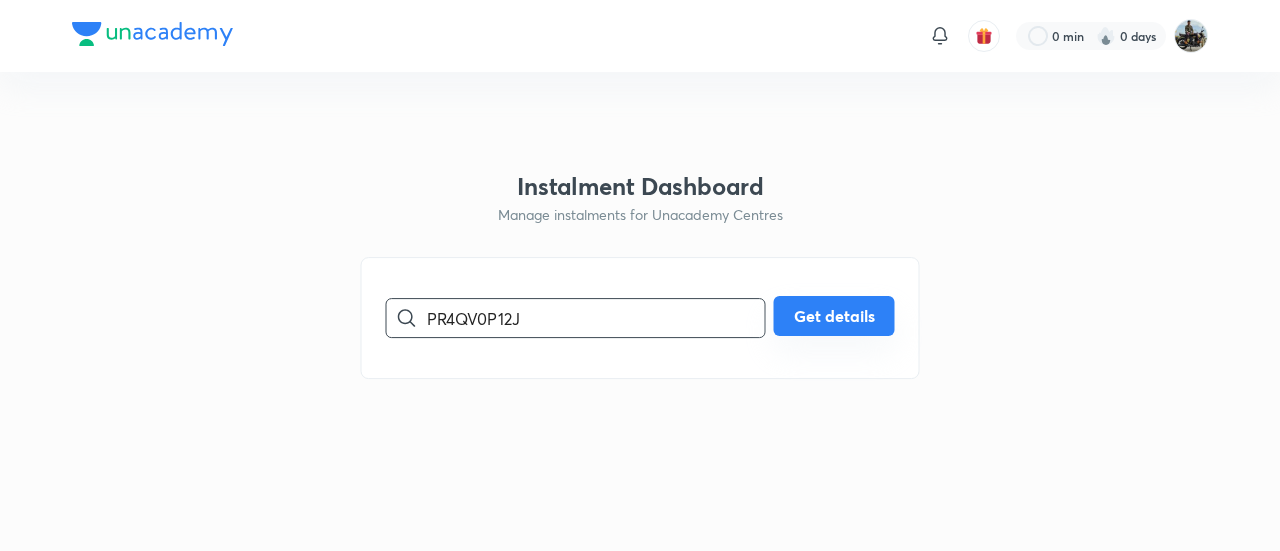 type on "PR4QV0P12J" 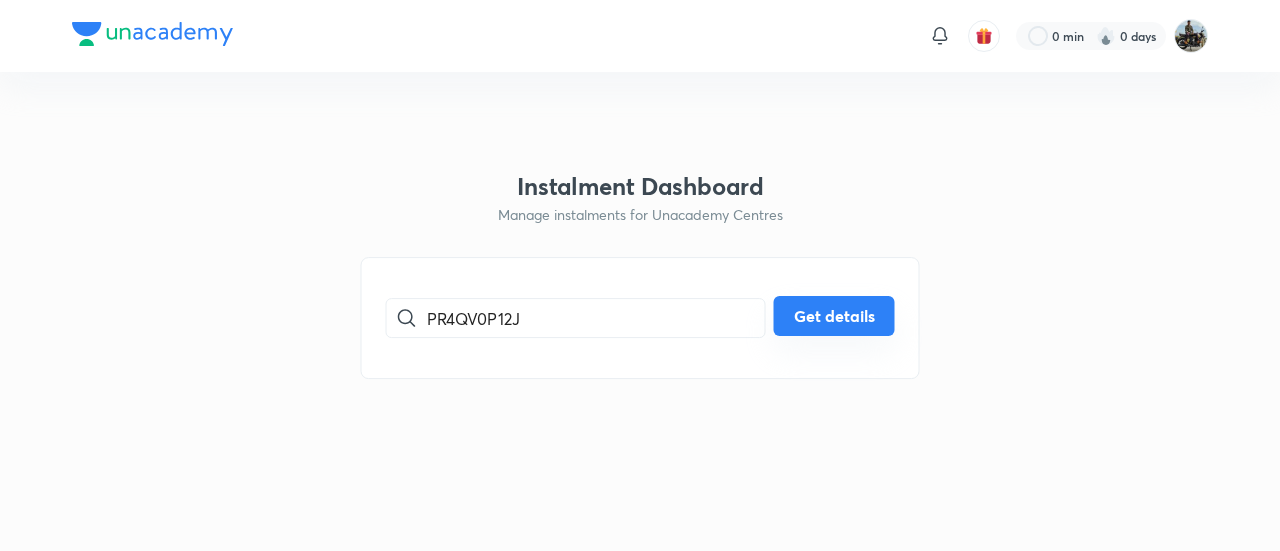 click on "Get details" at bounding box center (834, 316) 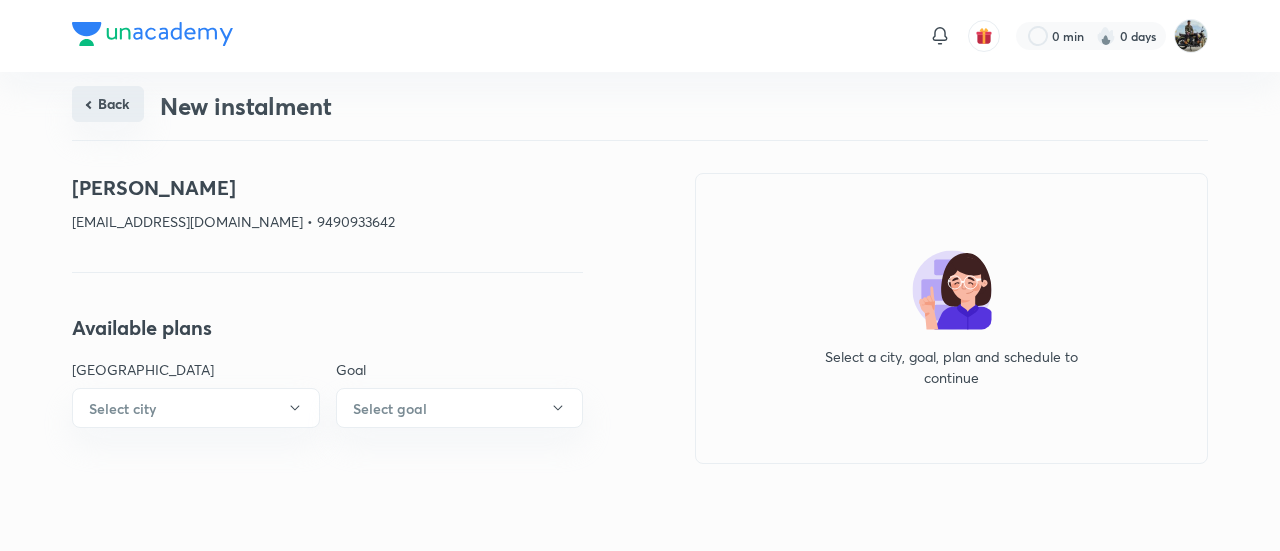 click on "Back" at bounding box center [108, 104] 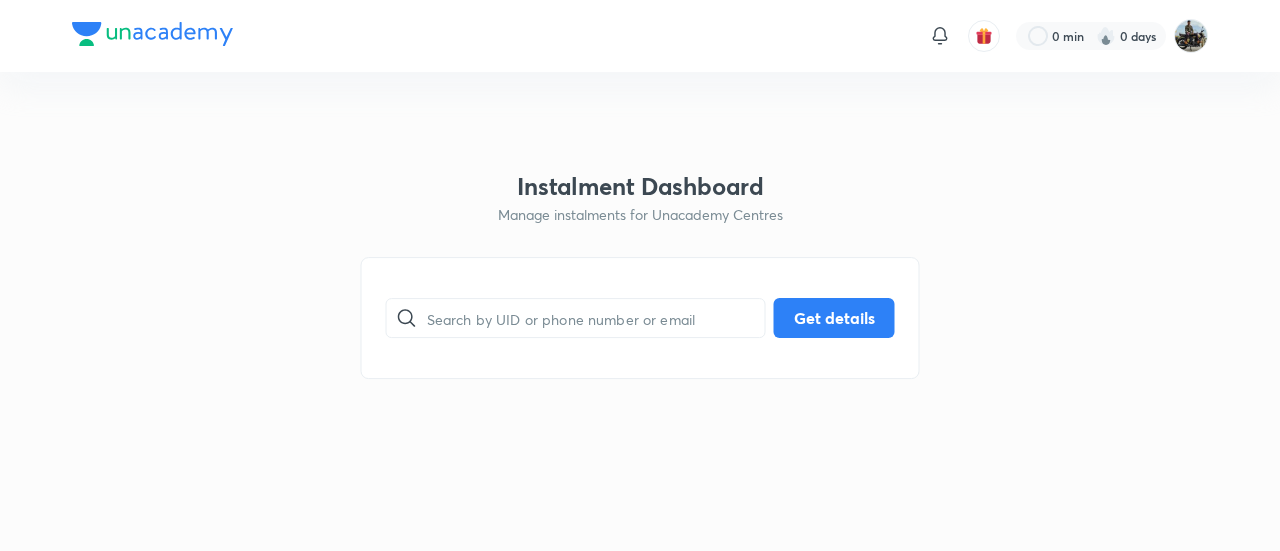 click on "0 min 0 days Instalment Dashboard Manage instalments for Unacademy Centres ​ Get details No internet connection" at bounding box center (640, 36) 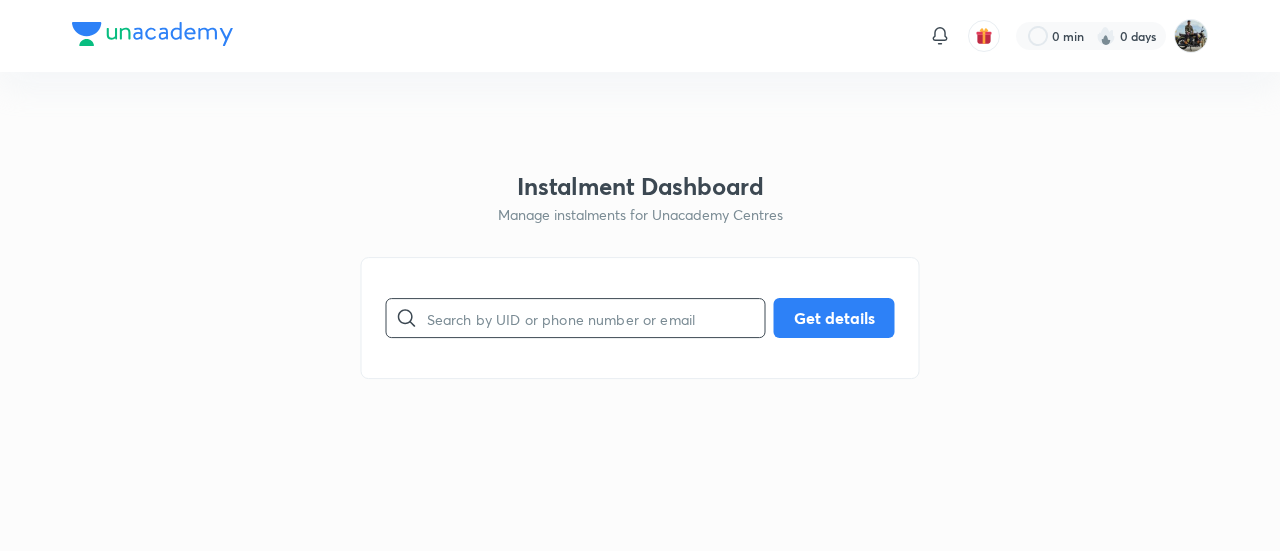 click at bounding box center [596, 318] 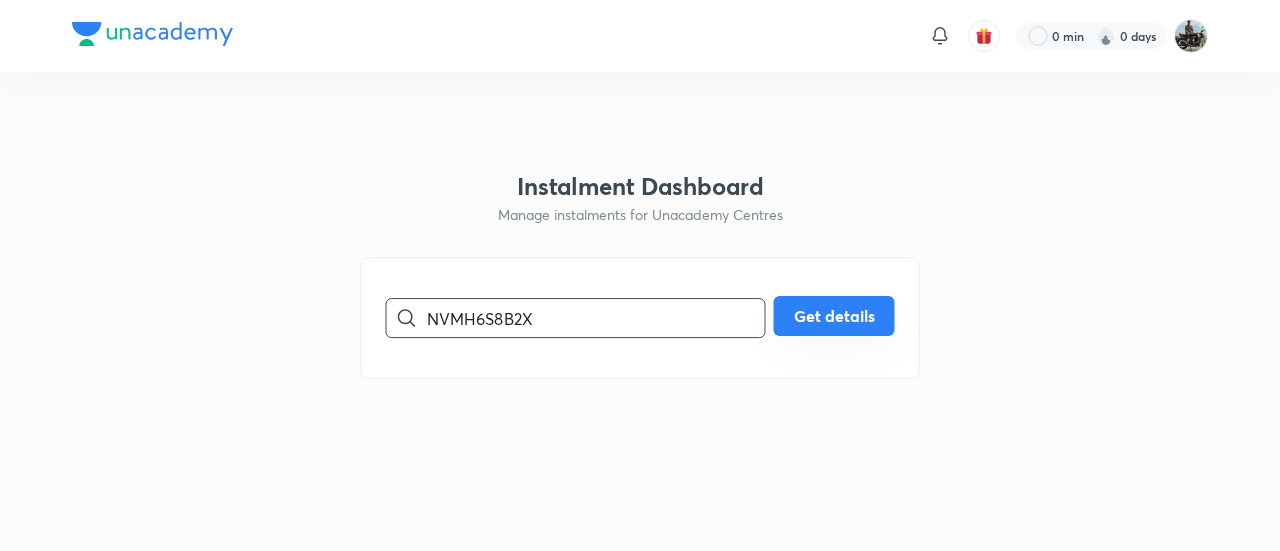 type on "NVMH6S8B2X" 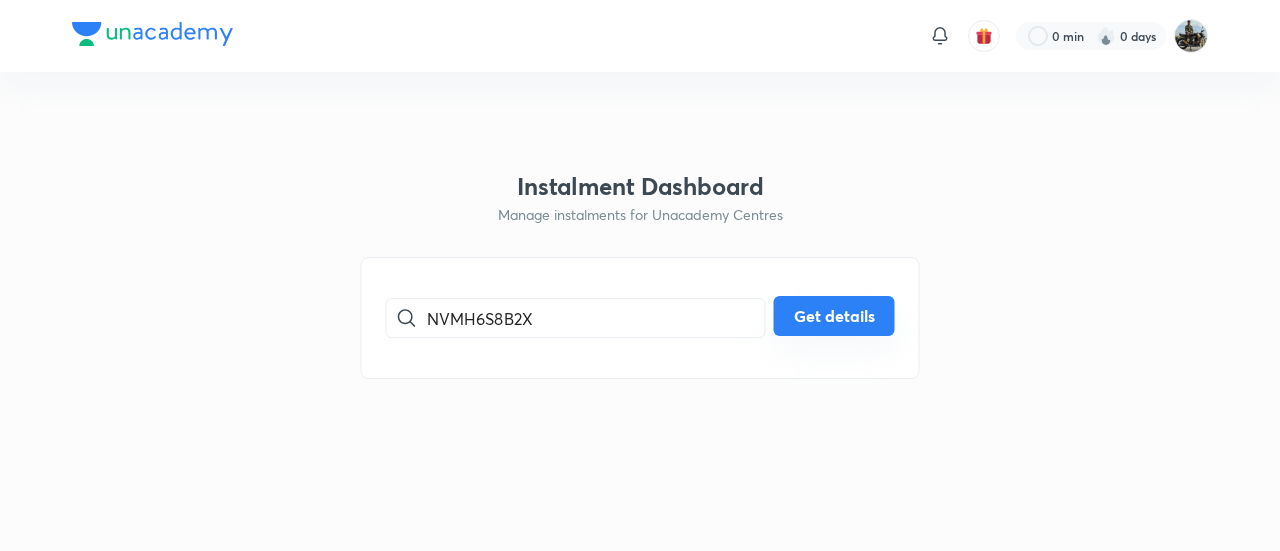 click on "Get details" at bounding box center [834, 316] 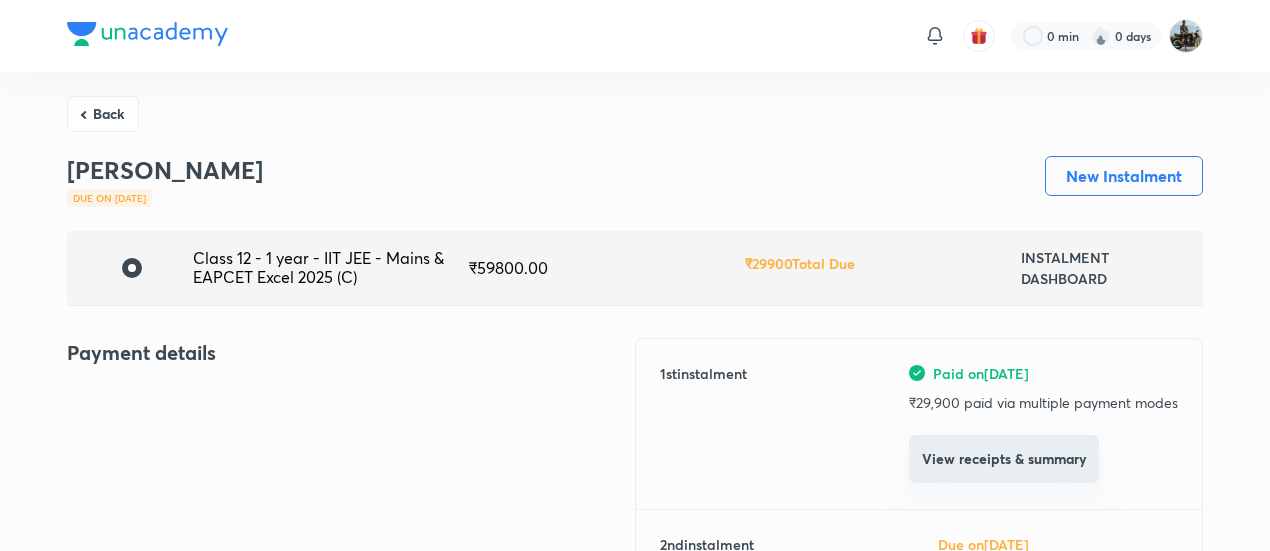 click on "View receipts & summary" at bounding box center (1004, 459) 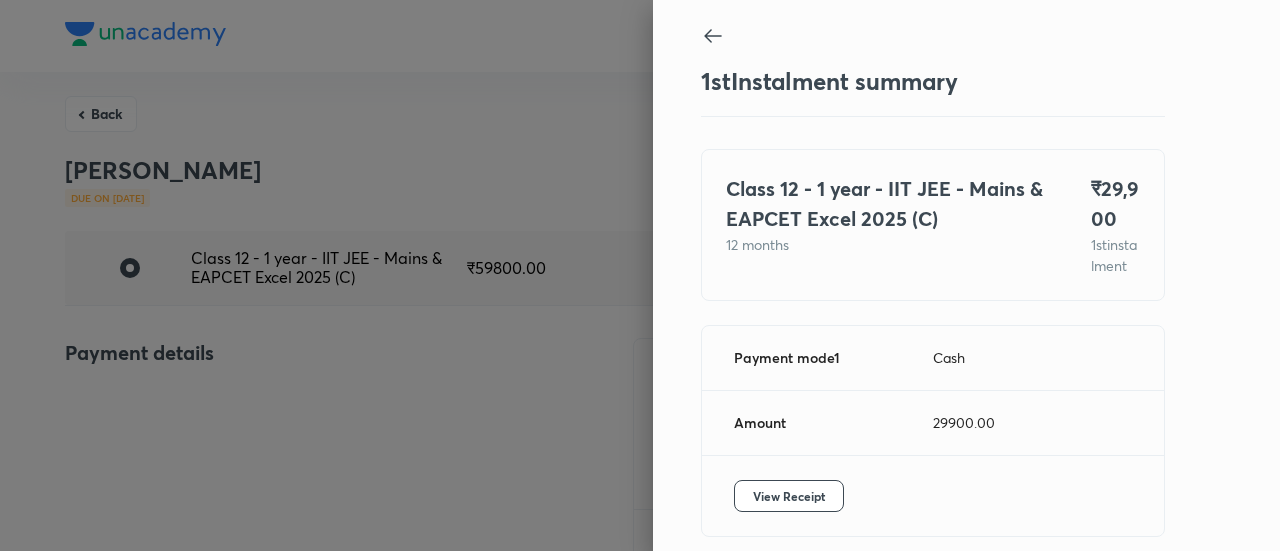 scroll, scrollTop: 109, scrollLeft: 0, axis: vertical 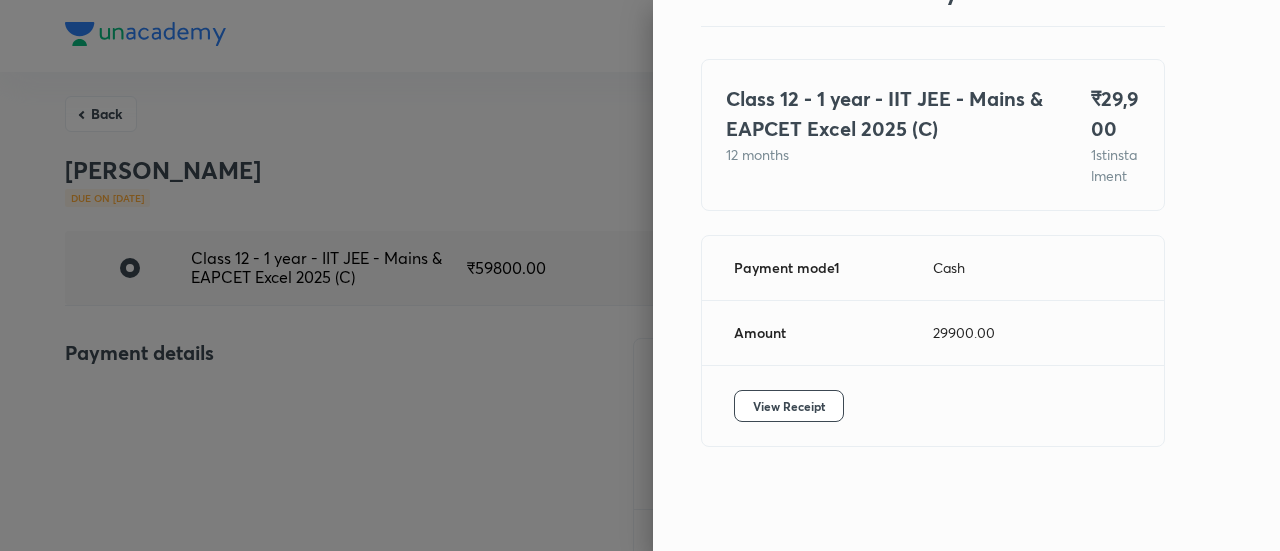 click on "View Receipt" at bounding box center [933, 406] 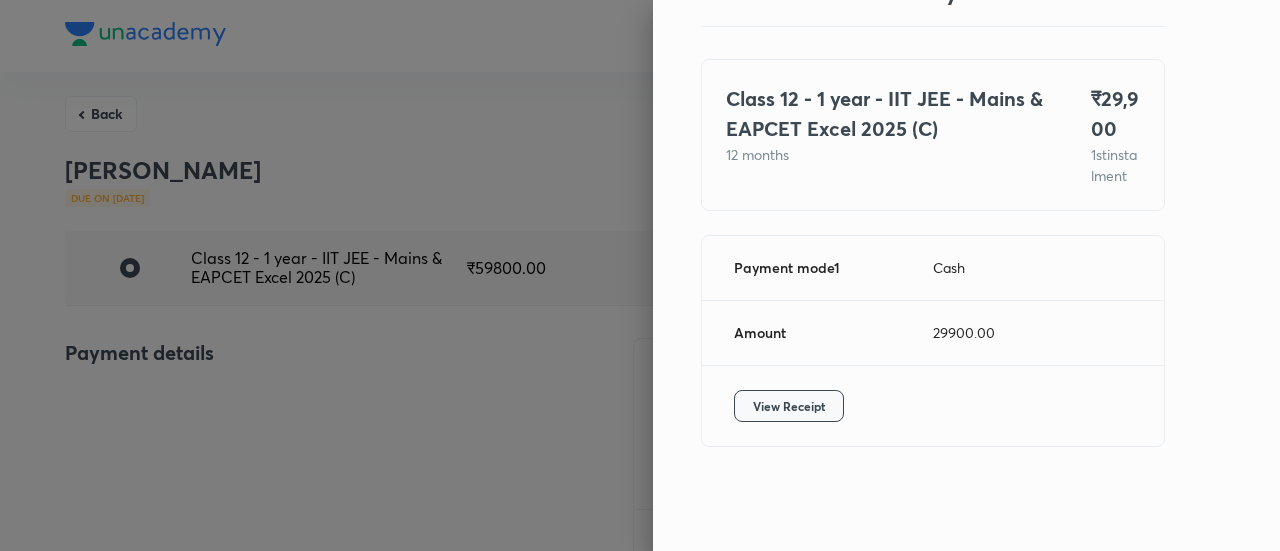 click on "View Receipt" at bounding box center (789, 406) 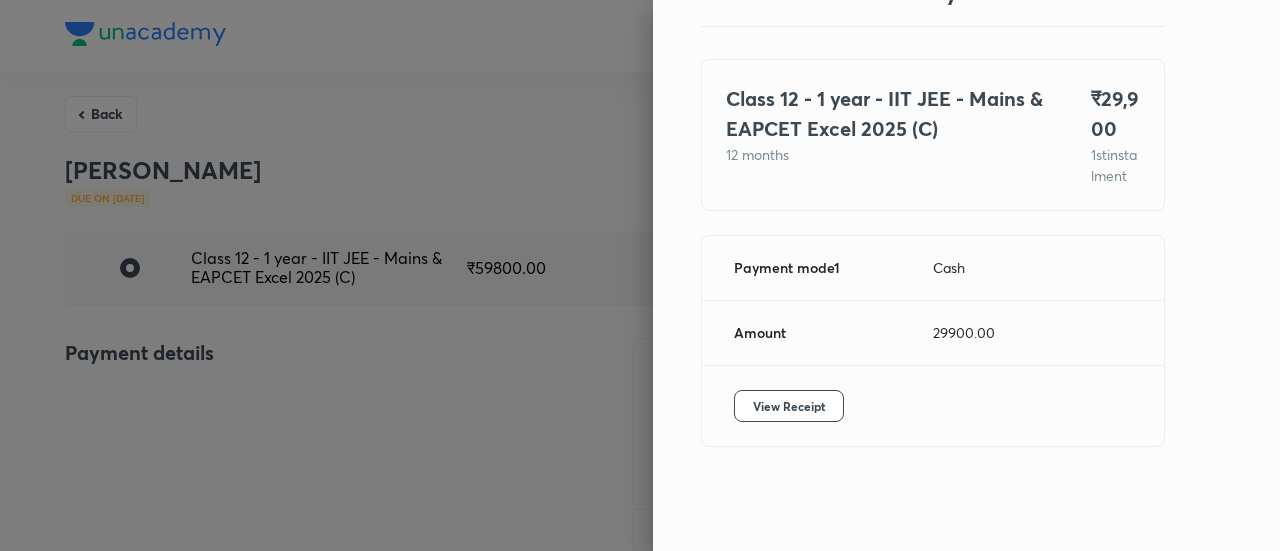 click at bounding box center [640, 275] 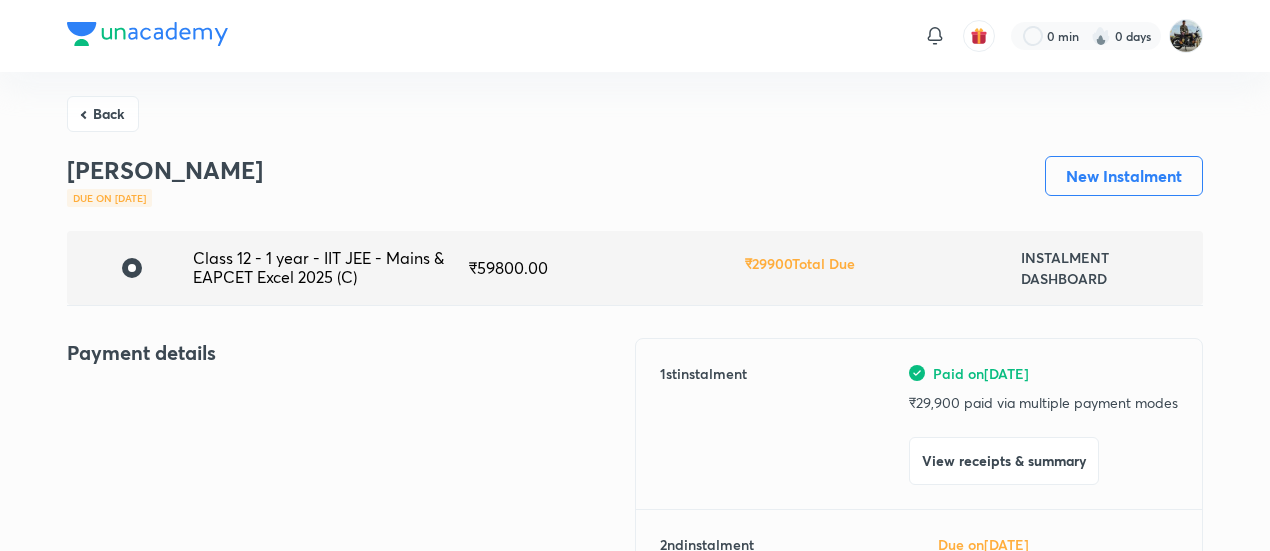 click on "Back" at bounding box center (103, 114) 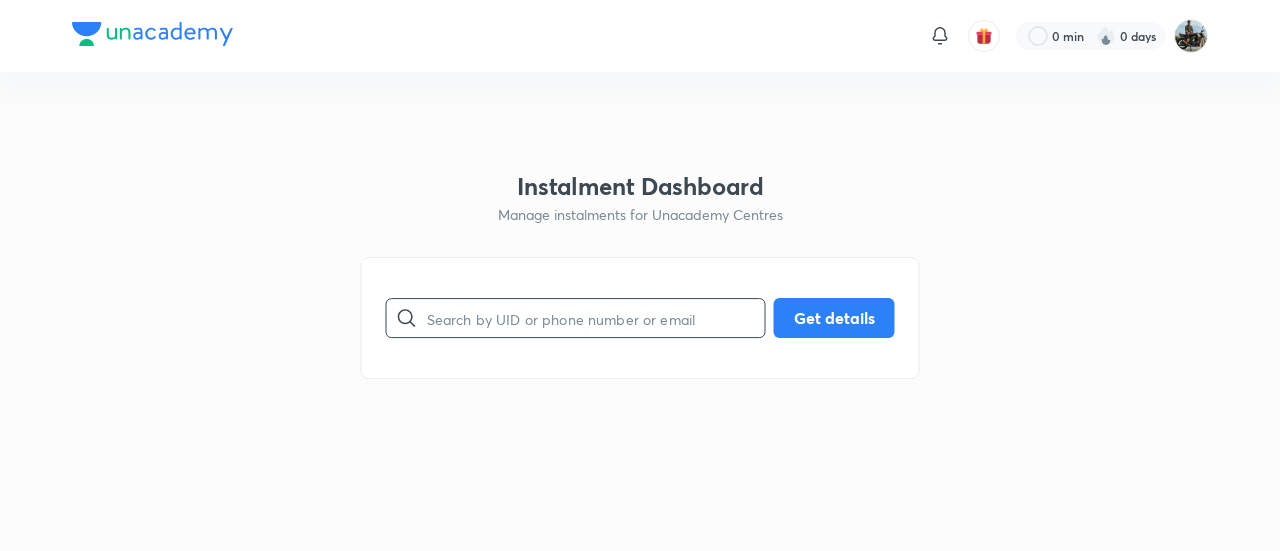 drag, startPoint x: 490, startPoint y: 345, endPoint x: 470, endPoint y: 297, distance: 52 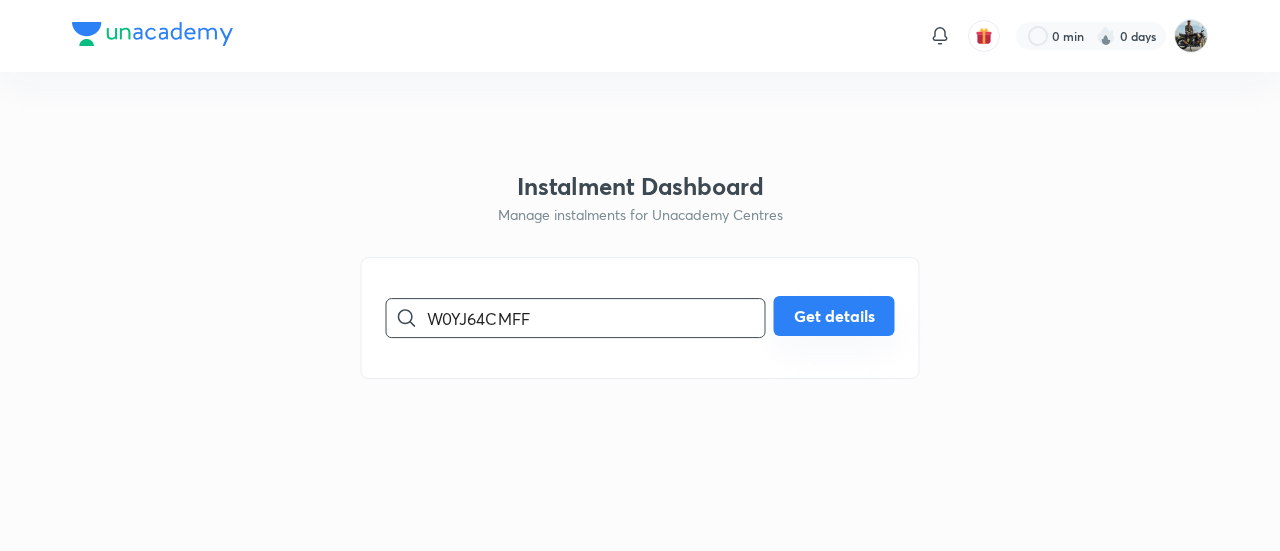 type on "W0YJ64CMFF" 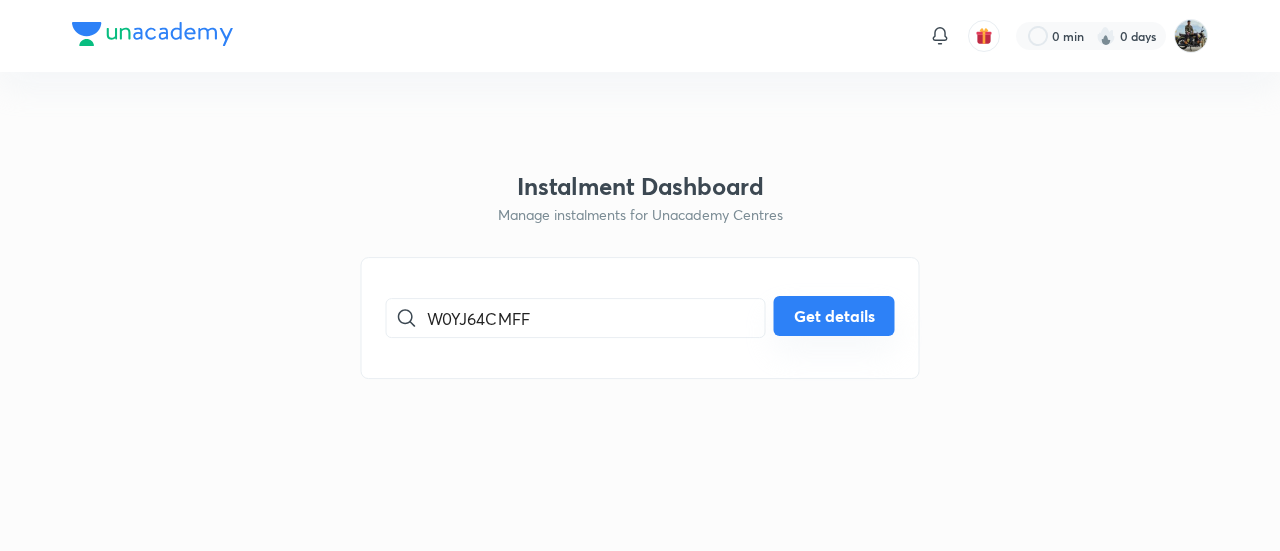 click on "Get details" at bounding box center (834, 316) 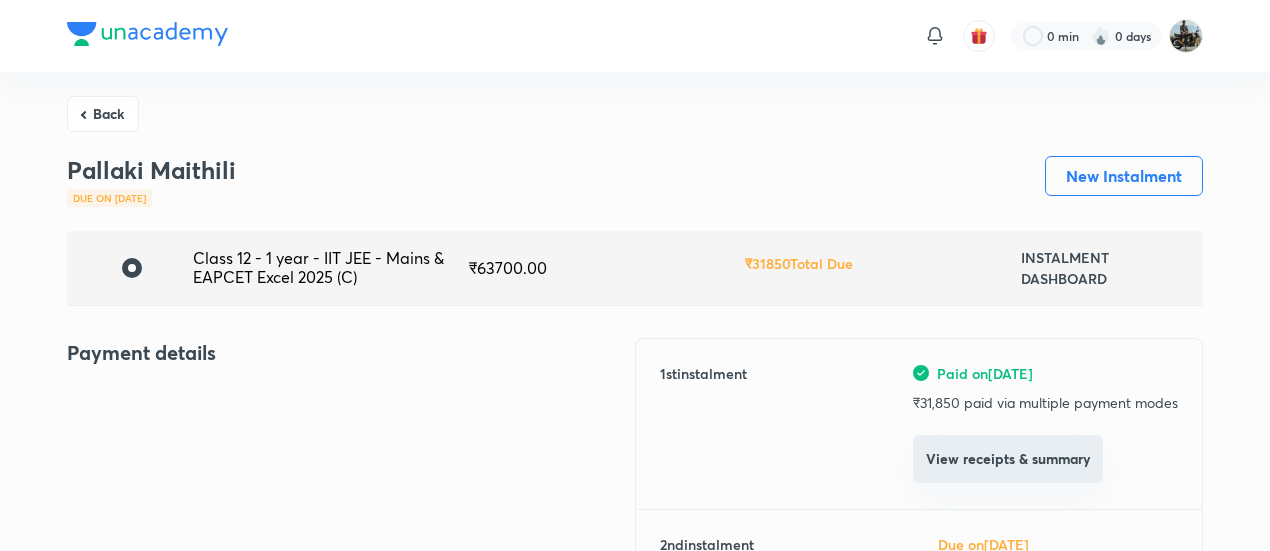 click on "View receipts & summary" at bounding box center [1008, 459] 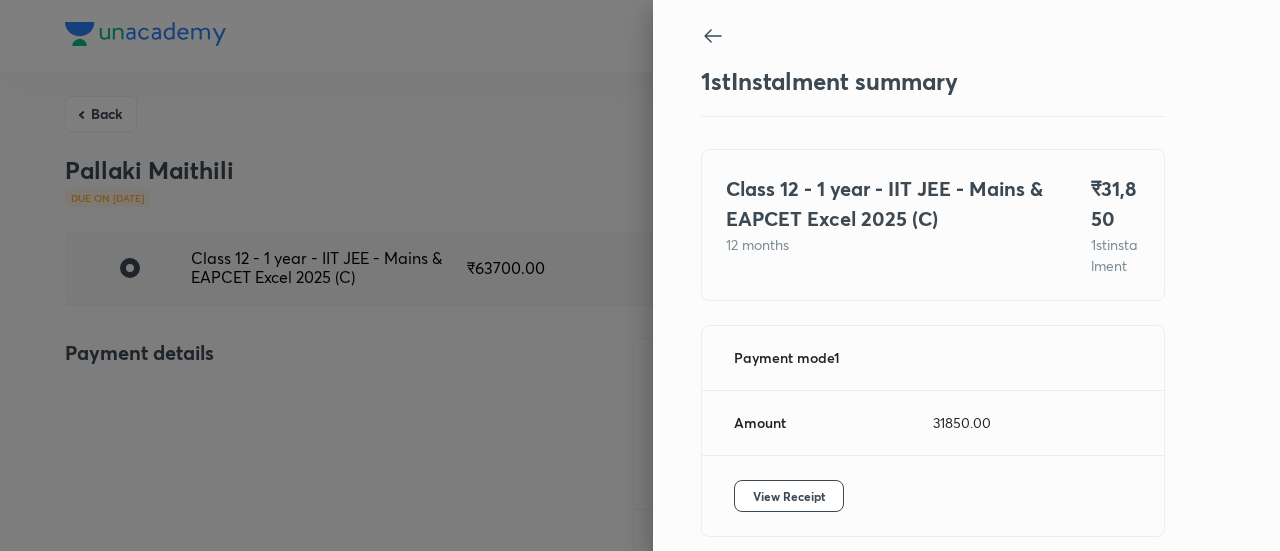 scroll, scrollTop: 109, scrollLeft: 0, axis: vertical 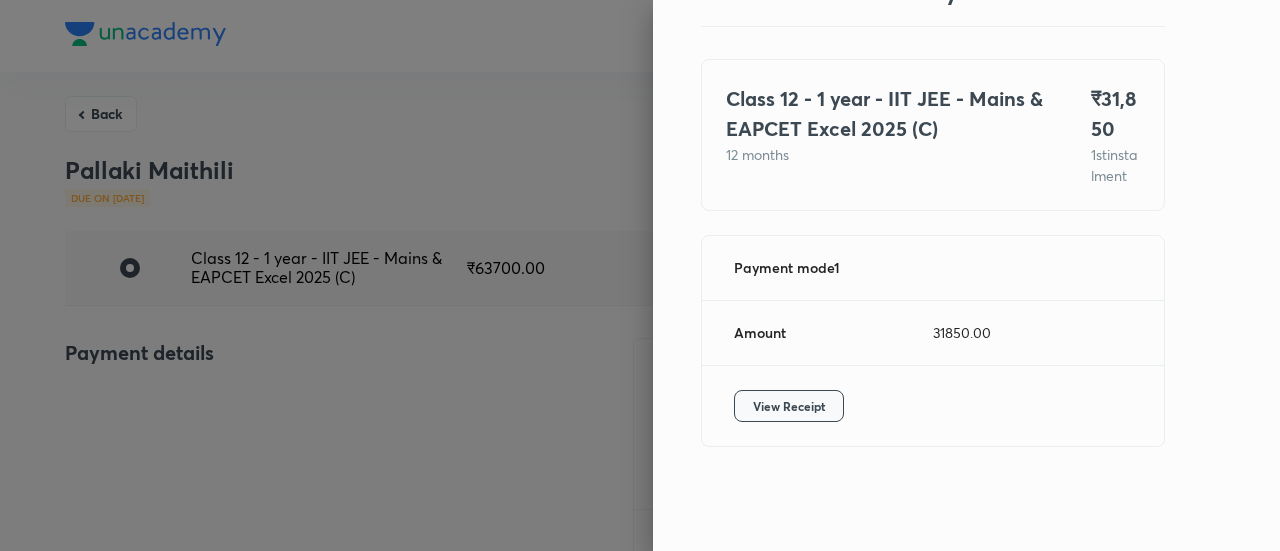 click on "View Receipt" at bounding box center [789, 406] 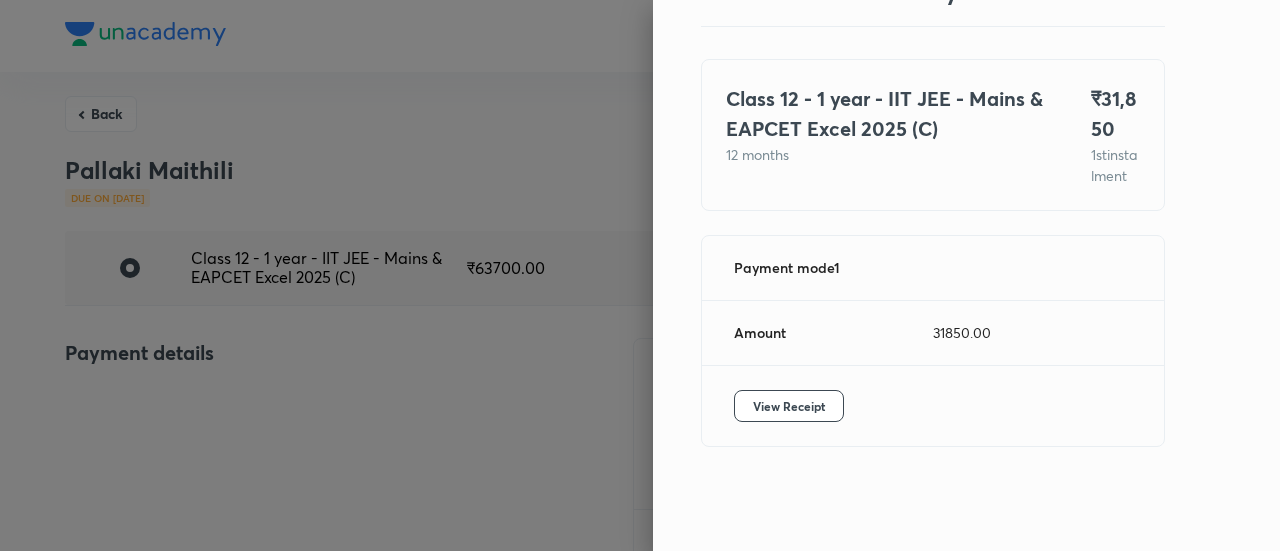 click at bounding box center (640, 275) 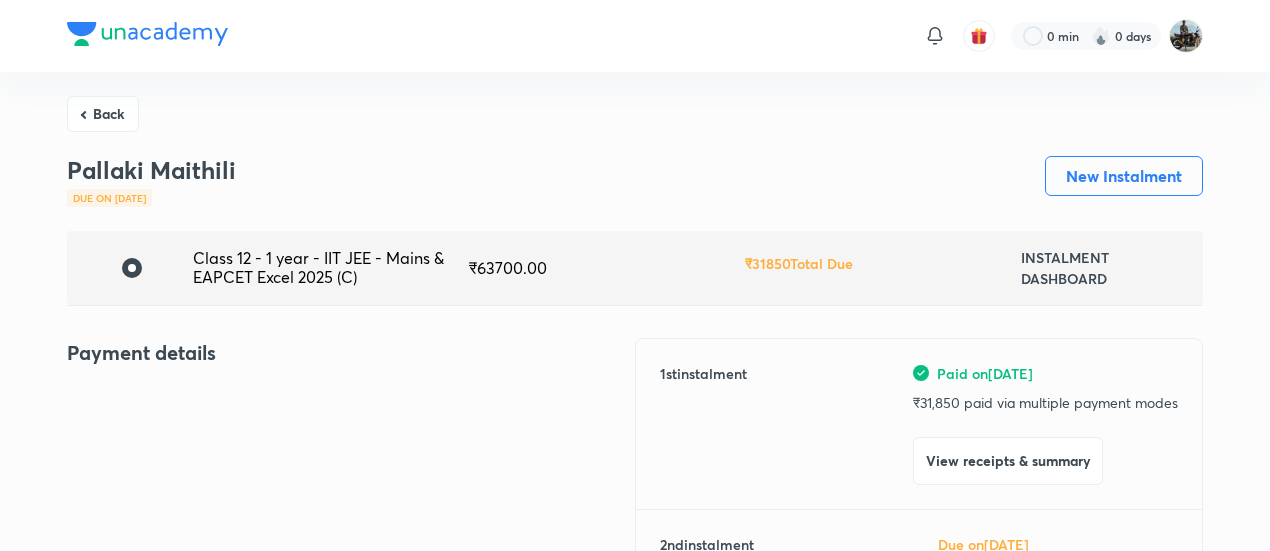click on "Back" at bounding box center (103, 114) 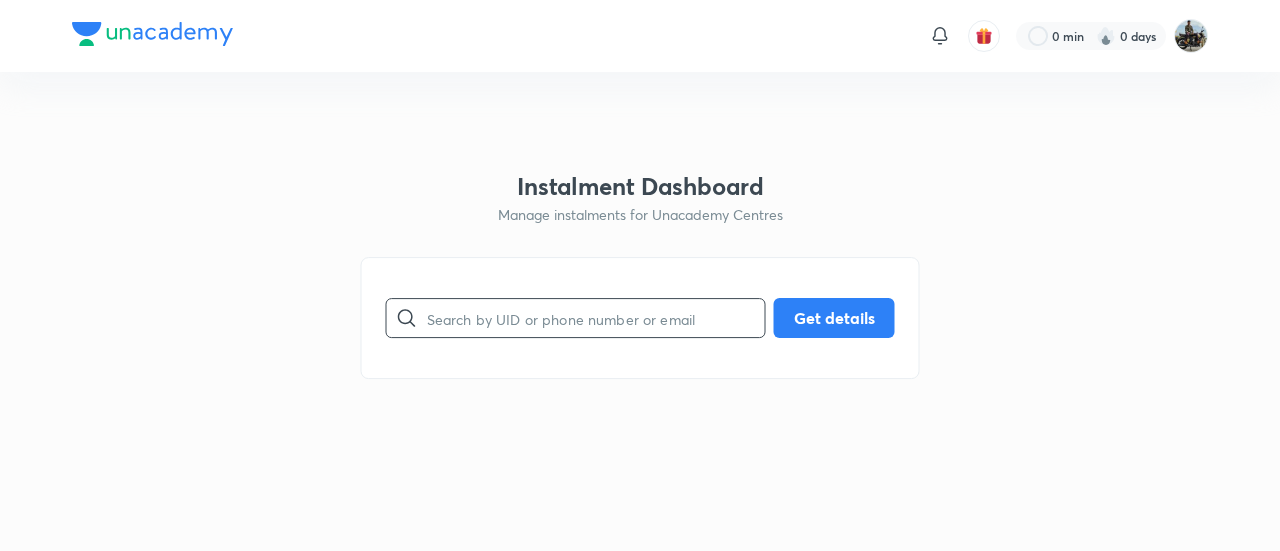 click at bounding box center (596, 318) 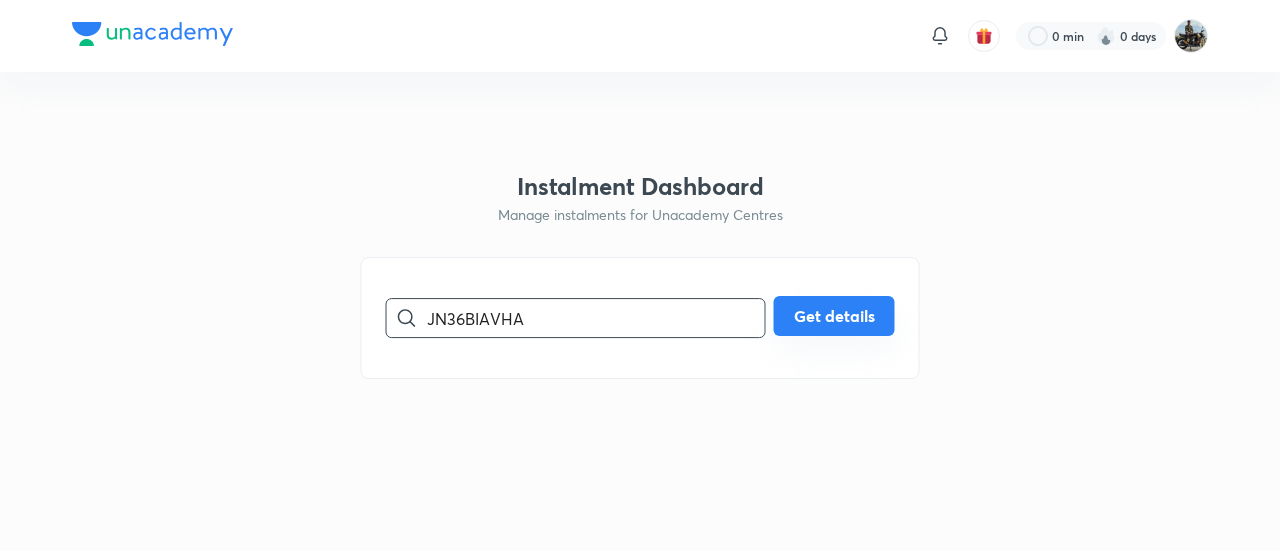type on "JN36BIAVHA" 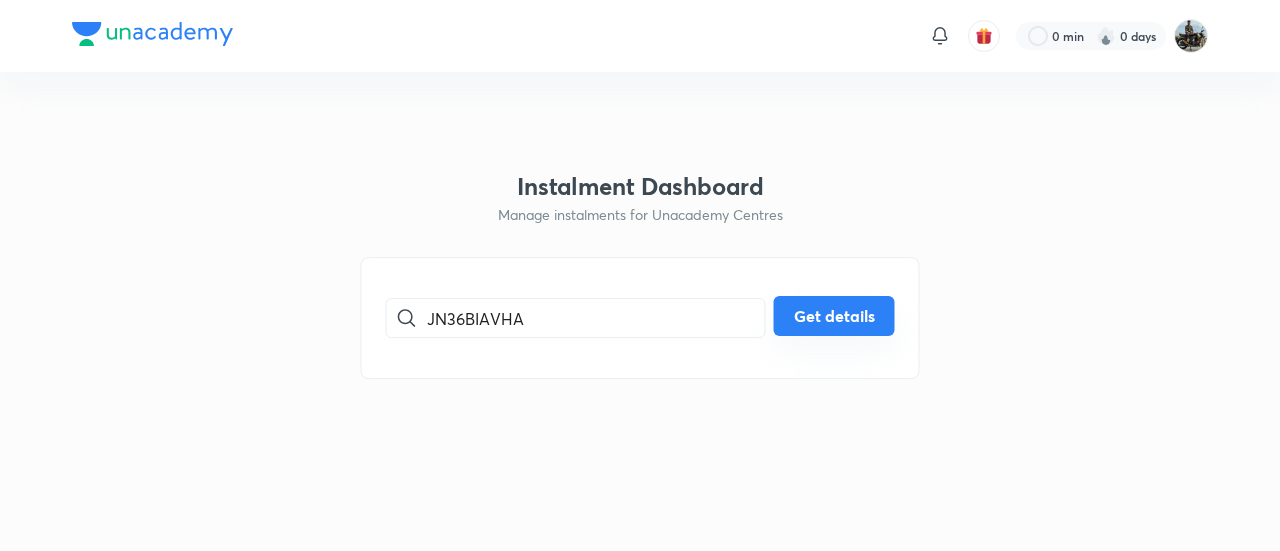 click on "Get details" at bounding box center (834, 316) 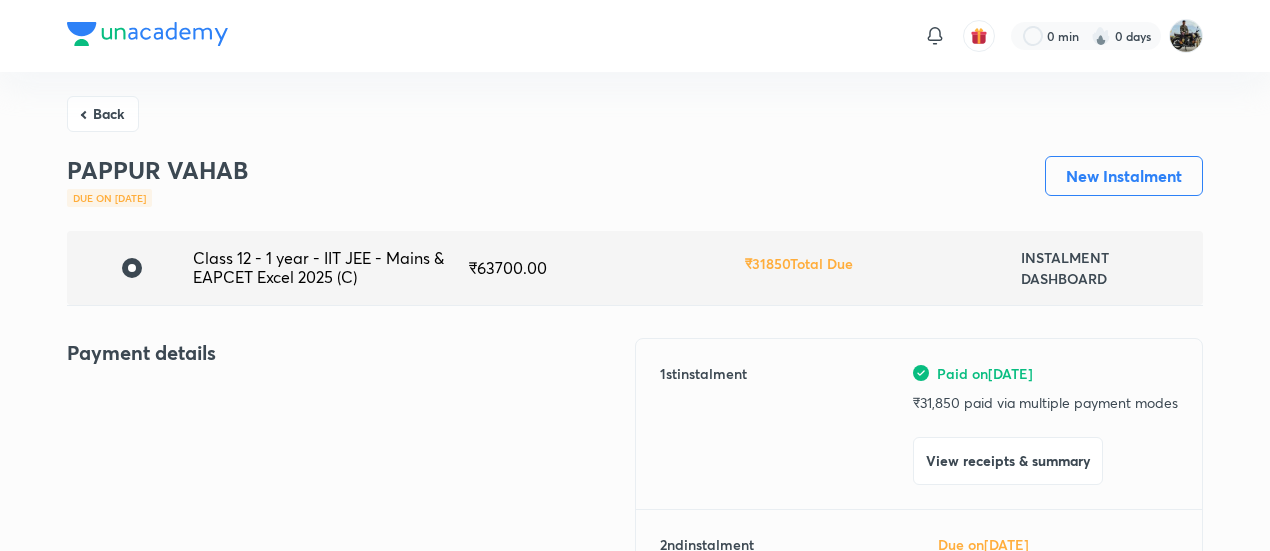 click on "View receipts & summary" at bounding box center [1008, 461] 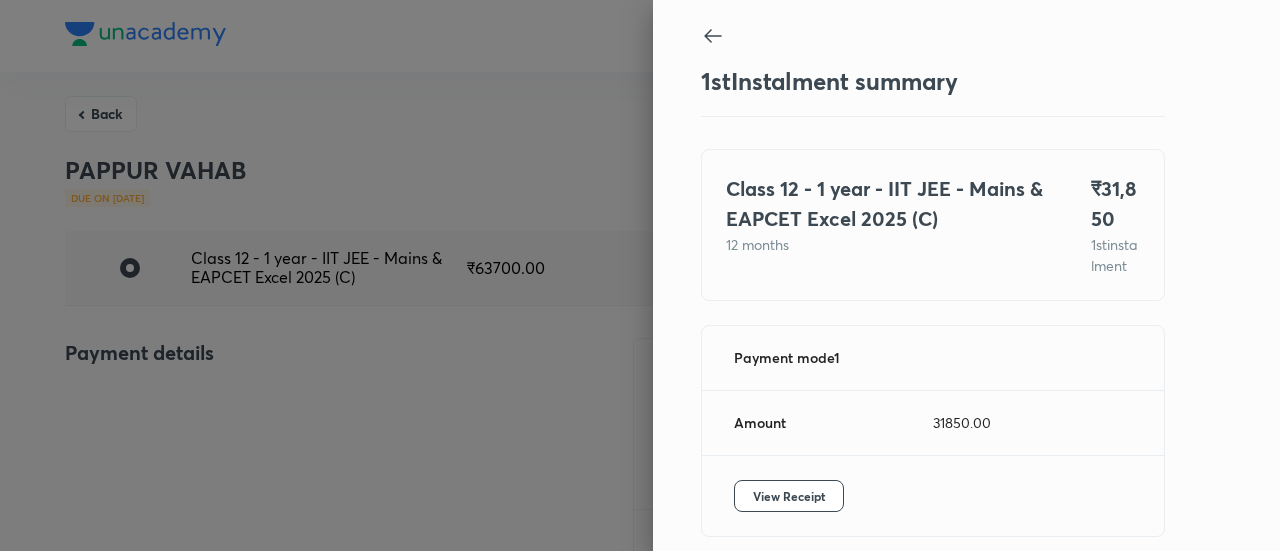 scroll, scrollTop: 109, scrollLeft: 0, axis: vertical 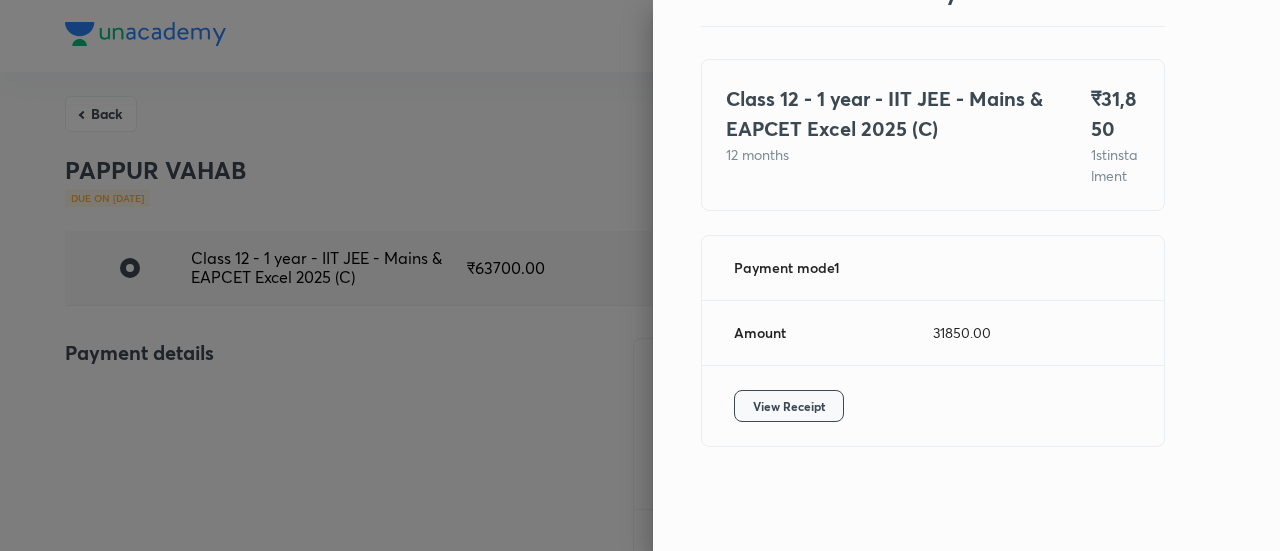click on "View Receipt" at bounding box center (789, 406) 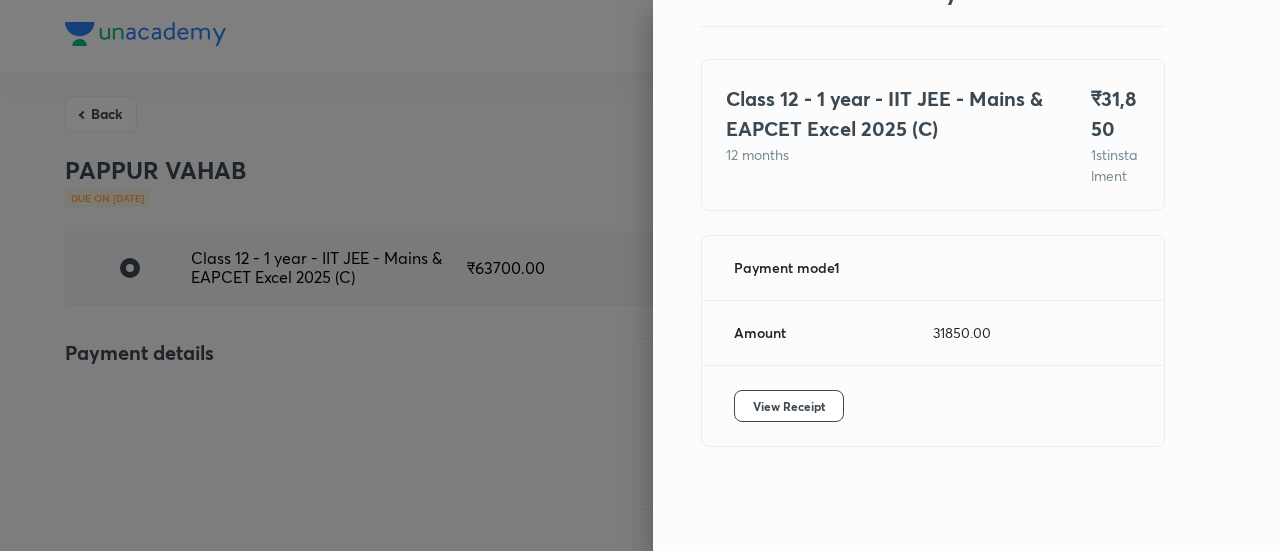click at bounding box center [640, 275] 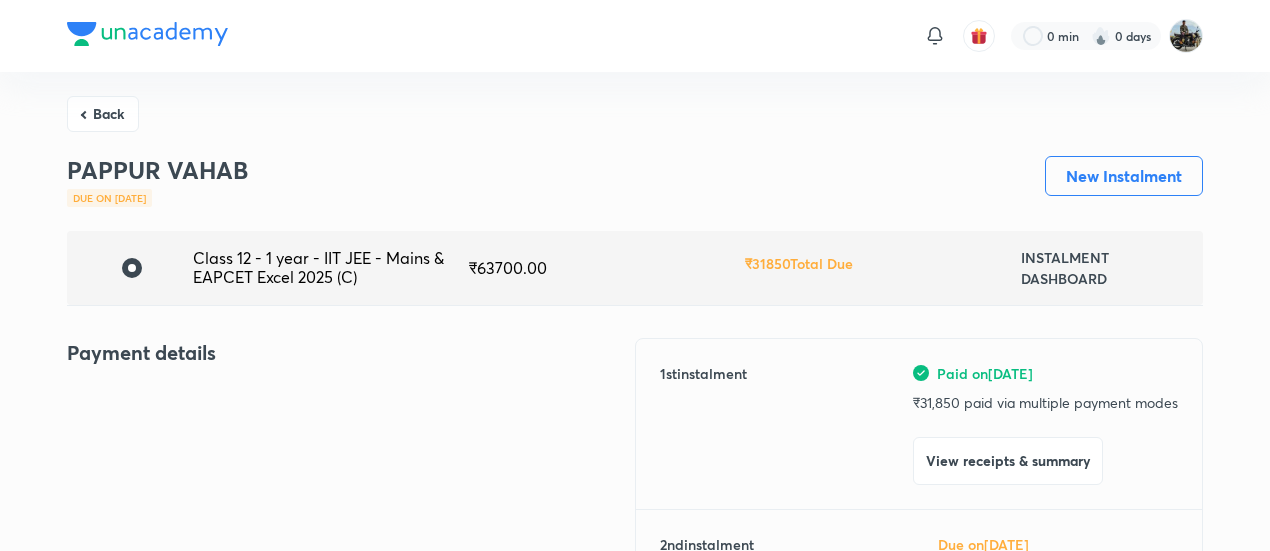 click on "Back" at bounding box center (103, 114) 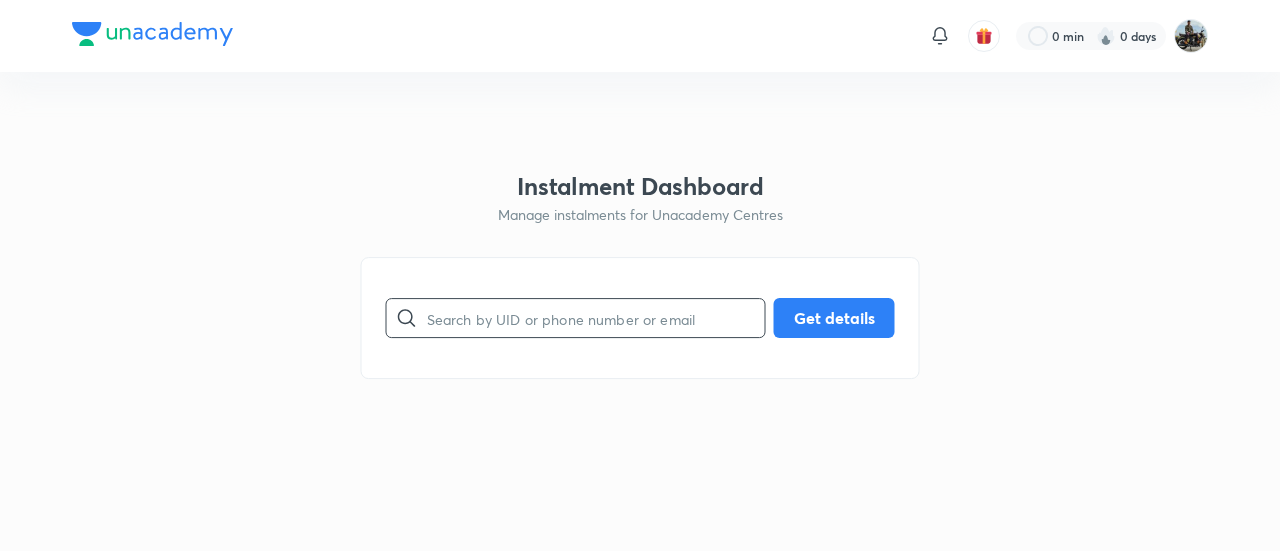 click at bounding box center (596, 318) 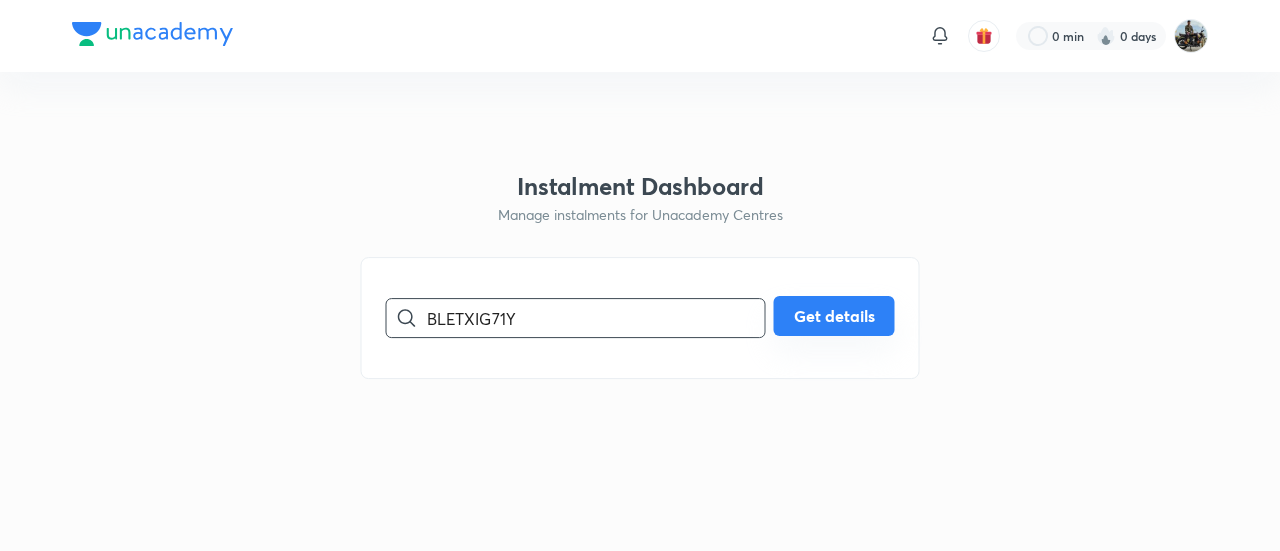 type on "BLETXIG71Y" 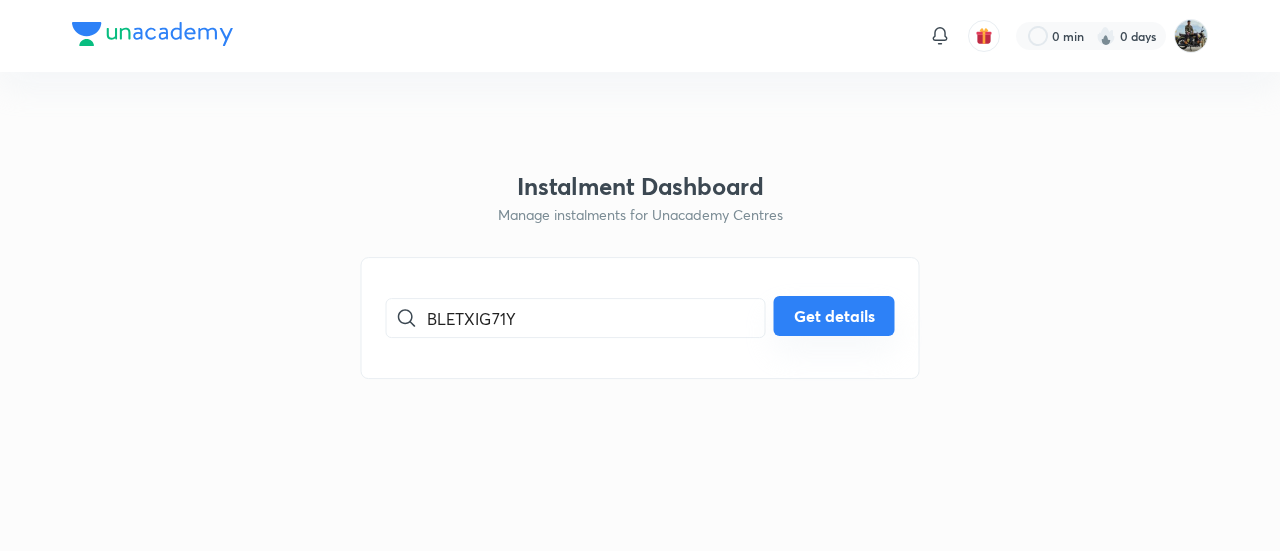 click on "Get details" at bounding box center [834, 316] 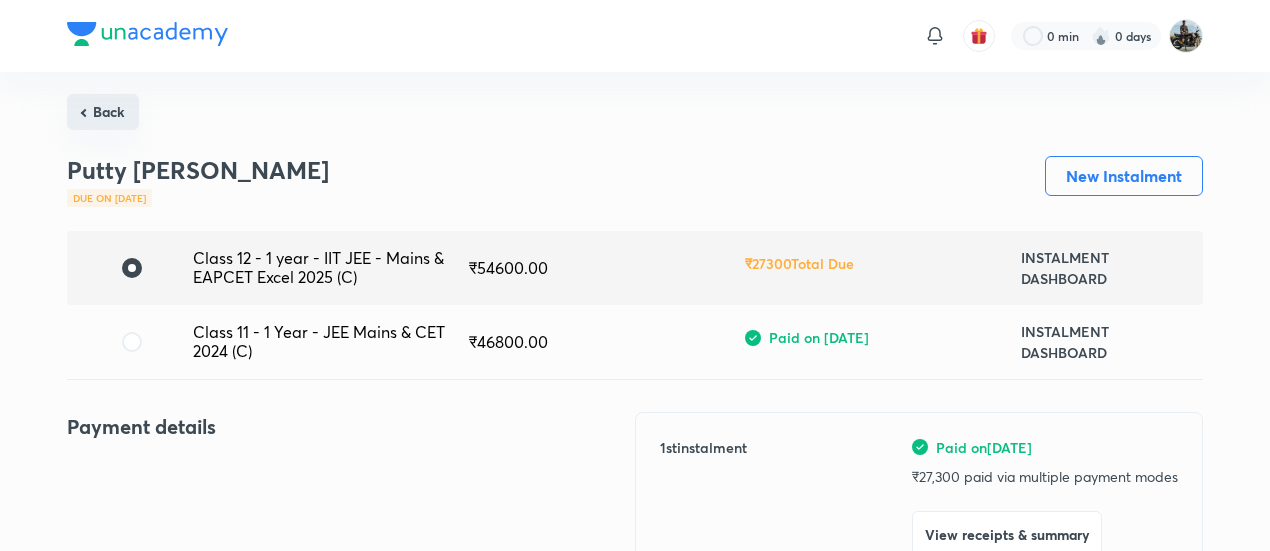 click on "Back Putty Binny Due on Oct 13, 2025 New Instalment   Class 12 - 1 year - IIT JEE - Mains & EAPCET Excel 2025 (C)  ₹ 54600.00  ₹ 27300  Total Due   INSTALMENT DASHBOARD   Class 11 - 1 Year - JEE Mains & CET 2024 (C)  ₹ 46800.00 Paid on   Jan 4, 2025   INSTALMENT DASHBOARD Payment details 1 st  instalment Paid on  Jun 25, 2025 ₹ 27,300   paid via multiple payment modes View receipts & summary 2 nd  instalment Due on  Oct 13, 2025 ₹ 21,840   due Pay now 3 rd  instalment Due on  Dec 12, 2025 ₹ 5,460   due Final cost ₹ 54,600  •   View breakup Student details Name Putty Binny UID BLETXIG71Y Email ganeshputti737@gmail.com Contact number 9700233166 Plan details Plan  Class 12 - 1 year - IIT JEE - Mains & EAPCET Excel 2025 (C) Centre Vijayawada Duration 12 months Goal IIT JEE" at bounding box center (635, 919) 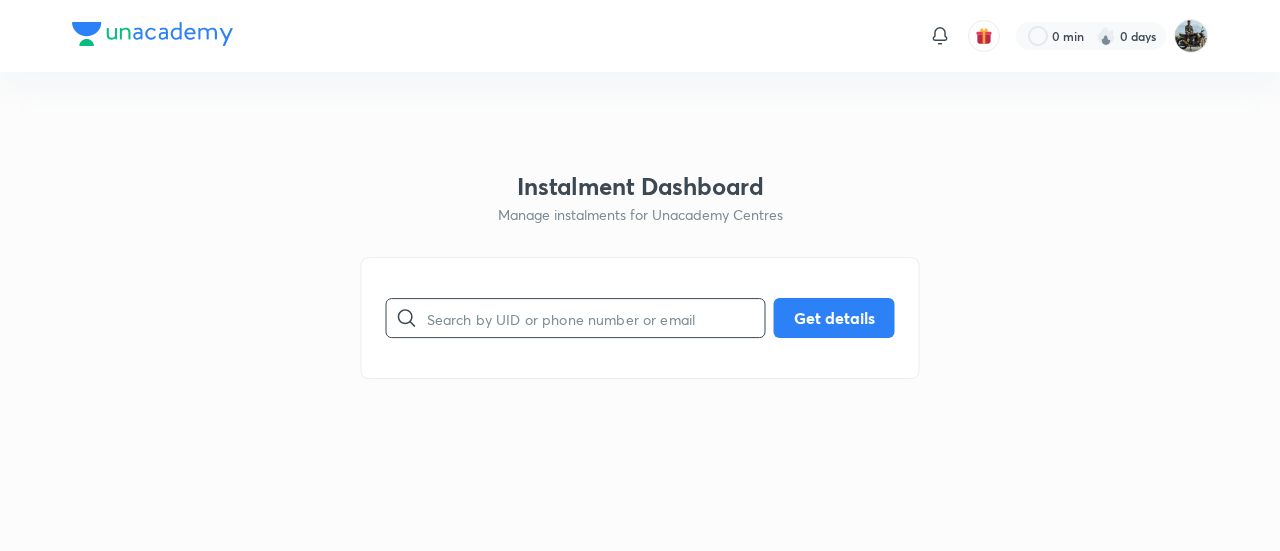 drag, startPoint x: 495, startPoint y: 270, endPoint x: 469, endPoint y: 299, distance: 38.948685 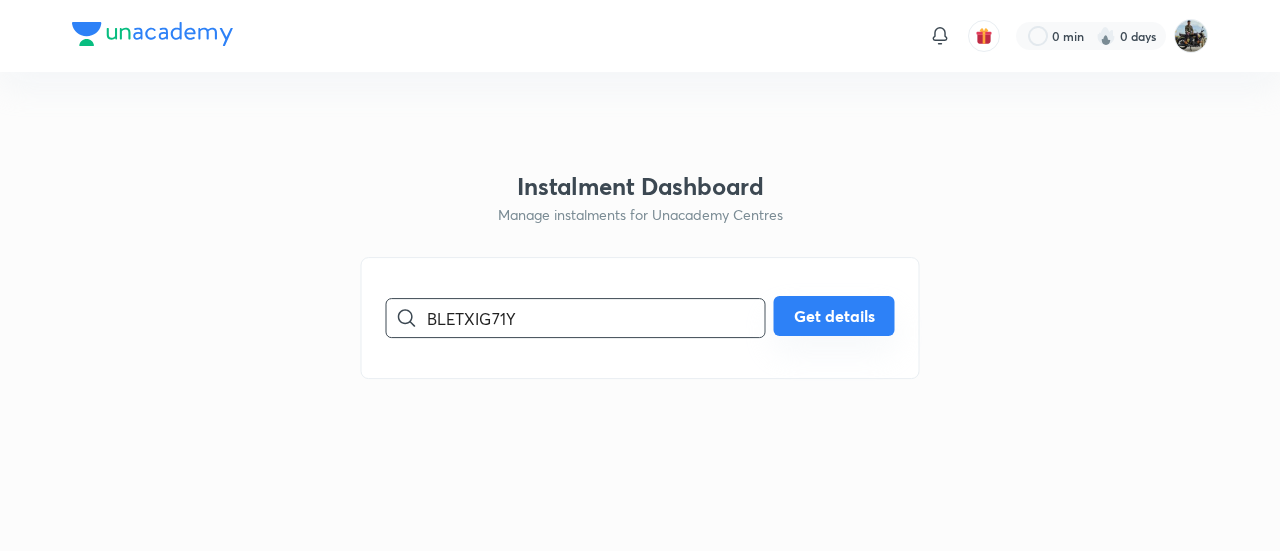 type on "BLETXIG71Y" 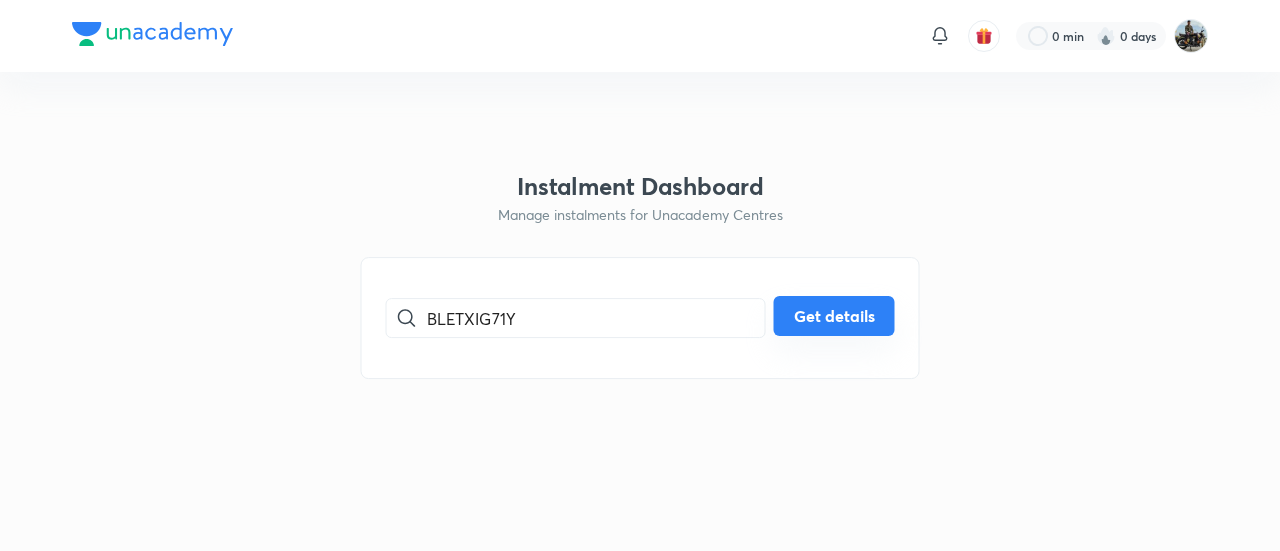 click on "Get details" at bounding box center (834, 316) 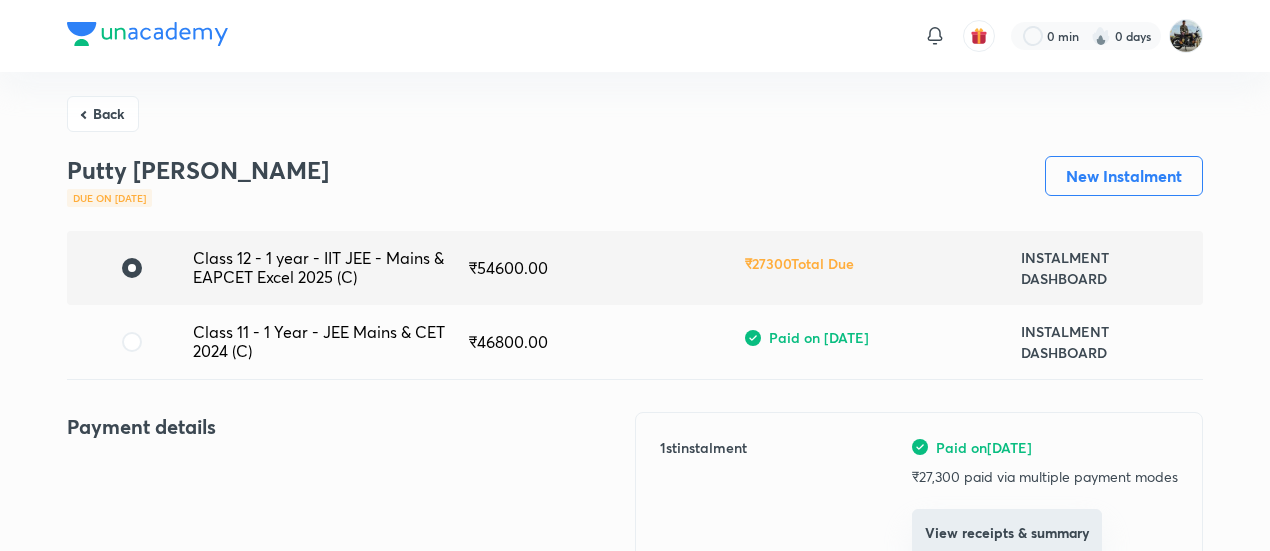 click on "View receipts & summary" at bounding box center (1007, 533) 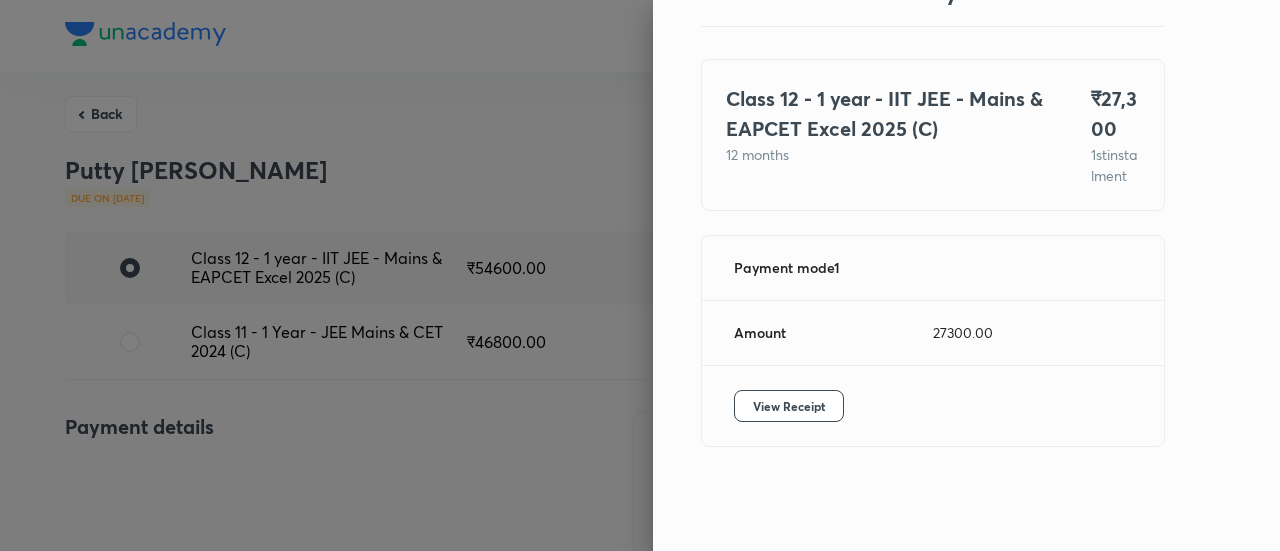 scroll, scrollTop: 109, scrollLeft: 0, axis: vertical 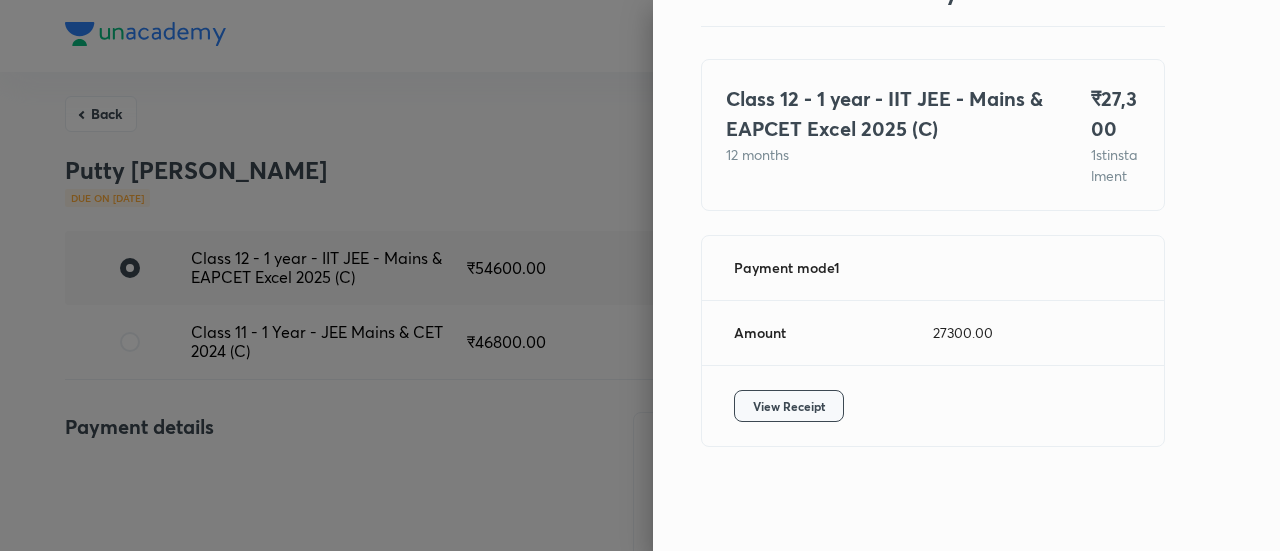 click on "View Receipt" at bounding box center (789, 406) 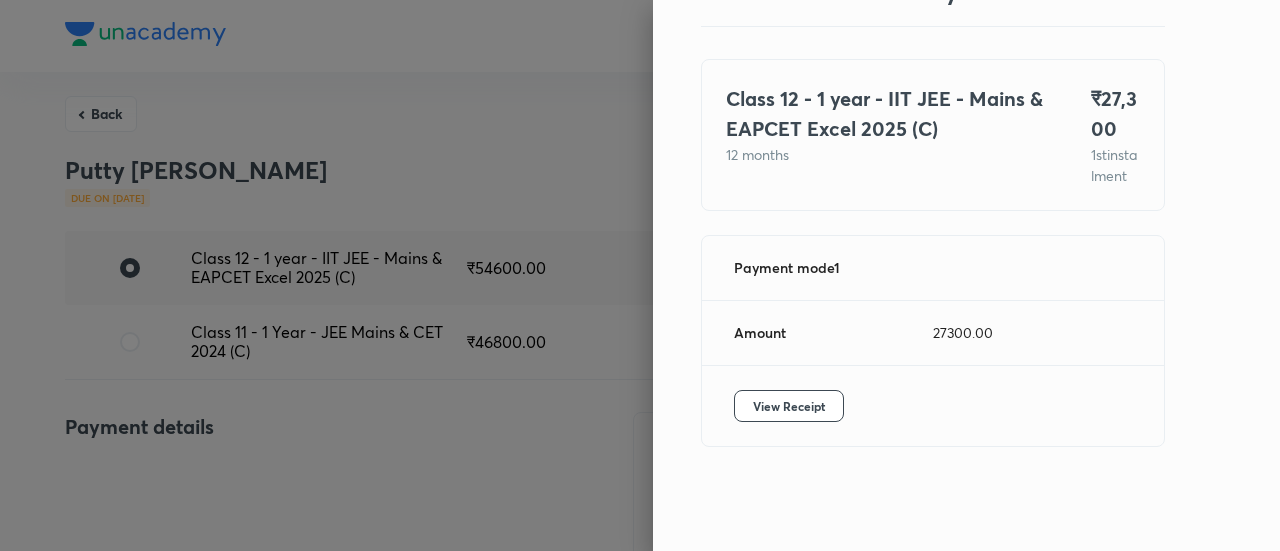 click at bounding box center [640, 275] 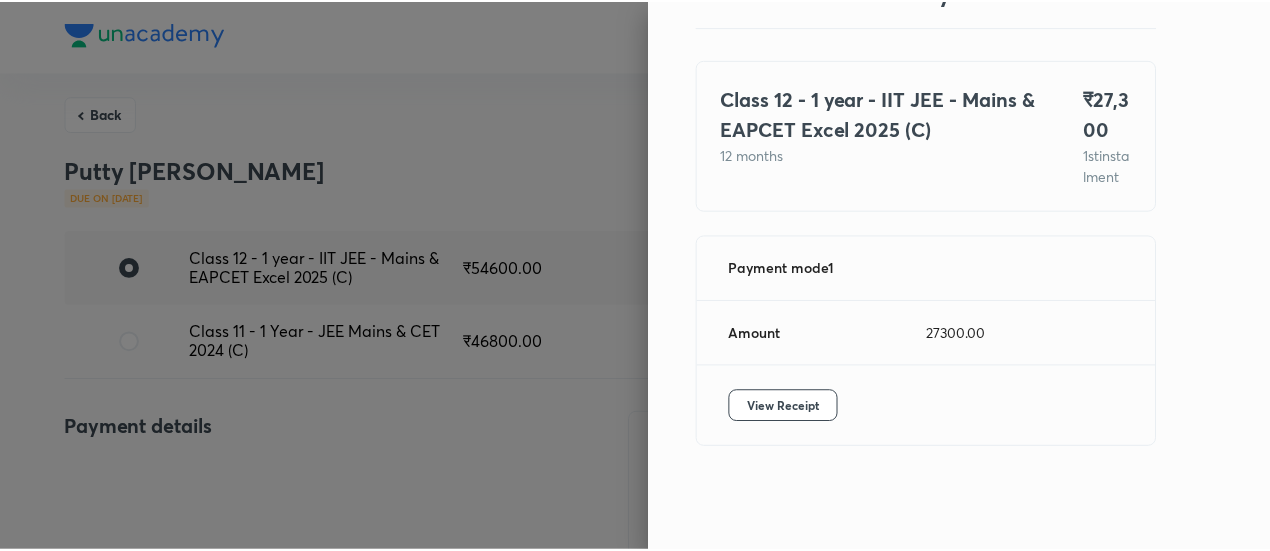 scroll, scrollTop: 7, scrollLeft: 0, axis: vertical 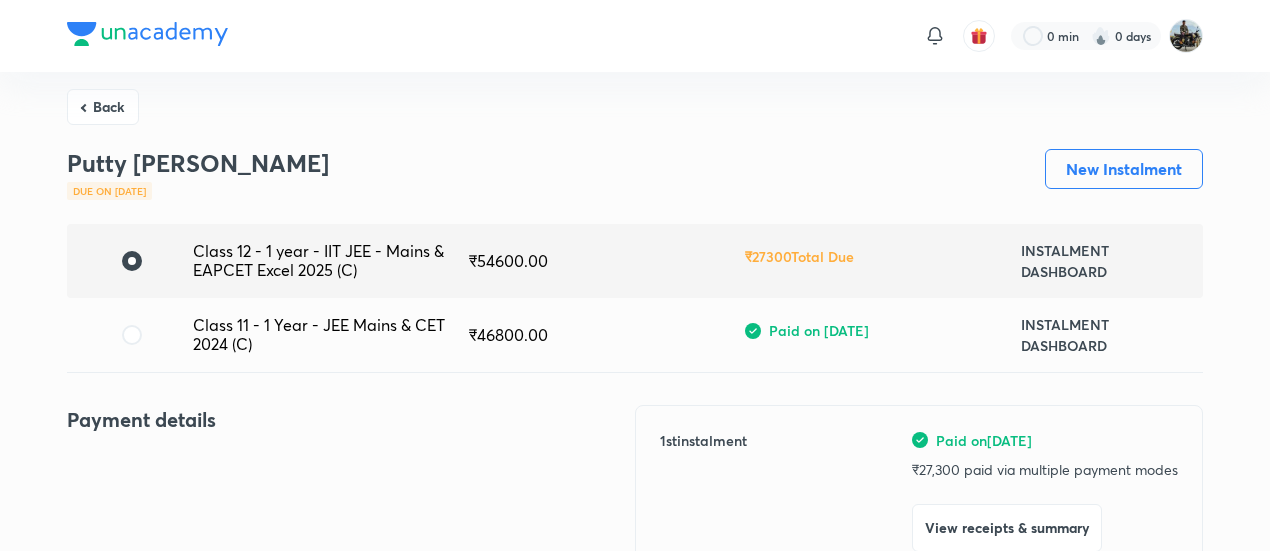 click on "Back" at bounding box center [103, 107] 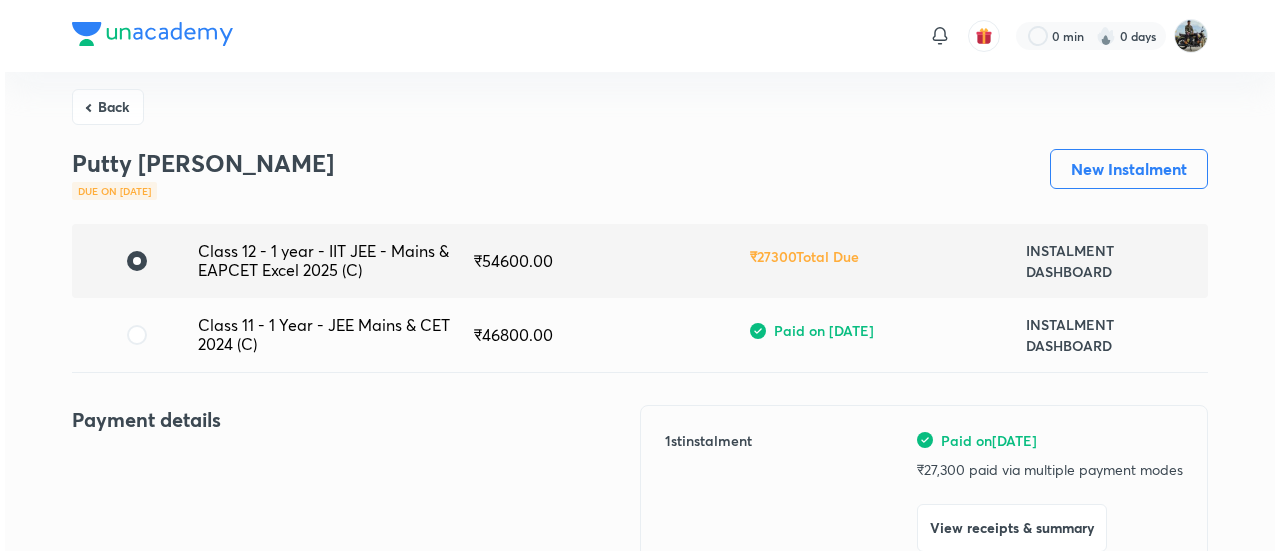 scroll, scrollTop: 0, scrollLeft: 0, axis: both 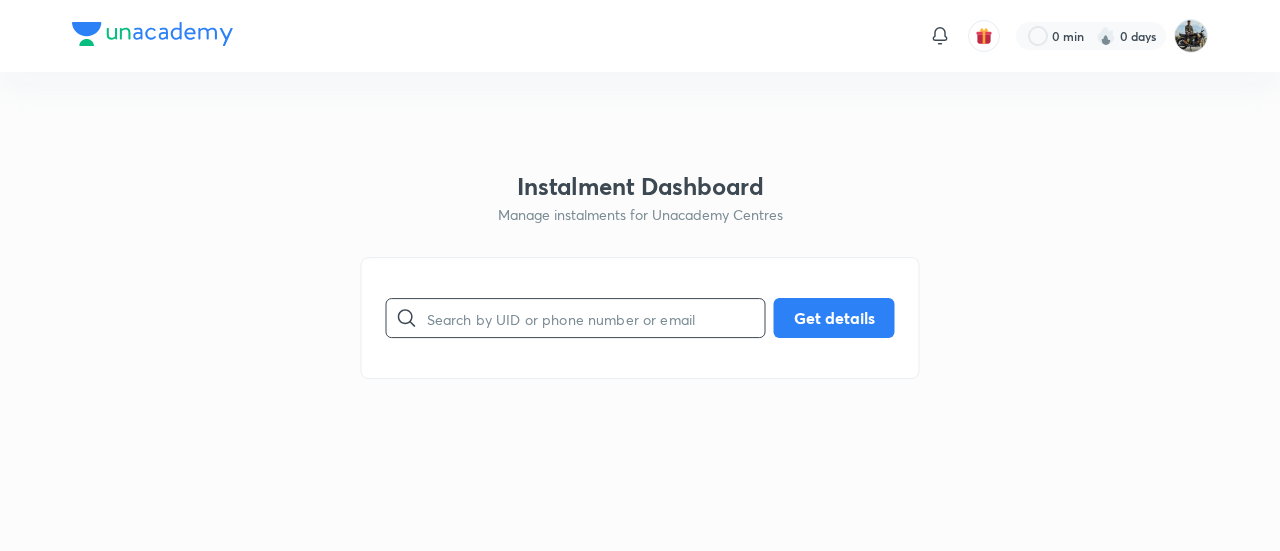 click at bounding box center (596, 318) 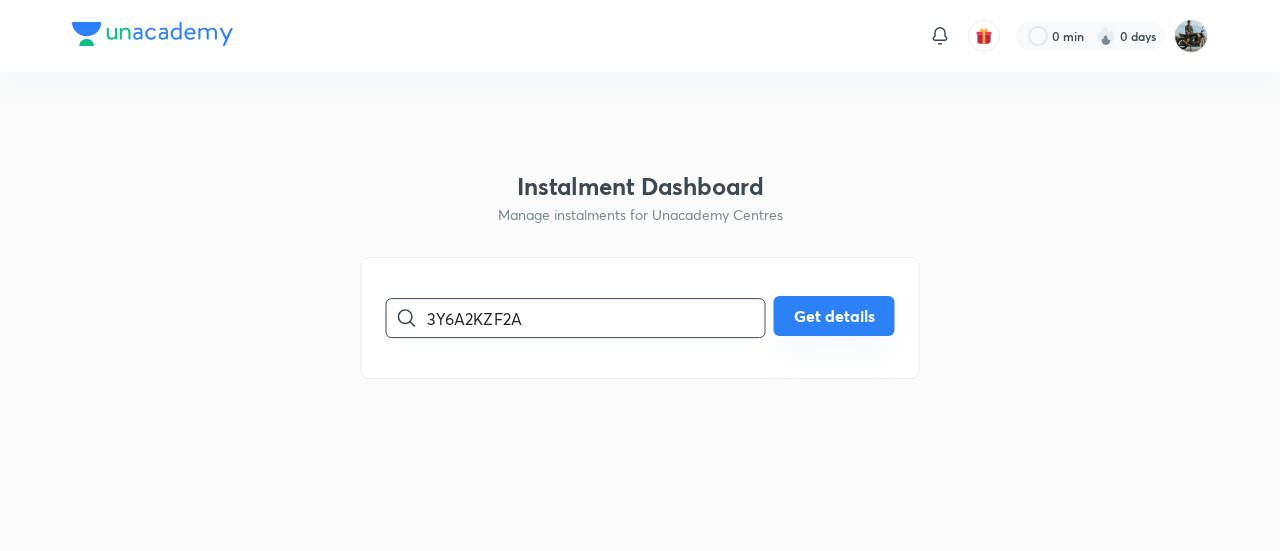 type on "3Y6A2KZF2A" 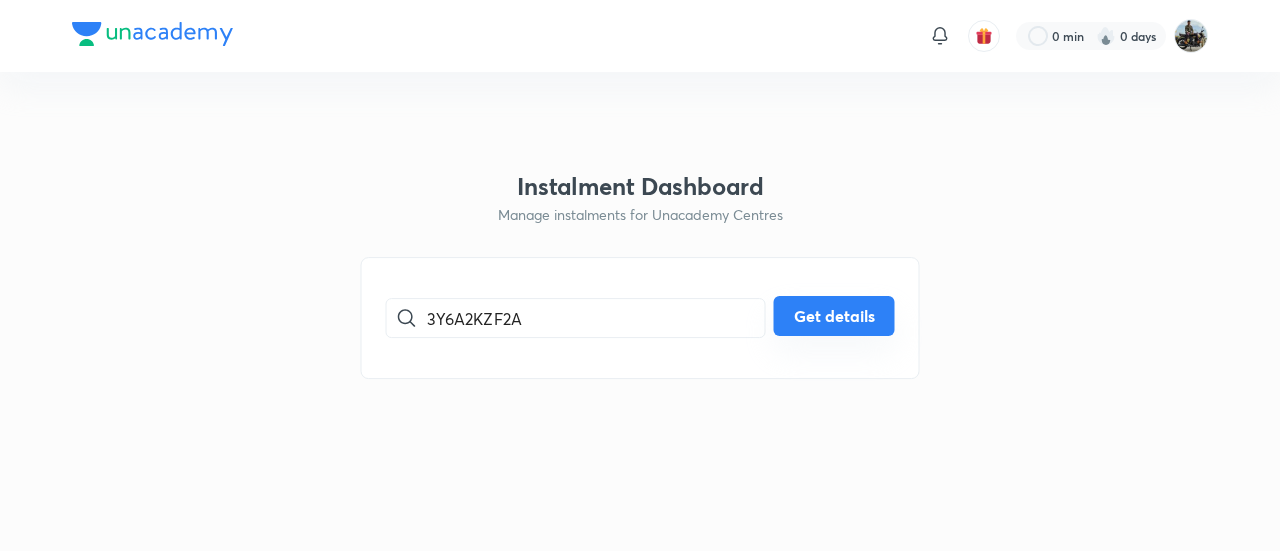 click on "Get details" at bounding box center (834, 316) 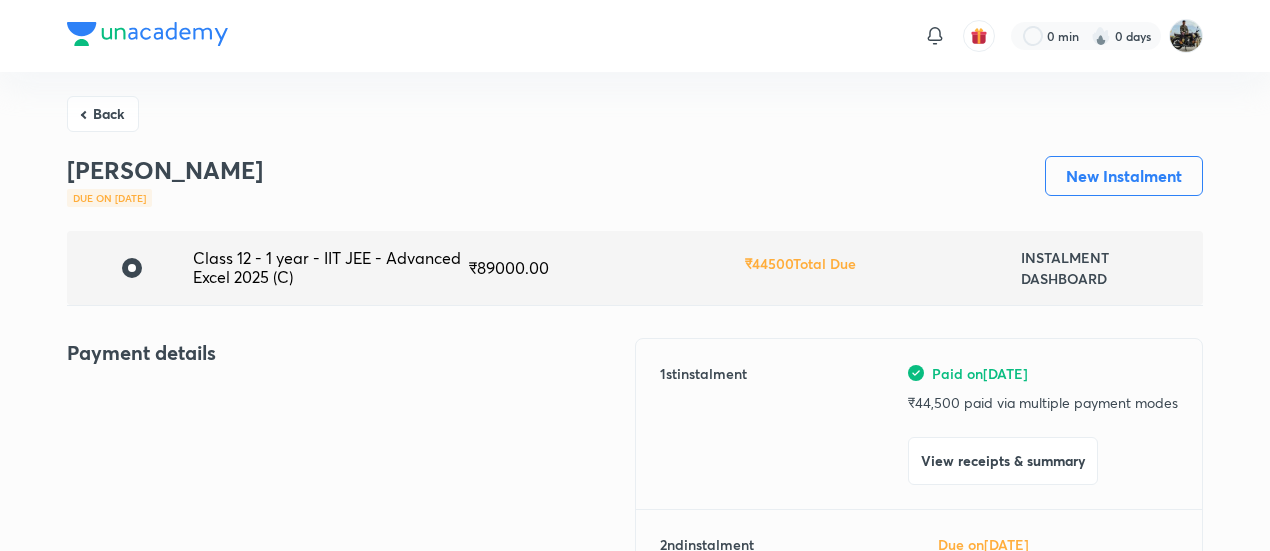click on "View receipts & summary" at bounding box center (1003, 461) 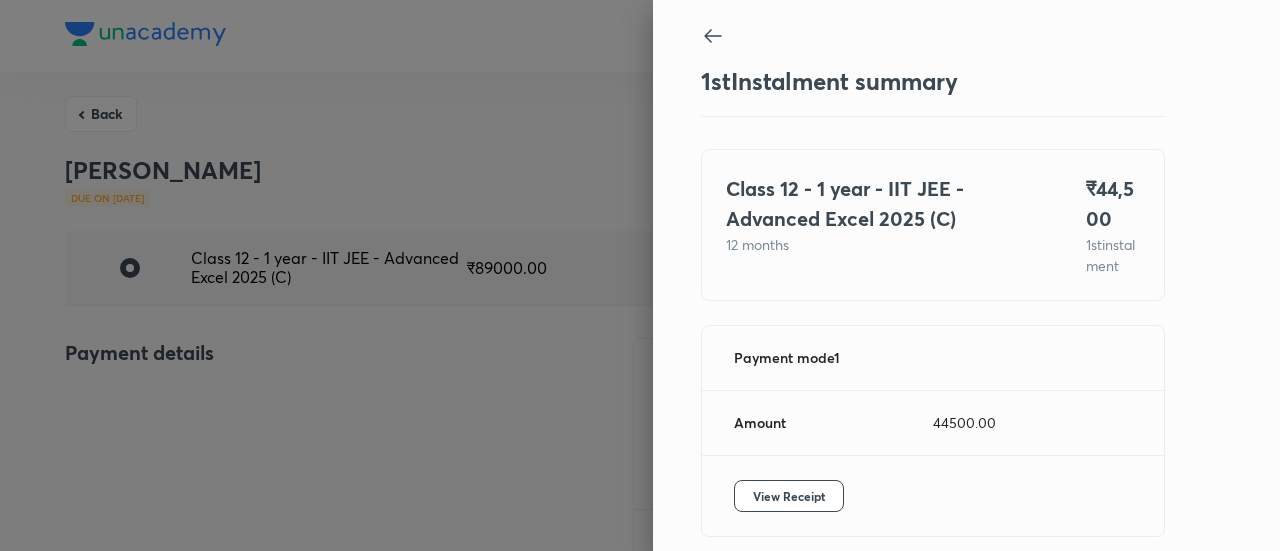 scroll, scrollTop: 109, scrollLeft: 0, axis: vertical 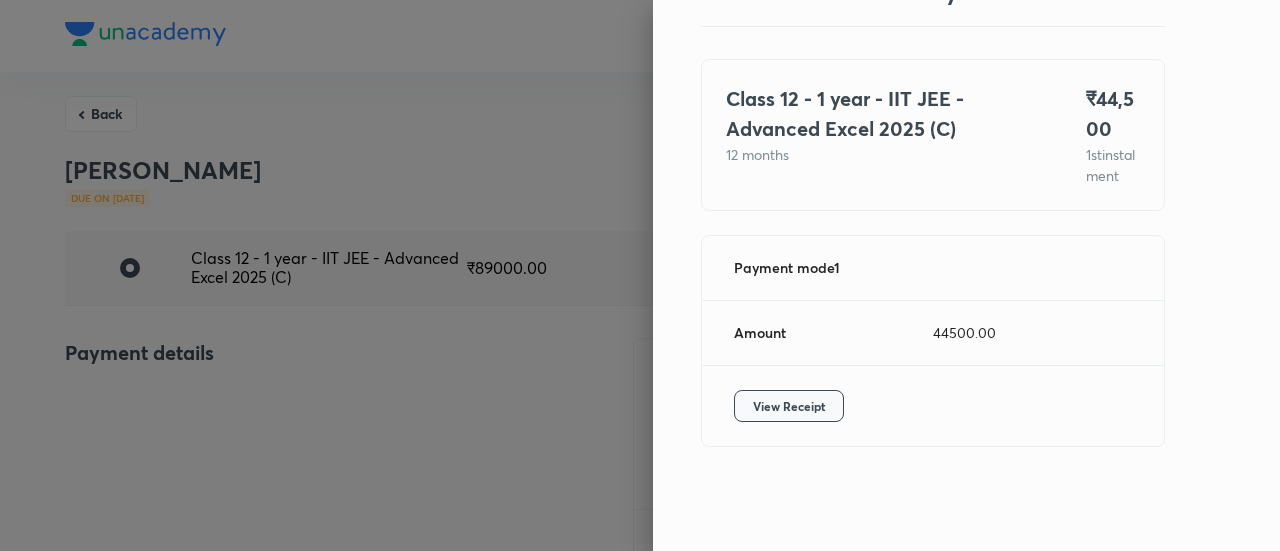 click on "View Receipt" at bounding box center (789, 406) 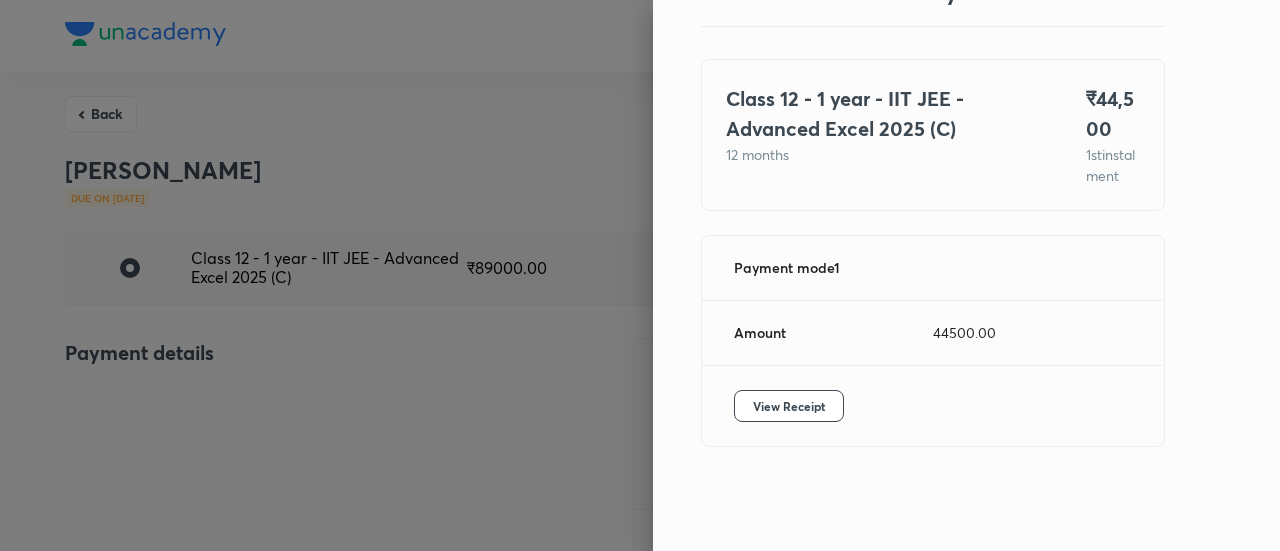 click at bounding box center [640, 275] 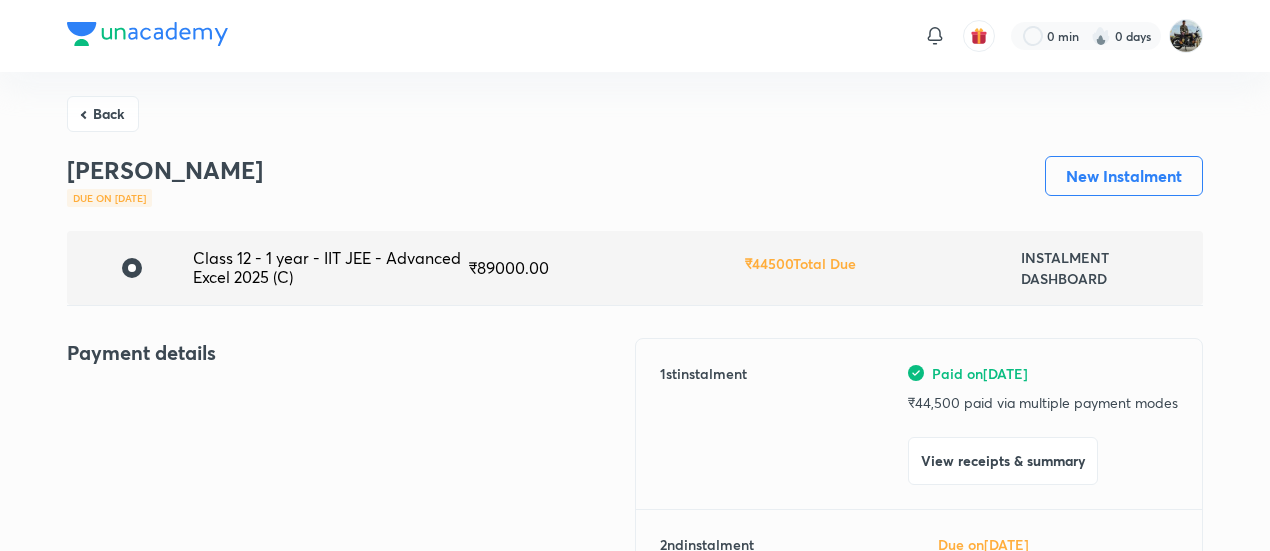 click on "Back" at bounding box center [103, 114] 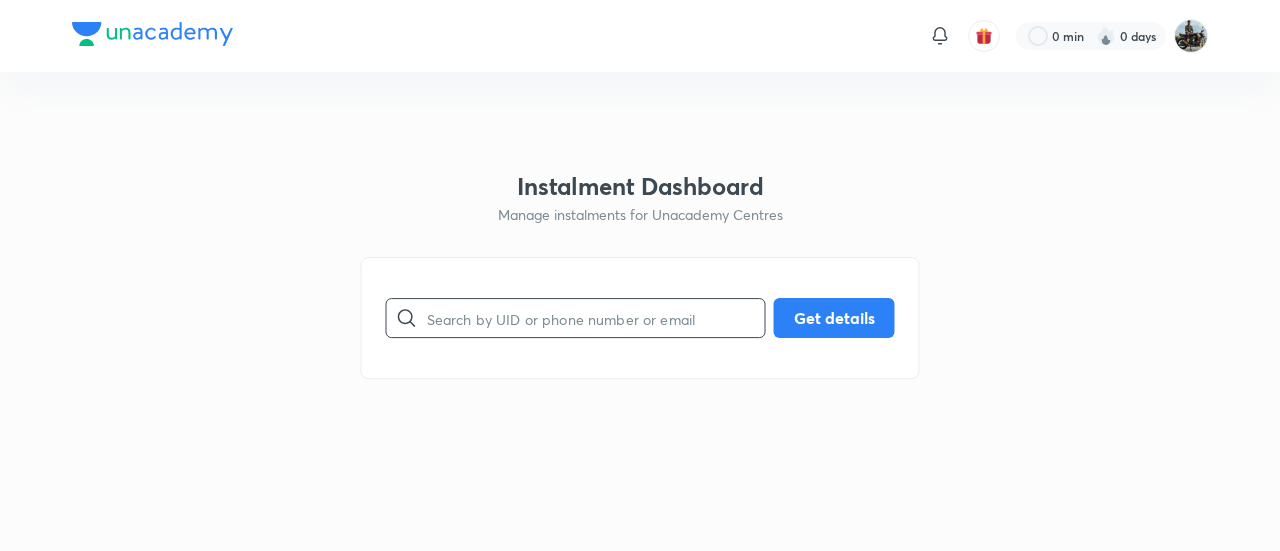 click at bounding box center (596, 318) 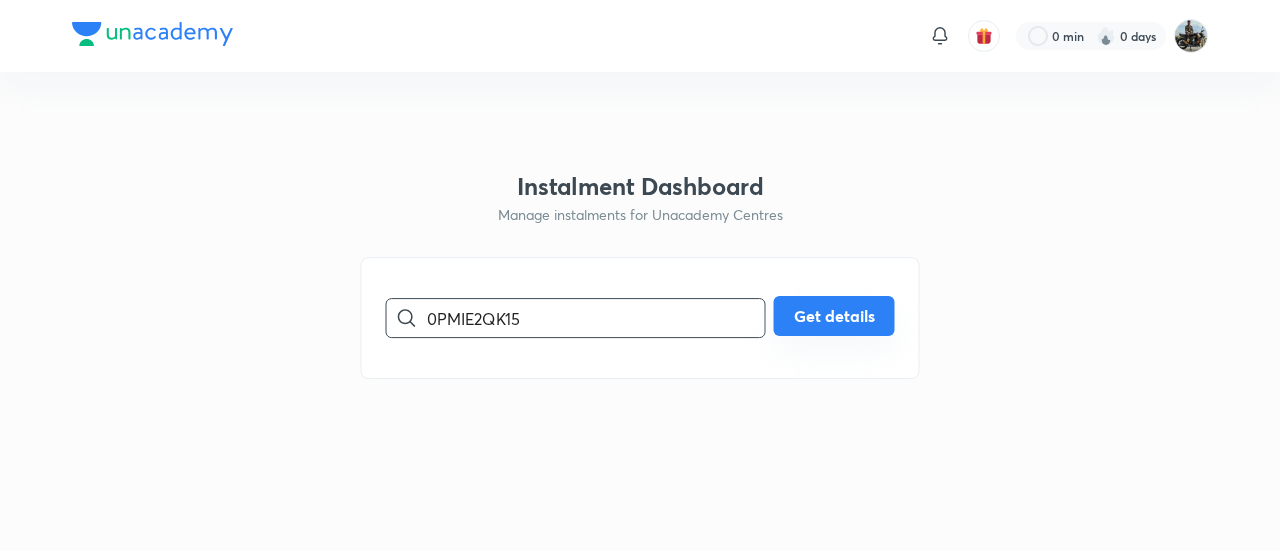 type on "0PMIE2QK15" 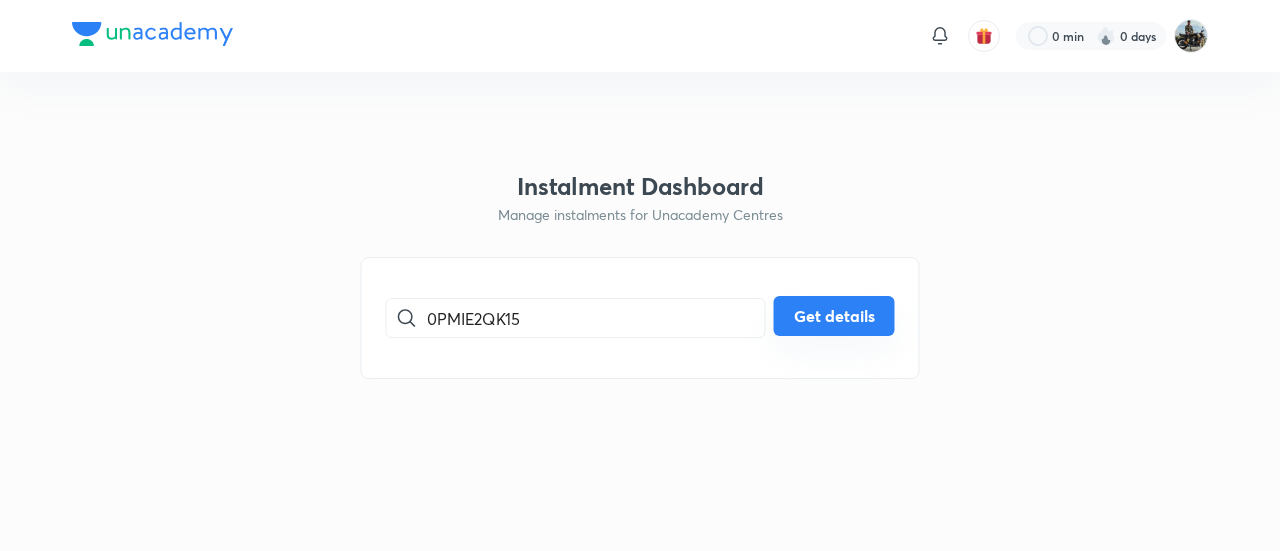 click on "Get details" at bounding box center (834, 316) 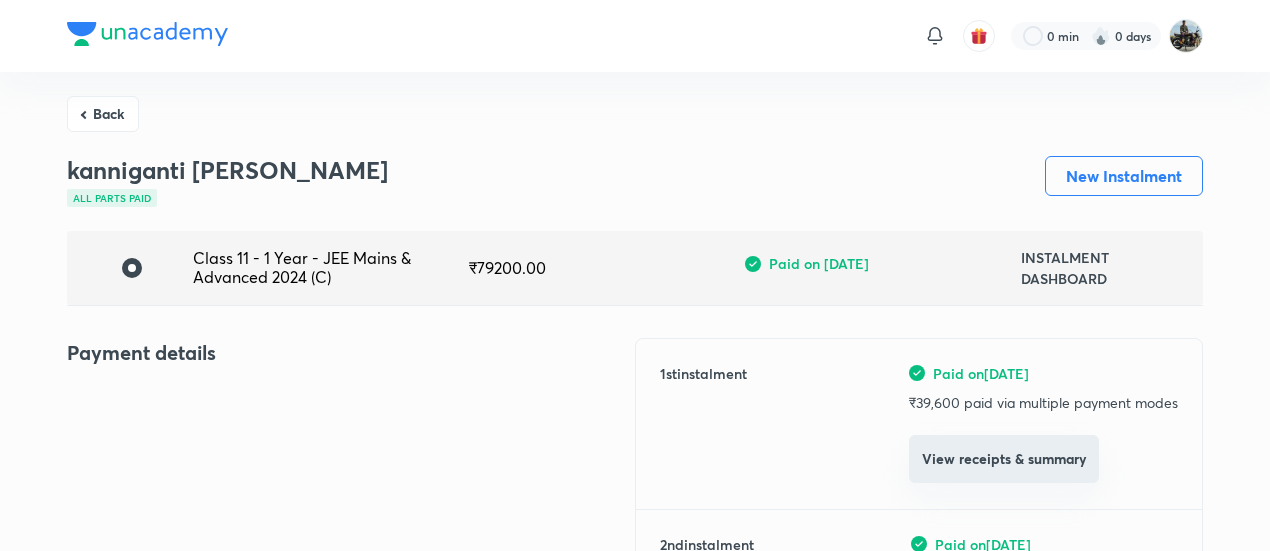 click on "View receipts & summary" at bounding box center (1004, 459) 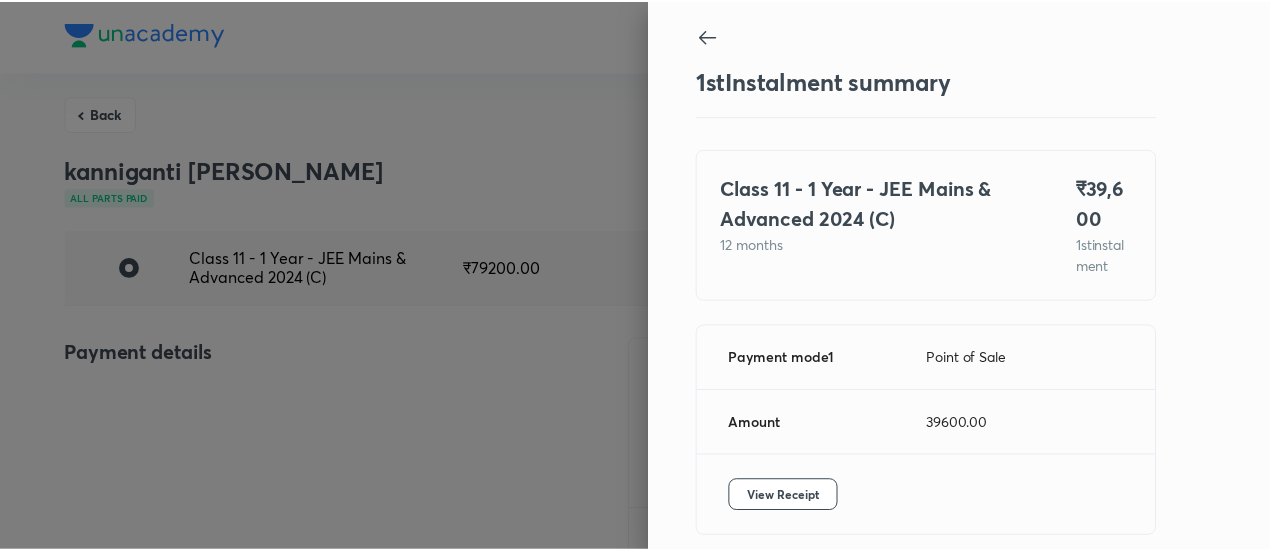 scroll, scrollTop: 109, scrollLeft: 0, axis: vertical 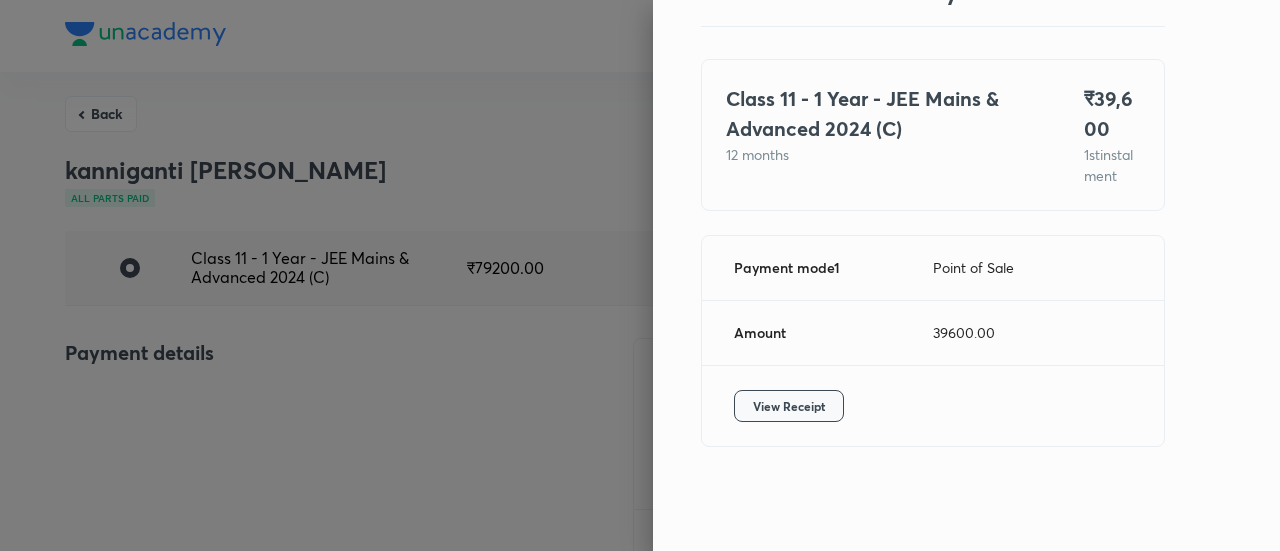 click on "View Receipt" at bounding box center (789, 406) 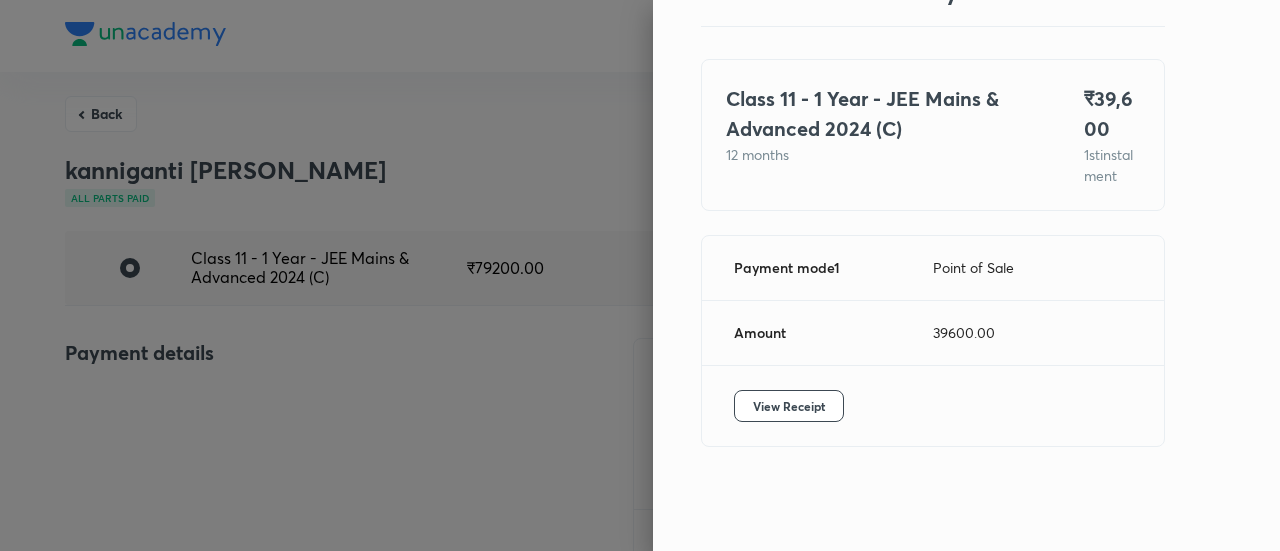 drag, startPoint x: 422, startPoint y: 513, endPoint x: 430, endPoint y: 447, distance: 66.48308 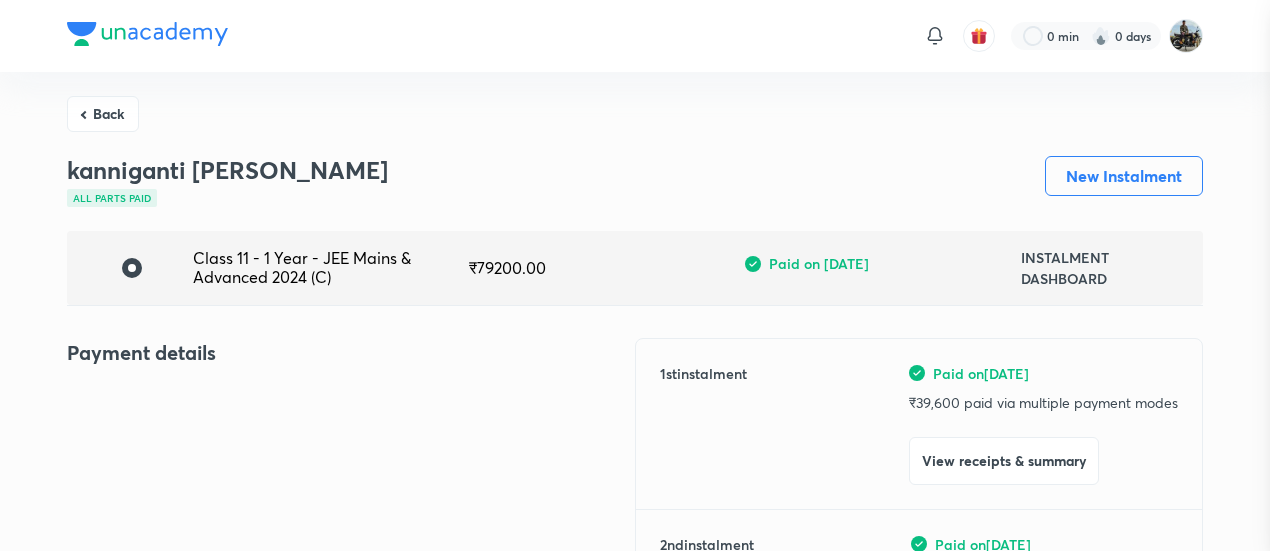 click on "Payment details" at bounding box center [351, 642] 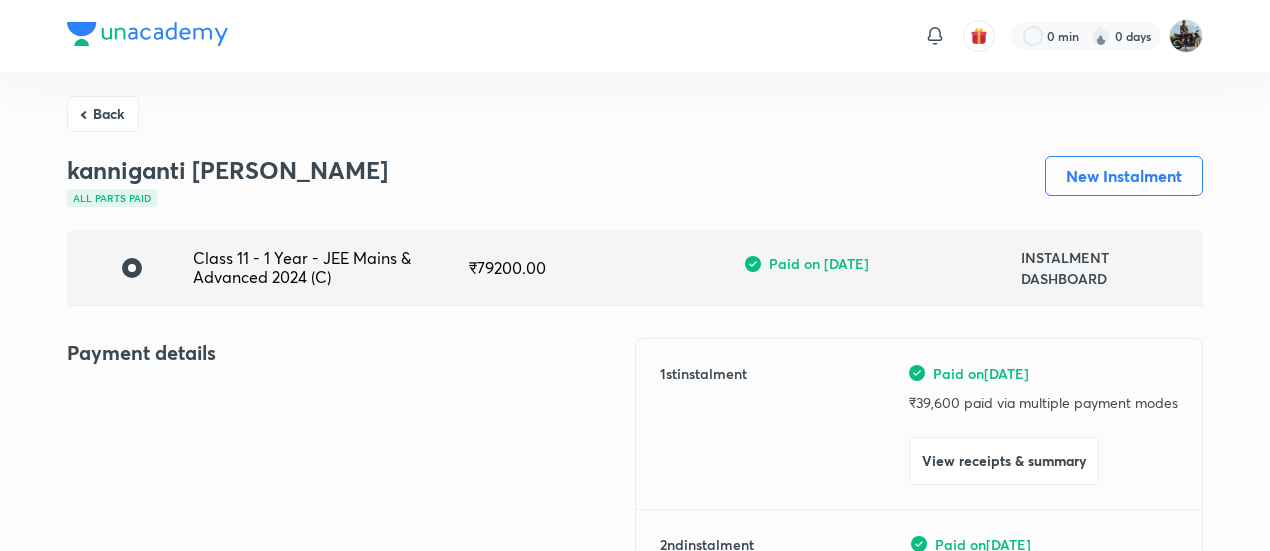 click on "Payment details" at bounding box center [351, 642] 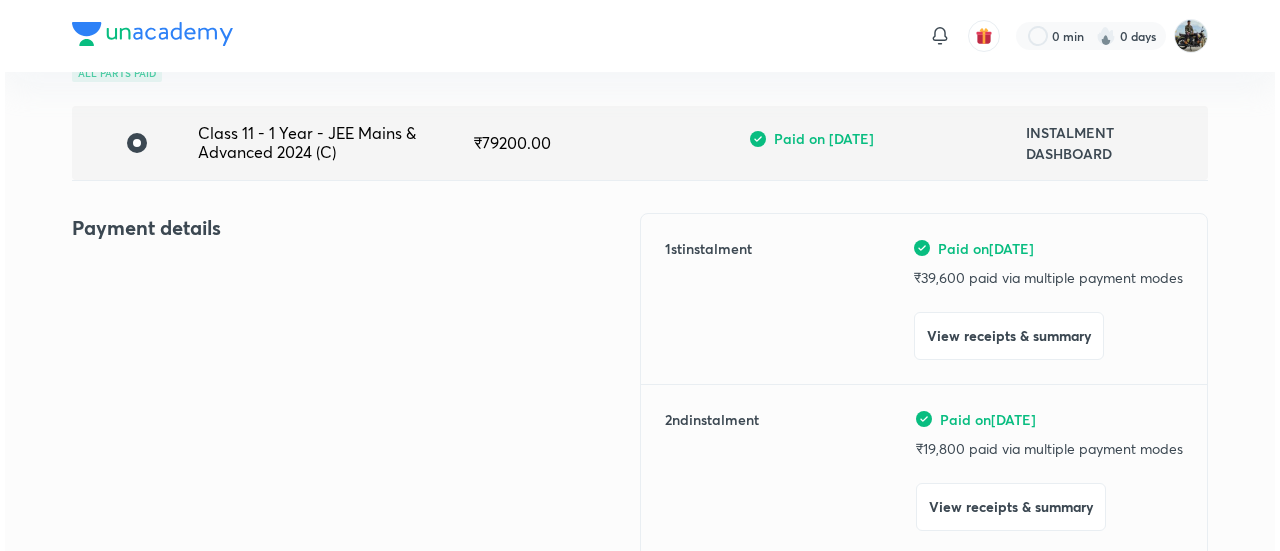 scroll, scrollTop: 0, scrollLeft: 0, axis: both 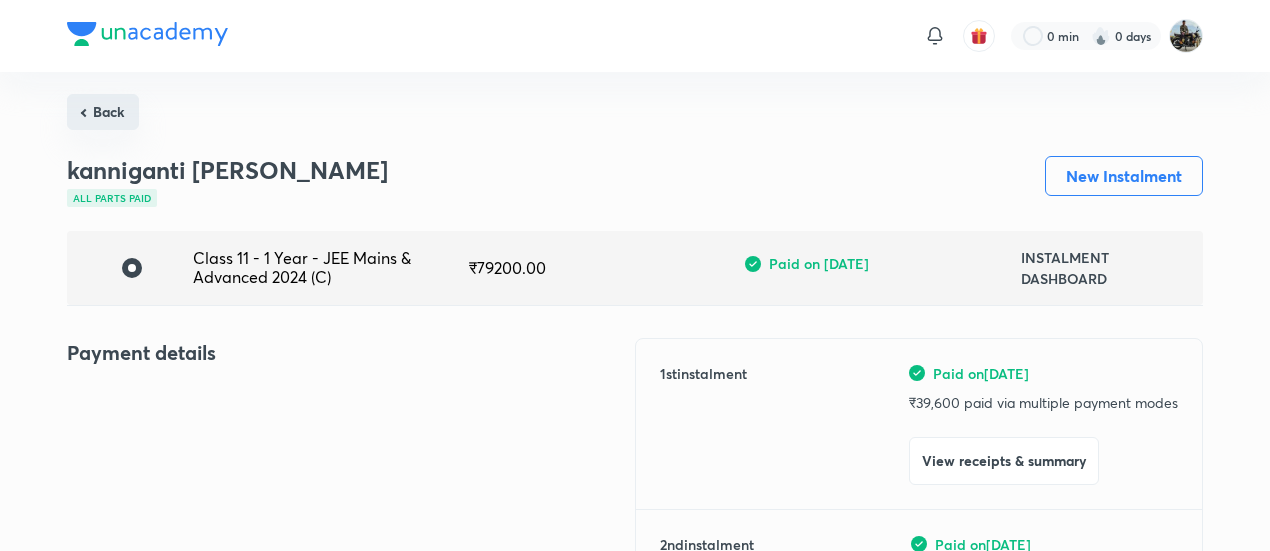 click on "Back" at bounding box center [103, 112] 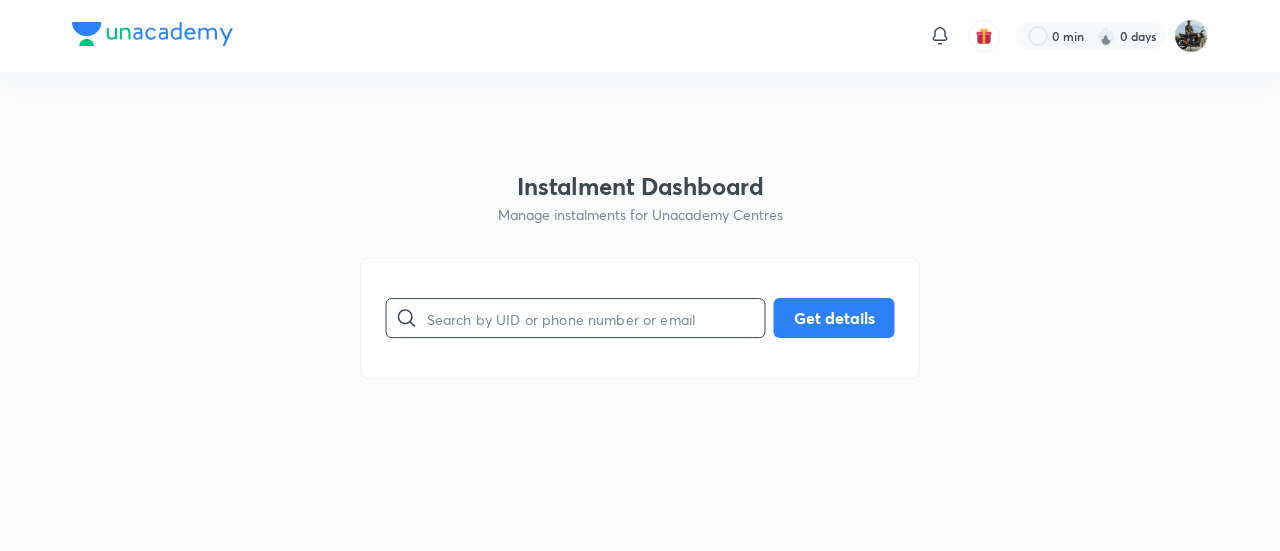 click at bounding box center [596, 318] 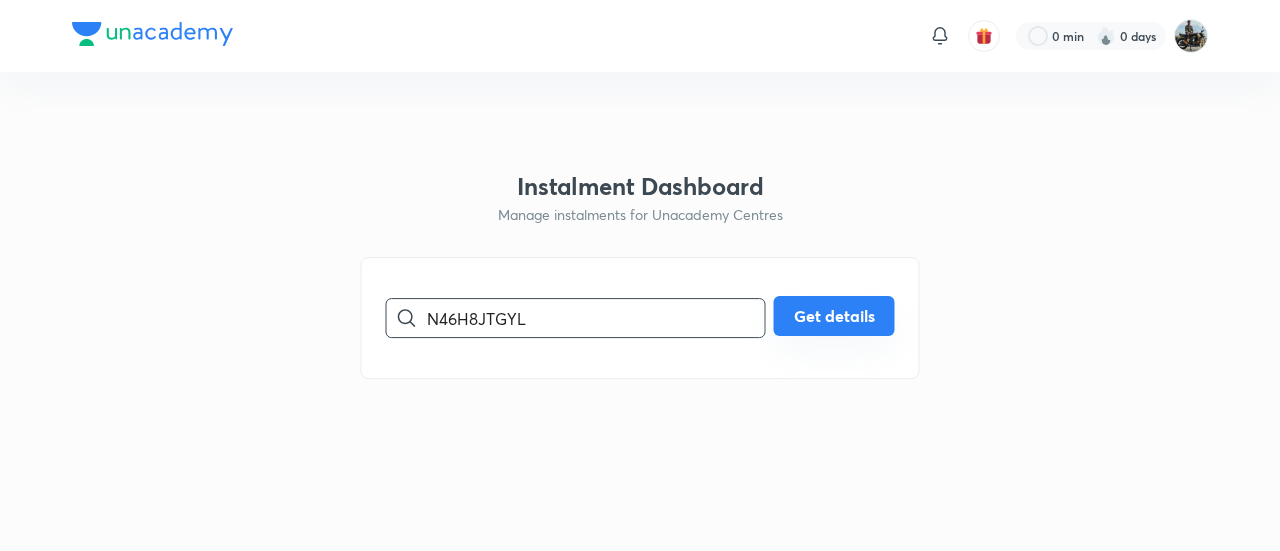 type on "N46H8JTGYL" 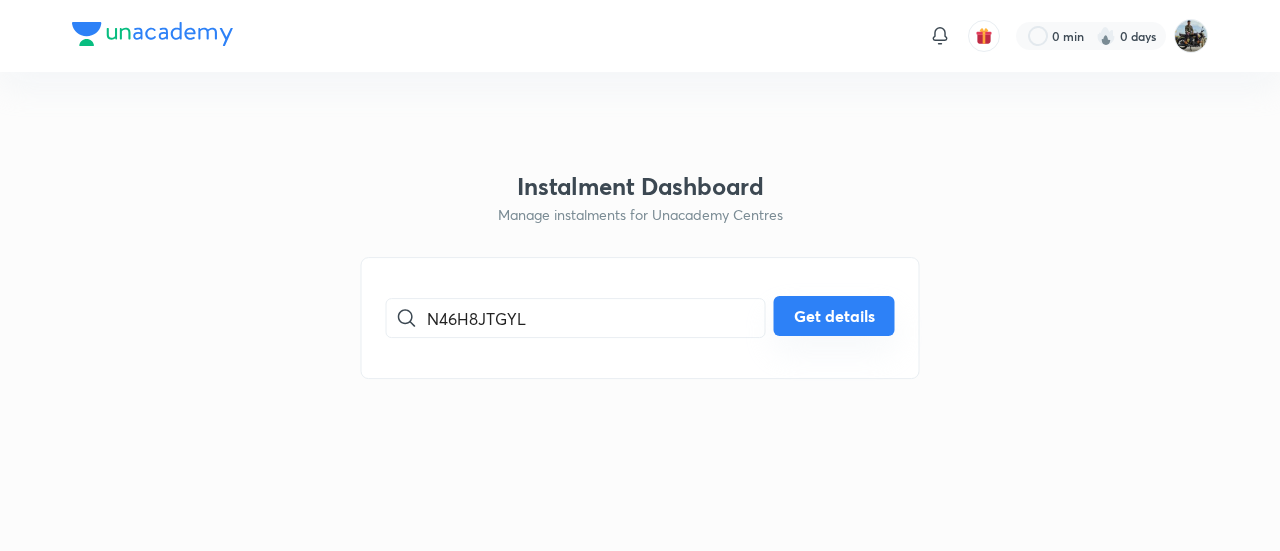 click on "Get details" at bounding box center (834, 316) 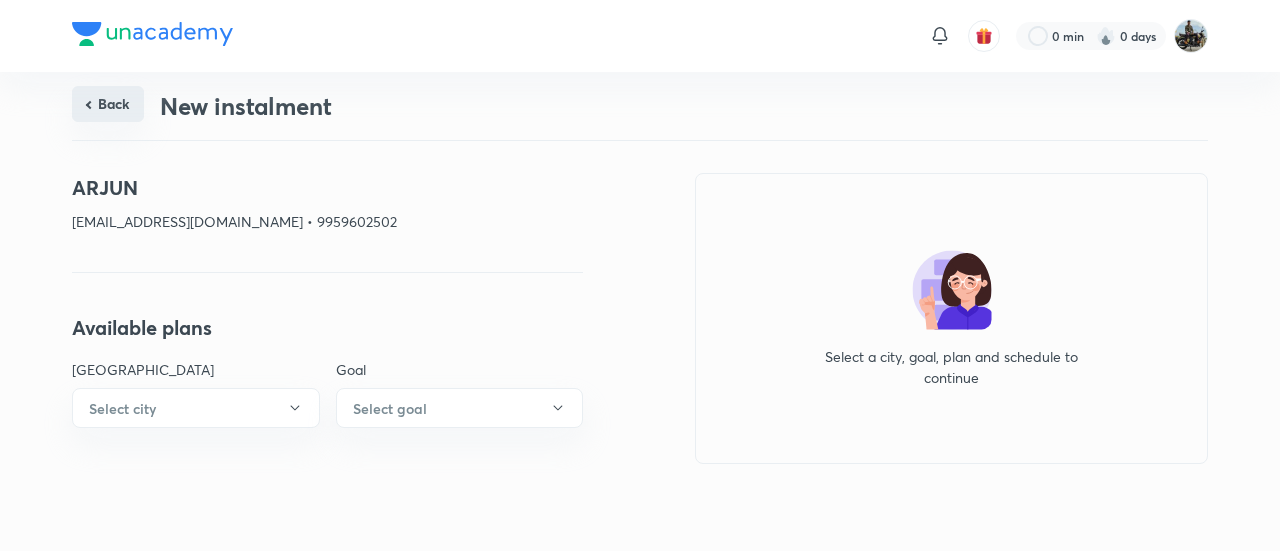 click on "Back" at bounding box center (108, 104) 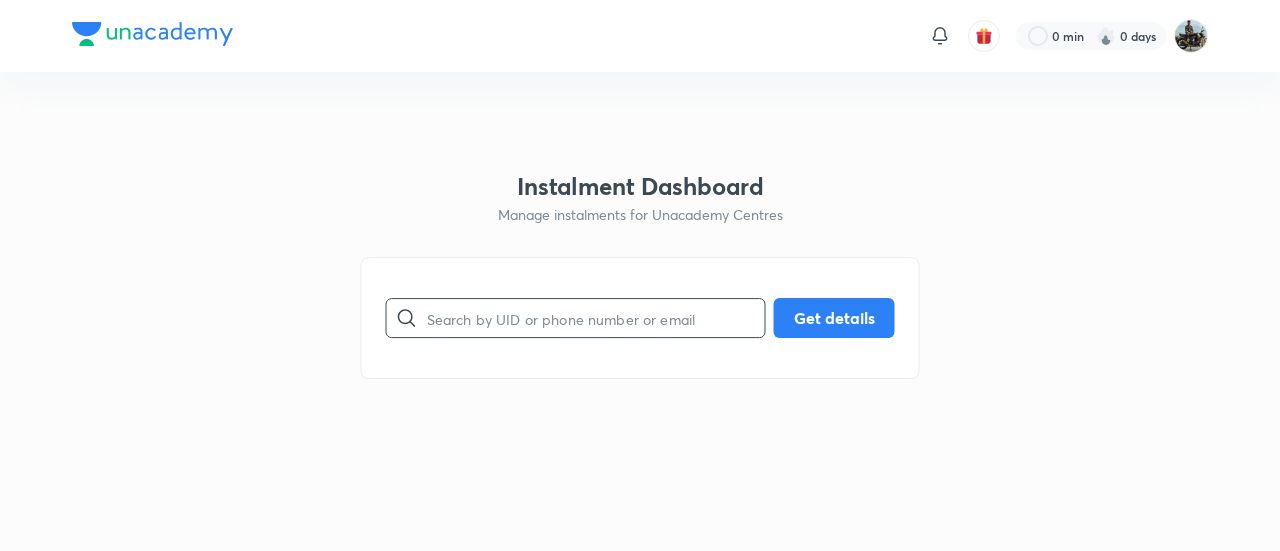 click at bounding box center [596, 318] 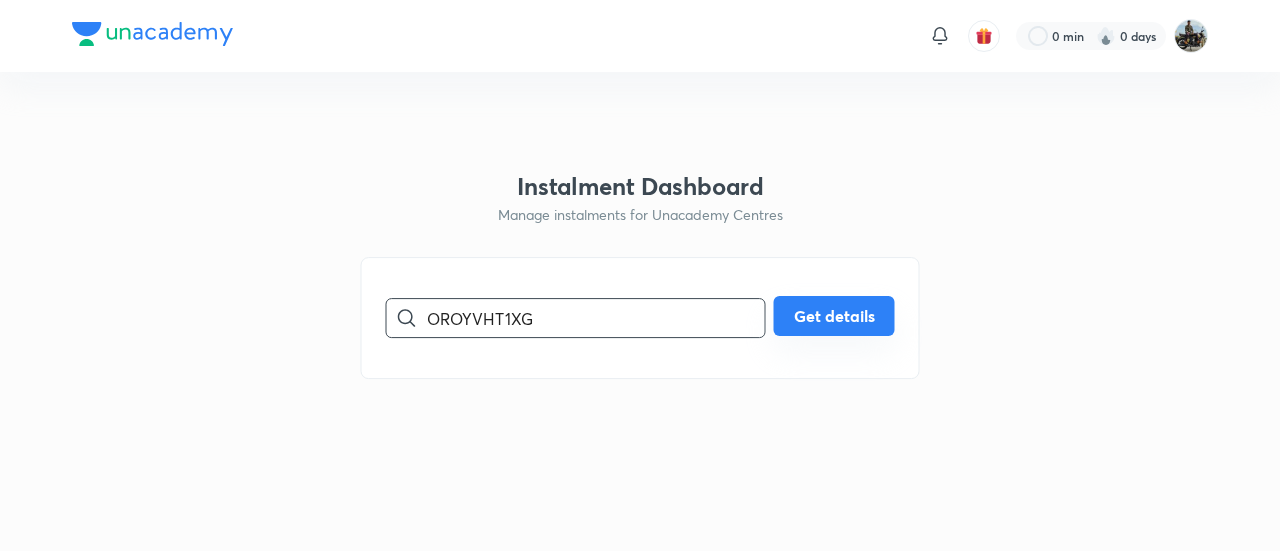 type on "OROYVHT1XG" 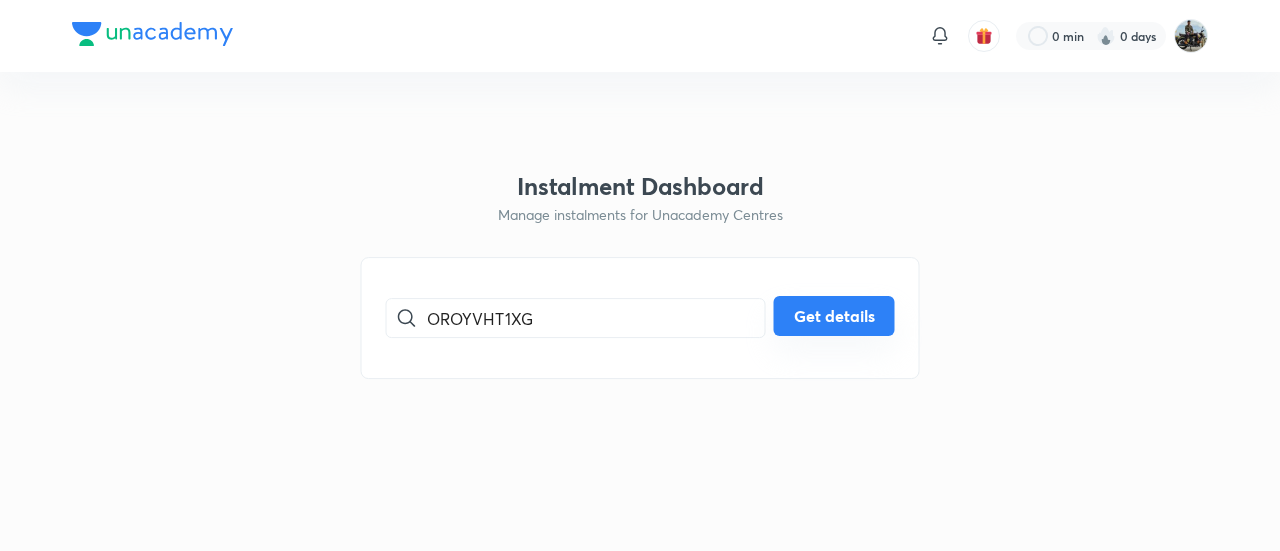 click on "Get details" at bounding box center (834, 316) 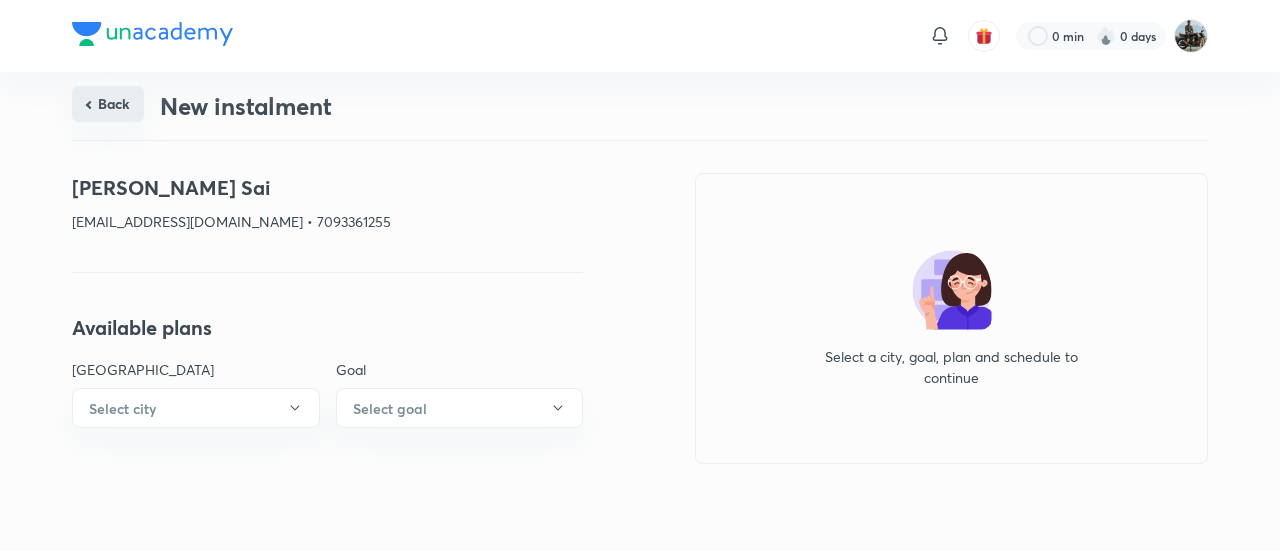 click on "Back" at bounding box center (108, 104) 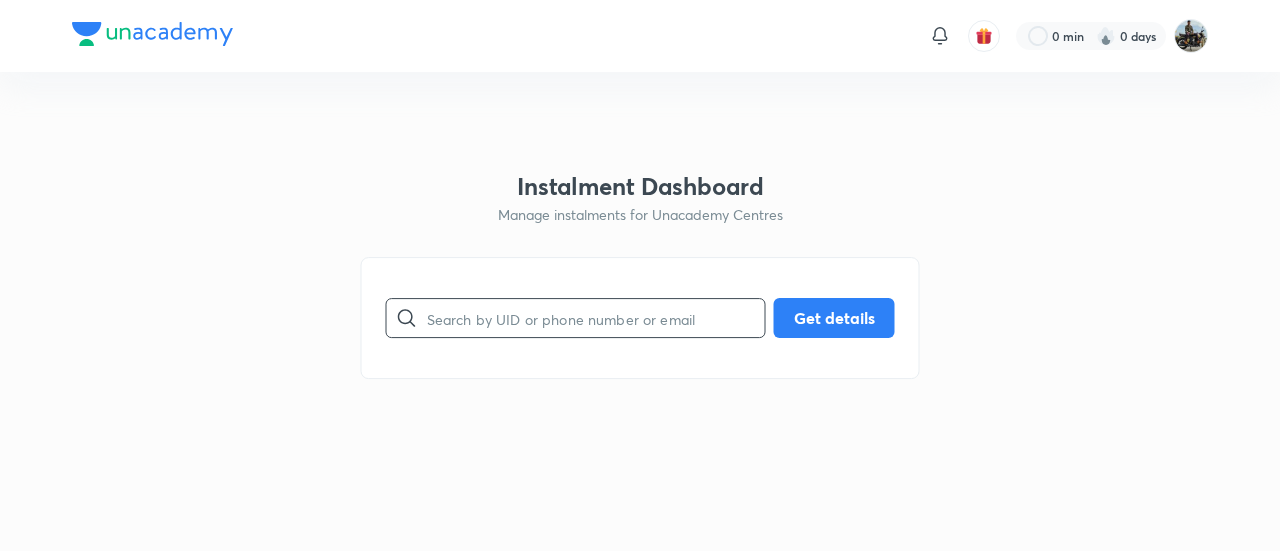 click at bounding box center [596, 318] 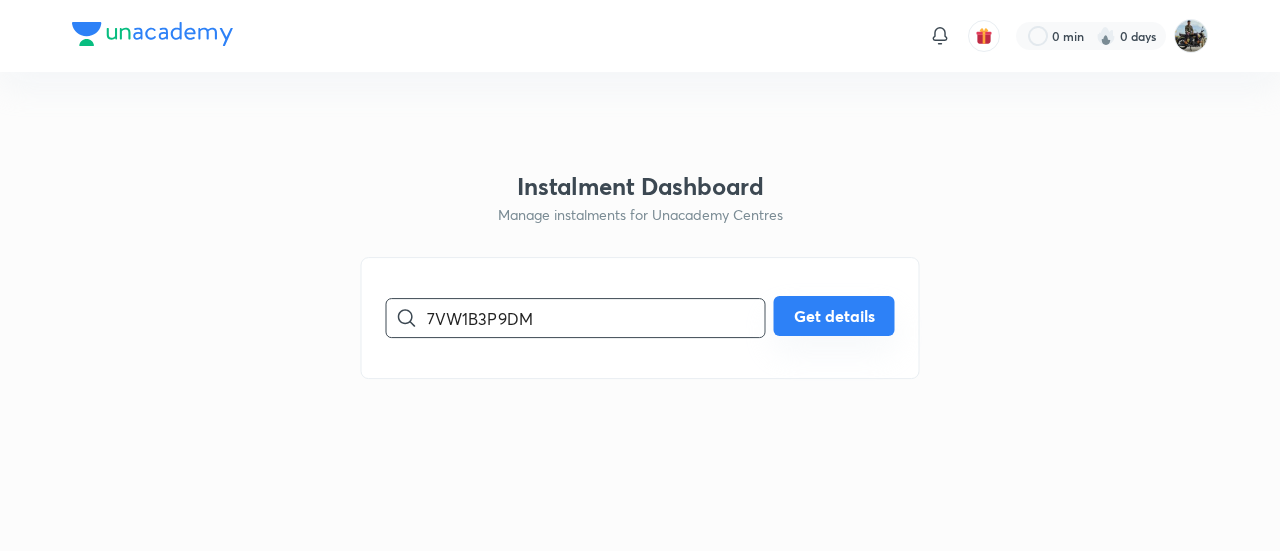 type on "7VW1B3P9DM" 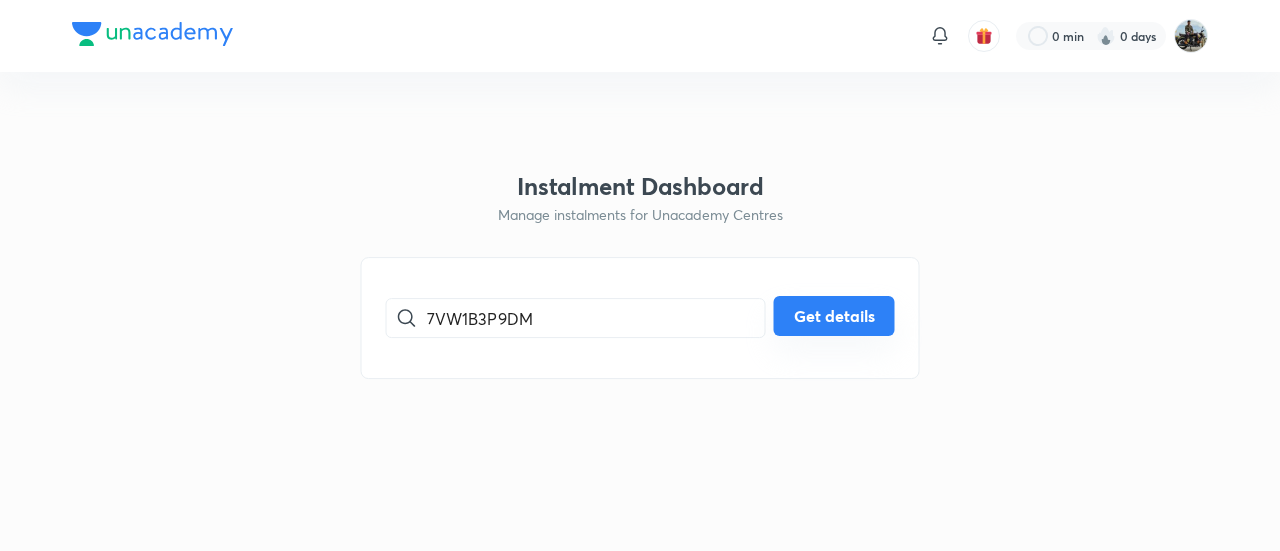 click on "Get details" at bounding box center (834, 316) 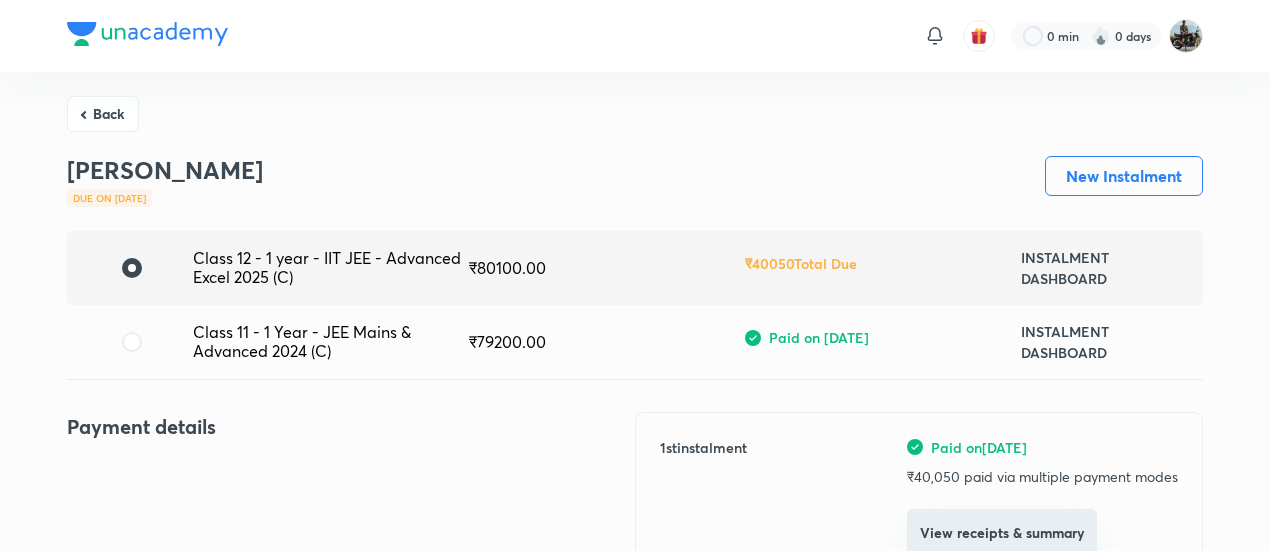 click on "View receipts & summary" at bounding box center [1002, 533] 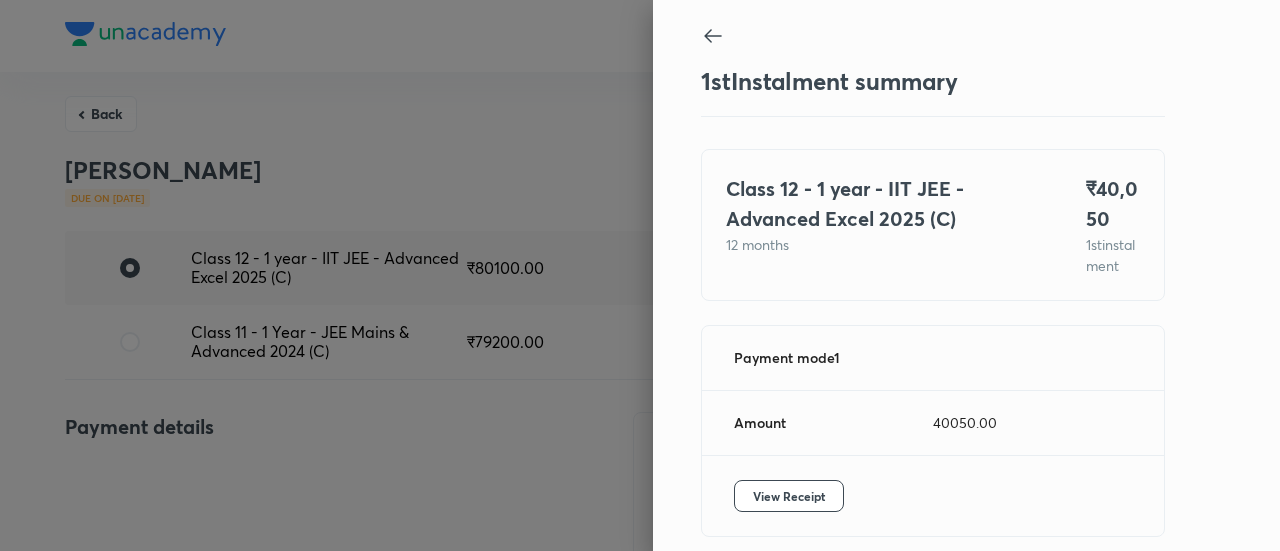 click at bounding box center [640, 275] 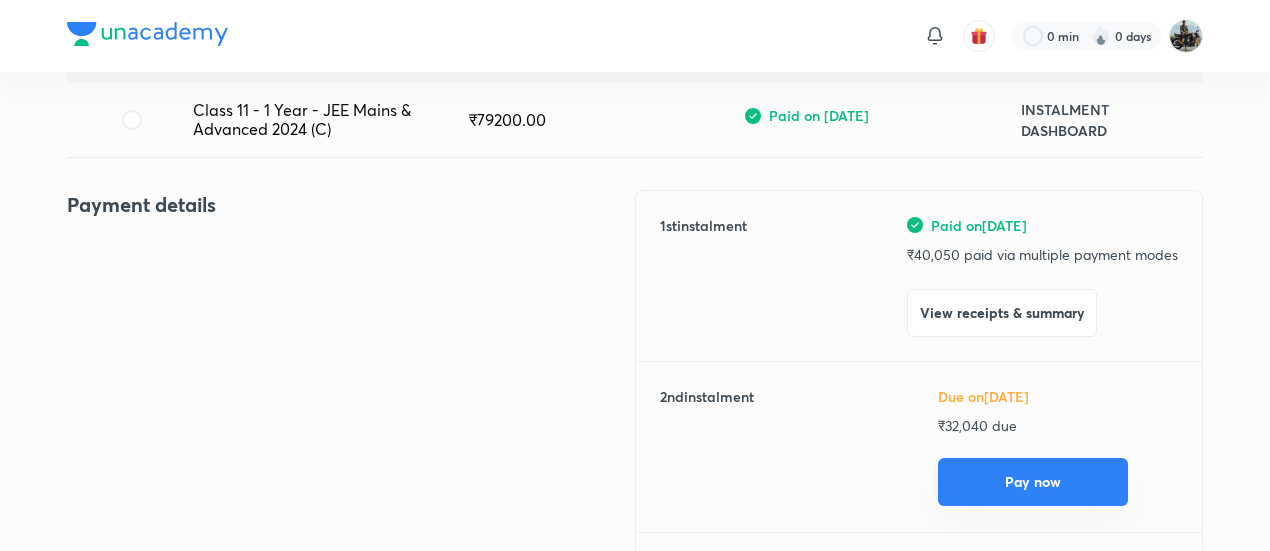 scroll, scrollTop: 217, scrollLeft: 0, axis: vertical 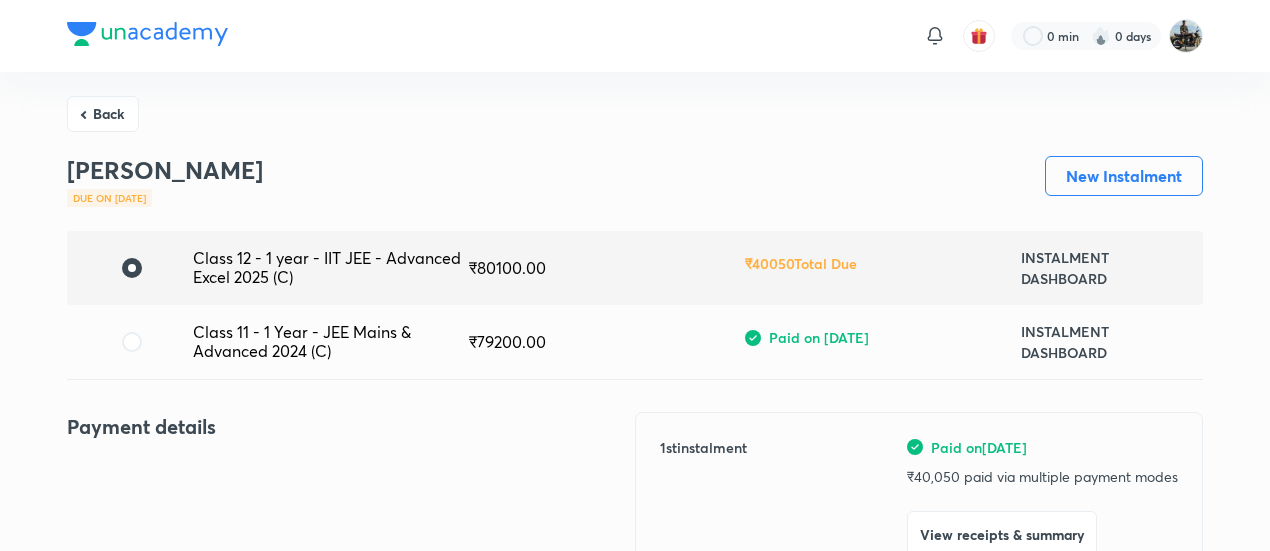 click on "Class 11 - 1 Year -  JEE Mains & Advanced 2024 (C)" at bounding box center (331, 341) 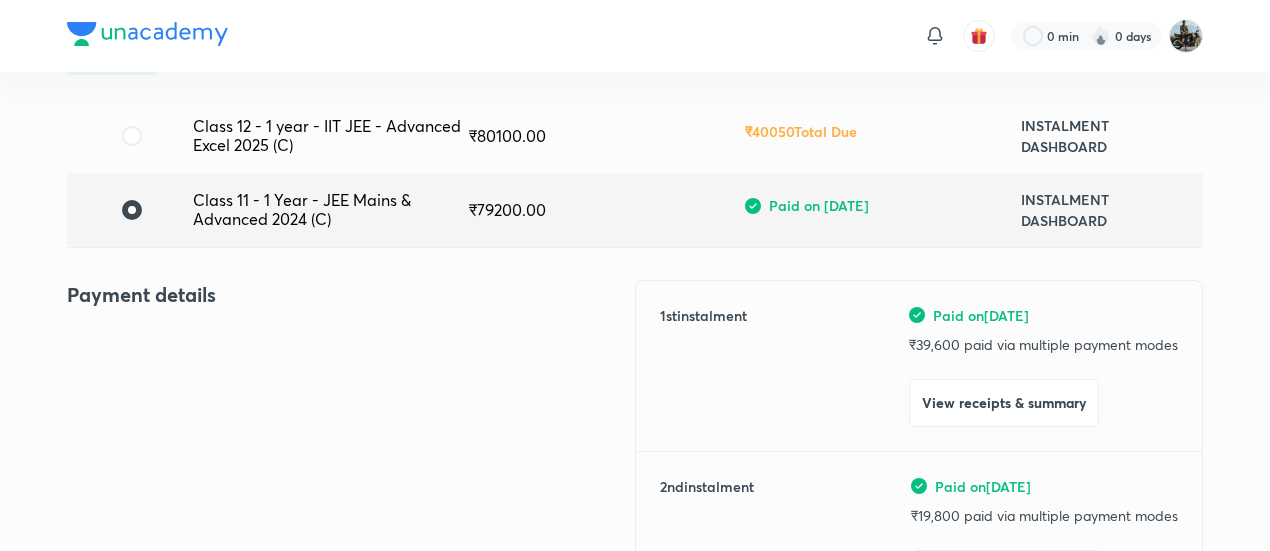 scroll, scrollTop: 120, scrollLeft: 0, axis: vertical 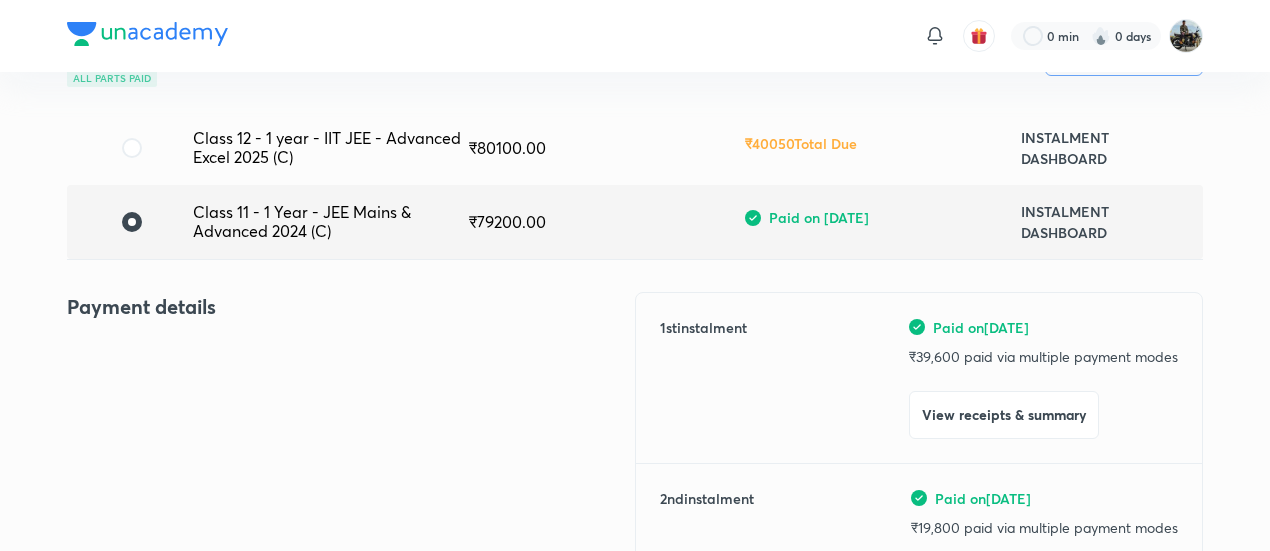 click on "Class 12 - 1 year - IIT JEE - Advanced Excel 2025 (C)" at bounding box center [331, 147] 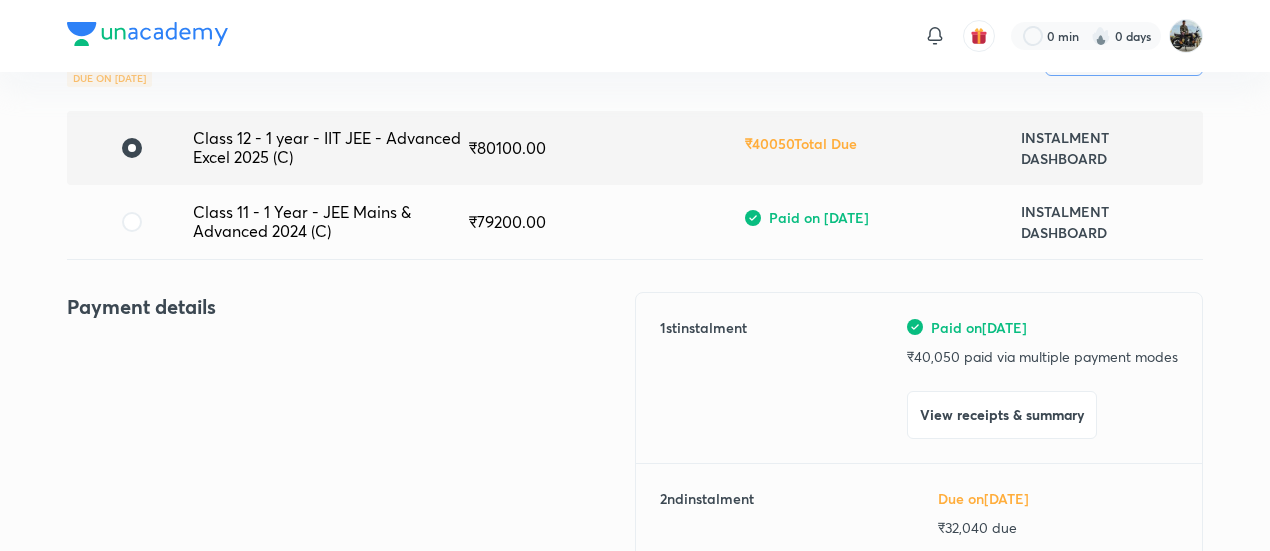 click on "Class 11 - 1 Year -  JEE Mains & Advanced 2024 (C)" at bounding box center [331, 221] 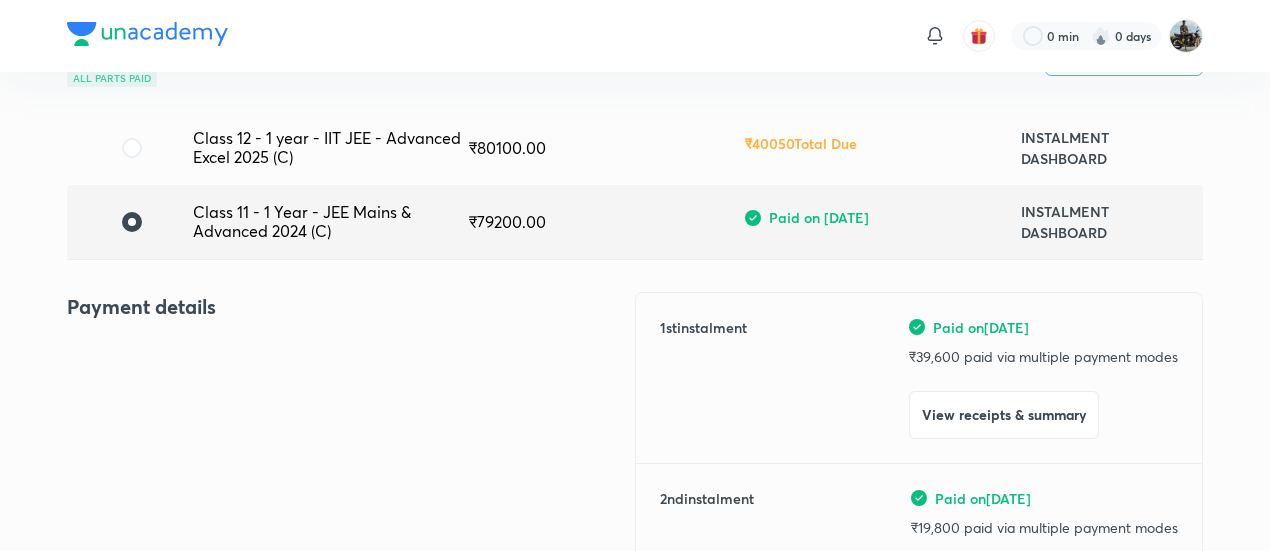 click on "Class 12 - 1 year - IIT JEE - Advanced Excel 2025 (C)" at bounding box center [331, 147] 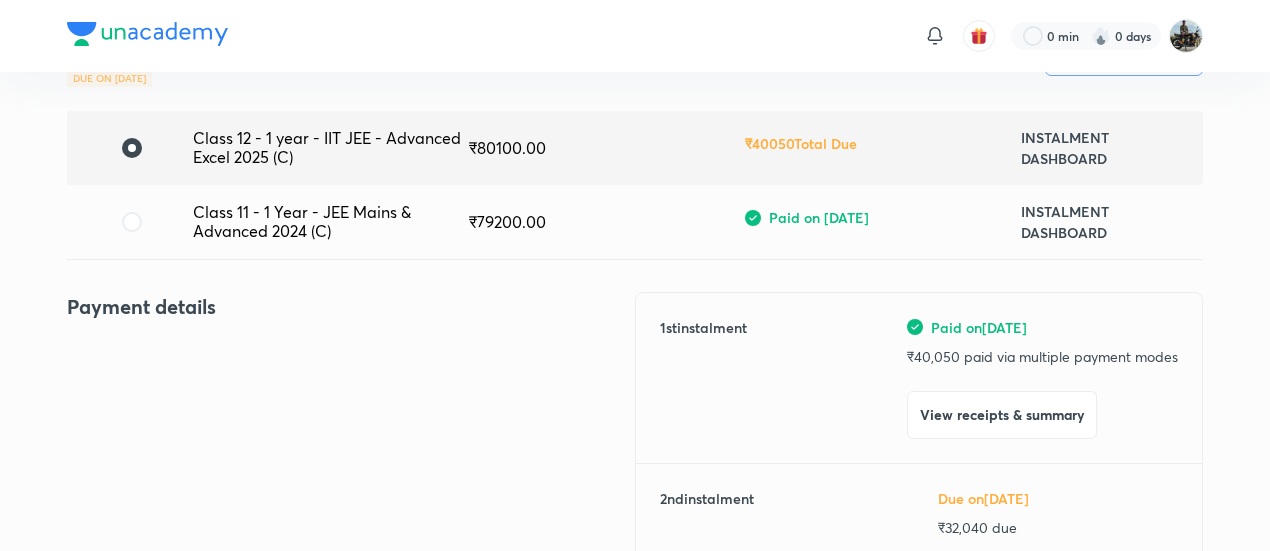 click on "Class 11 - 1 Year -  JEE Mains & Advanced 2024 (C)  ₹ 79200.00 Paid on   Jan 2, 2025   INSTALMENT DASHBOARD" at bounding box center (635, 222) 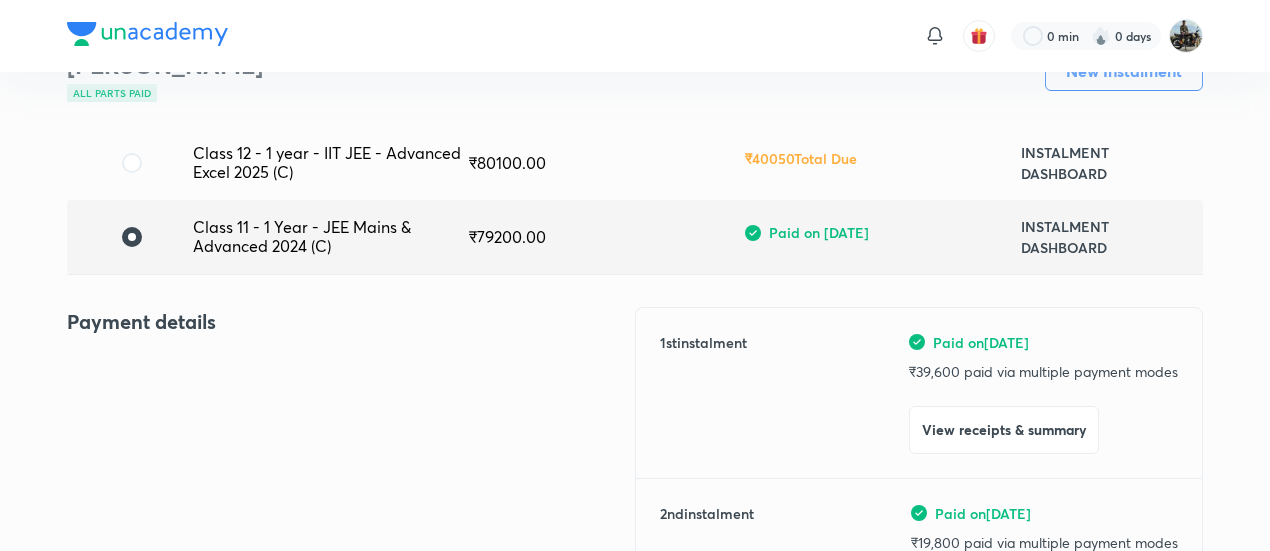 scroll, scrollTop: 102, scrollLeft: 0, axis: vertical 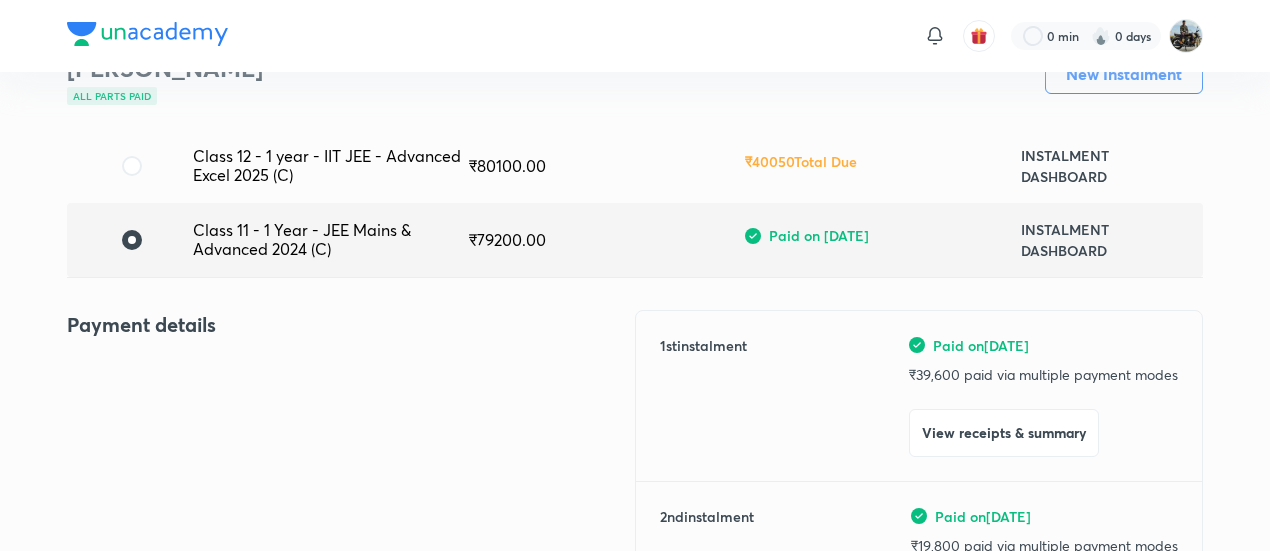click on "Class 12 - 1 year - IIT JEE - Advanced Excel 2025 (C)  ₹ 80100.00  ₹ 40050  Total Due   INSTALMENT DASHBOARD" at bounding box center (635, 166) 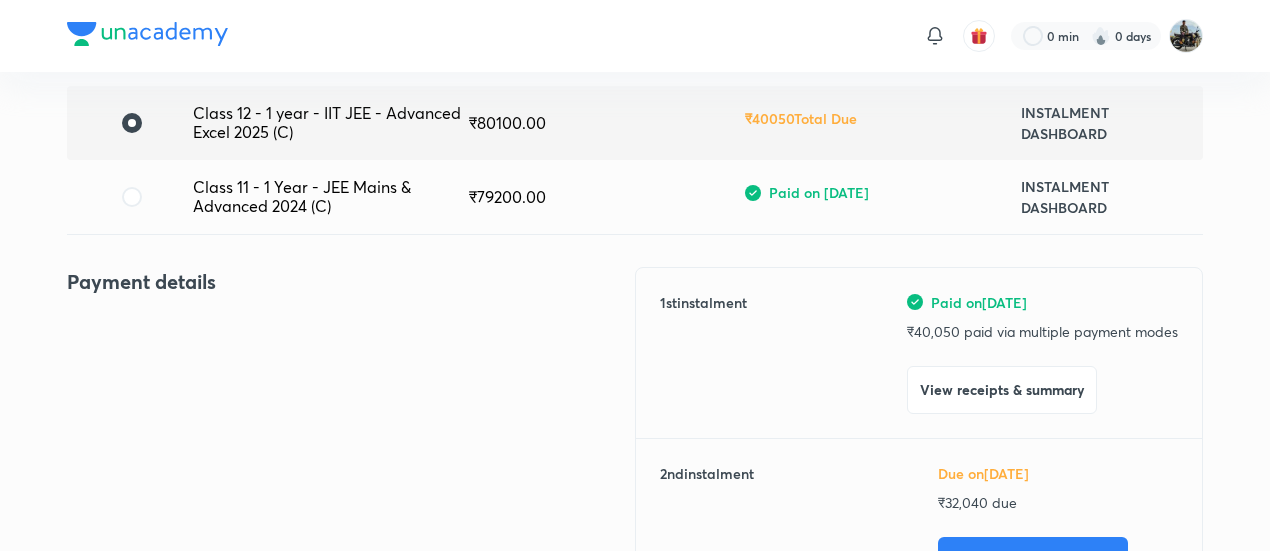 scroll, scrollTop: 148, scrollLeft: 0, axis: vertical 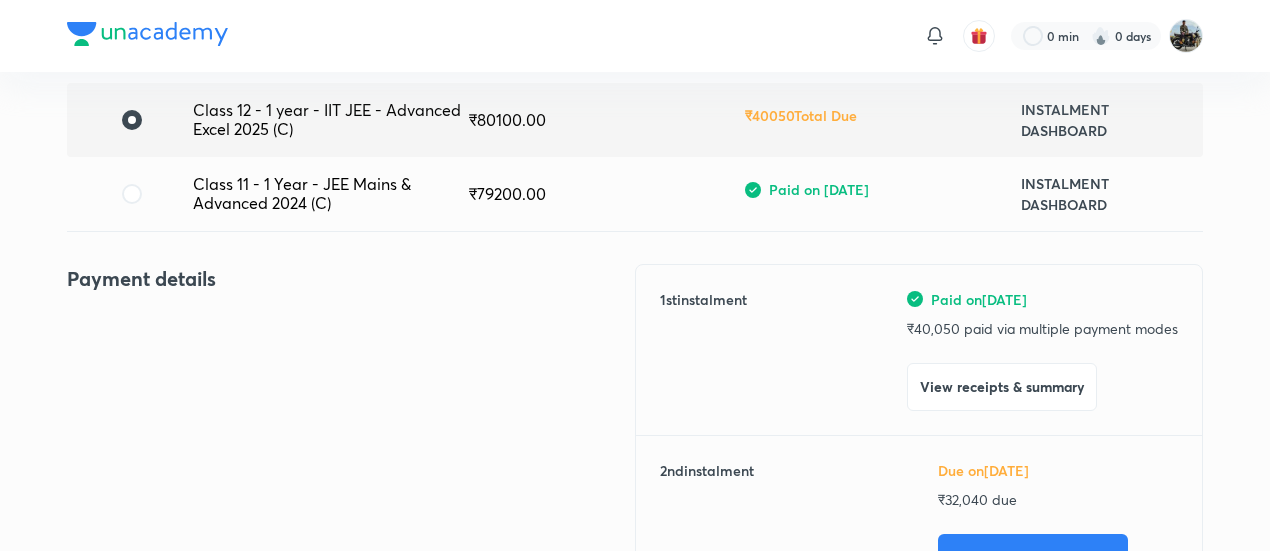 click on "Class 11 - 1 Year -  JEE Mains & Advanced 2024 (C)" at bounding box center (331, 193) 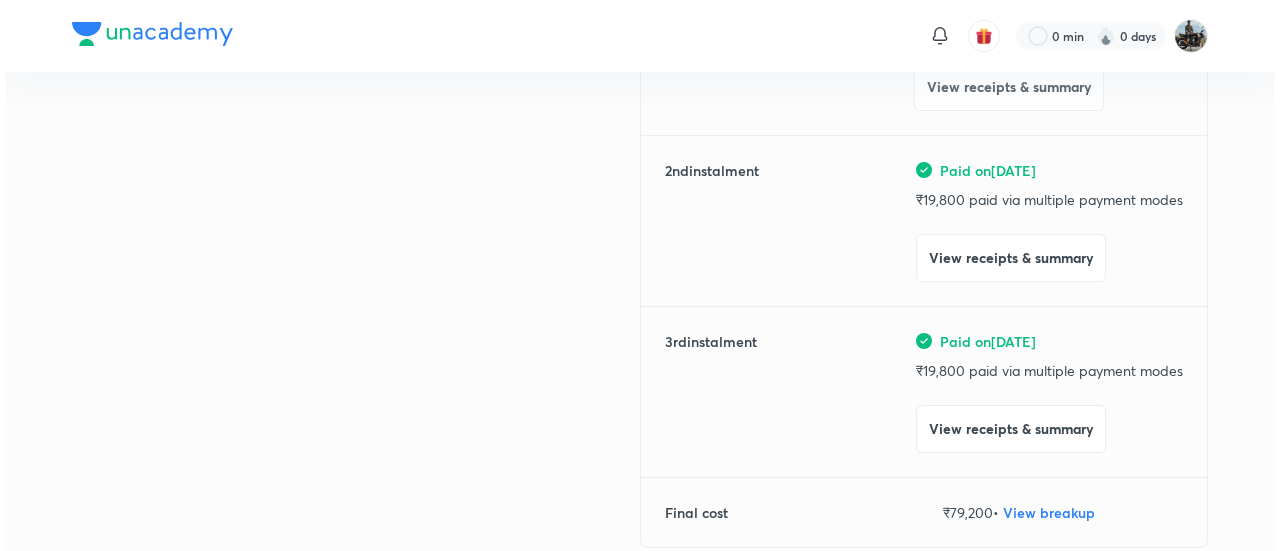 scroll, scrollTop: 0, scrollLeft: 0, axis: both 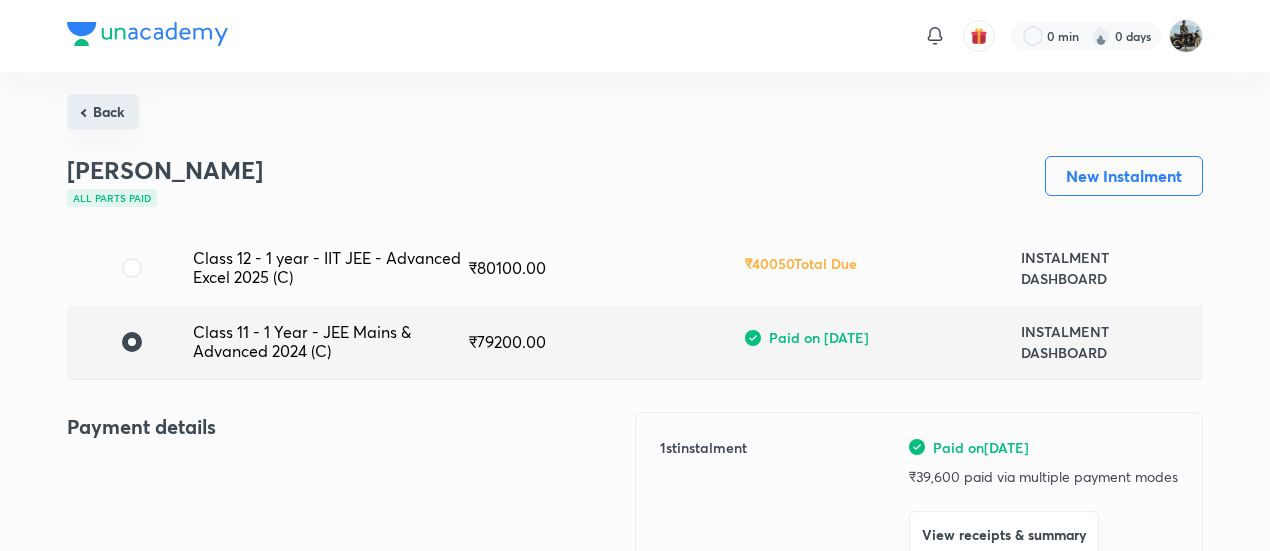 click on "Back" at bounding box center [103, 112] 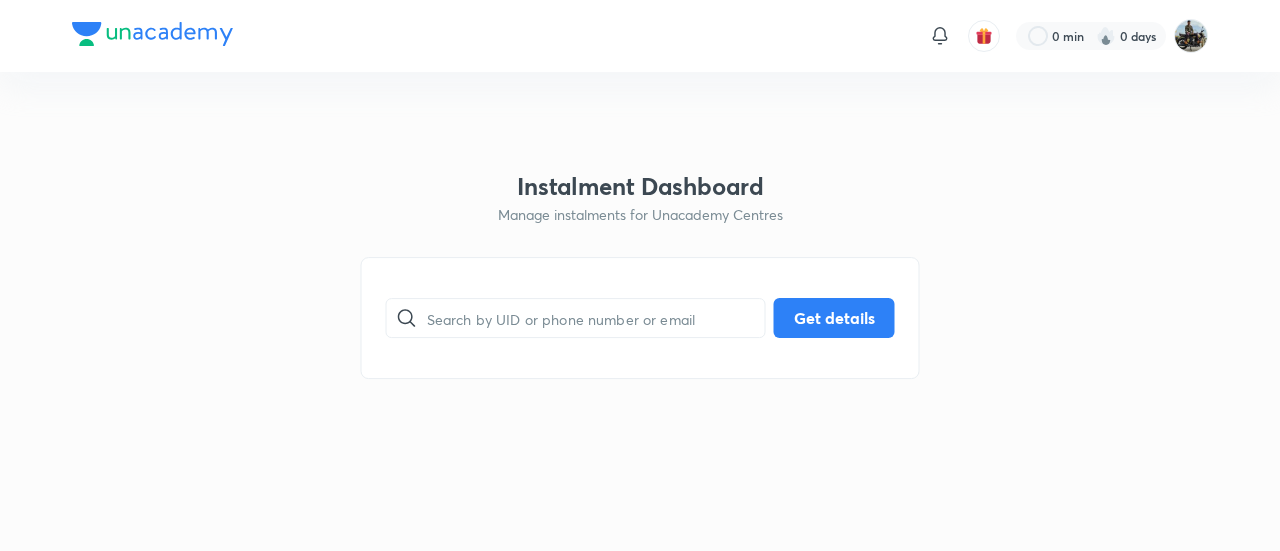 click on "​ Get details" at bounding box center (640, 318) 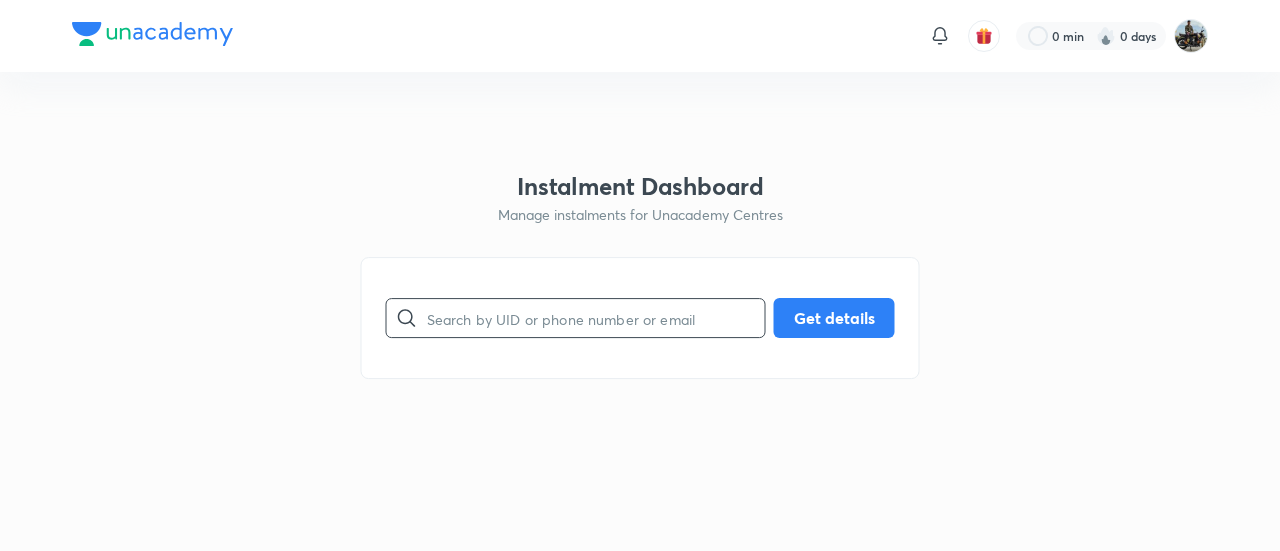 click at bounding box center [596, 318] 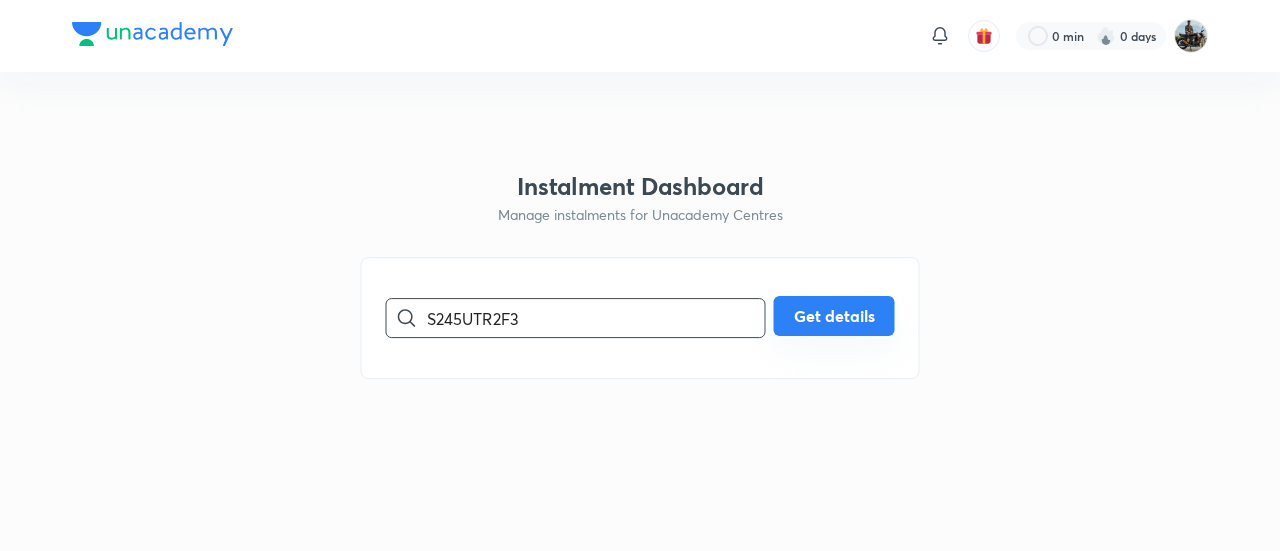 type on "S245UTR2F3" 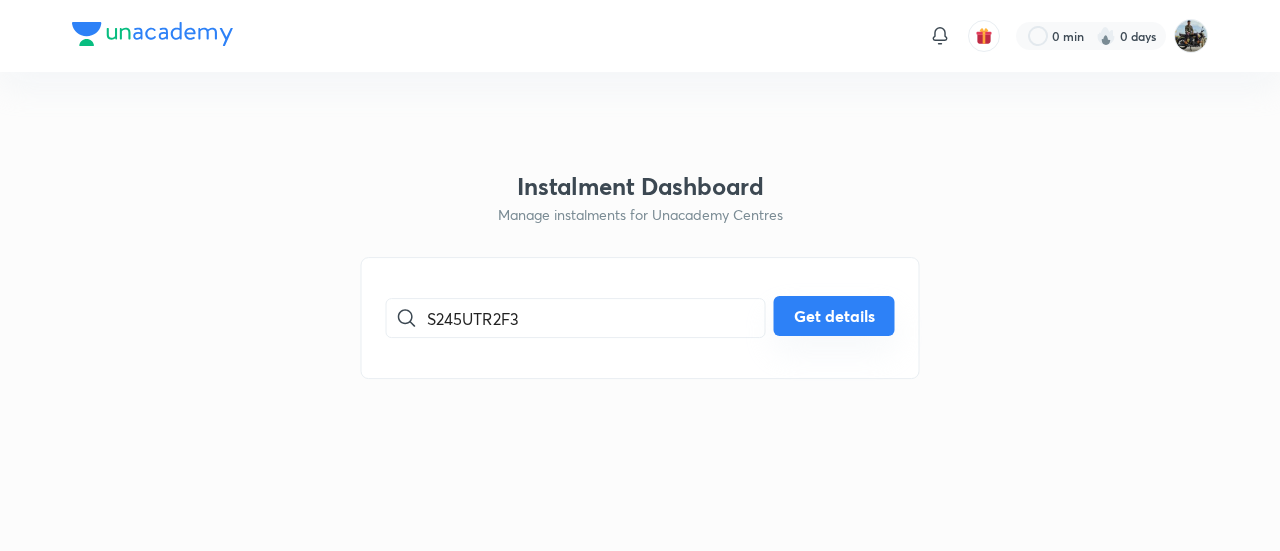 click on "Get details" at bounding box center (834, 316) 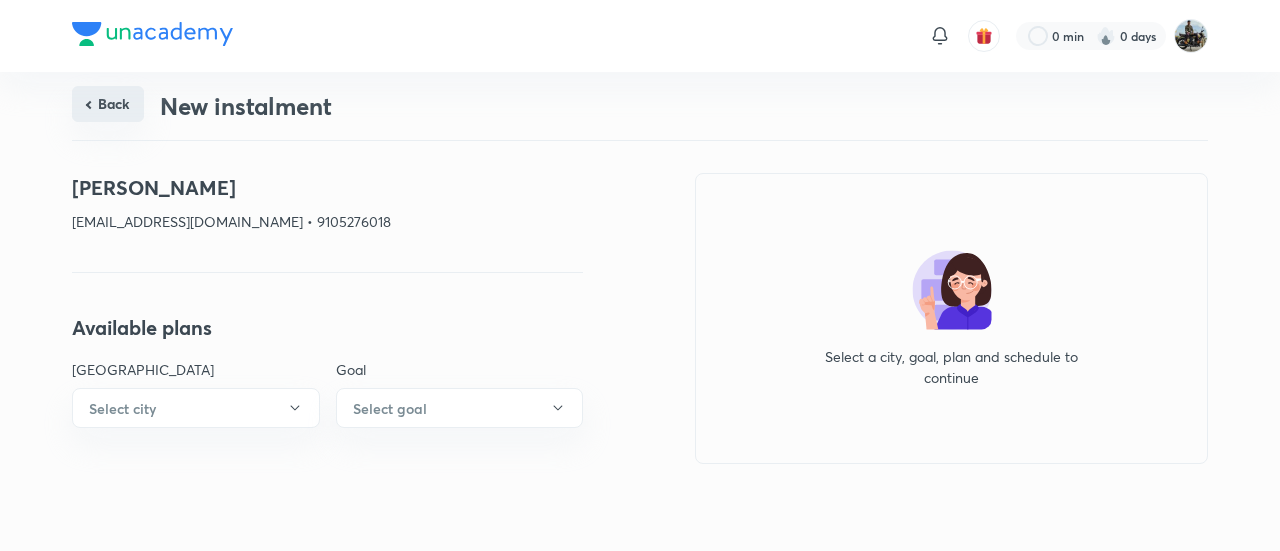 click on "Back" at bounding box center [108, 104] 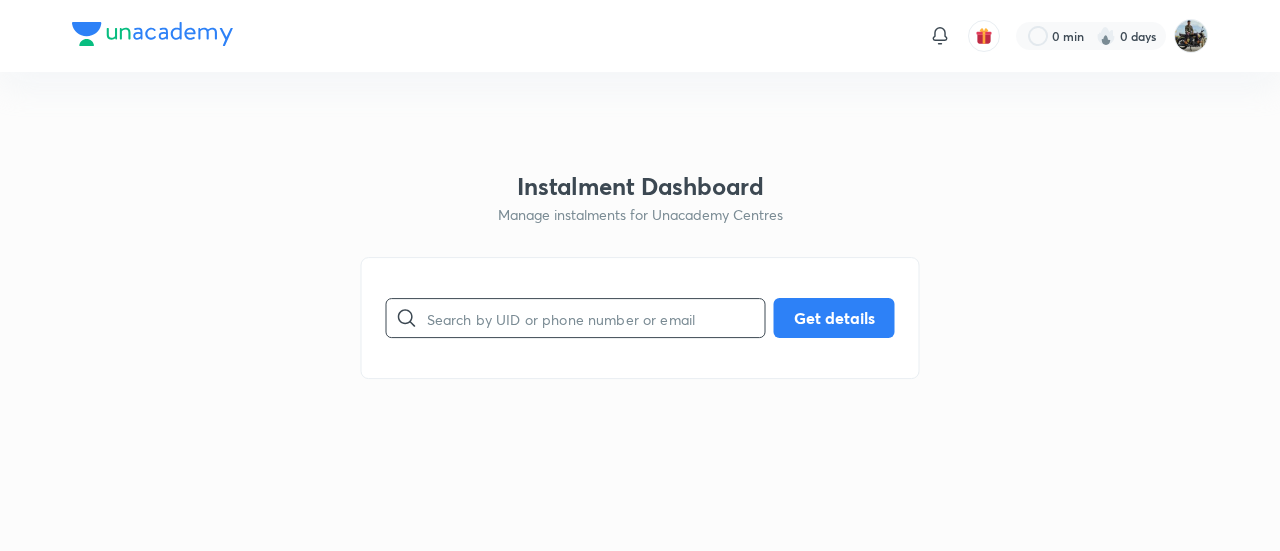 click at bounding box center [596, 318] 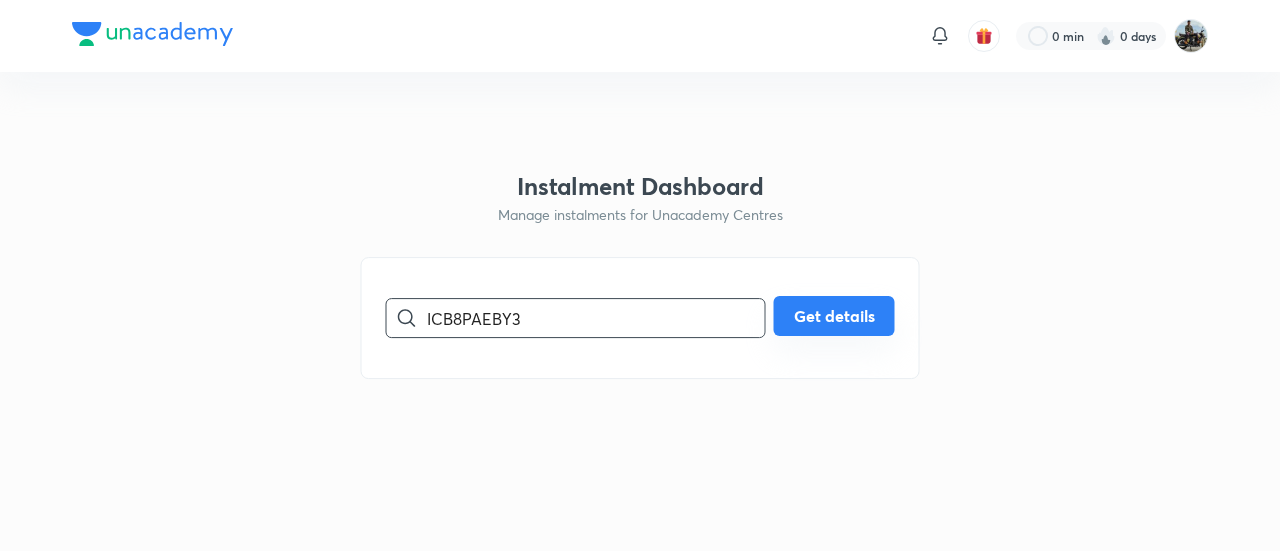 type on "ICB8PAEBY3" 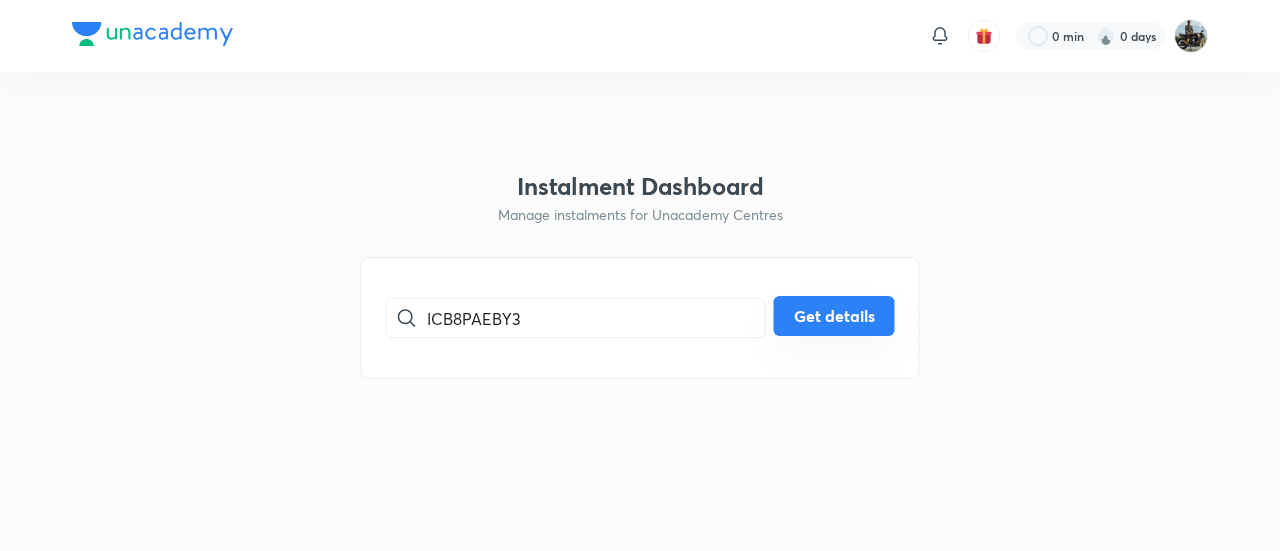 click on "Get details" at bounding box center (834, 316) 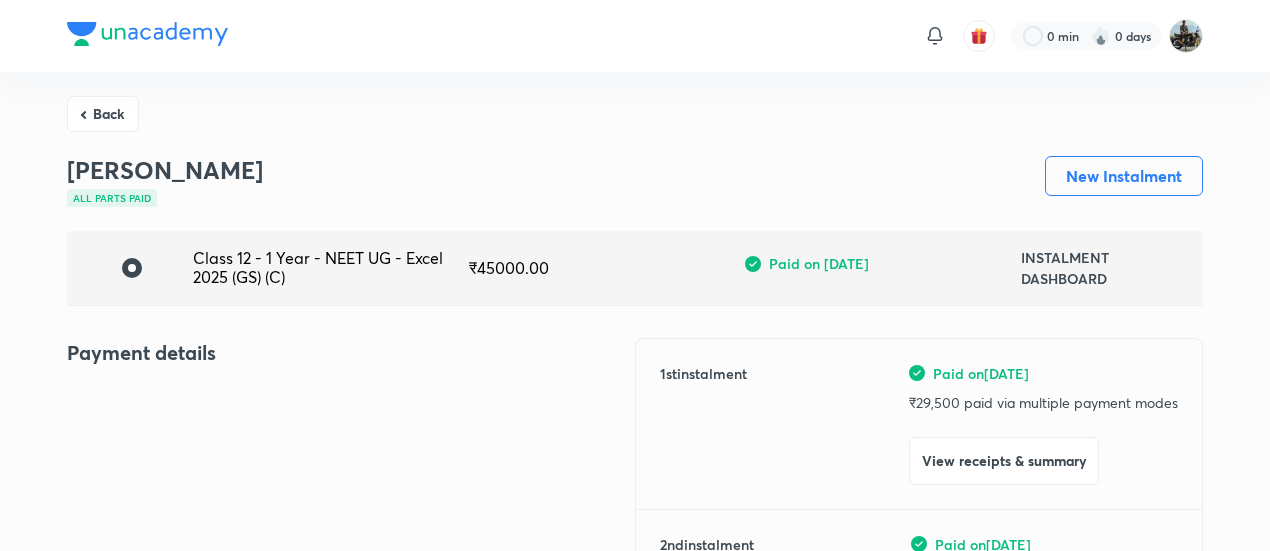 click on "View receipts & summary" at bounding box center (1004, 461) 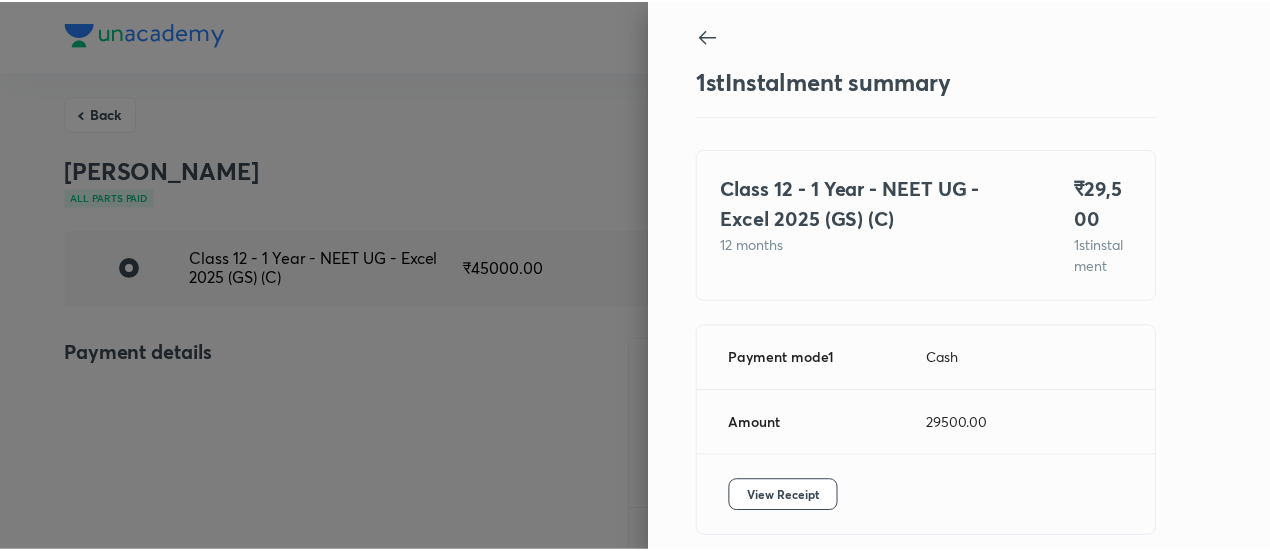 scroll, scrollTop: 109, scrollLeft: 0, axis: vertical 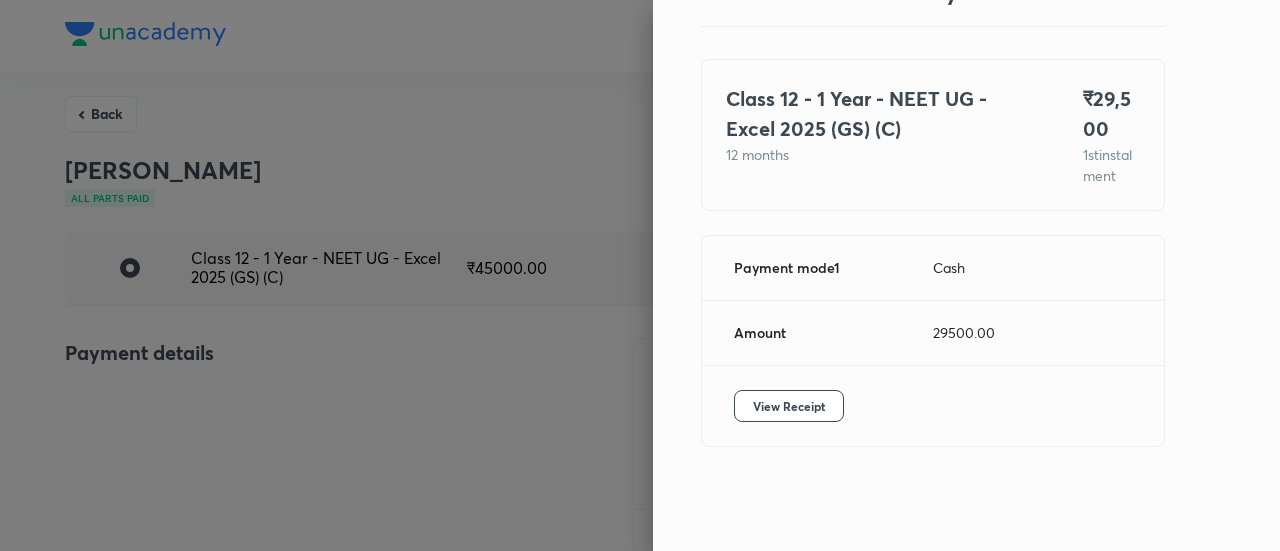 click at bounding box center [640, 275] 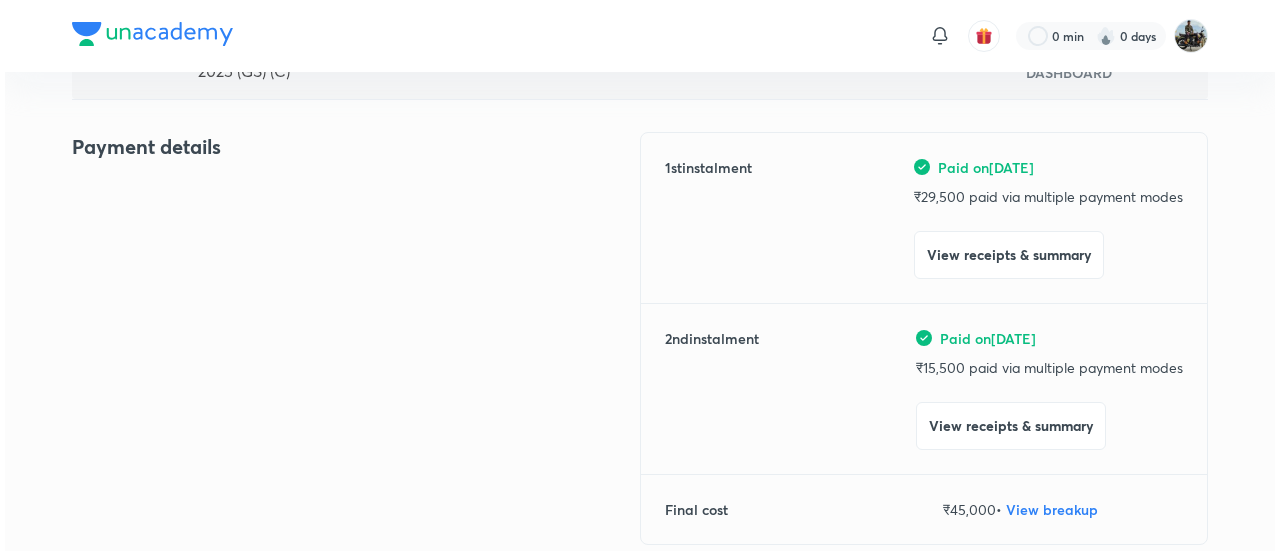 scroll, scrollTop: 225, scrollLeft: 0, axis: vertical 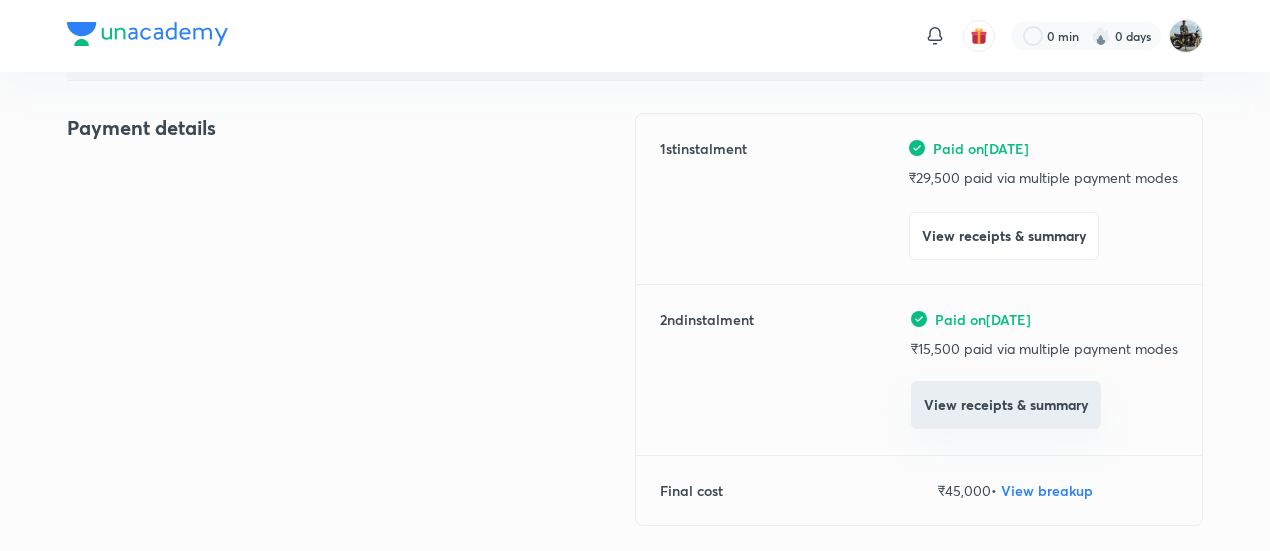click on "View receipts & summary" at bounding box center (1006, 405) 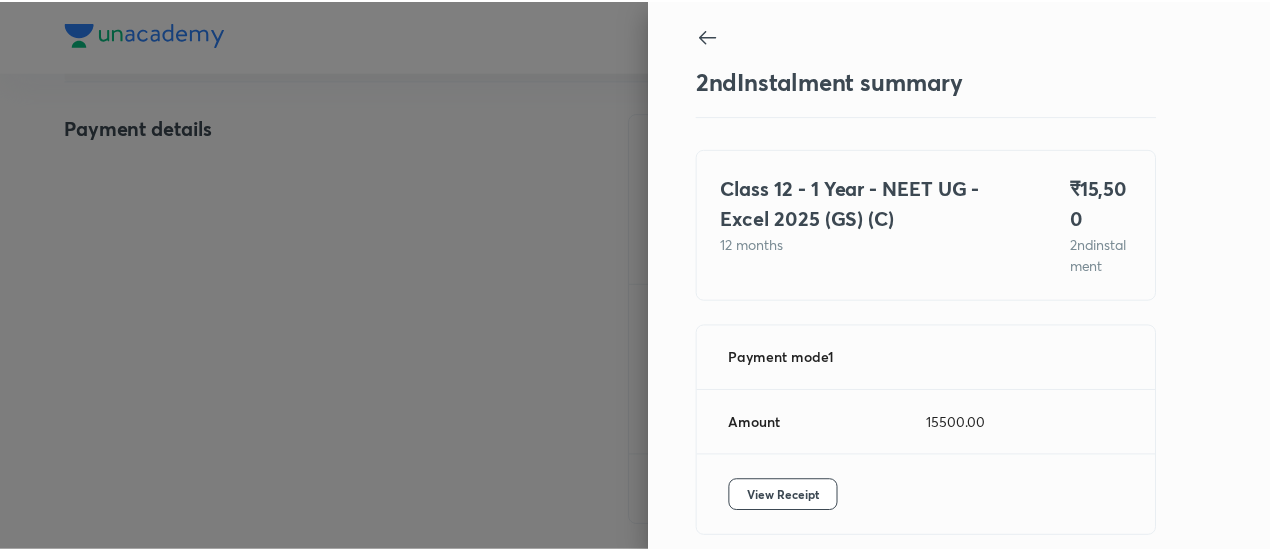 scroll, scrollTop: 109, scrollLeft: 0, axis: vertical 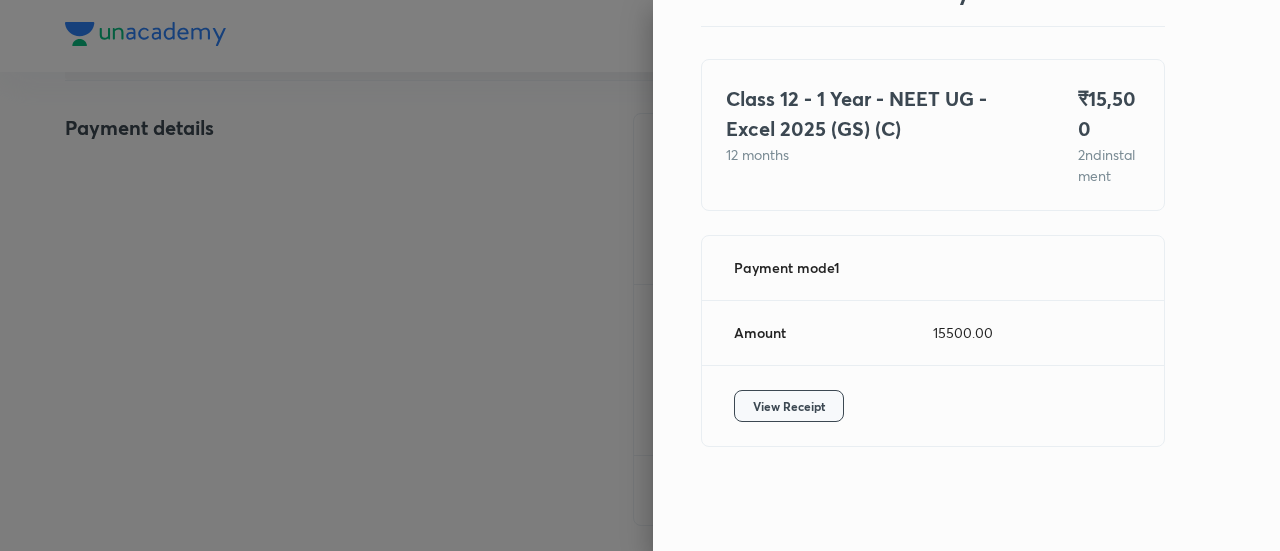 click on "View Receipt" at bounding box center (789, 406) 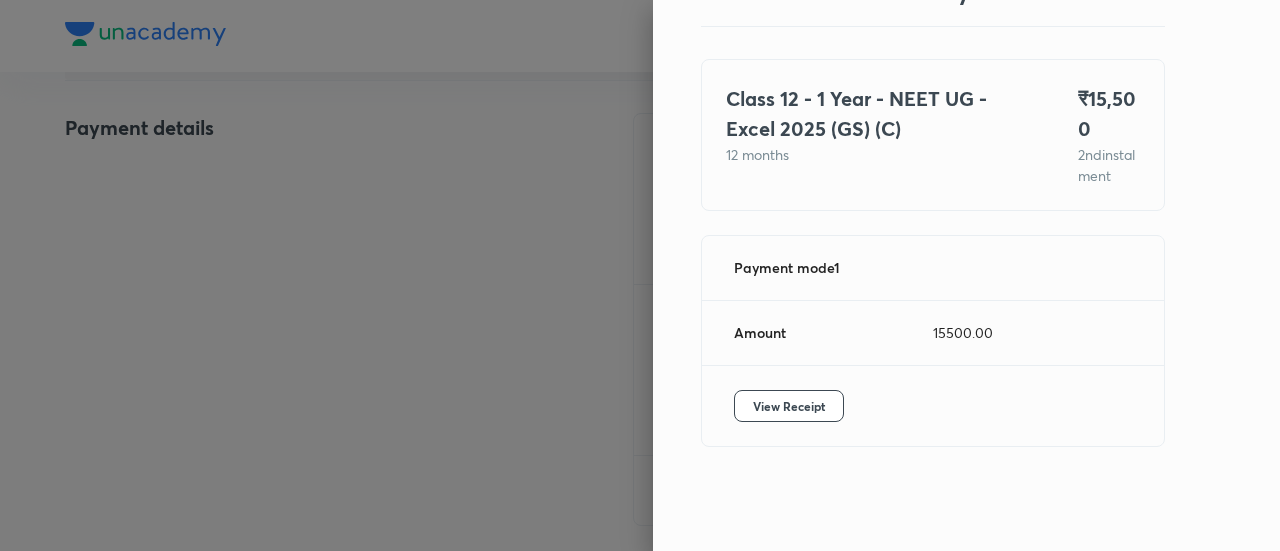 click at bounding box center [640, 275] 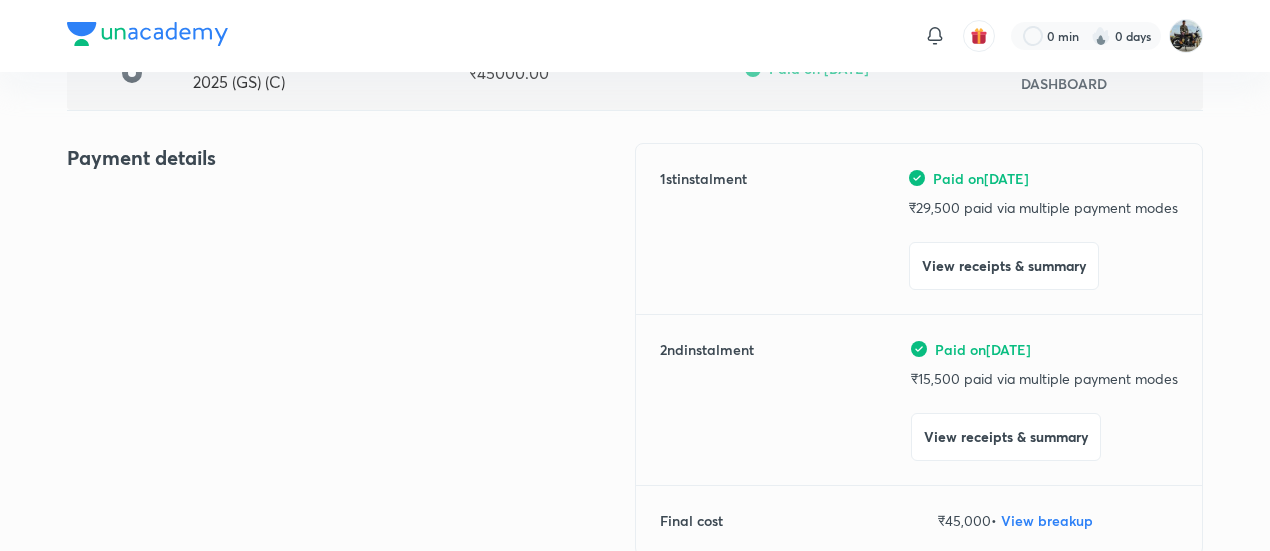 scroll, scrollTop: 216, scrollLeft: 0, axis: vertical 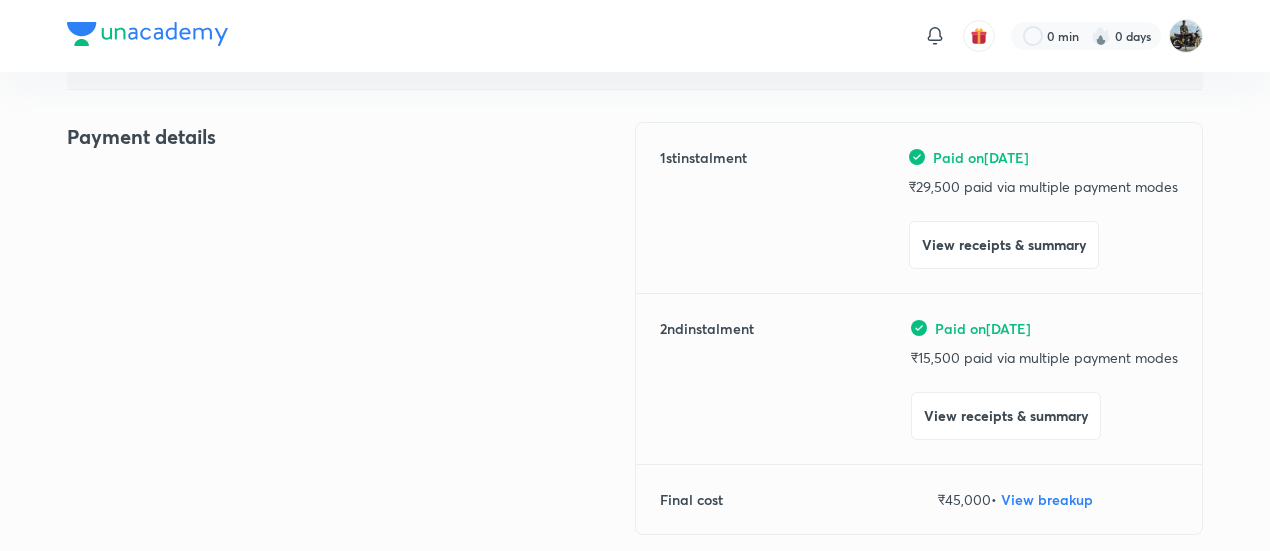 click on "Payment details" at bounding box center (351, 340) 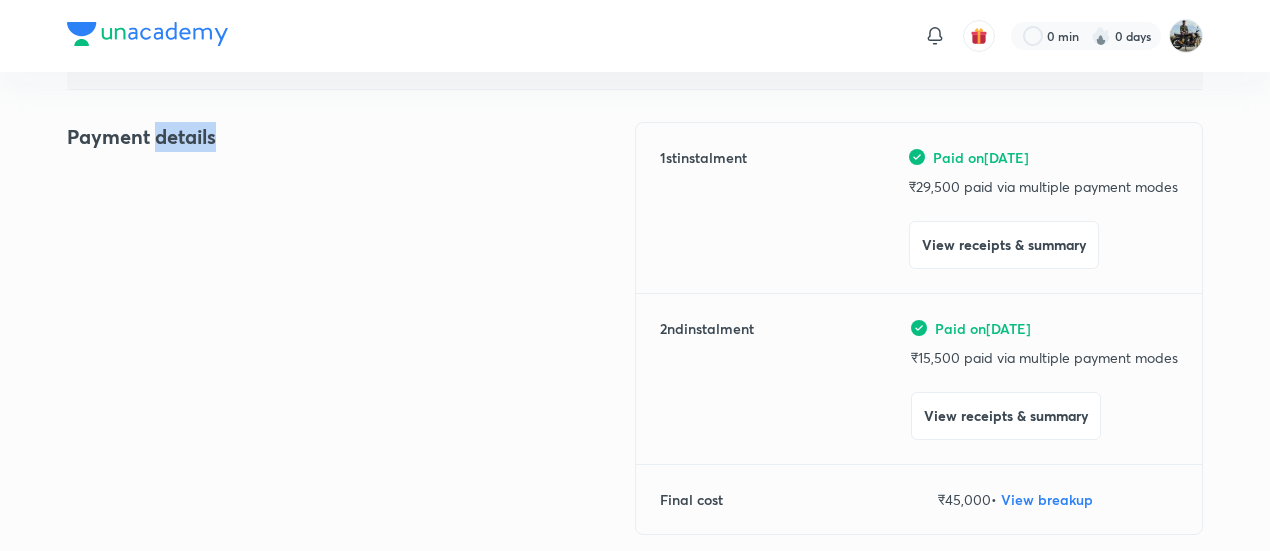 click on "Payment details" at bounding box center [351, 340] 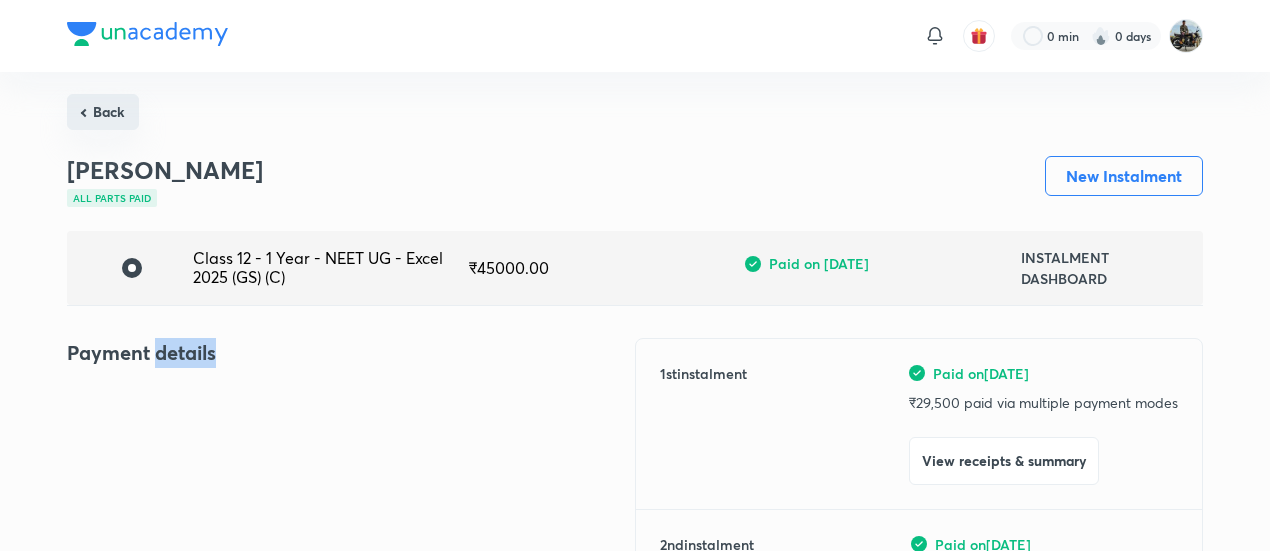 click on "Back" at bounding box center (103, 112) 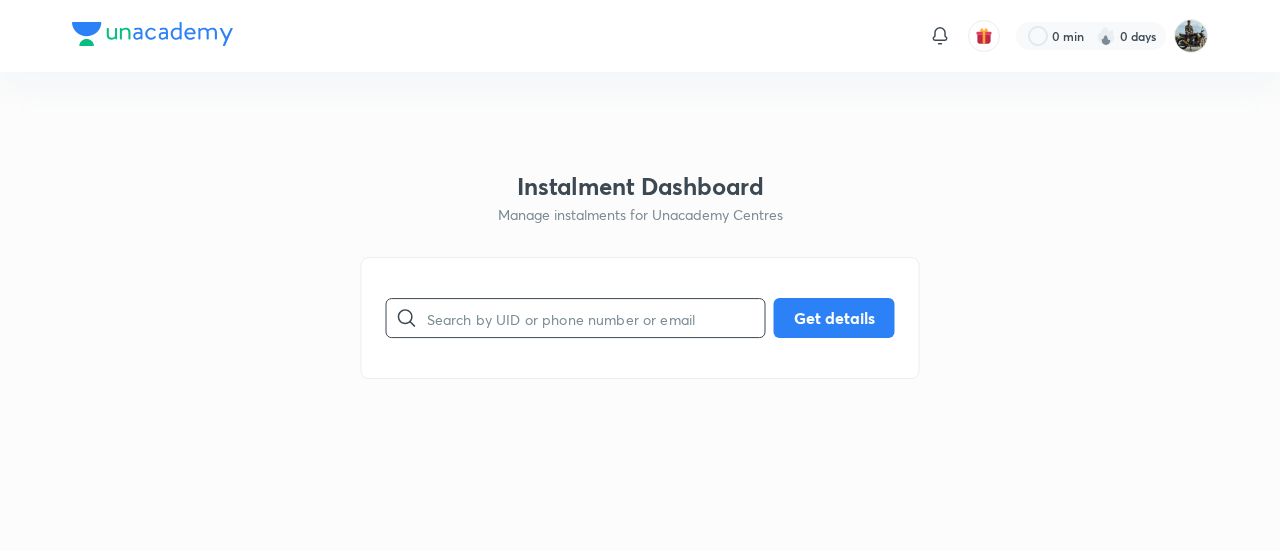 click at bounding box center (596, 318) 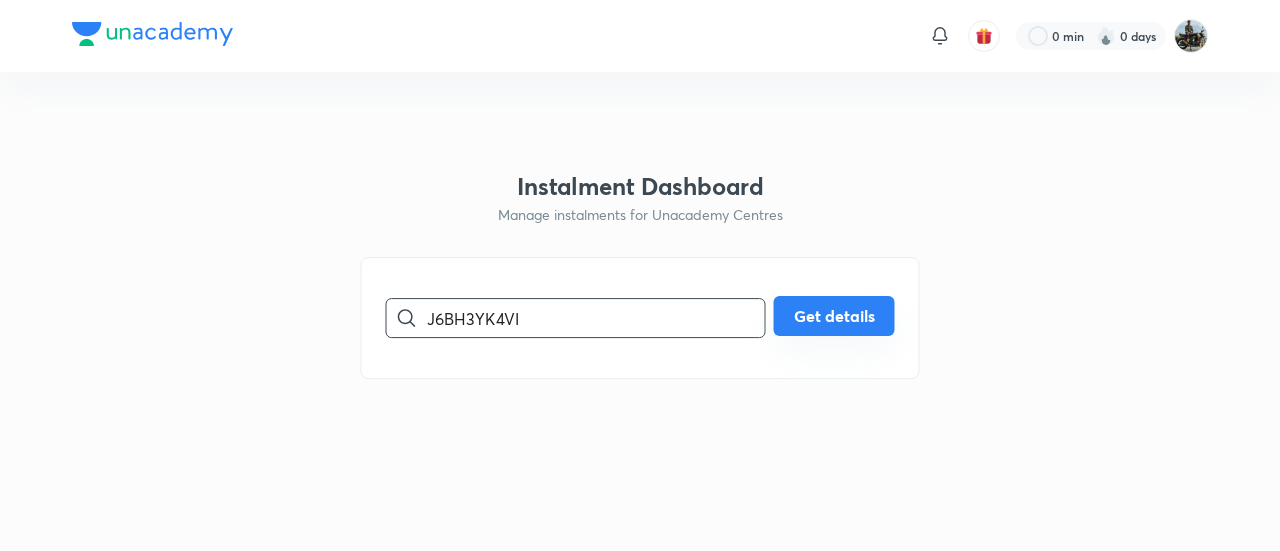 type on "J6BH3YK4VI" 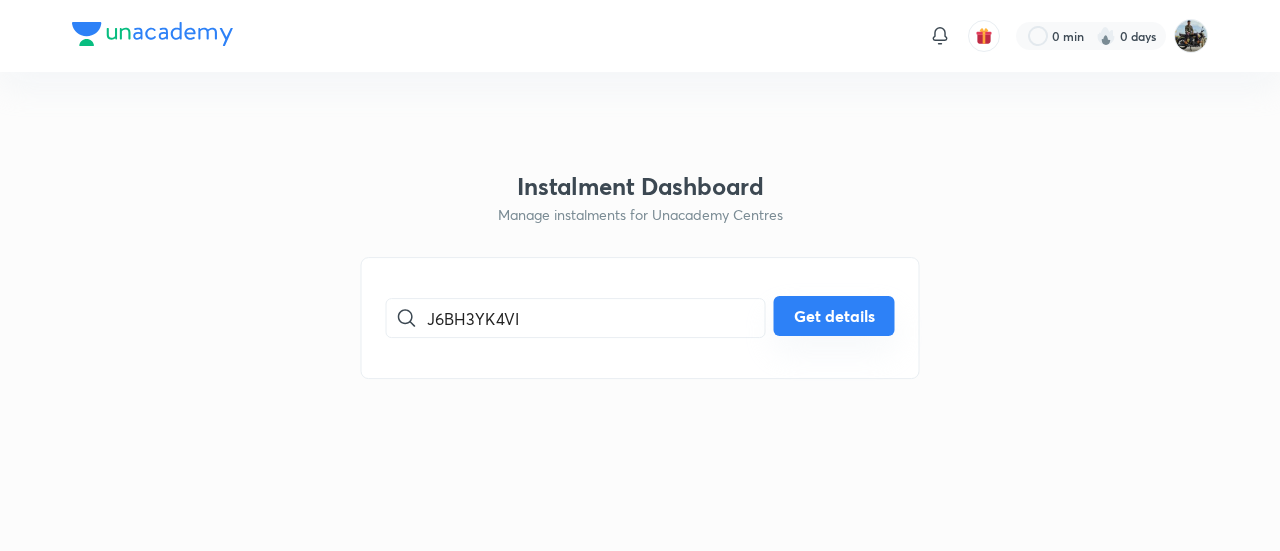 click on "Get details" at bounding box center (834, 316) 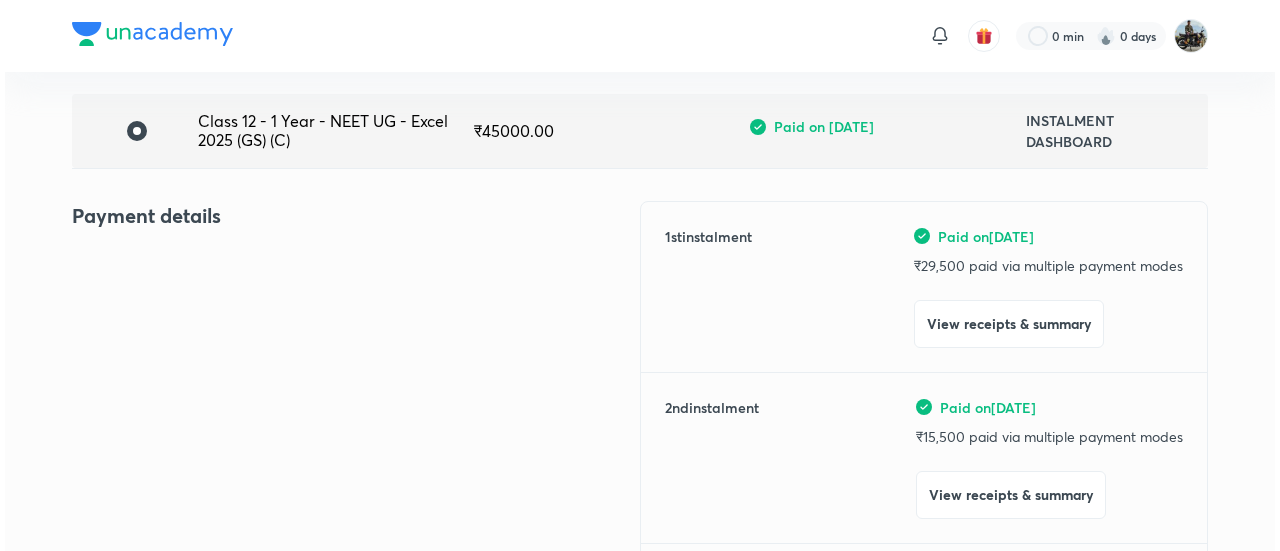 scroll, scrollTop: 146, scrollLeft: 0, axis: vertical 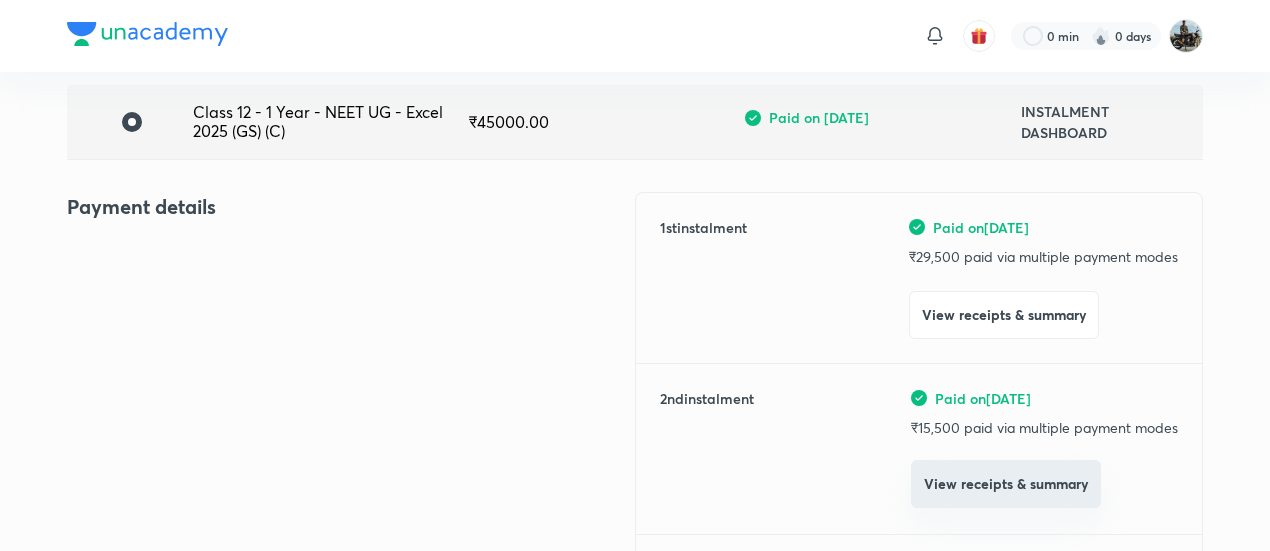 click on "View receipts & summary" at bounding box center (1006, 484) 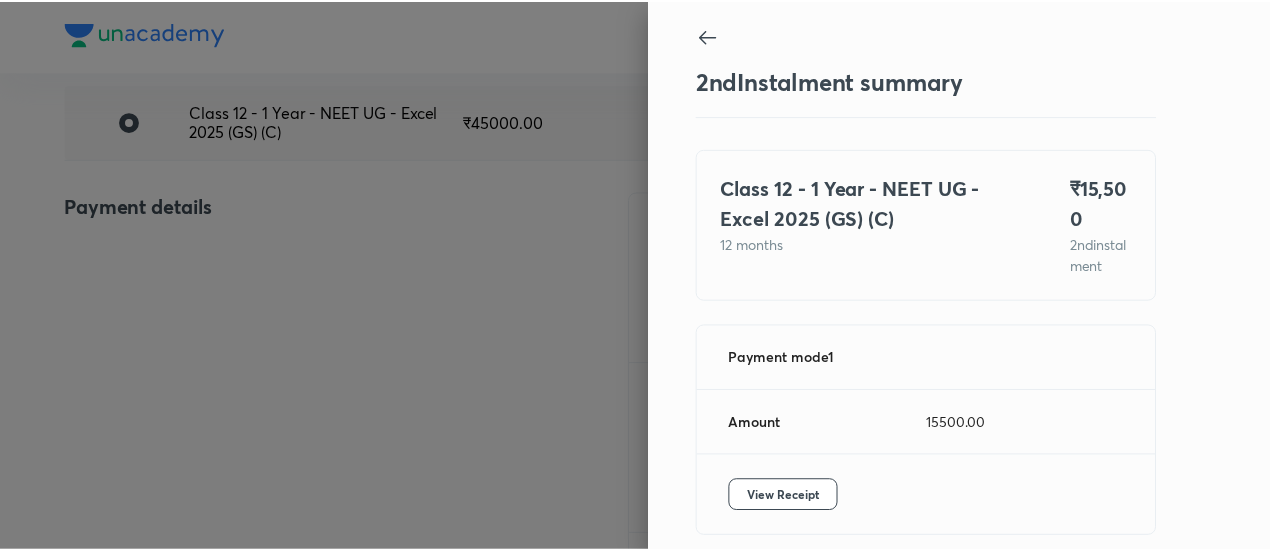 scroll, scrollTop: 109, scrollLeft: 0, axis: vertical 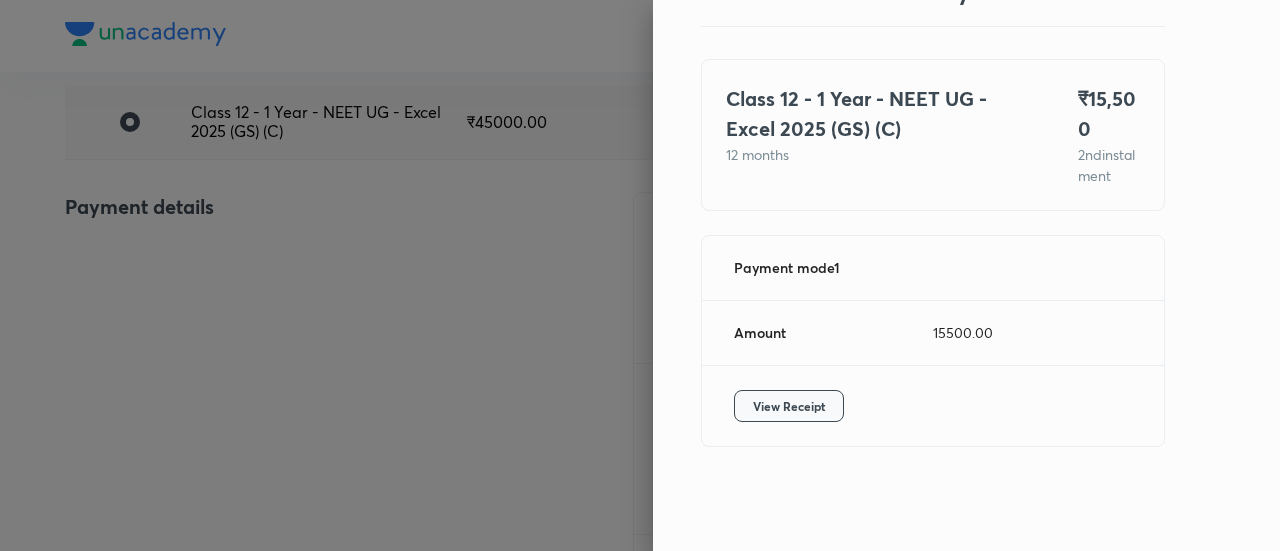 click on "View Receipt" at bounding box center (789, 406) 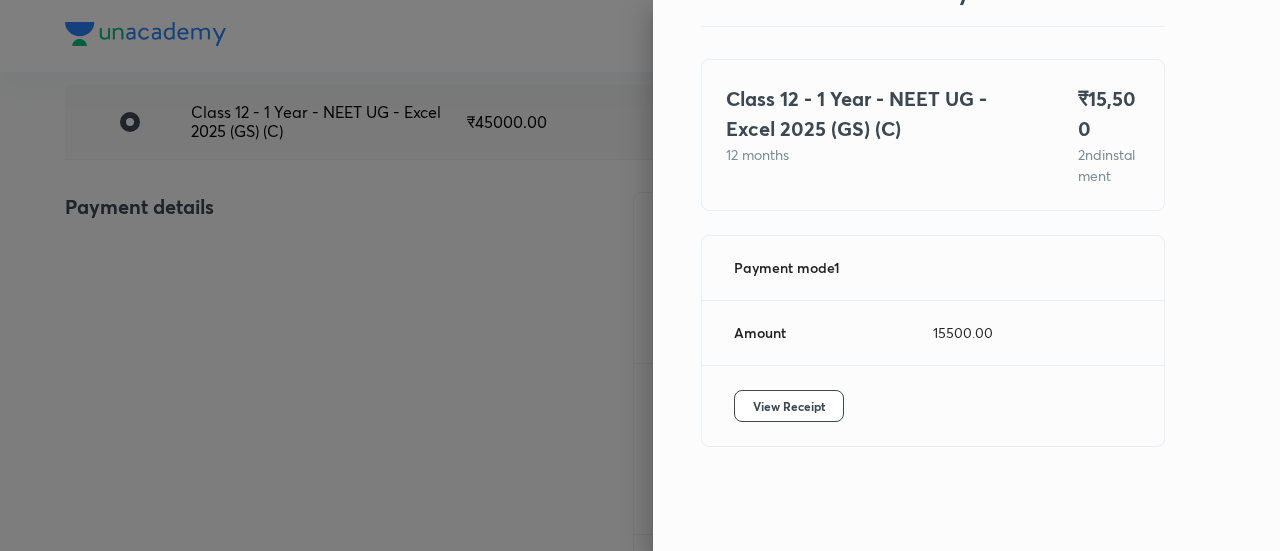click at bounding box center [640, 275] 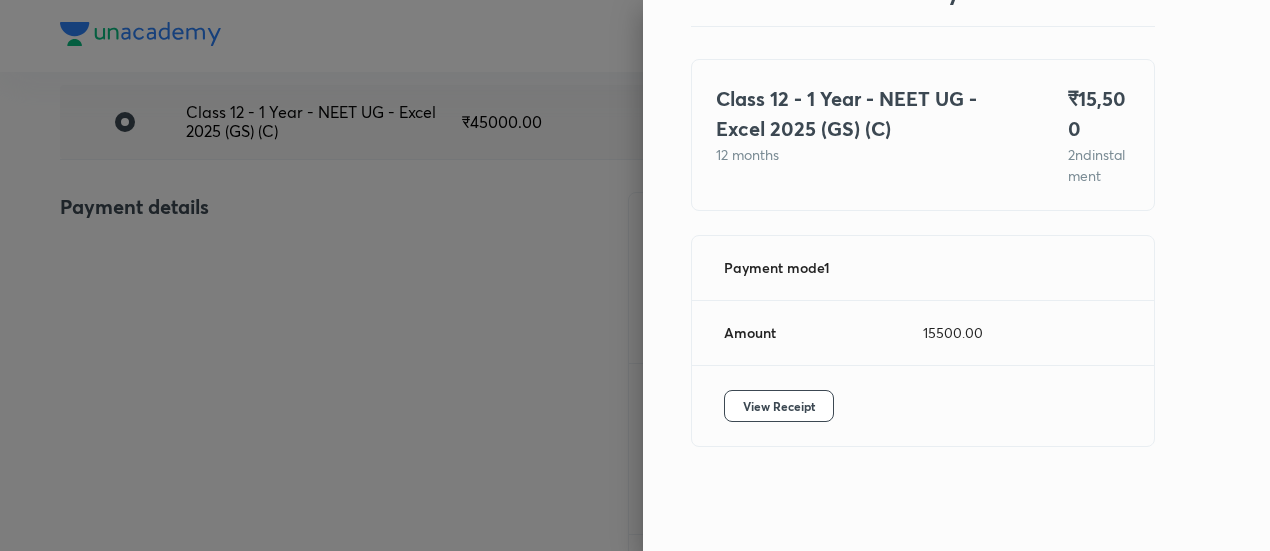 click at bounding box center (635, 275) 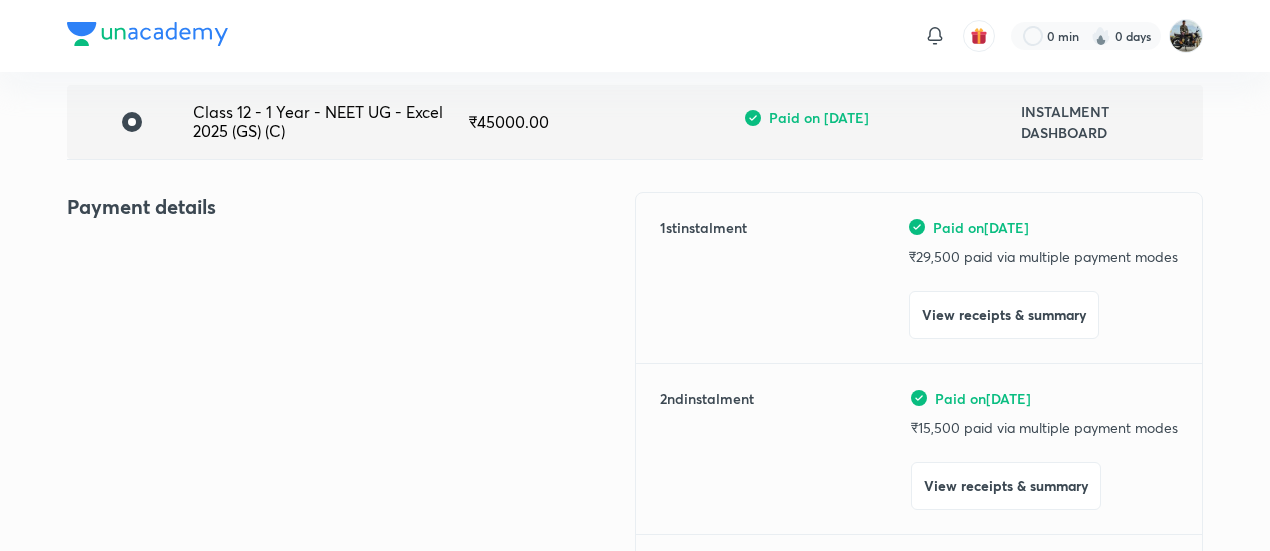scroll, scrollTop: 0, scrollLeft: 0, axis: both 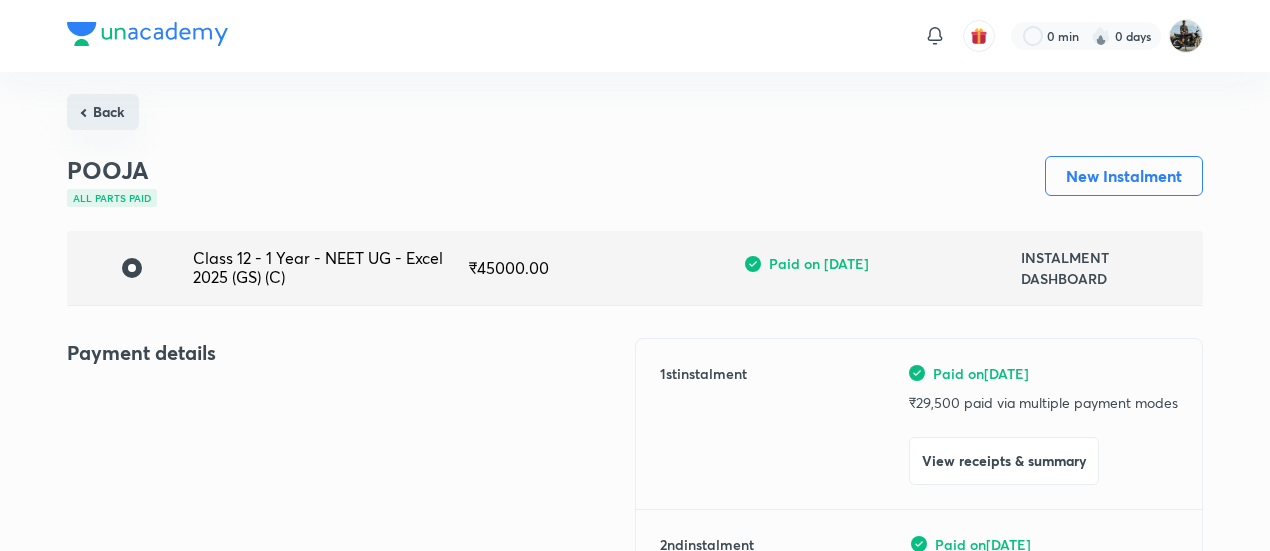 click on "Back" at bounding box center [103, 112] 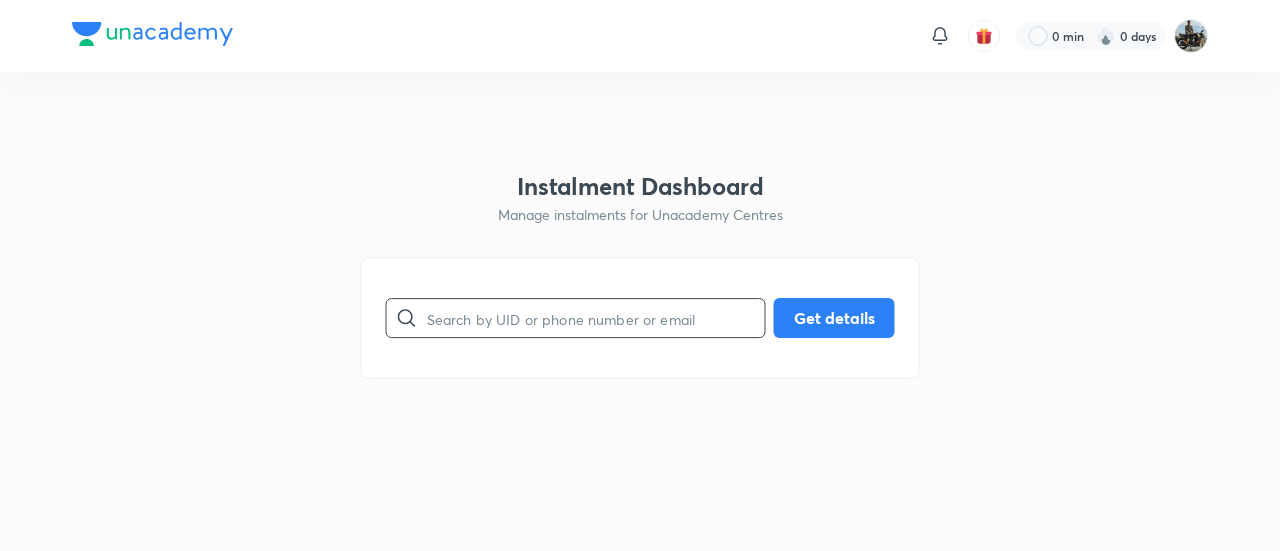 click at bounding box center [596, 318] 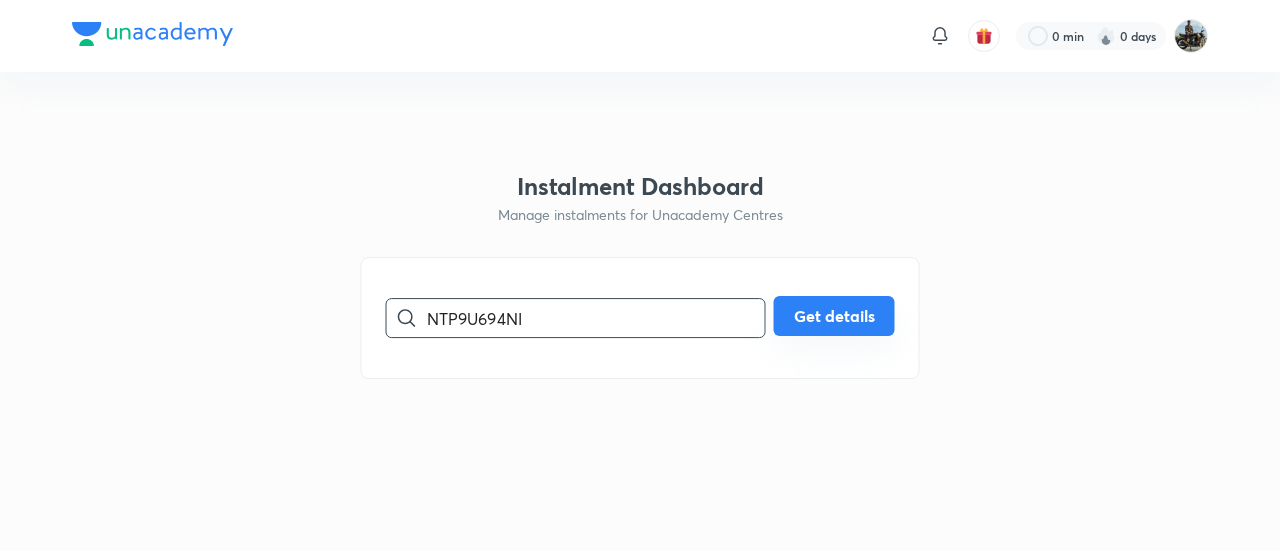 type on "NTP9U694NI" 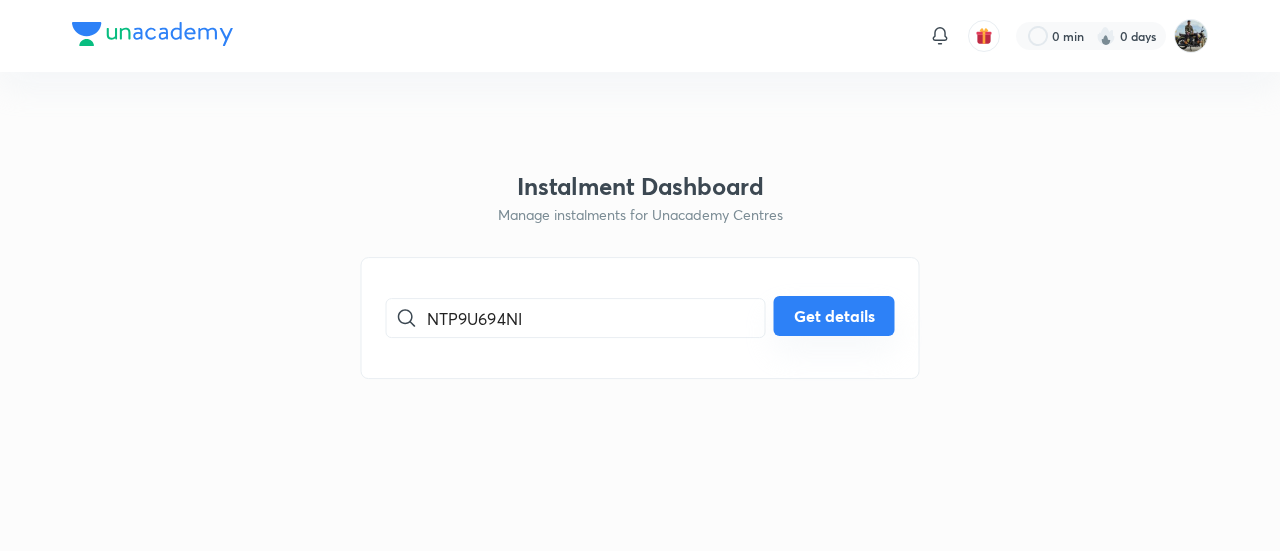 click on "Get details" at bounding box center (834, 316) 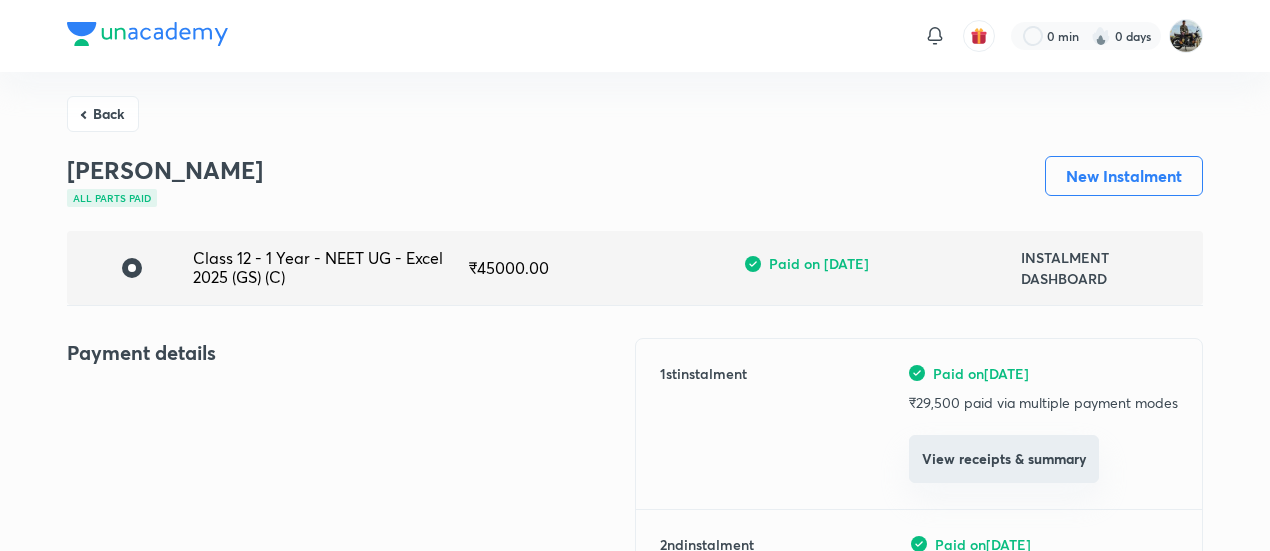 click on "View receipts & summary" at bounding box center (1004, 459) 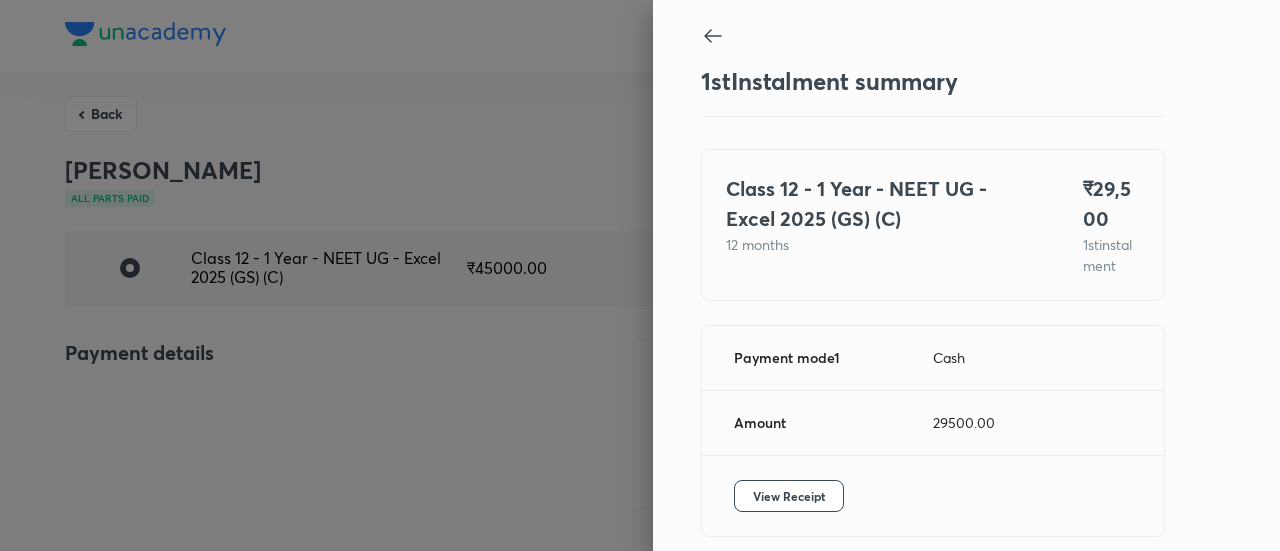 click at bounding box center [640, 275] 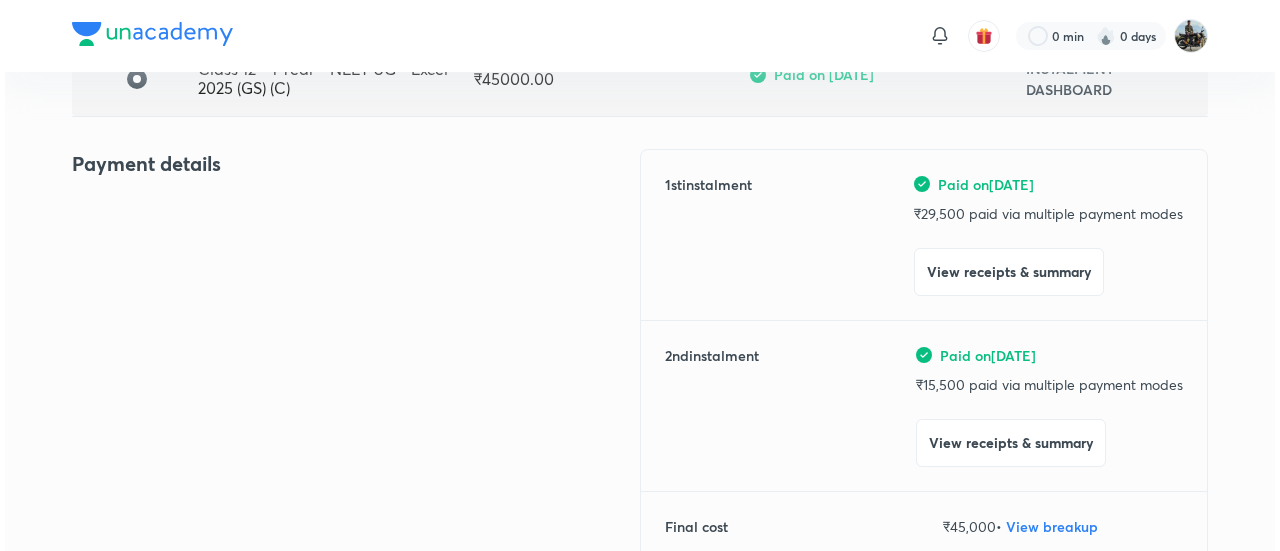 scroll, scrollTop: 193, scrollLeft: 0, axis: vertical 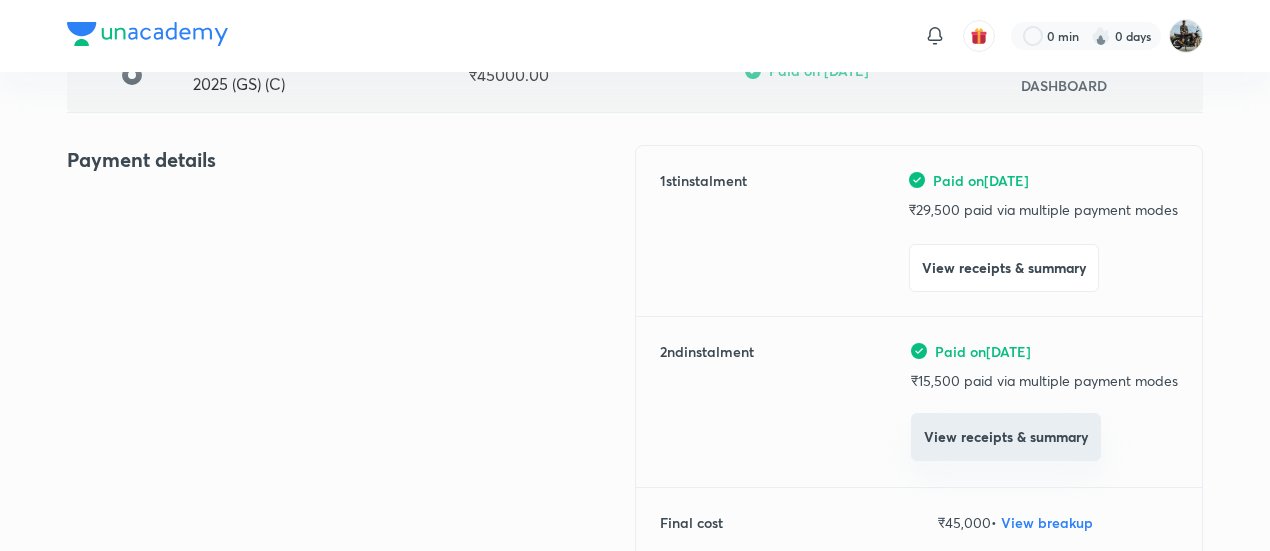 click on "View receipts & summary" at bounding box center (1006, 437) 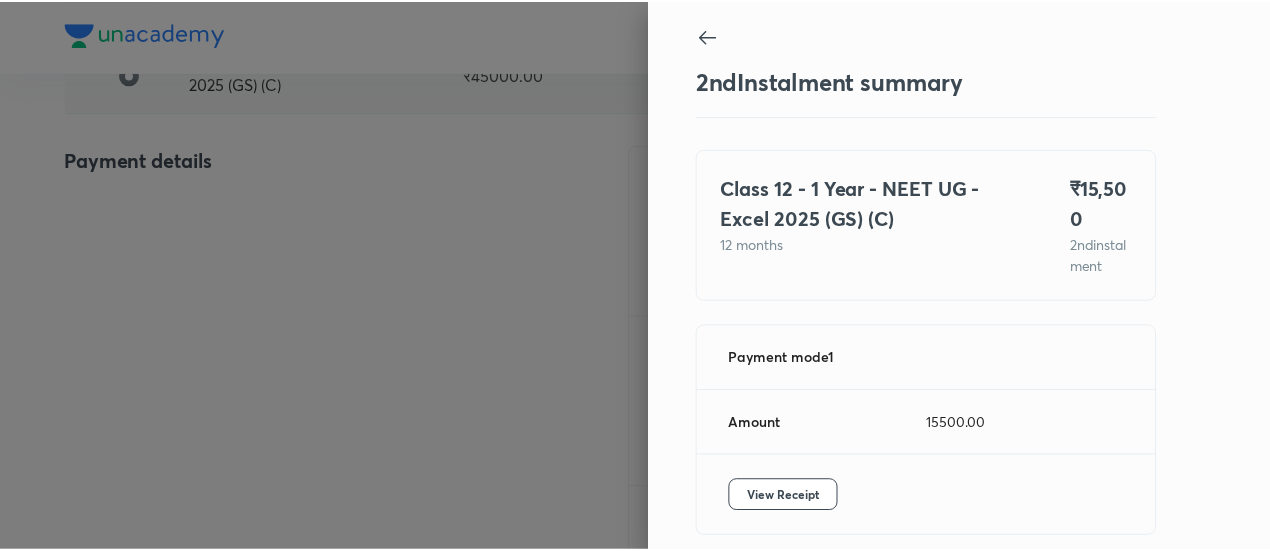 scroll, scrollTop: 109, scrollLeft: 0, axis: vertical 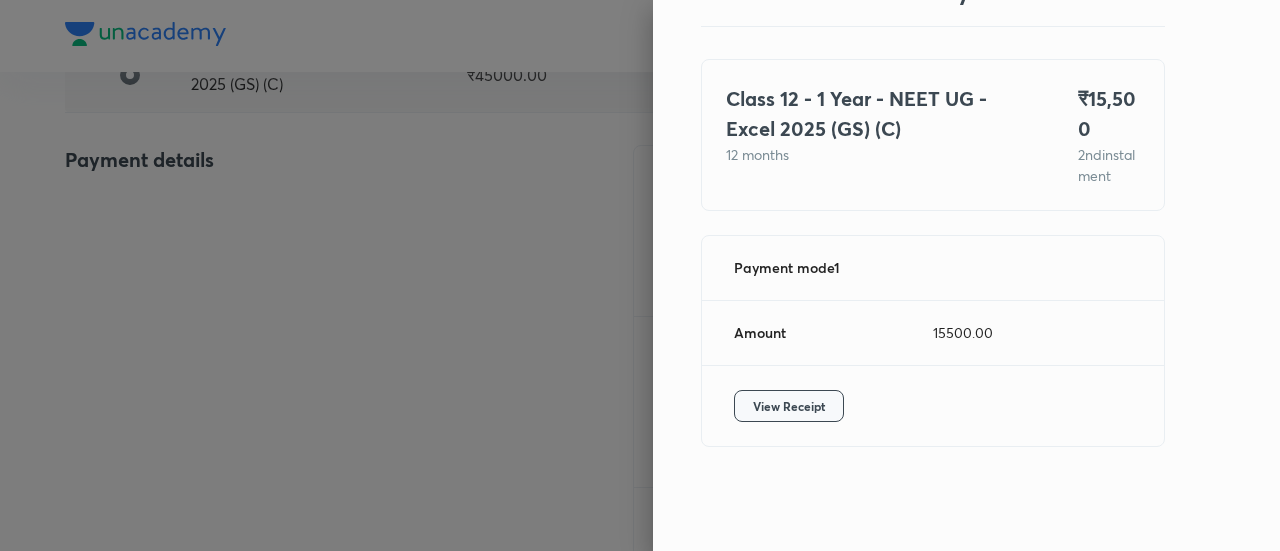 click on "View Receipt" at bounding box center [789, 406] 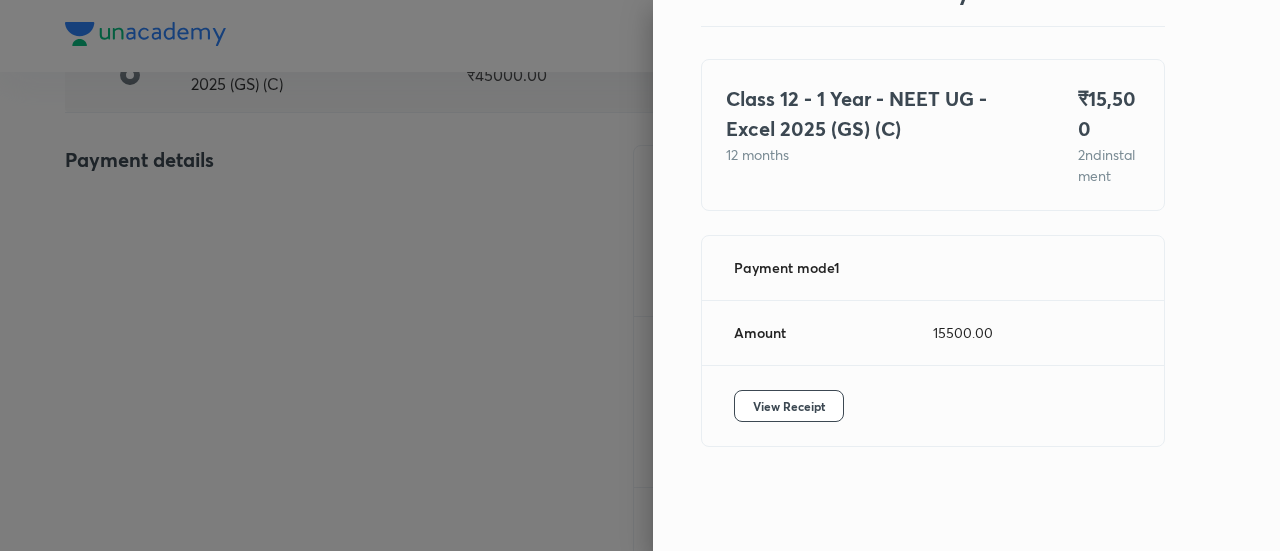 click at bounding box center (640, 275) 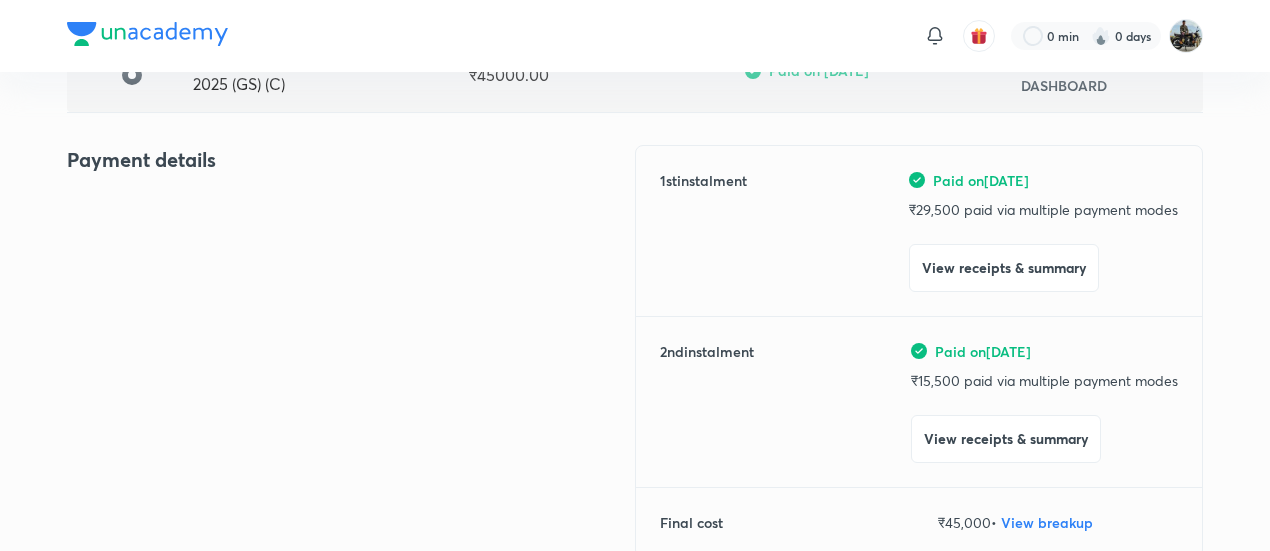 scroll, scrollTop: 0, scrollLeft: 0, axis: both 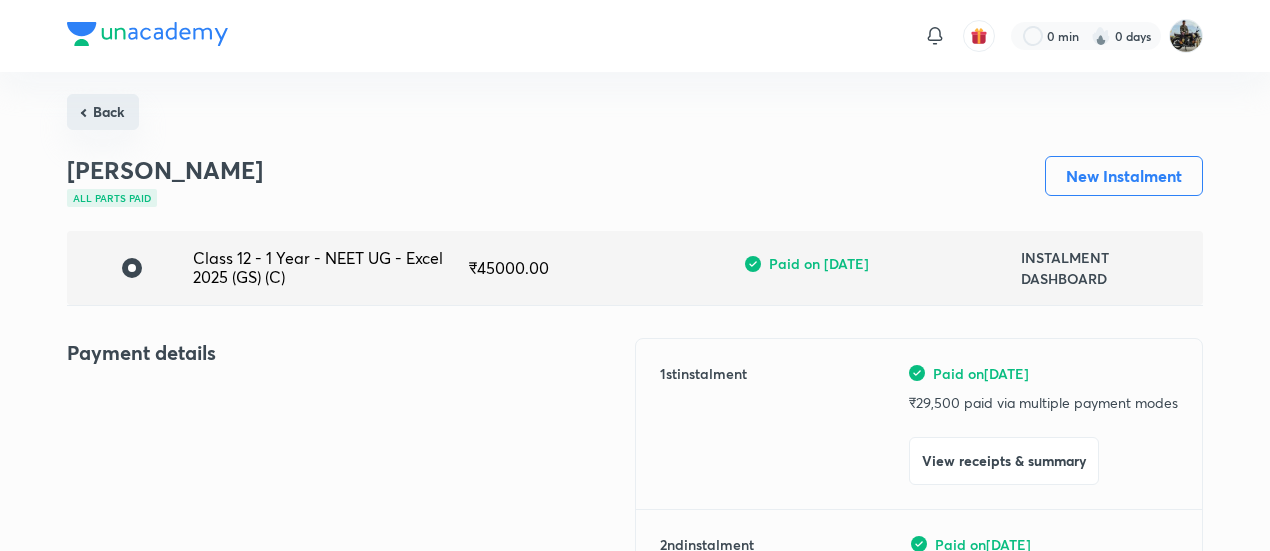 click on "Back" at bounding box center [103, 112] 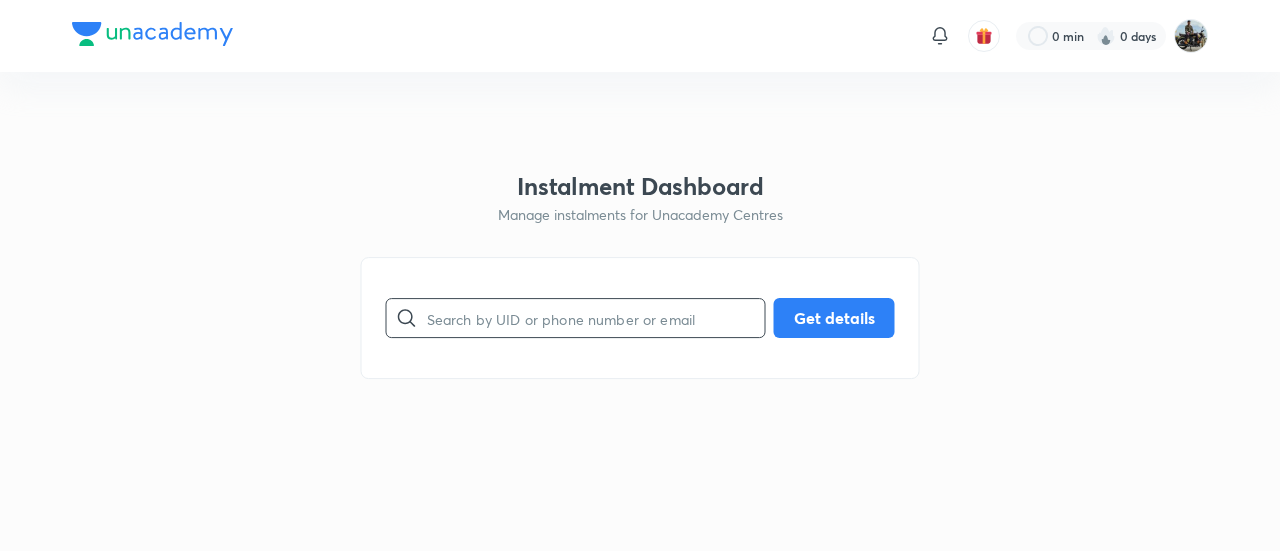 click at bounding box center [596, 318] 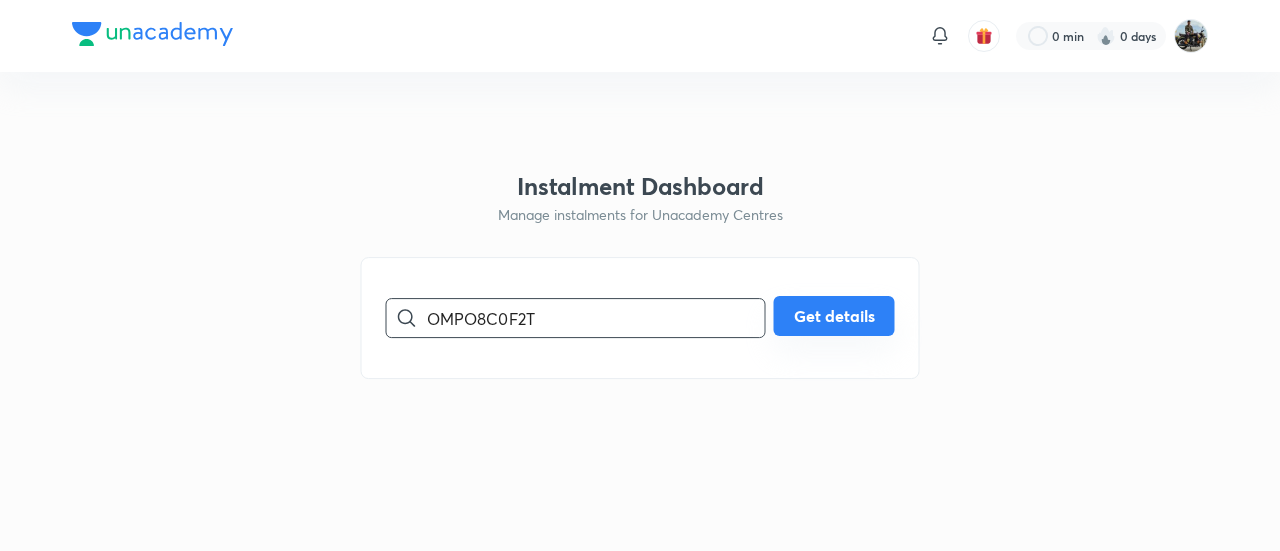 type on "OMPO8C0F2T" 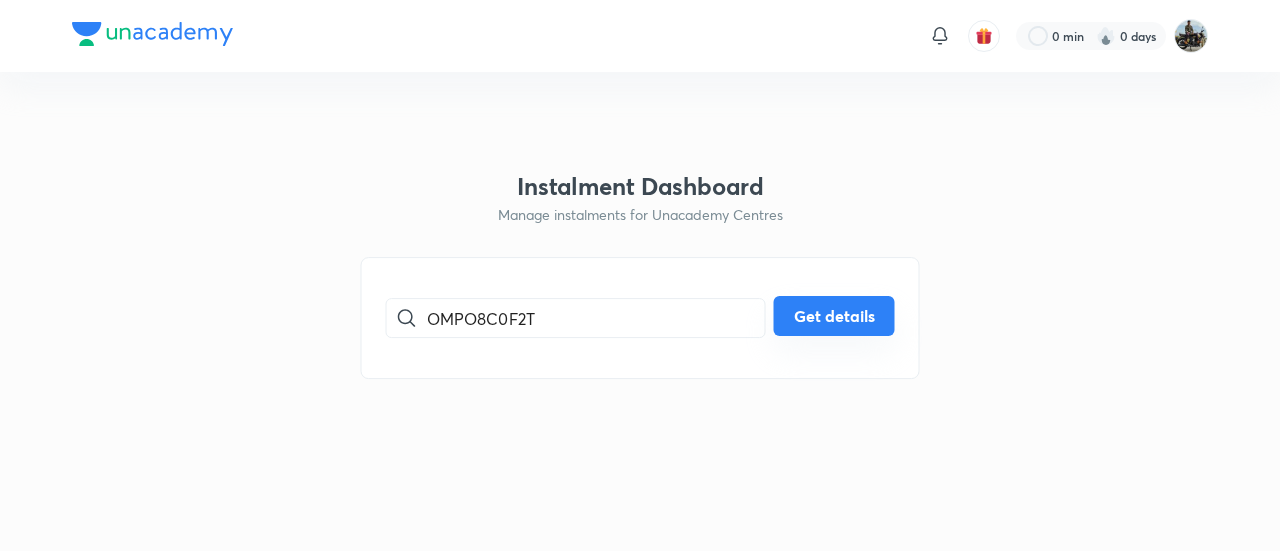 click on "Get details" at bounding box center [834, 316] 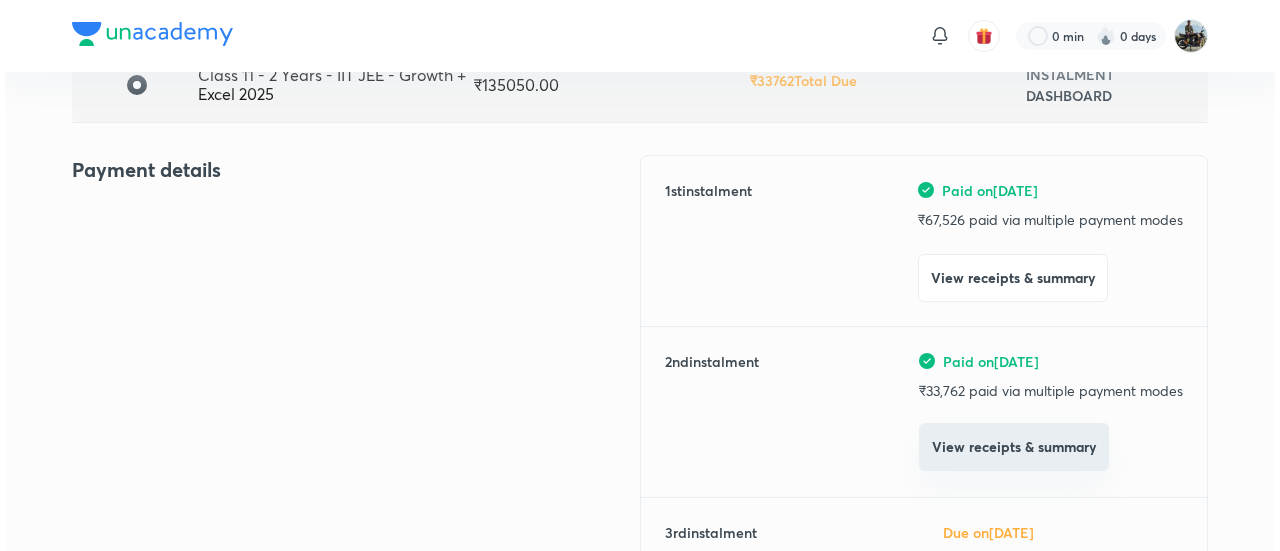 scroll, scrollTop: 184, scrollLeft: 0, axis: vertical 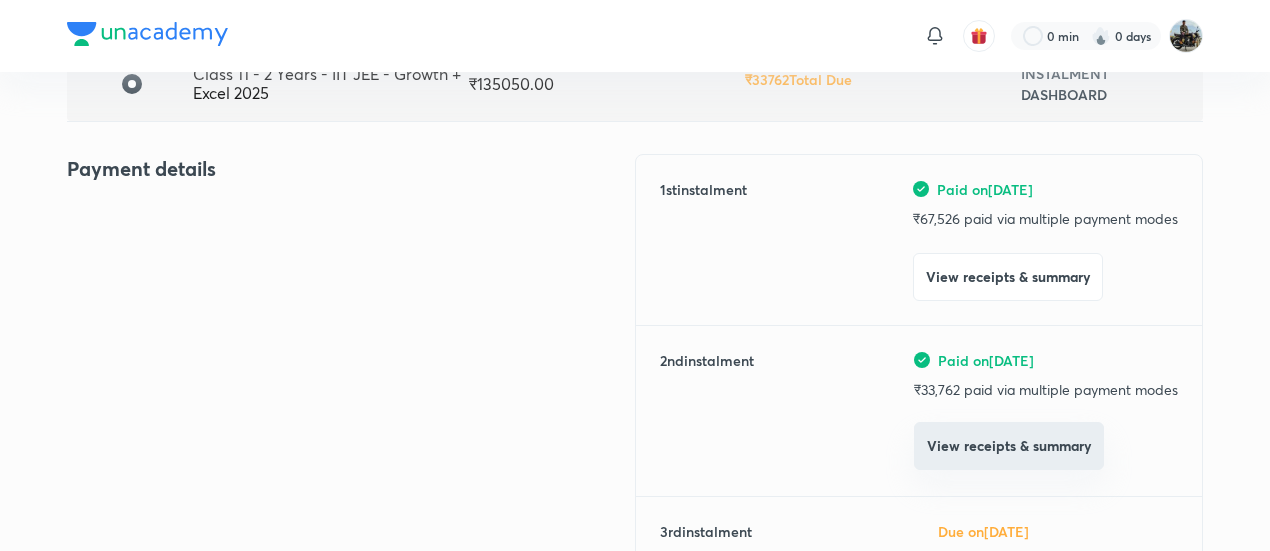 click on "View receipts & summary" at bounding box center (1009, 446) 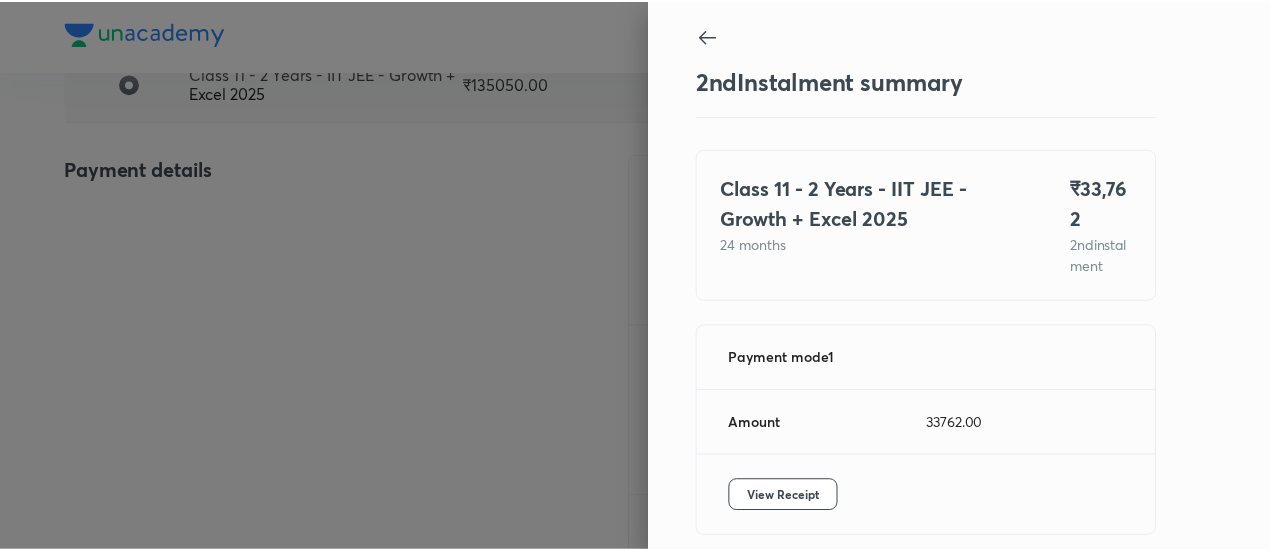 scroll, scrollTop: 109, scrollLeft: 0, axis: vertical 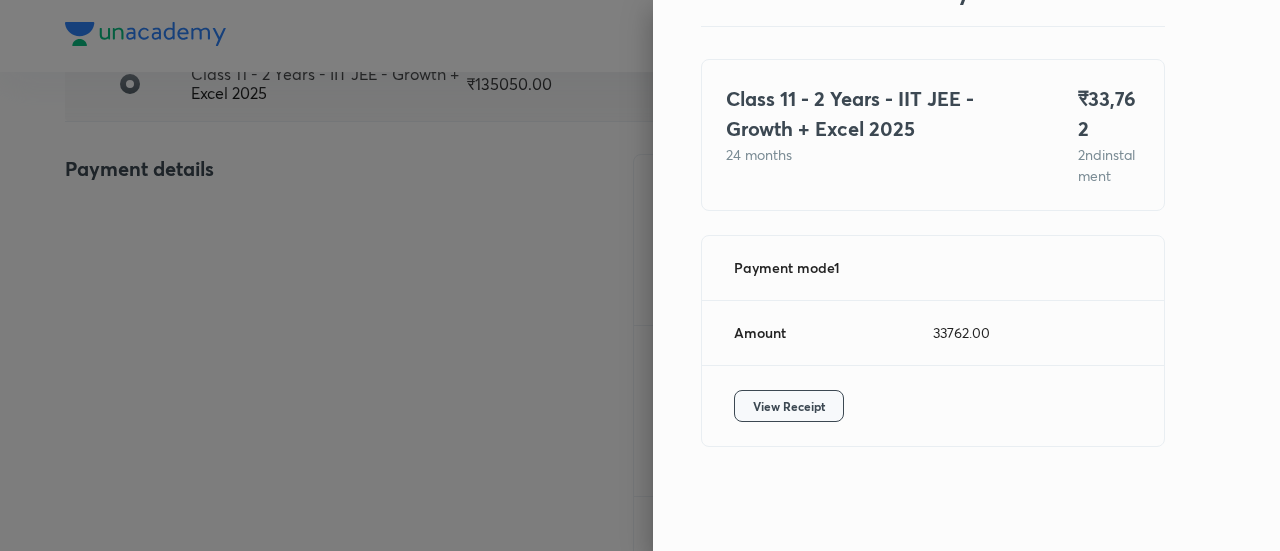 click on "View Receipt" at bounding box center (789, 406) 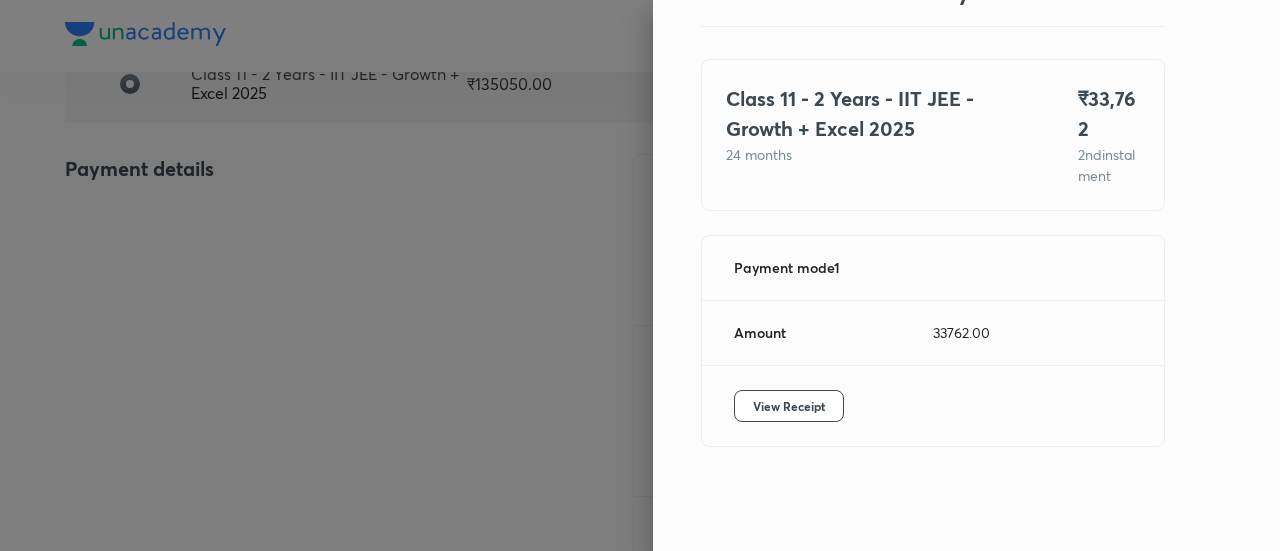 click at bounding box center (640, 275) 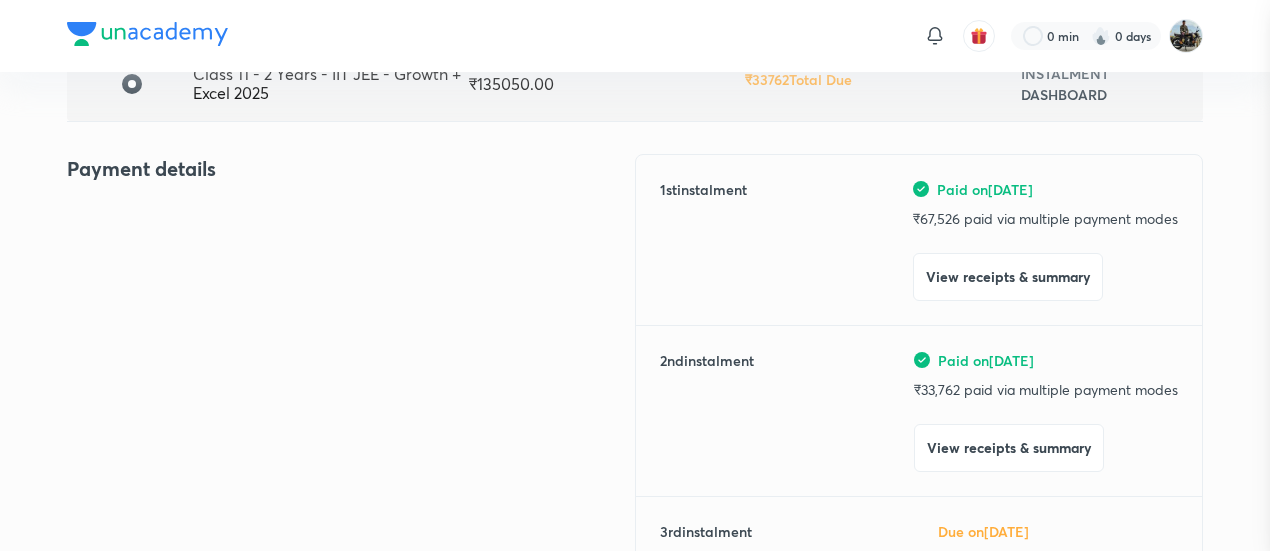 scroll, scrollTop: 0, scrollLeft: 0, axis: both 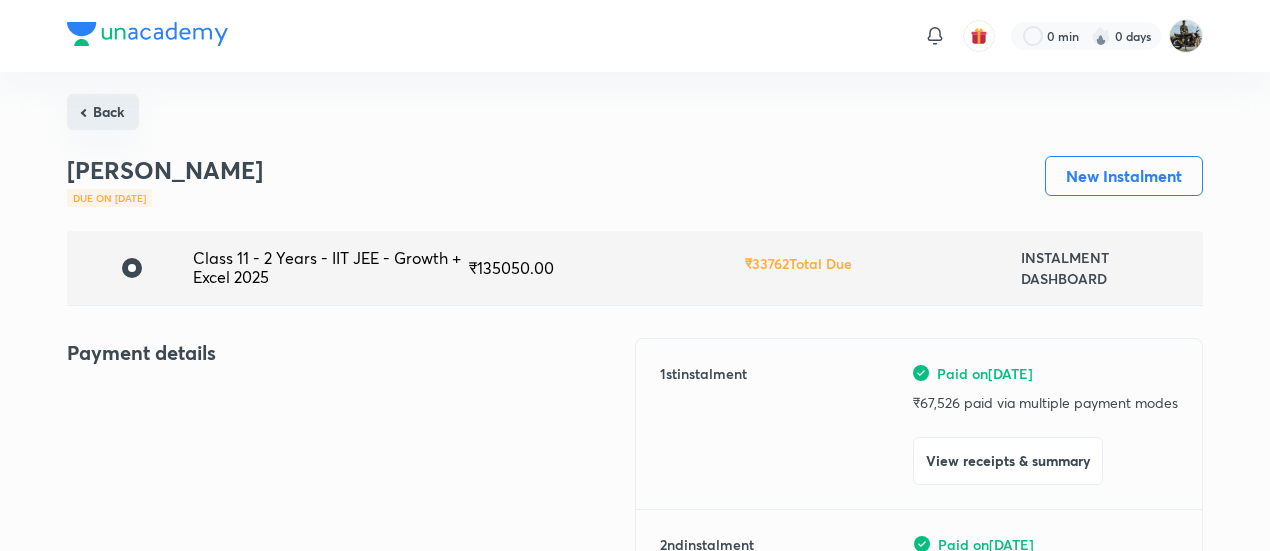 click on "Back" at bounding box center (103, 112) 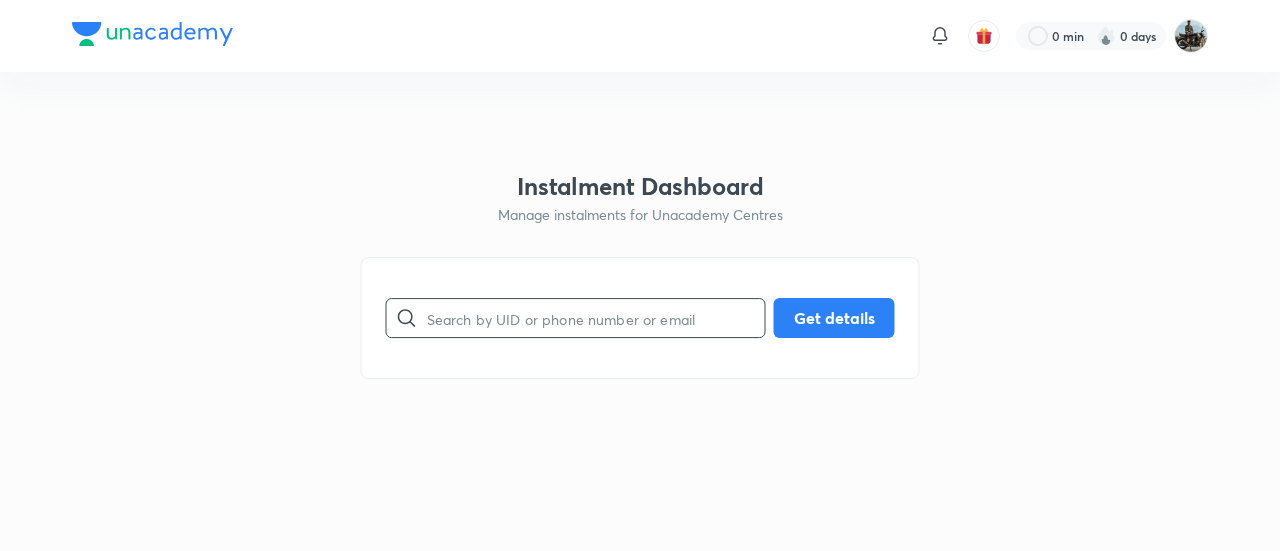 click at bounding box center (596, 318) 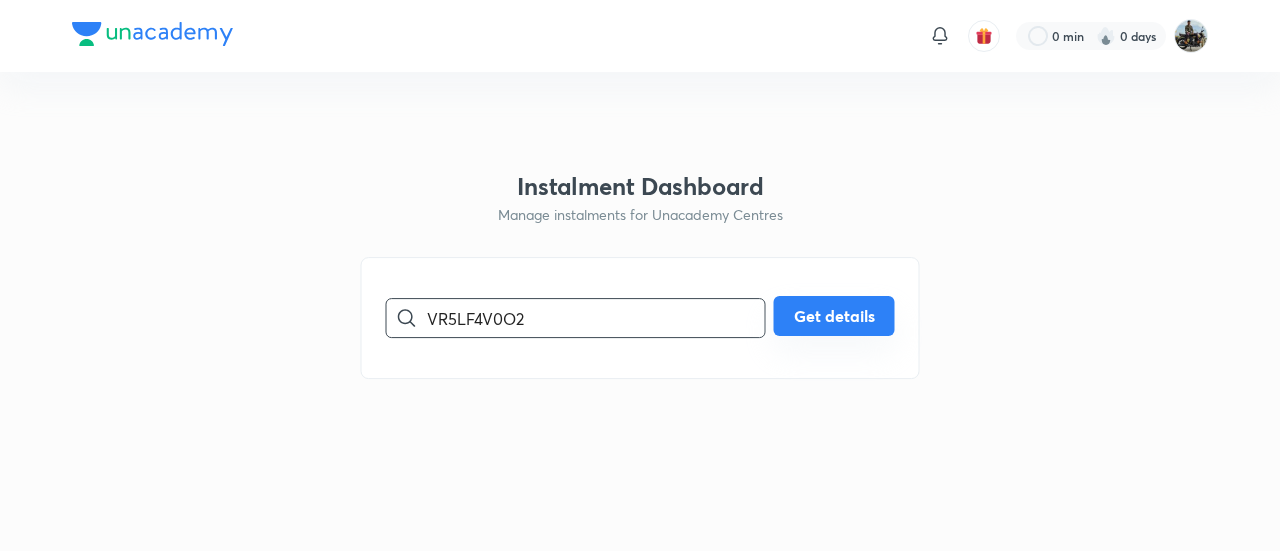 type on "VR5LF4V0O2" 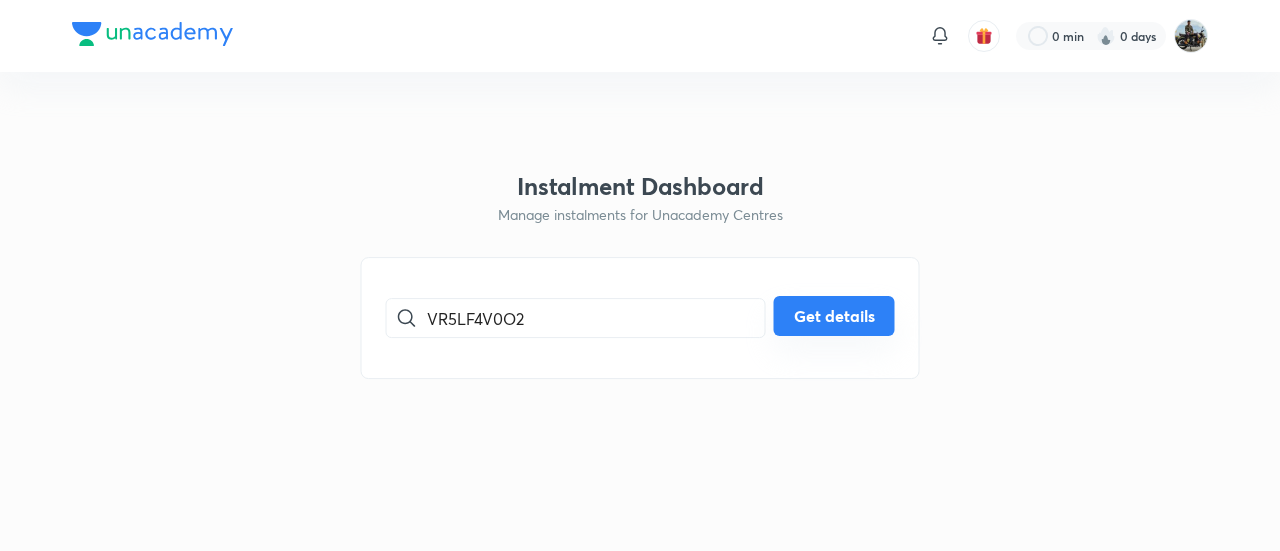 click on "Get details" at bounding box center (834, 316) 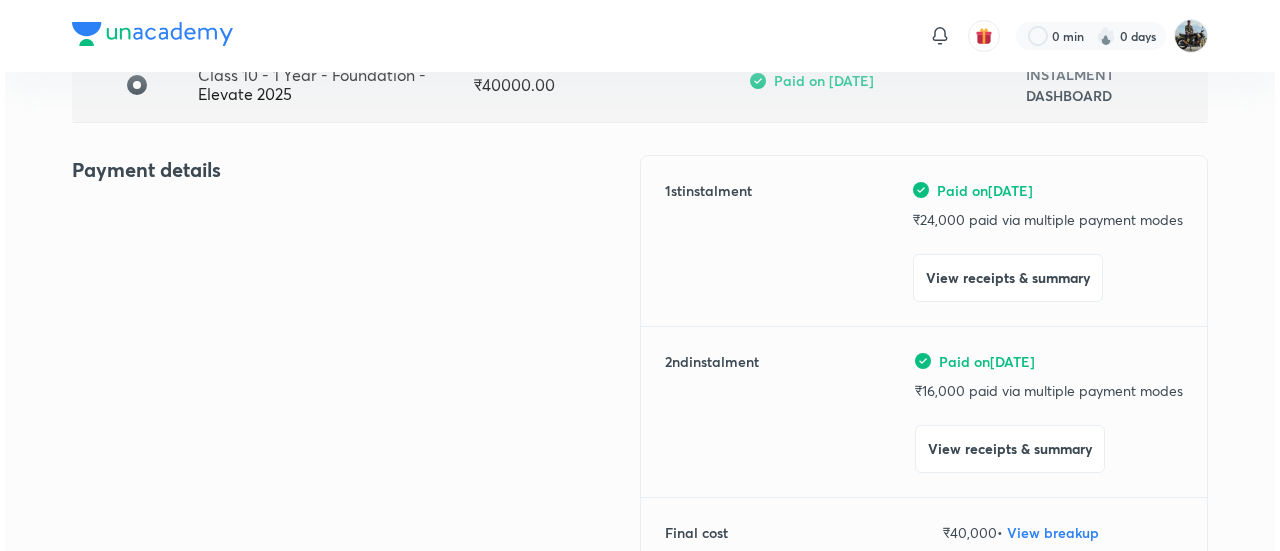 scroll, scrollTop: 184, scrollLeft: 0, axis: vertical 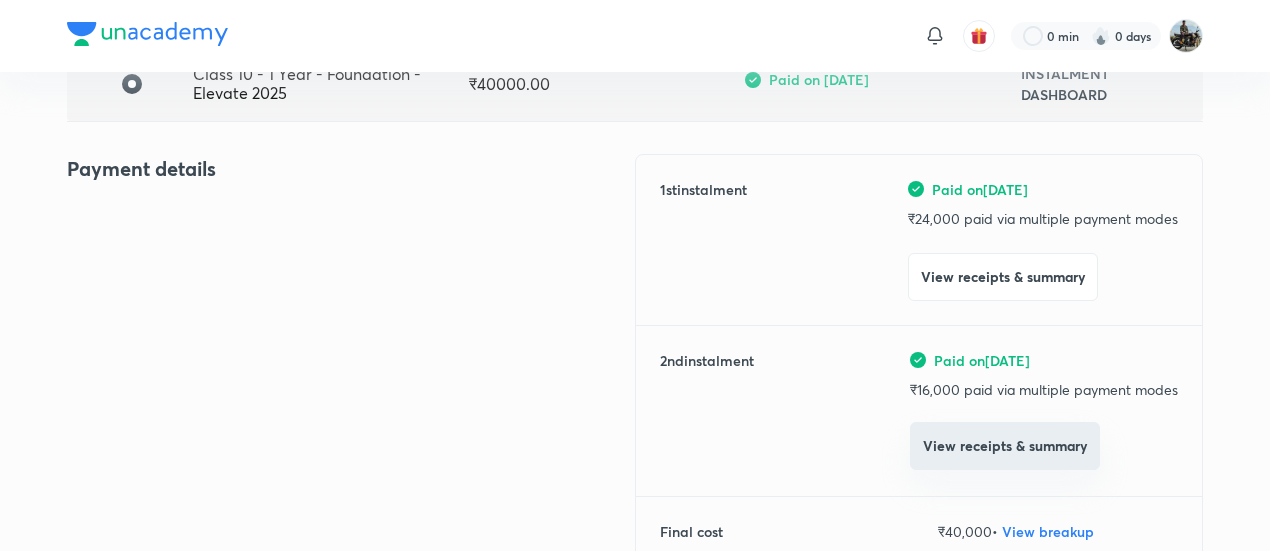 click on "View receipts & summary" at bounding box center (1005, 446) 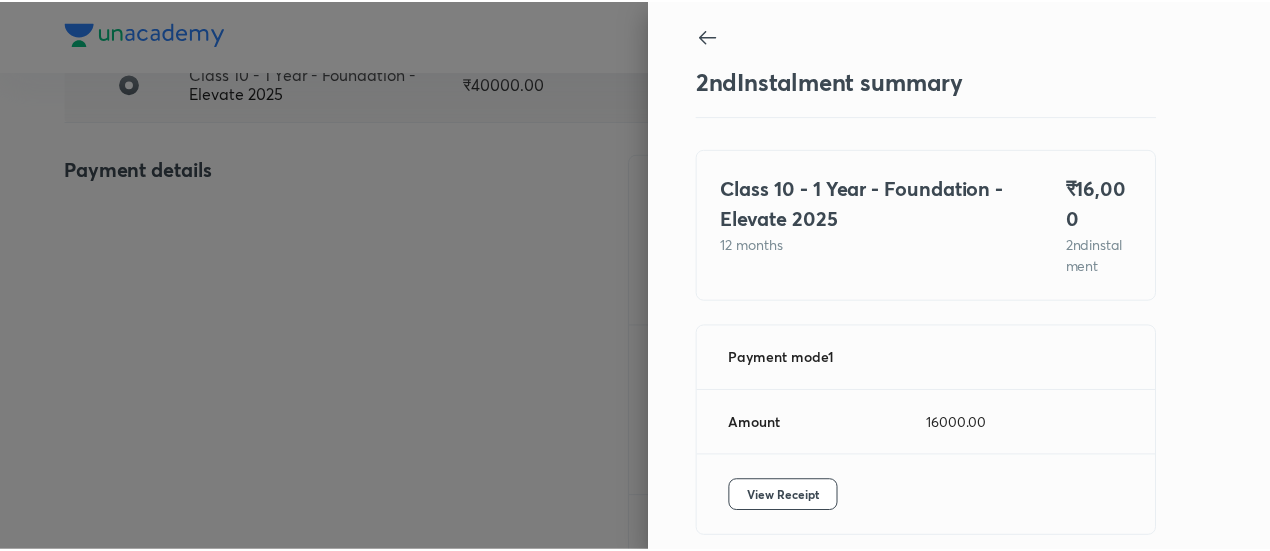 scroll, scrollTop: 88, scrollLeft: 0, axis: vertical 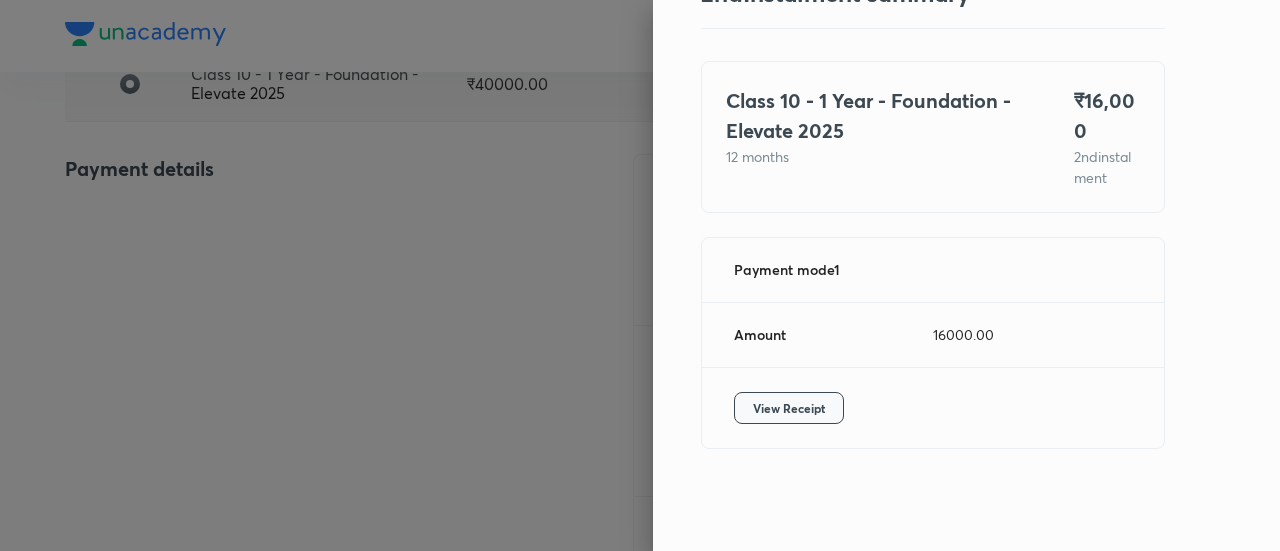 click on "View Receipt" at bounding box center [789, 408] 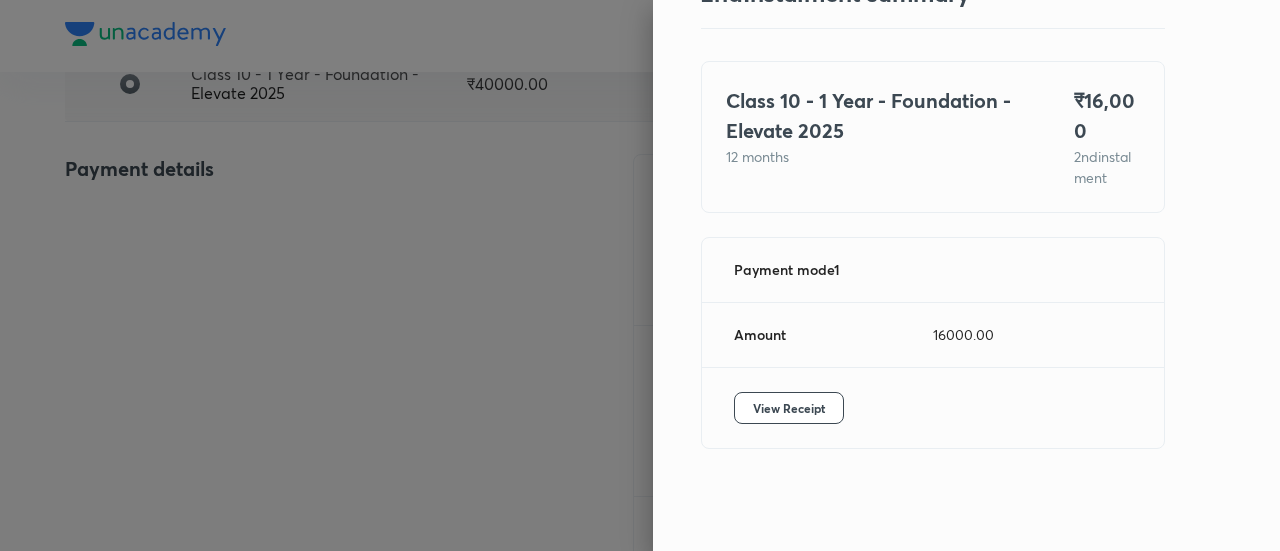 click at bounding box center (640, 275) 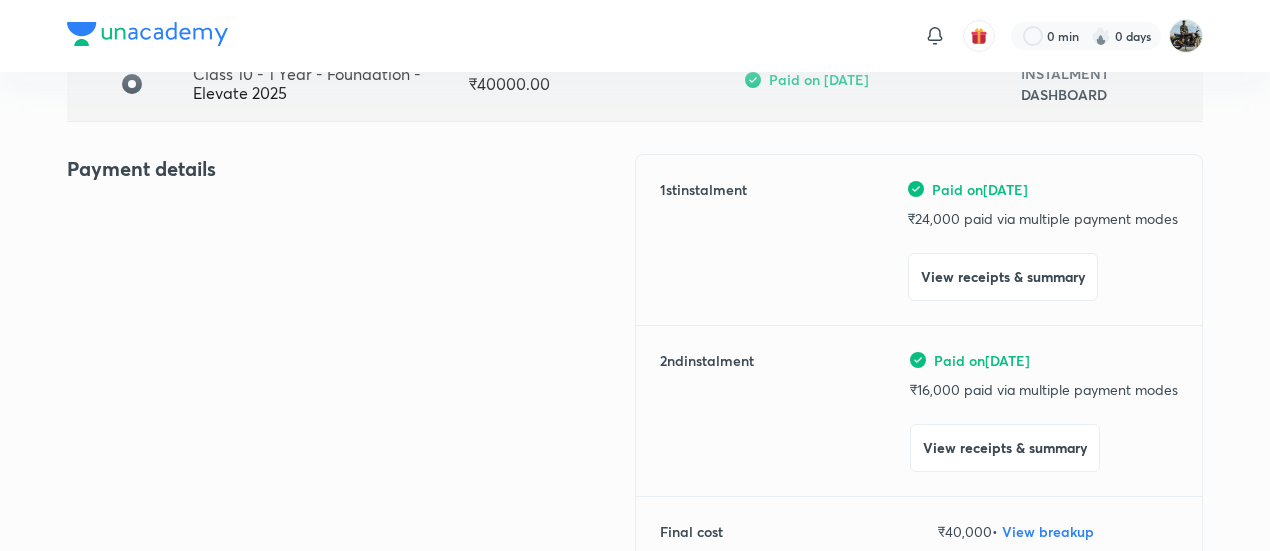 scroll, scrollTop: 0, scrollLeft: 0, axis: both 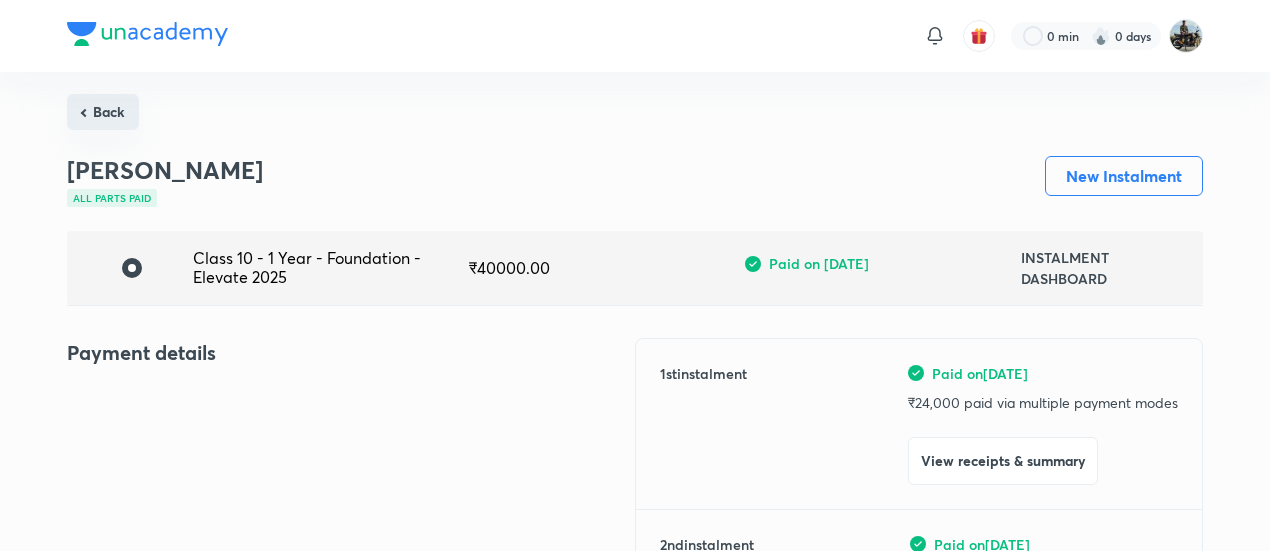 click on "Back" at bounding box center [103, 112] 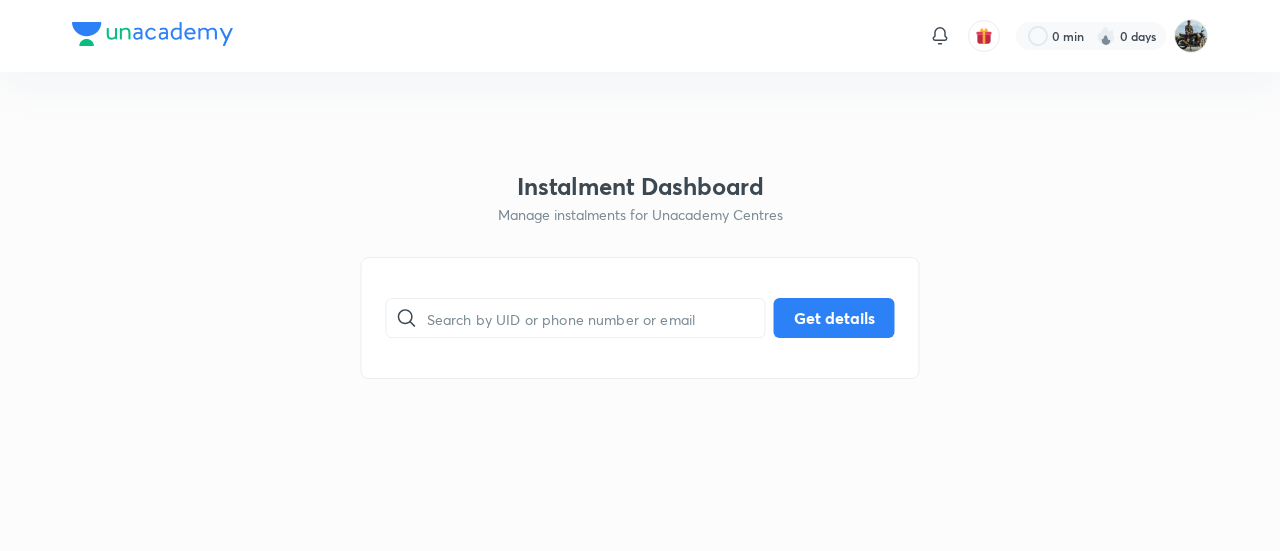 click on "0 min 0 days Instalment Dashboard Manage instalments for Unacademy Centres ​ Get details No internet connection" at bounding box center (640, 36) 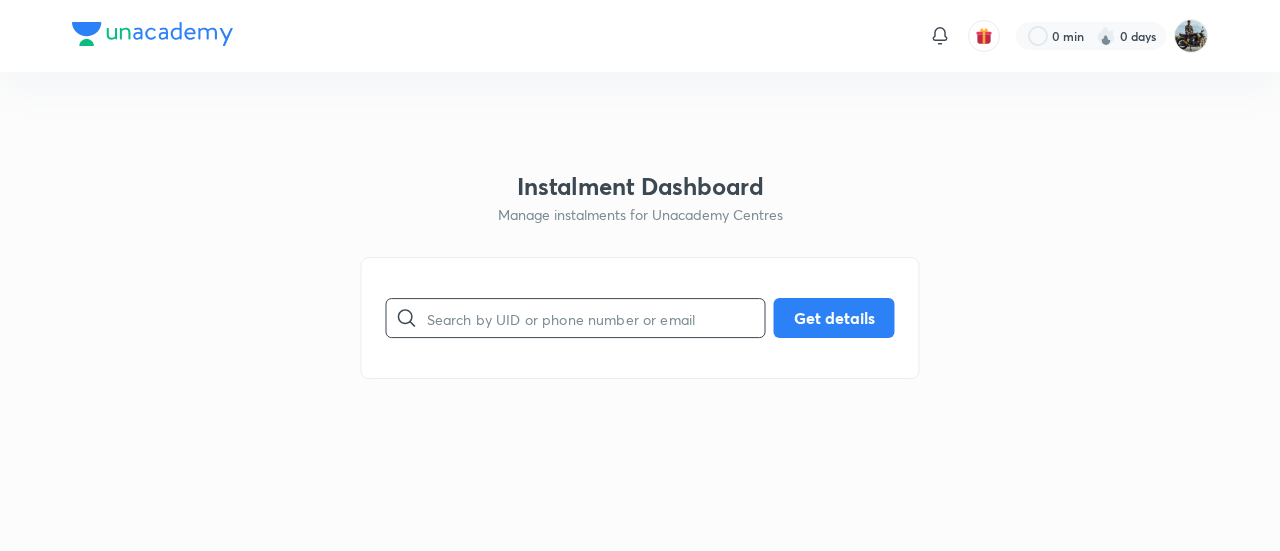 click at bounding box center [596, 318] 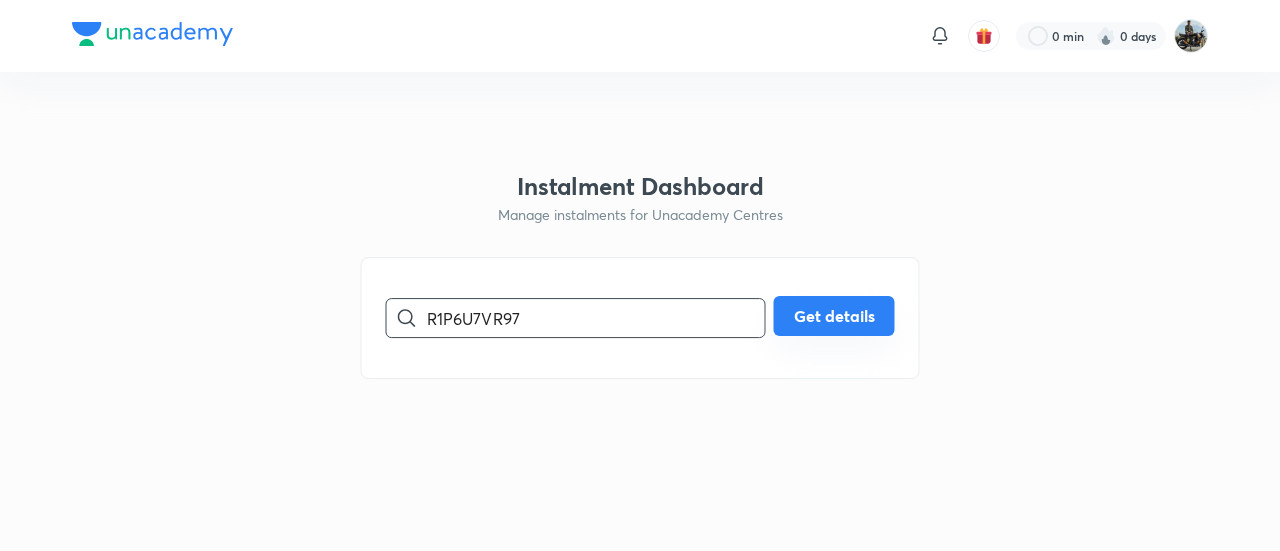 type on "R1P6U7VR97" 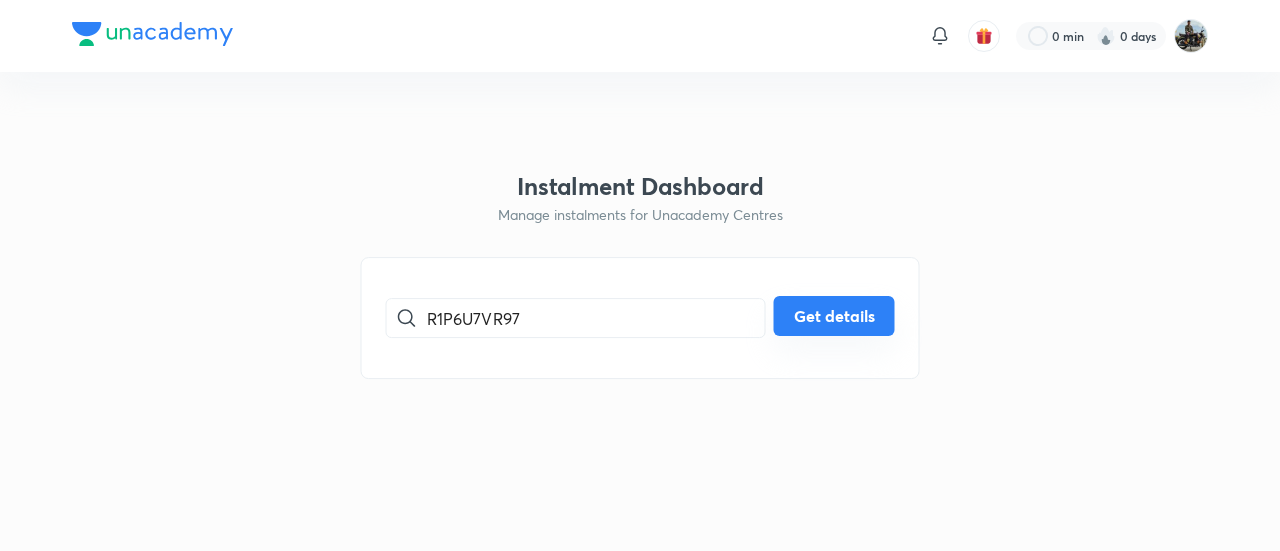 click on "Get details" at bounding box center (834, 316) 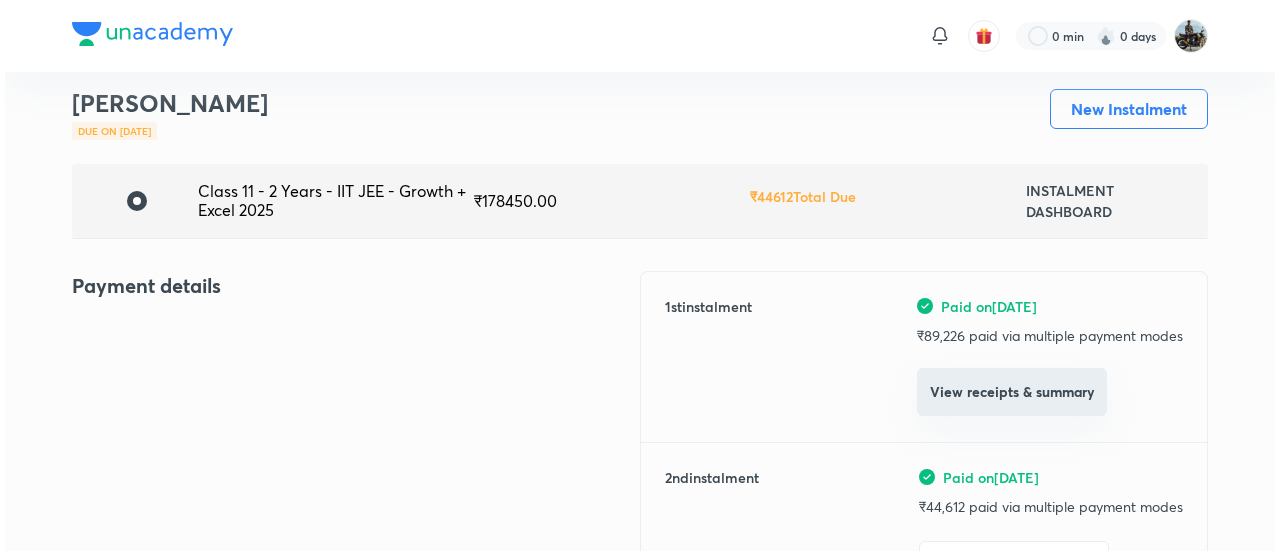 scroll, scrollTop: 133, scrollLeft: 0, axis: vertical 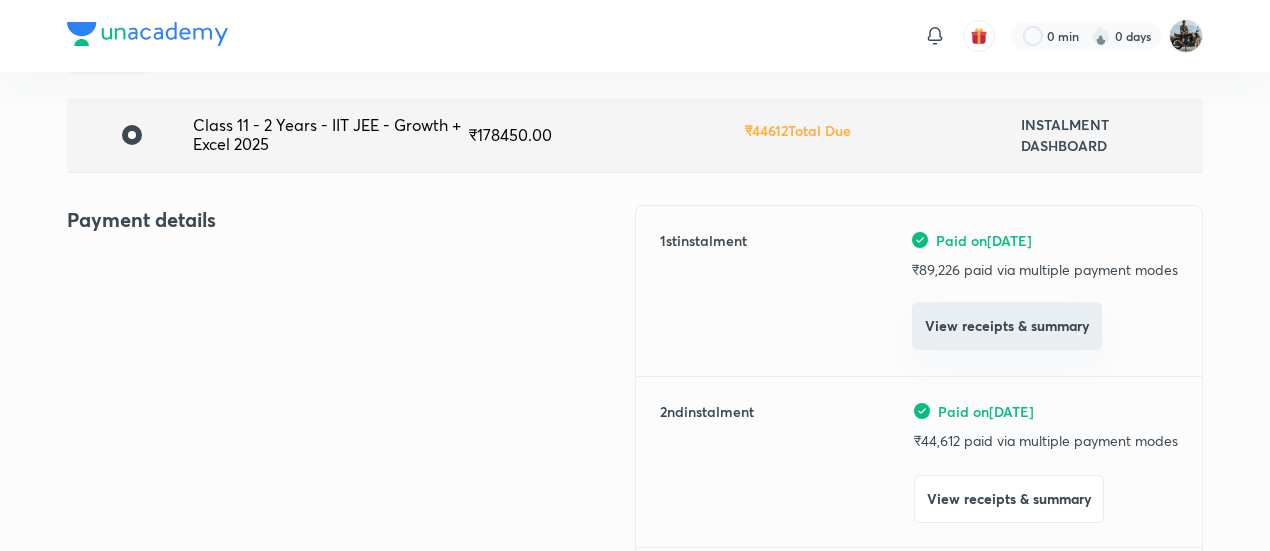 click on "Paid on  Feb 11, 2025 ₹ 44,612   paid via multiple payment modes View receipts & summary" at bounding box center (1046, 462) 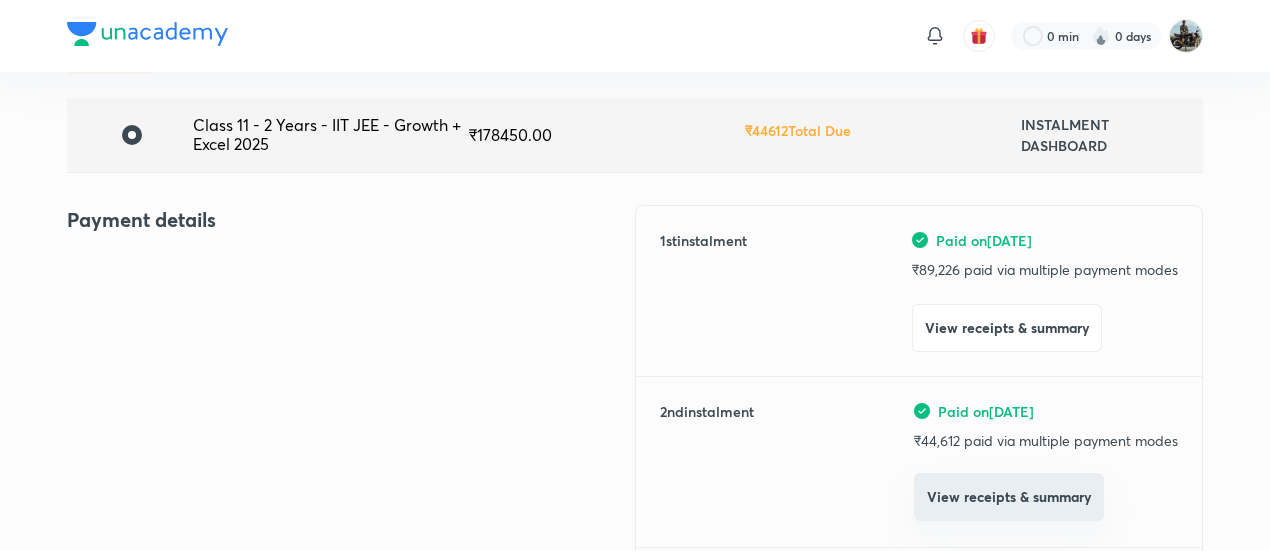 click on "View receipts & summary" at bounding box center [1009, 497] 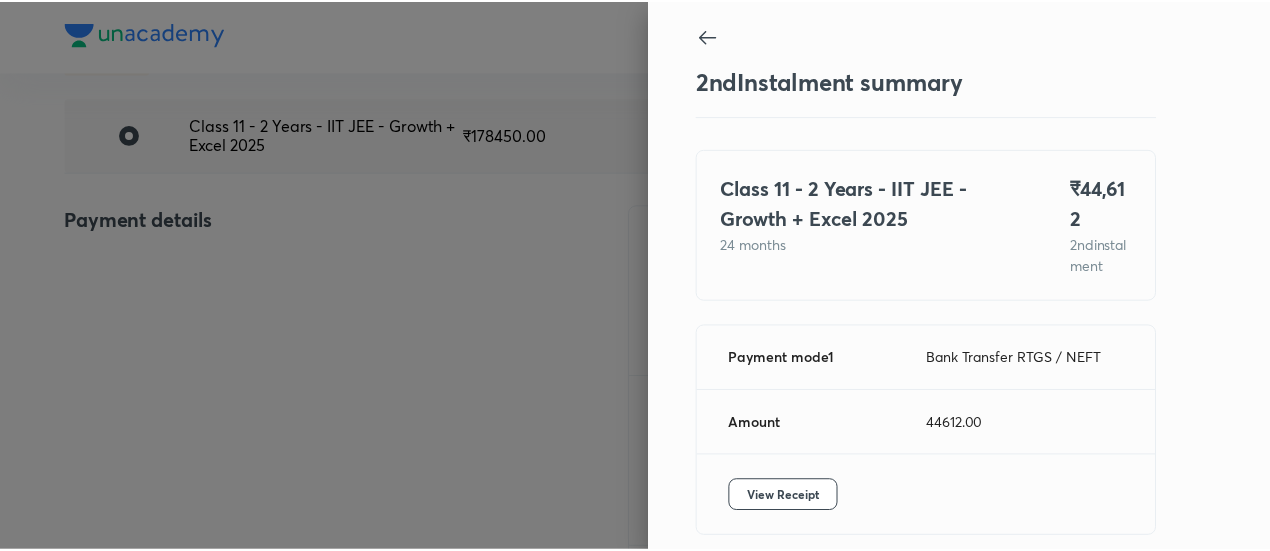 scroll, scrollTop: 109, scrollLeft: 0, axis: vertical 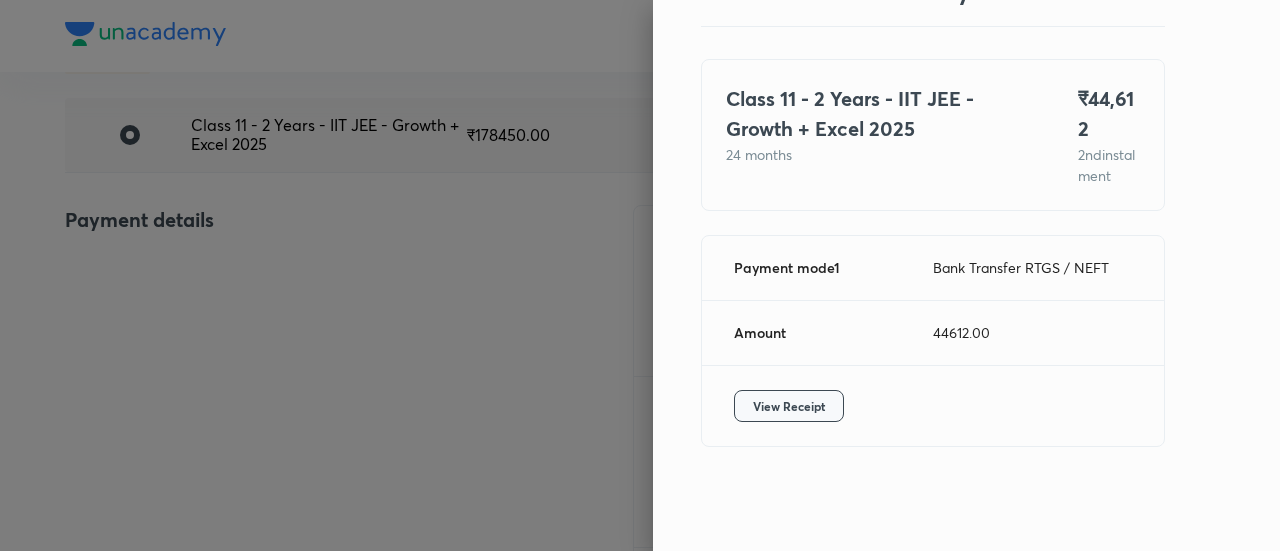 click on "View Receipt" at bounding box center [789, 406] 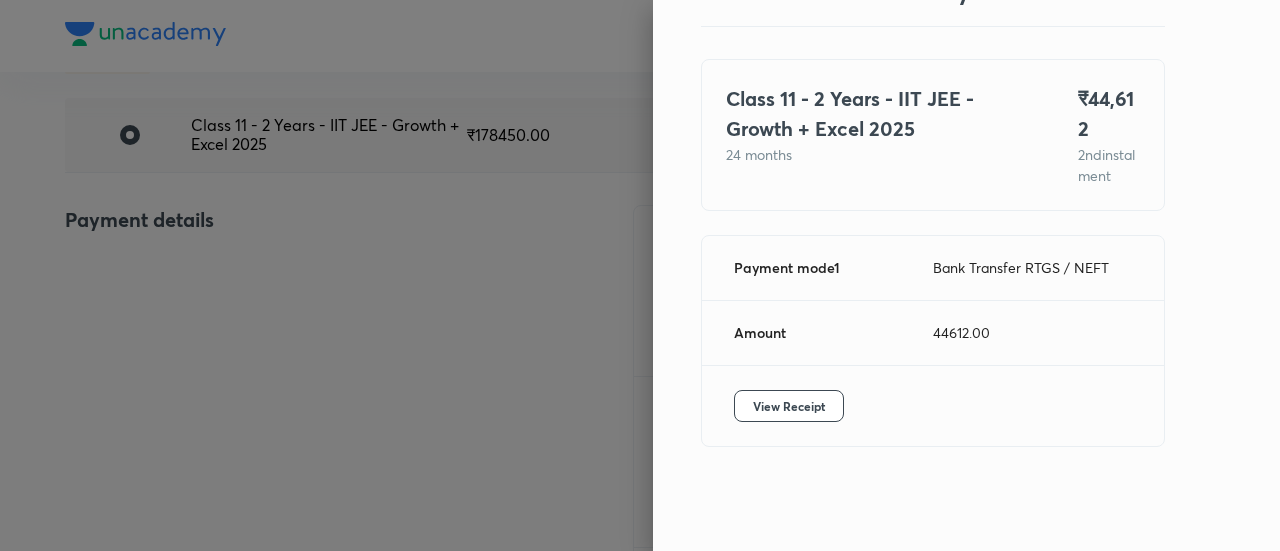click at bounding box center (640, 275) 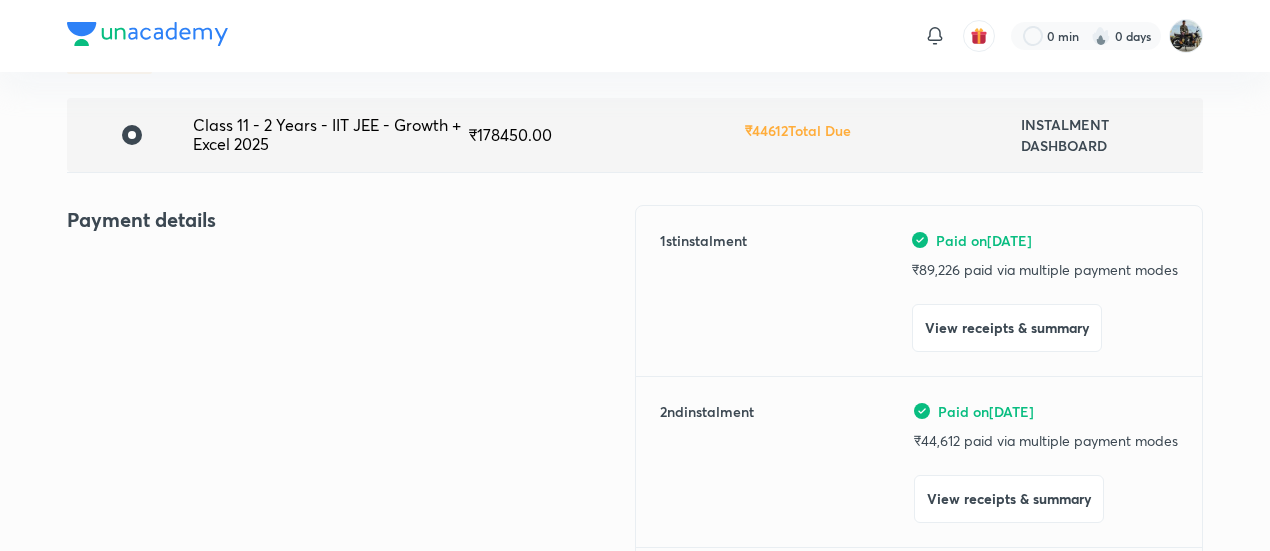 scroll, scrollTop: 0, scrollLeft: 0, axis: both 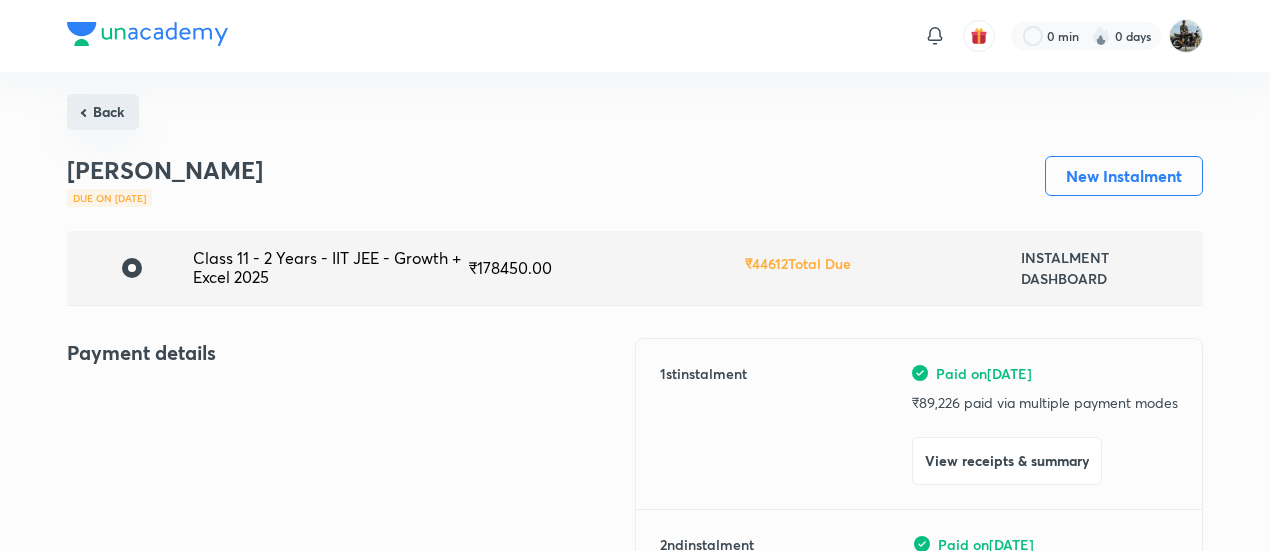 click on "Back" at bounding box center [103, 112] 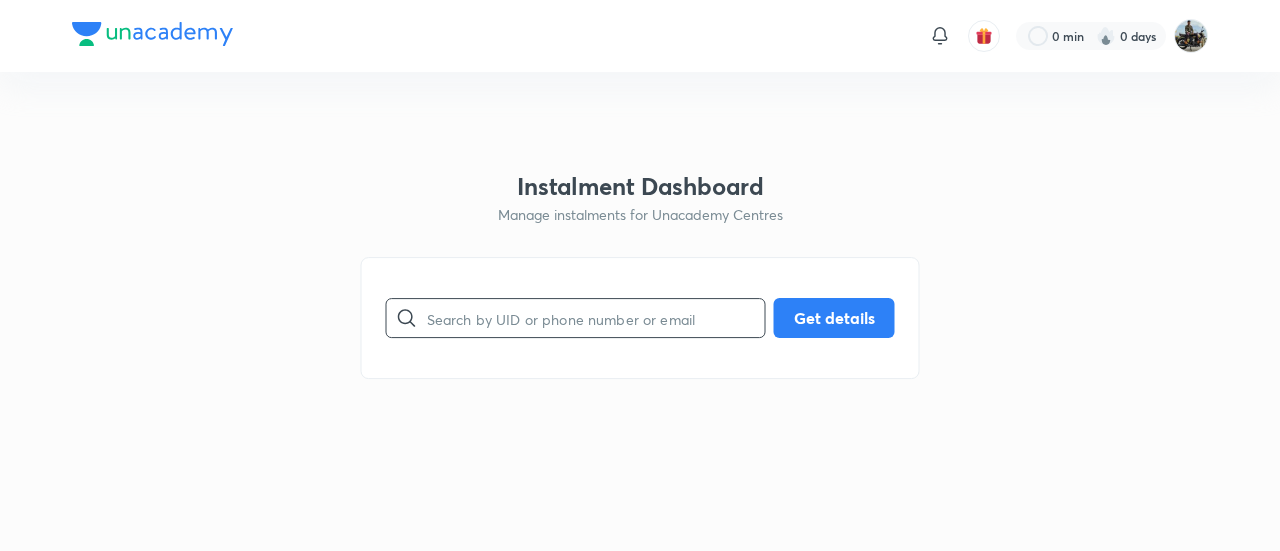 click at bounding box center [596, 318] 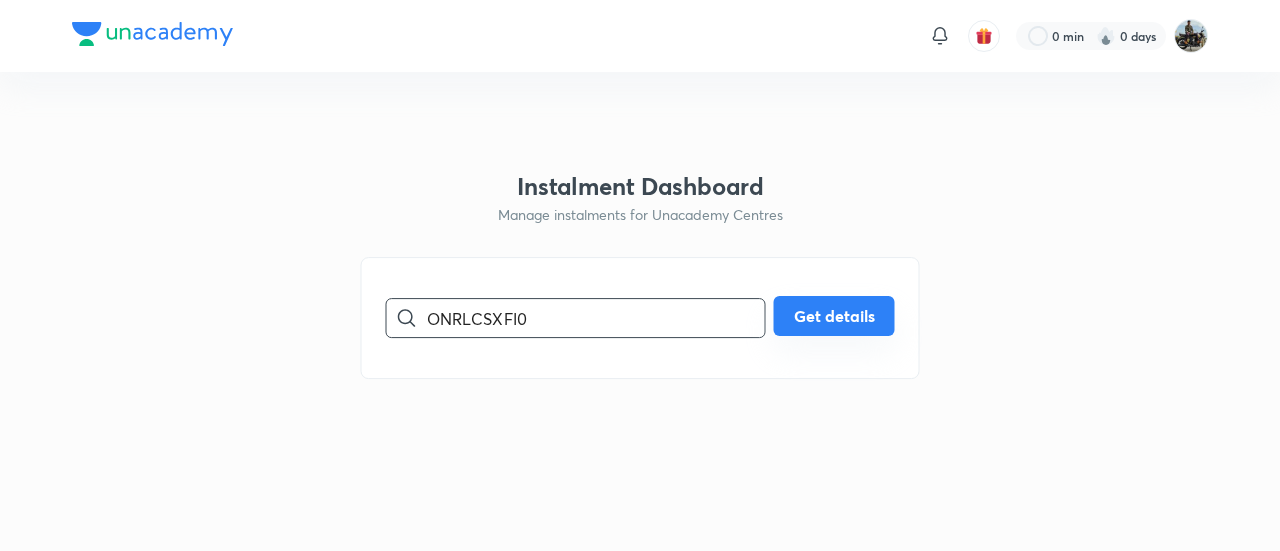 type on "ONRLCSXFI0" 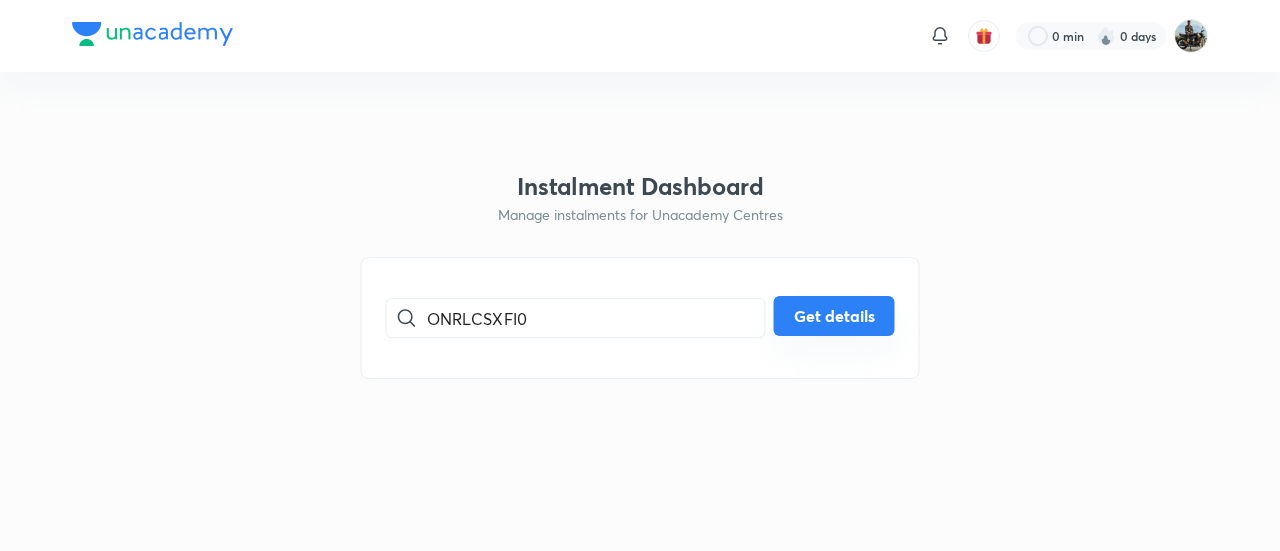click on "Get details" at bounding box center [834, 316] 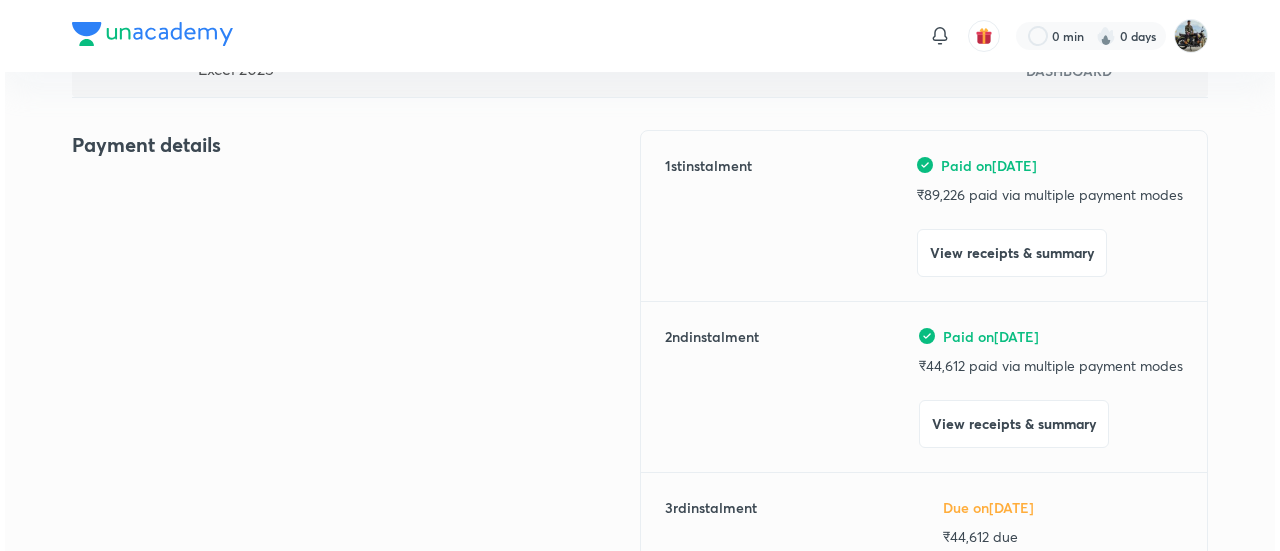 scroll, scrollTop: 218, scrollLeft: 0, axis: vertical 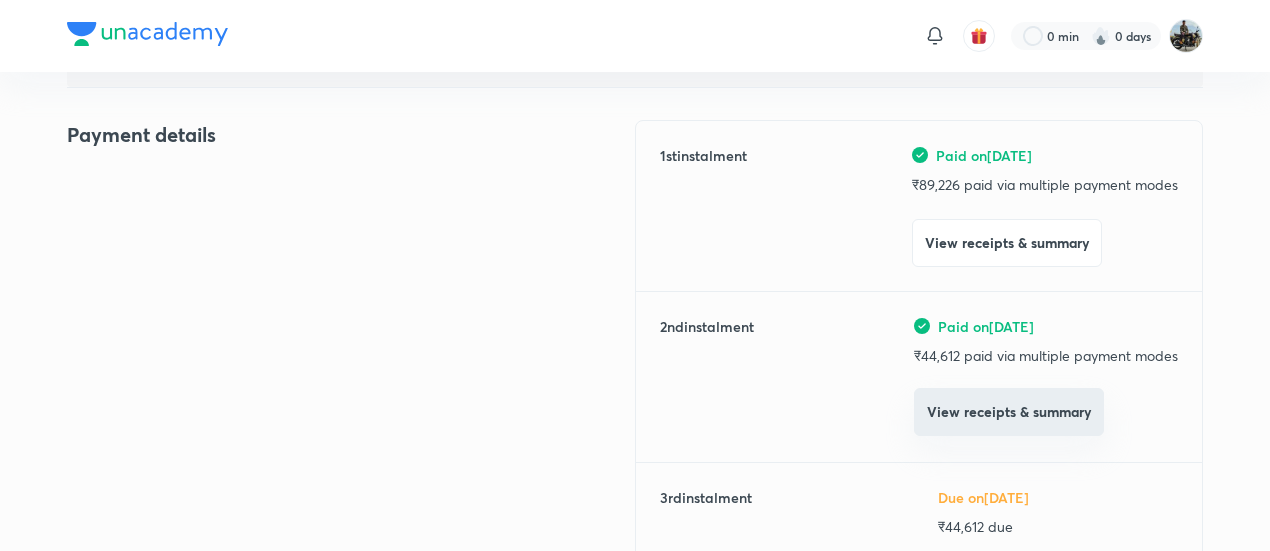 click on "View receipts & summary" at bounding box center (1009, 412) 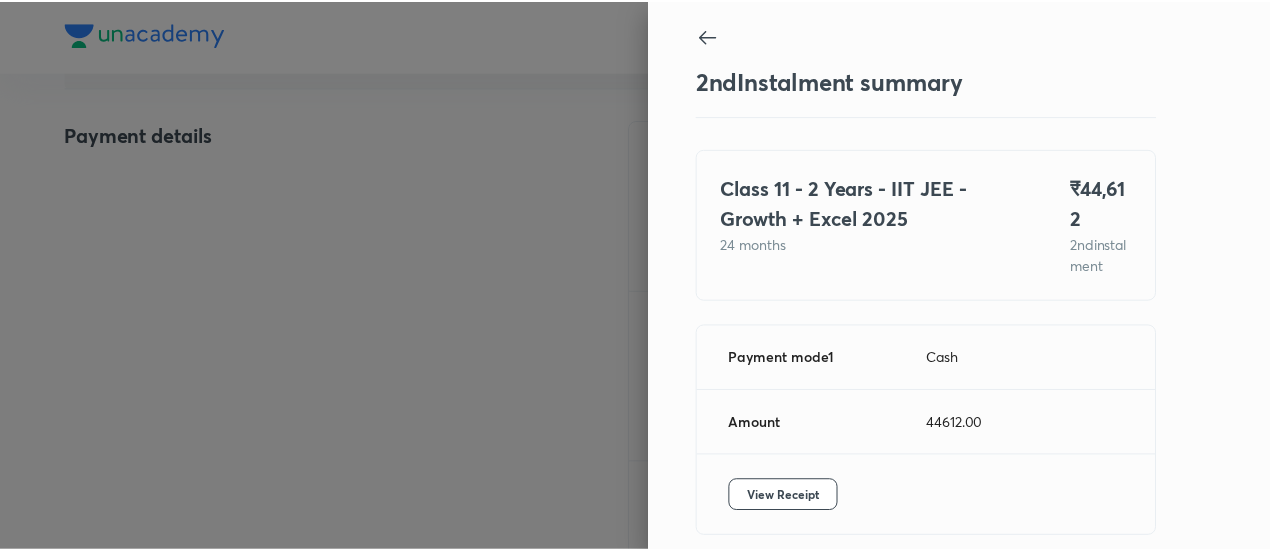 scroll, scrollTop: 109, scrollLeft: 0, axis: vertical 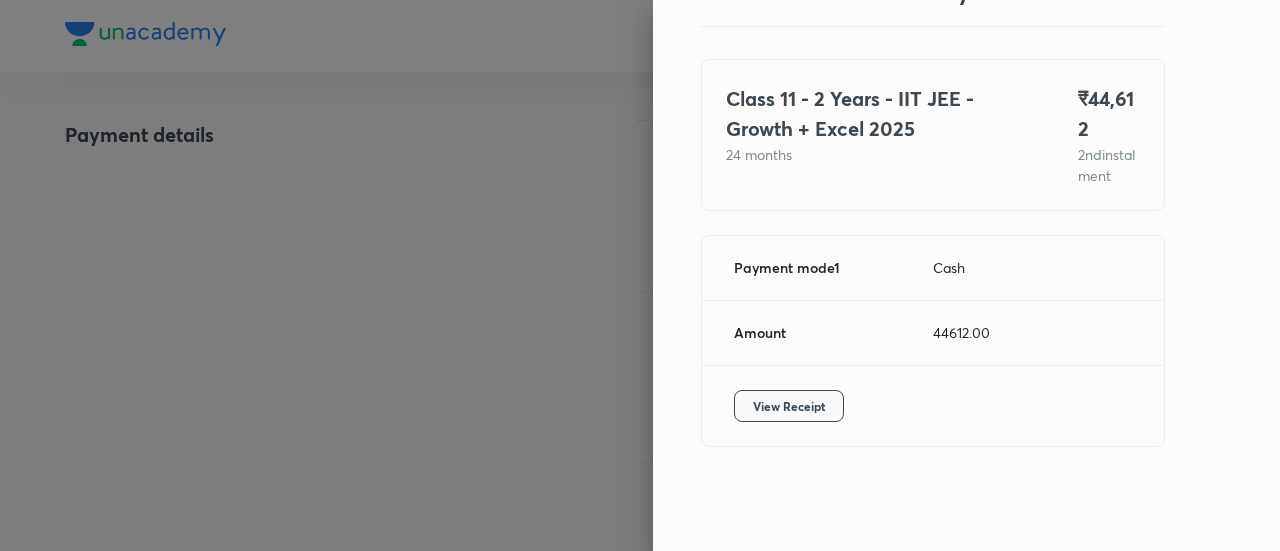 click on "View Receipt" at bounding box center [789, 406] 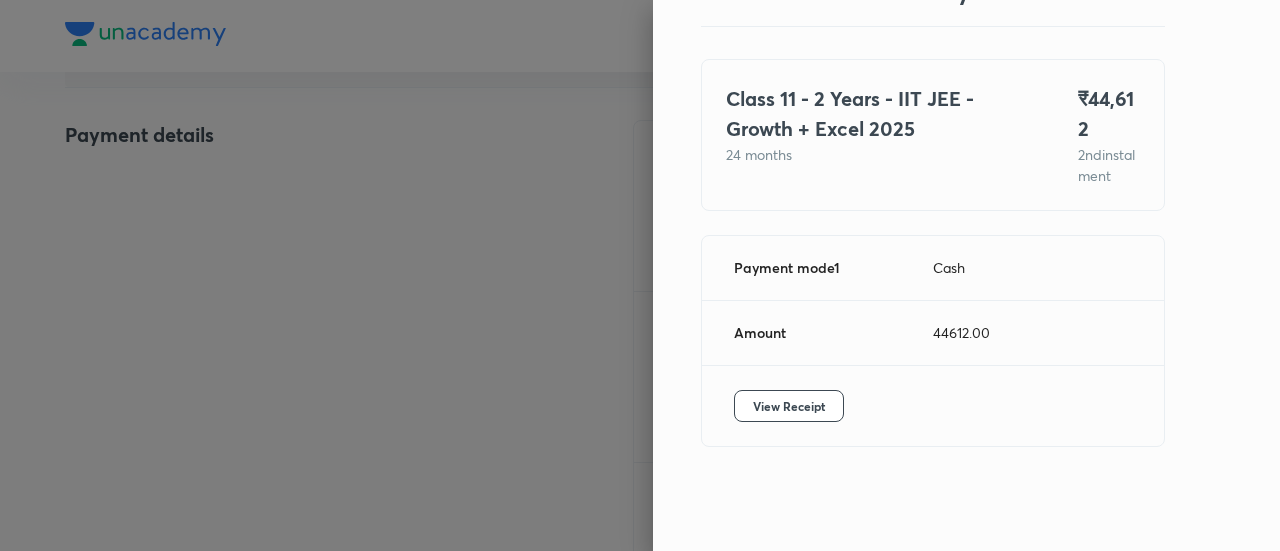 click at bounding box center (640, 275) 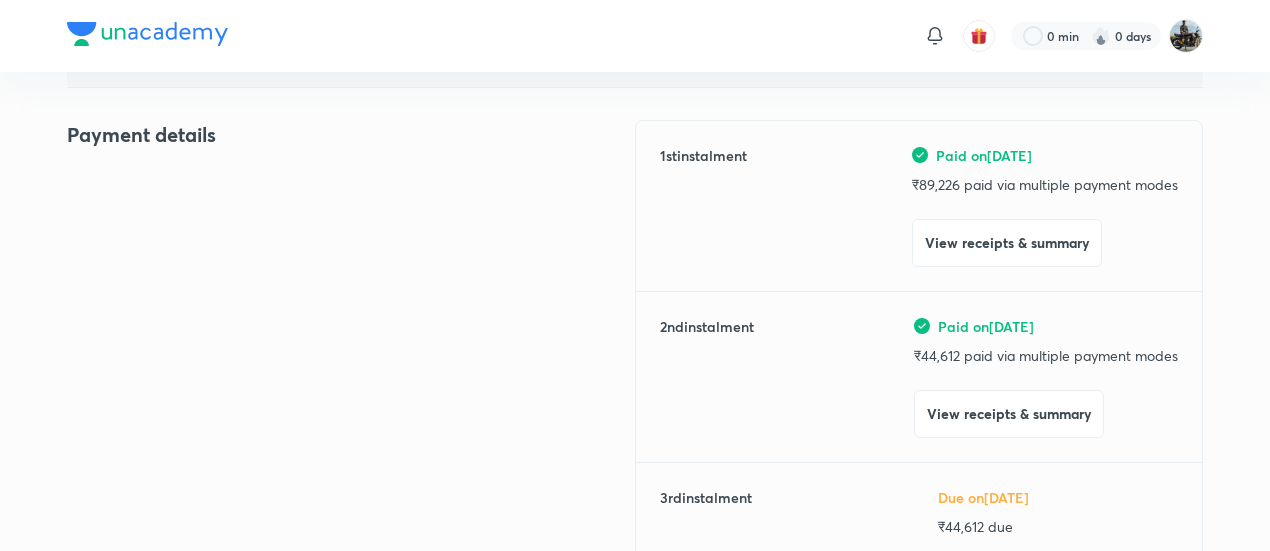 scroll, scrollTop: 0, scrollLeft: 0, axis: both 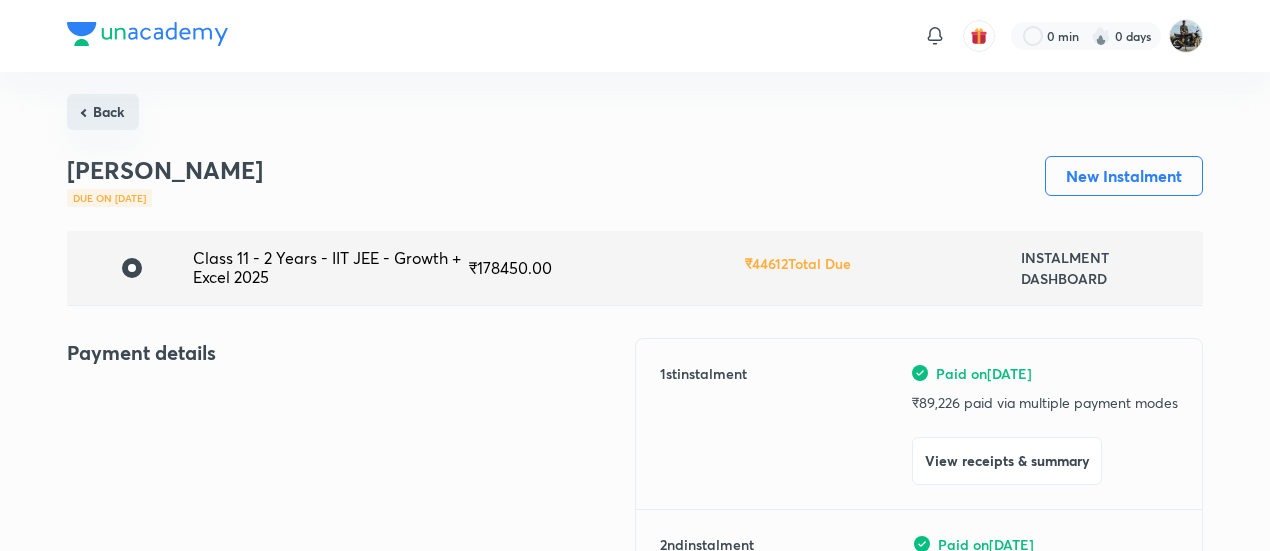 click on "Back" at bounding box center [103, 112] 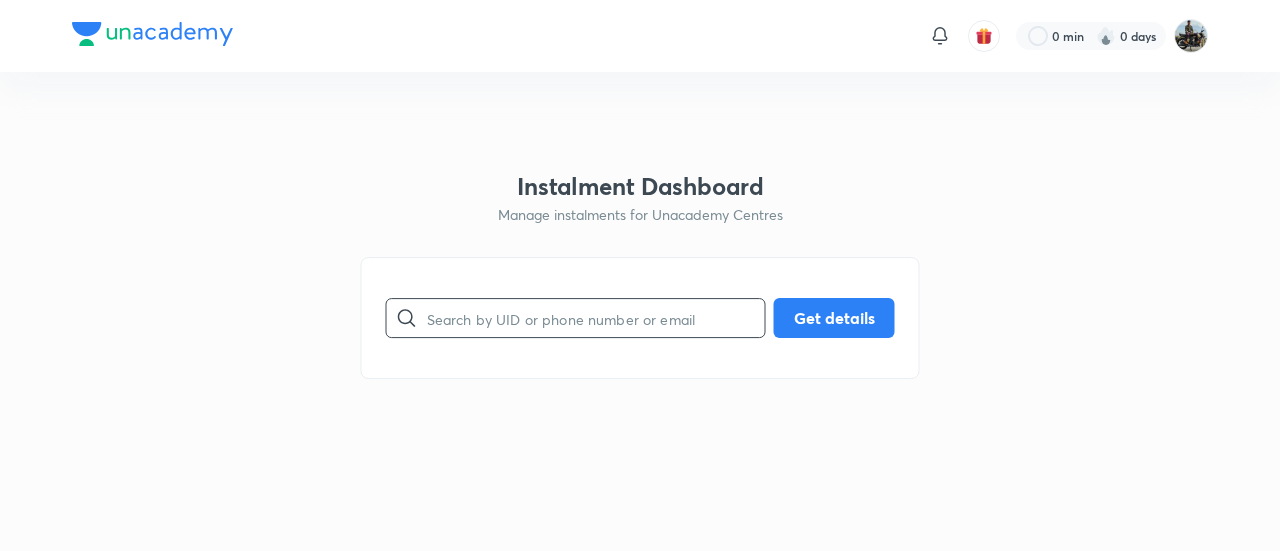 click at bounding box center (596, 318) 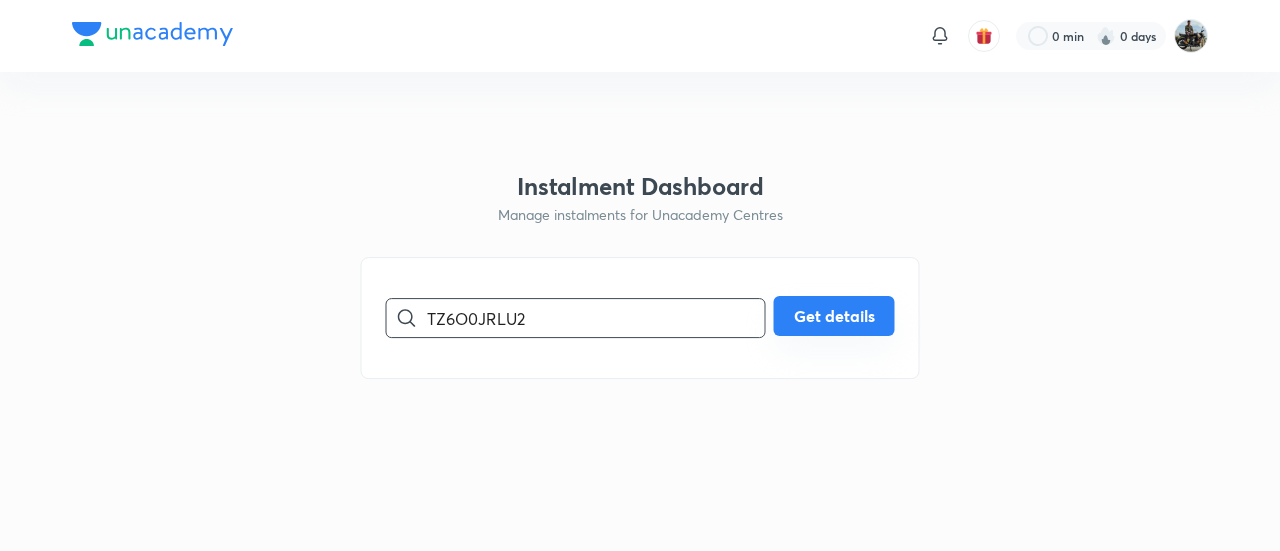 type on "TZ6O0JRLU2" 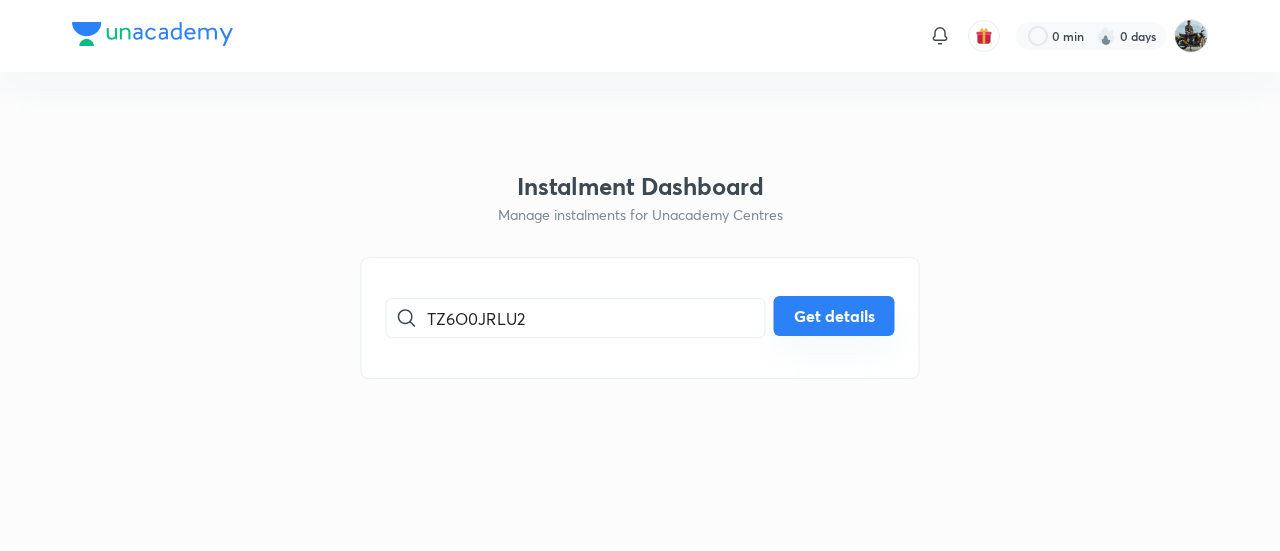 click on "Get details" at bounding box center (834, 316) 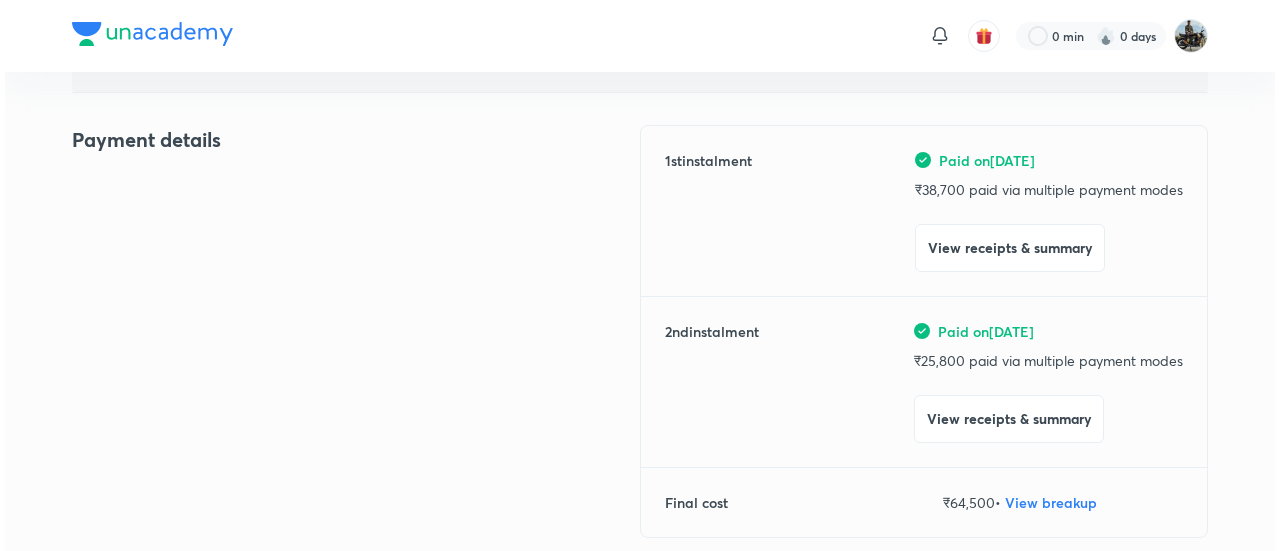 scroll, scrollTop: 214, scrollLeft: 0, axis: vertical 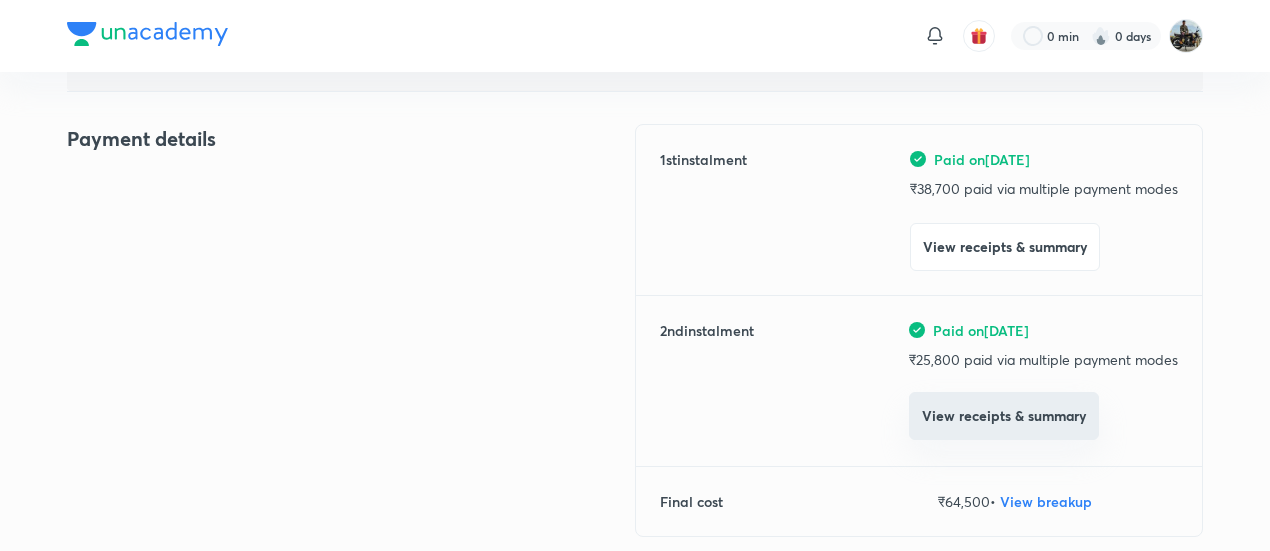 click on "View receipts & summary" at bounding box center (1004, 416) 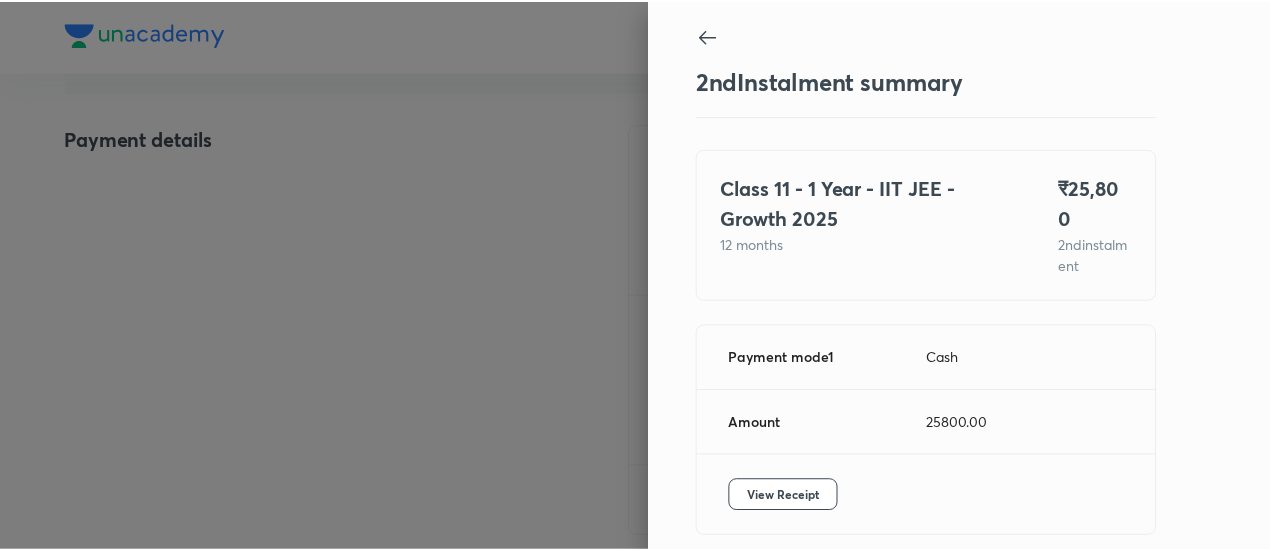 scroll, scrollTop: 67, scrollLeft: 0, axis: vertical 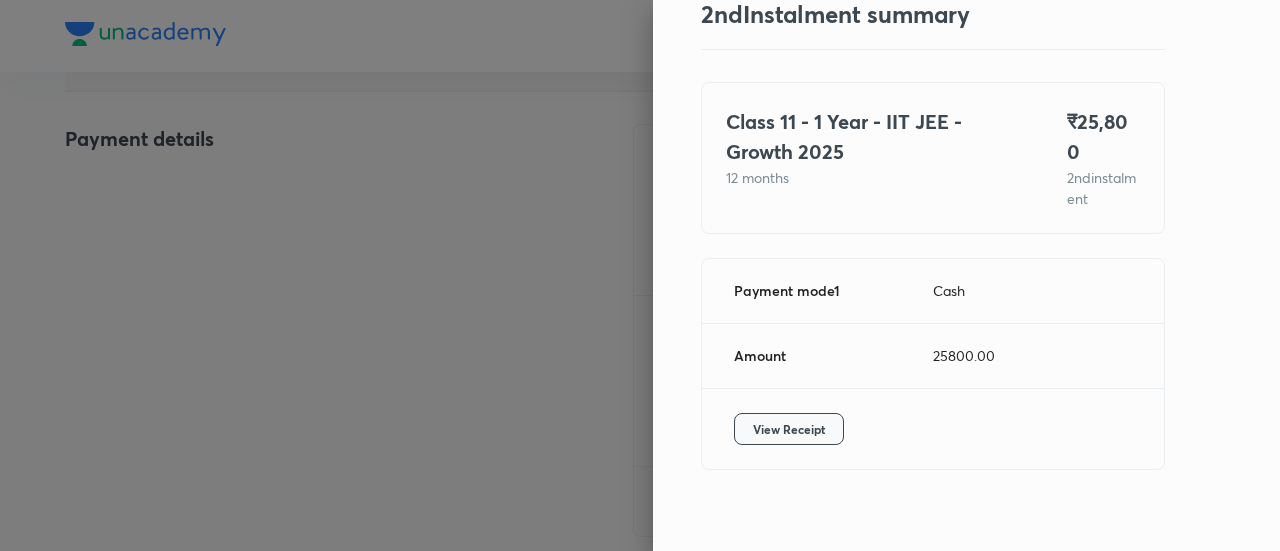 click on "View Receipt" at bounding box center [789, 429] 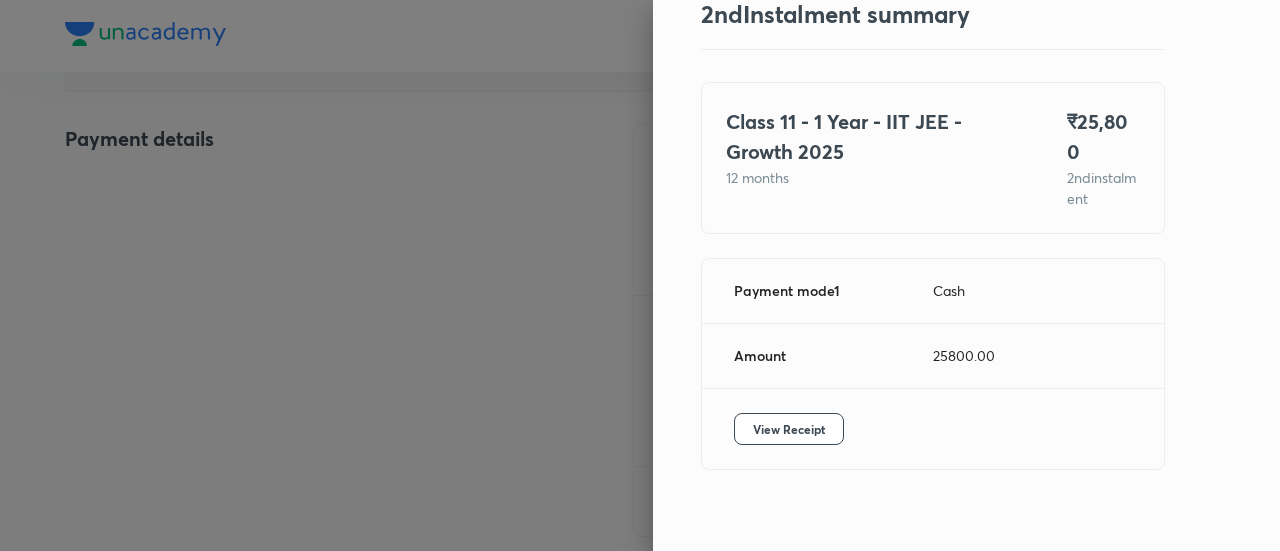 click at bounding box center (640, 275) 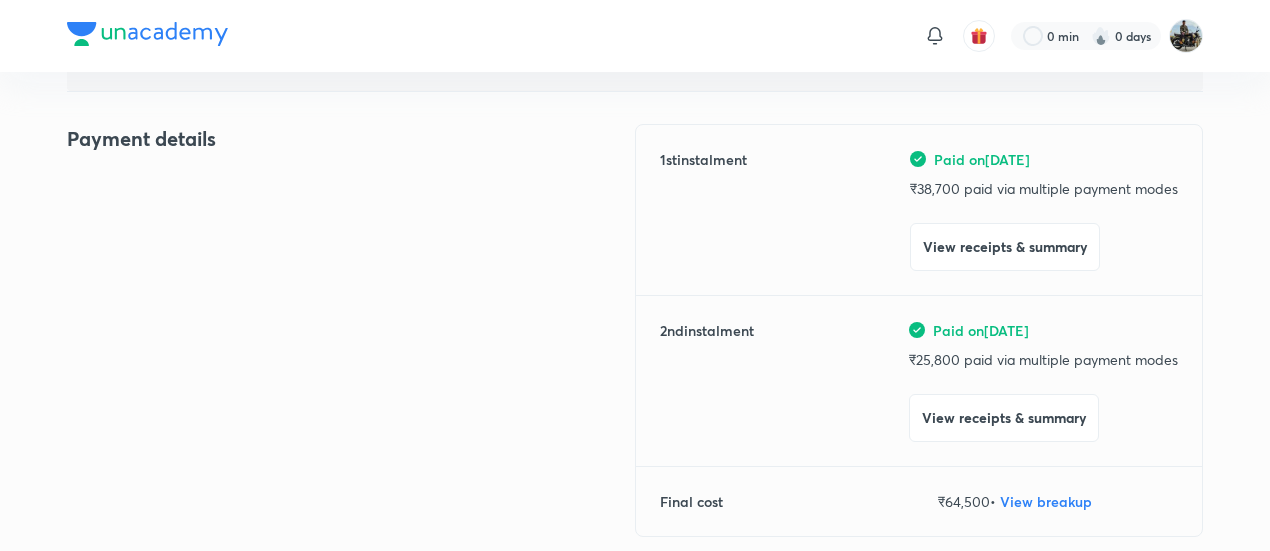 scroll, scrollTop: 0, scrollLeft: 0, axis: both 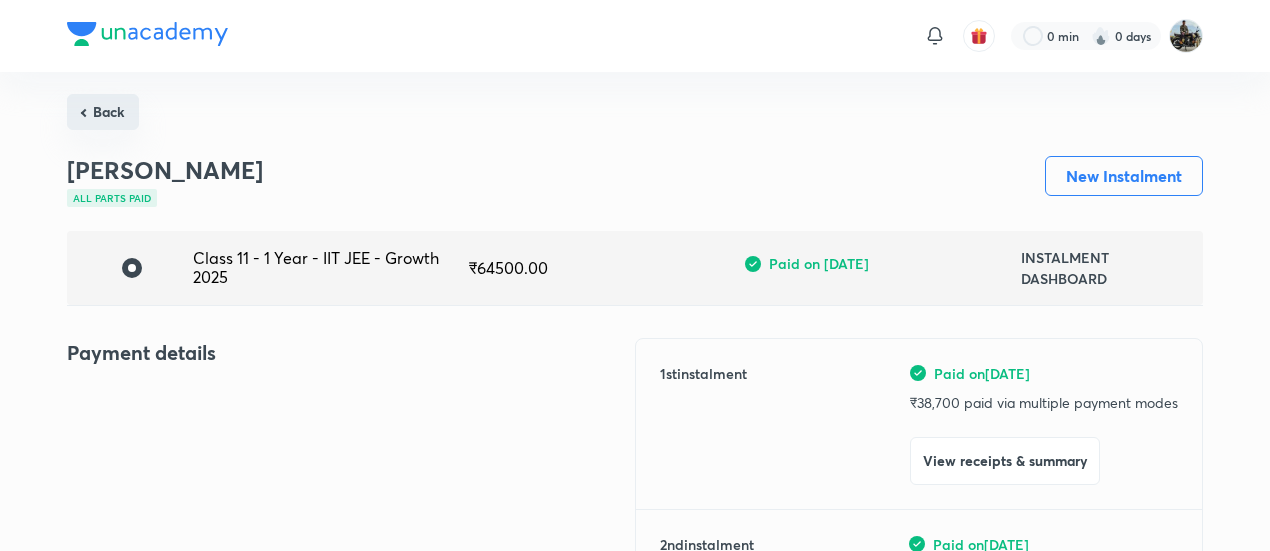 click on "Back" at bounding box center [103, 112] 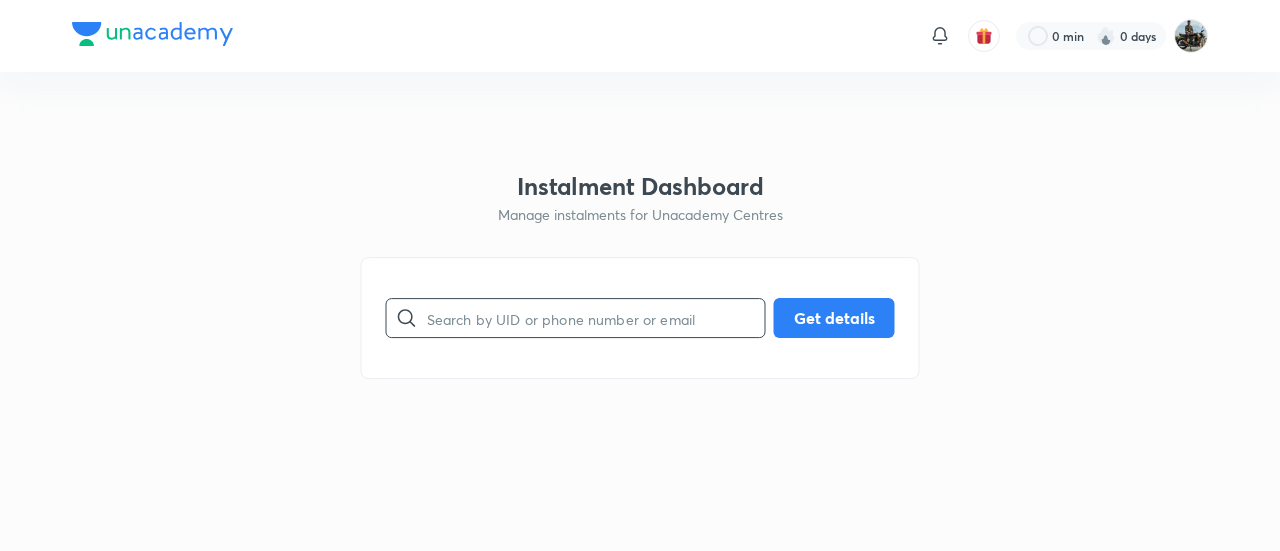 click at bounding box center (596, 318) 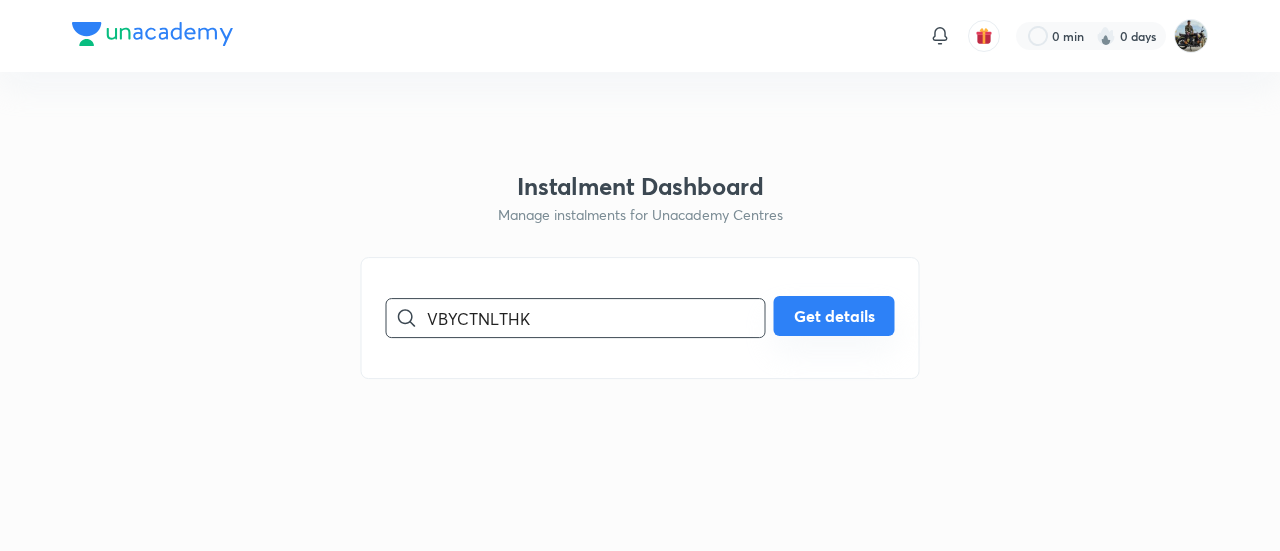 type on "VBYCTNLTHK" 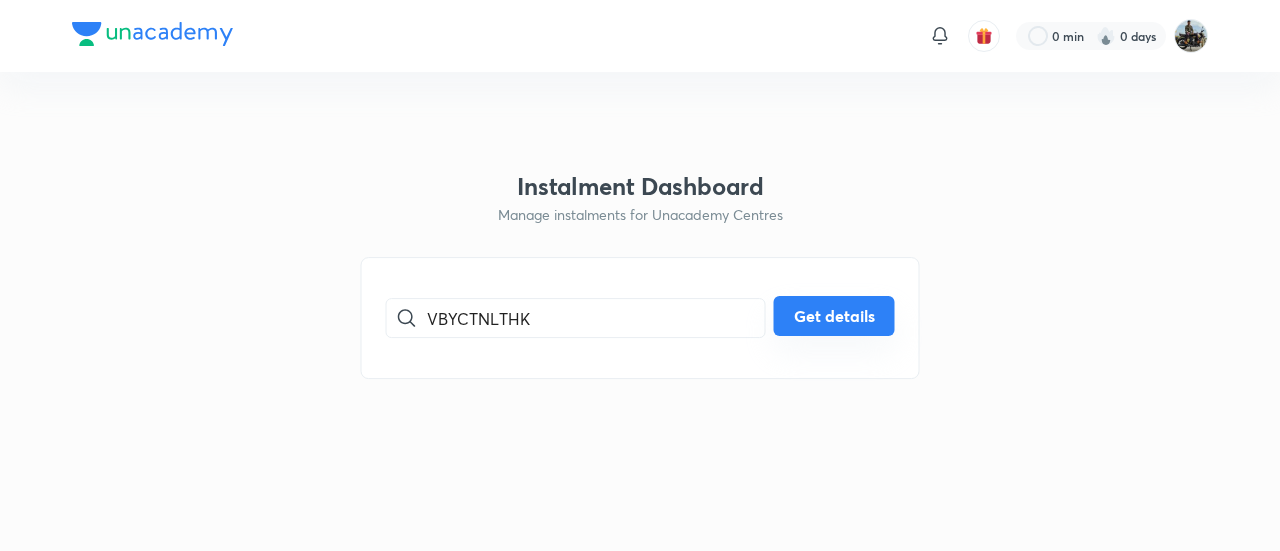 click on "Get details" at bounding box center (834, 316) 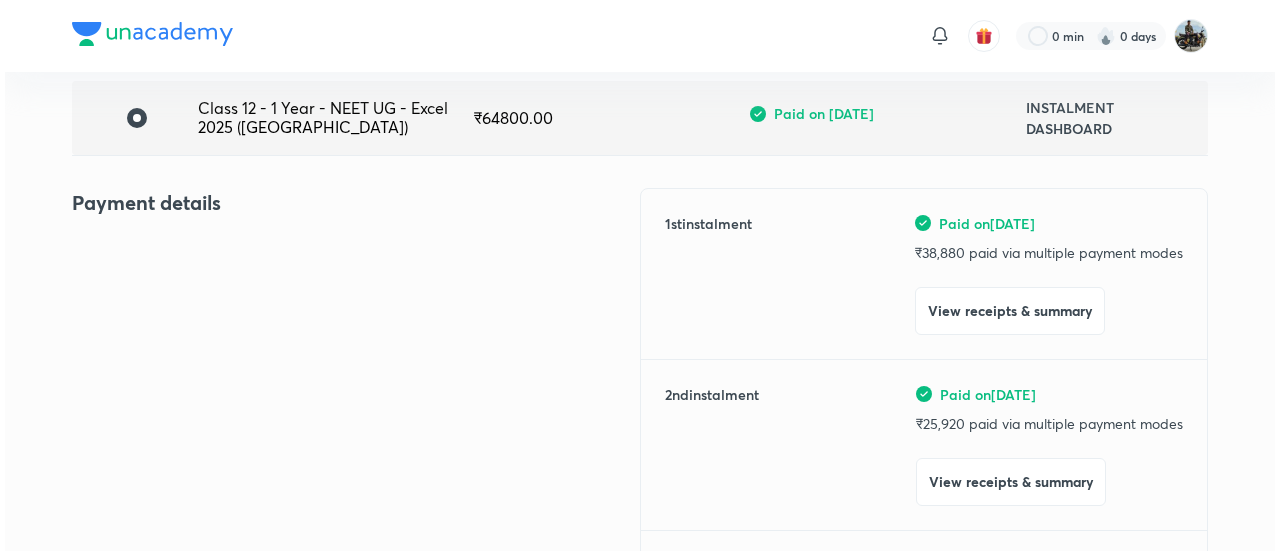 scroll, scrollTop: 190, scrollLeft: 0, axis: vertical 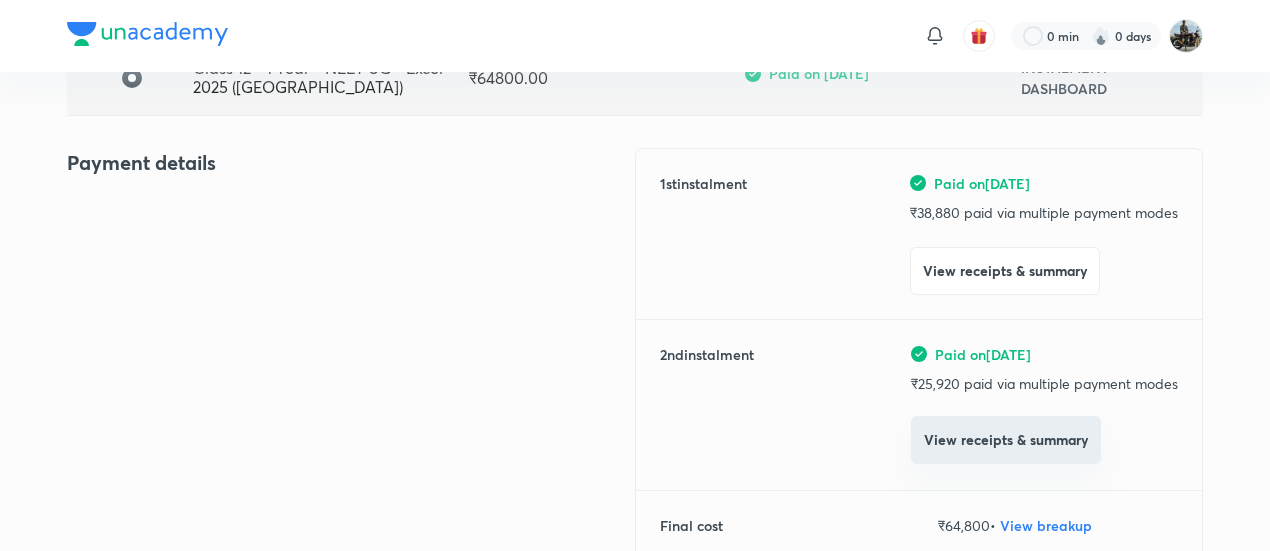 click on "View receipts & summary" at bounding box center [1006, 440] 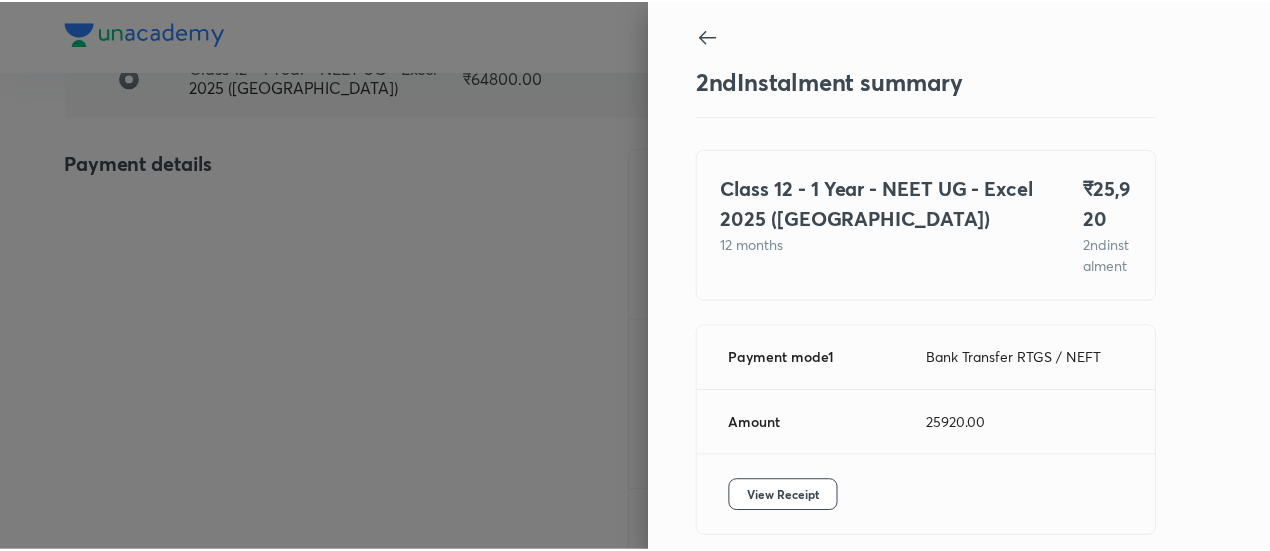 scroll, scrollTop: 88, scrollLeft: 0, axis: vertical 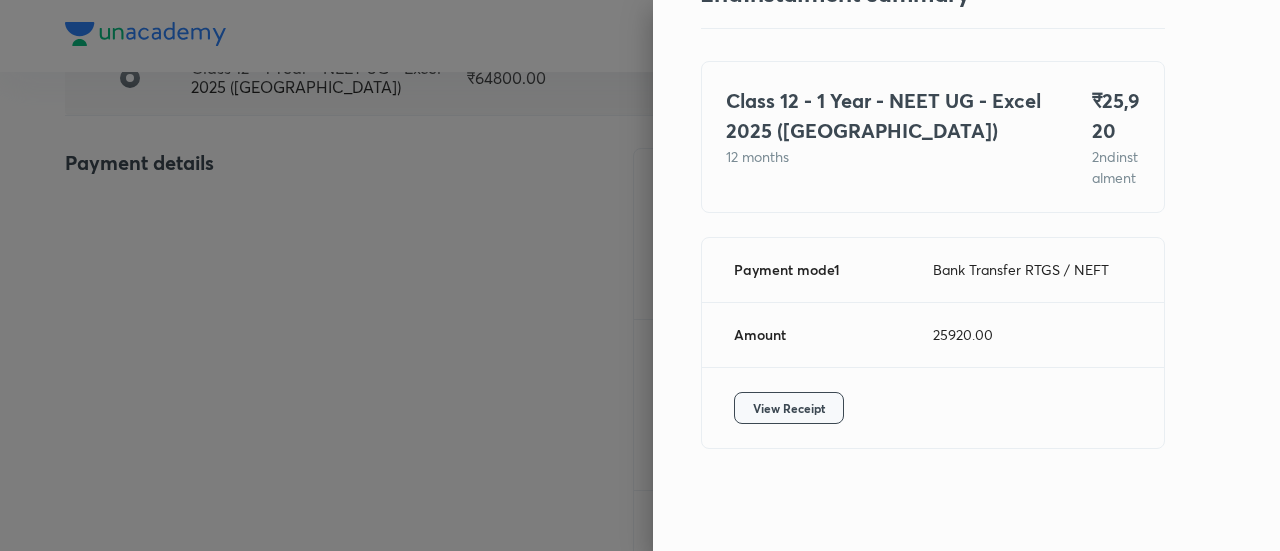 click on "View Receipt" at bounding box center [789, 408] 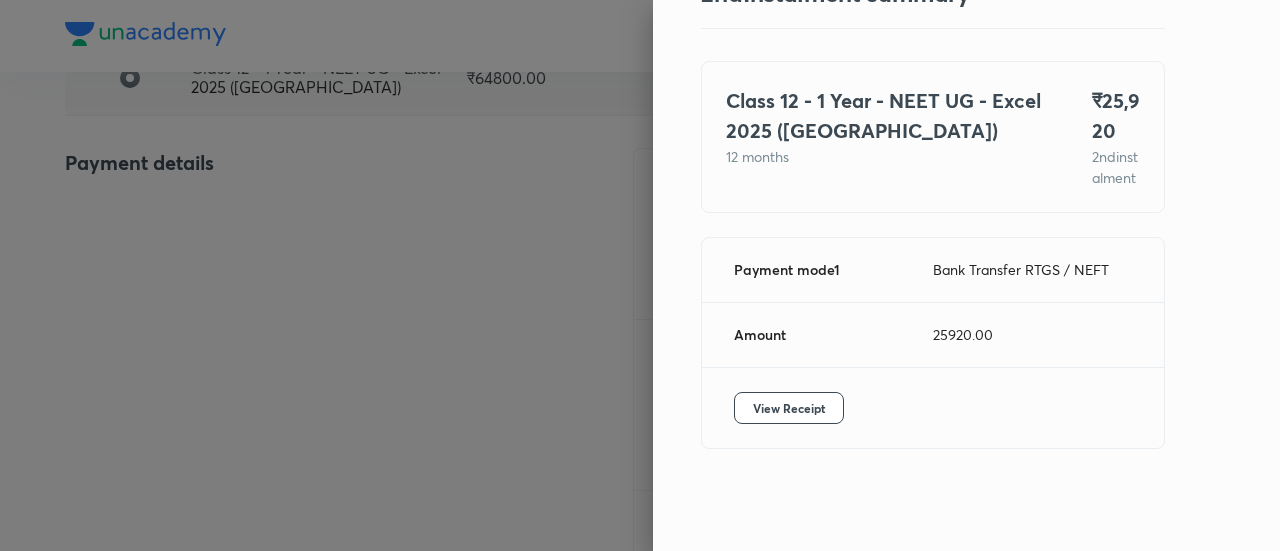 click at bounding box center (640, 275) 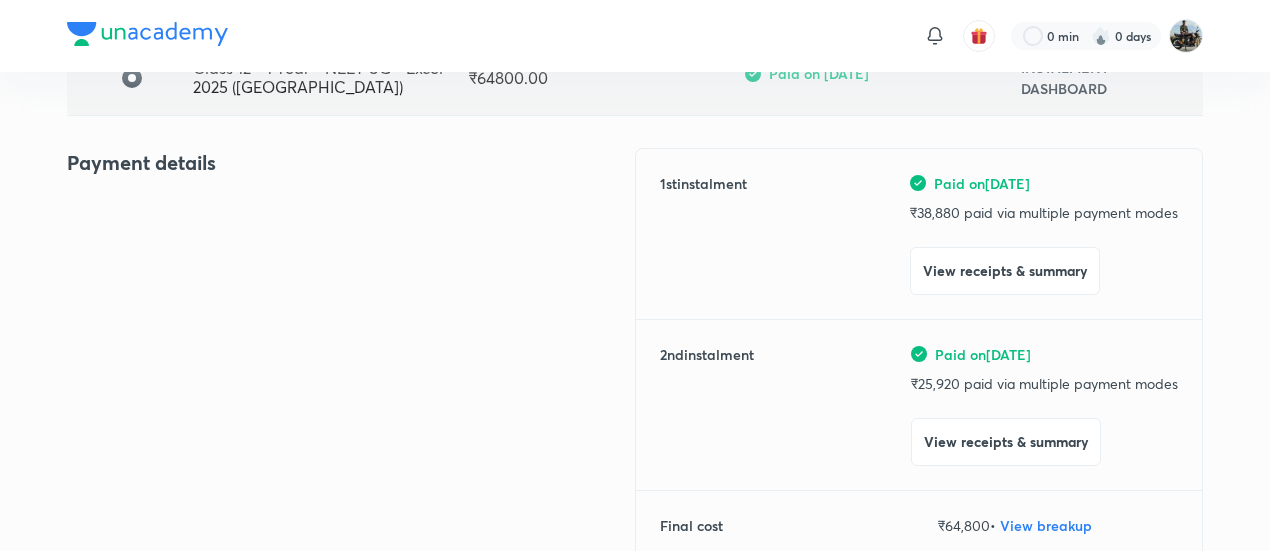 scroll, scrollTop: 0, scrollLeft: 0, axis: both 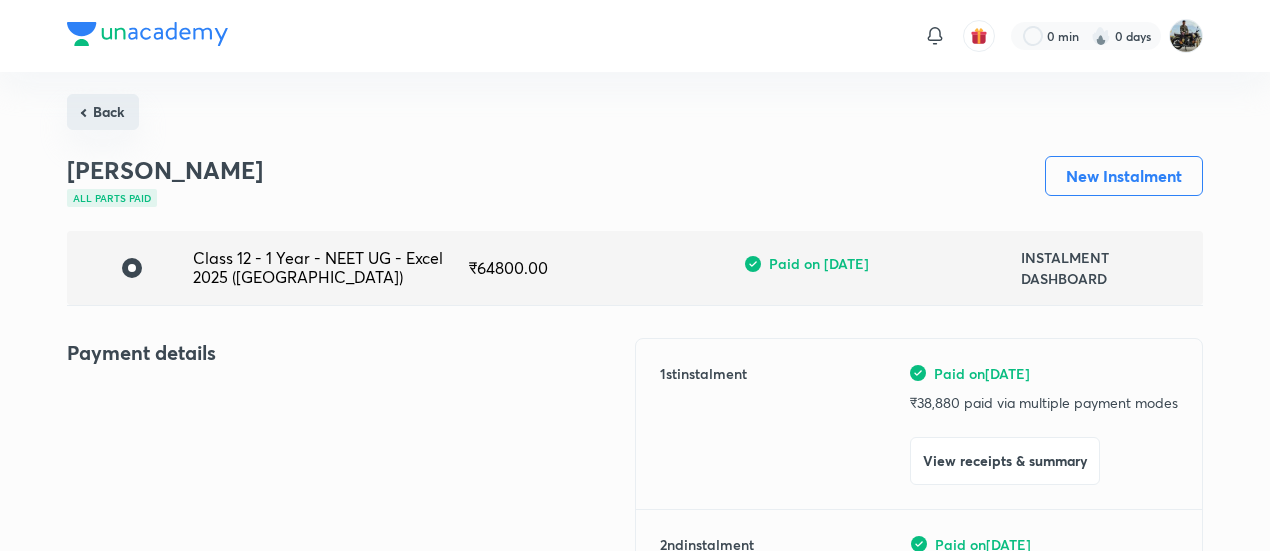 click on "Back" at bounding box center (103, 112) 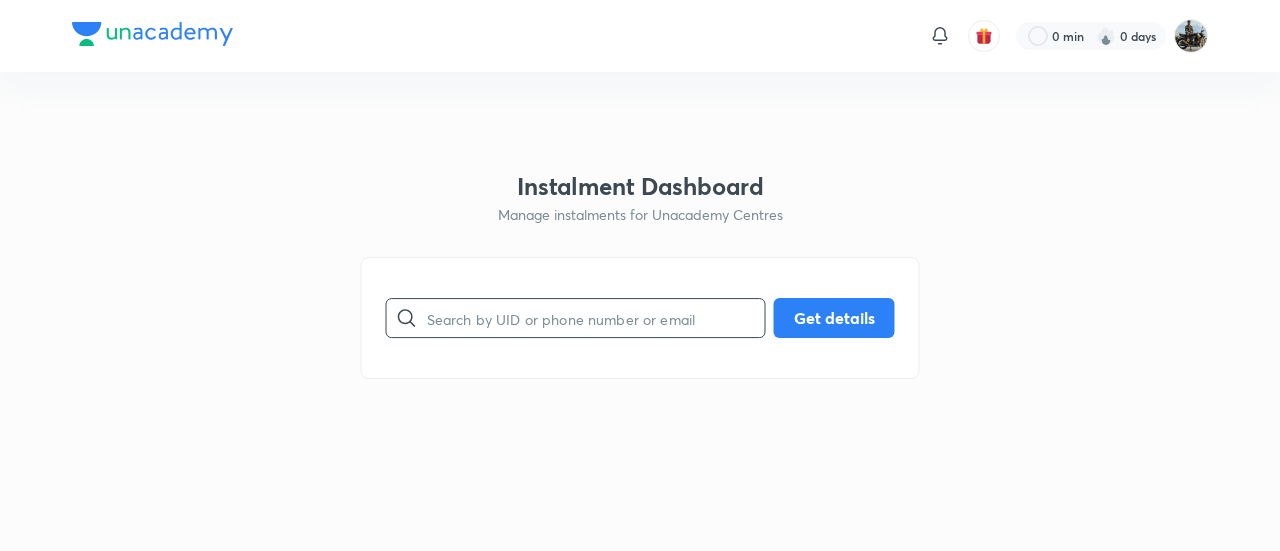 click at bounding box center [596, 318] 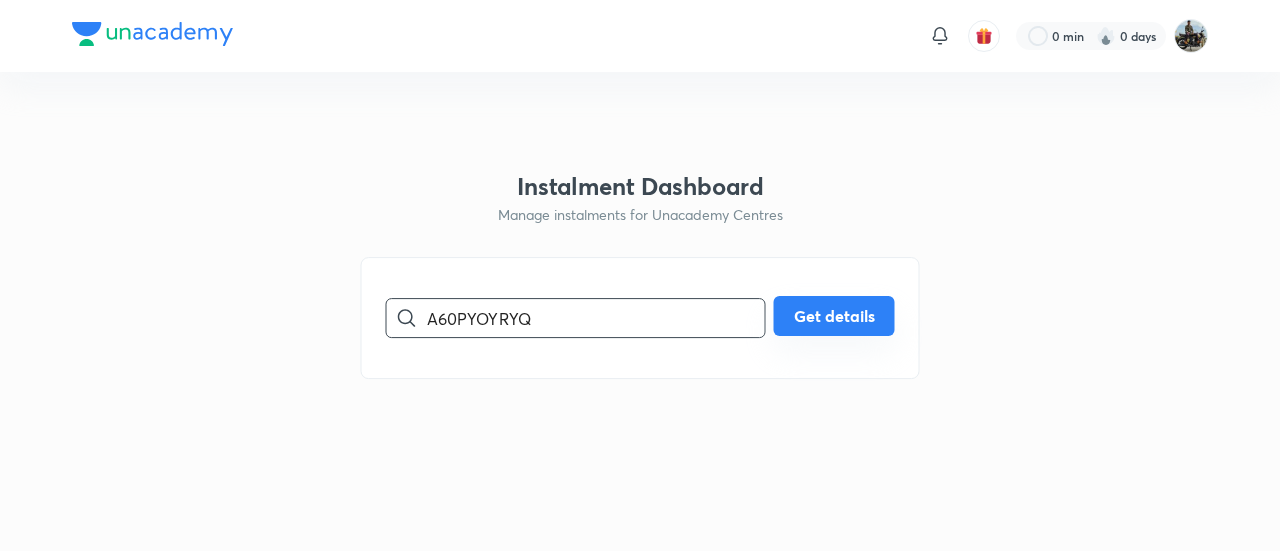 type on "A60PYOYRYQ" 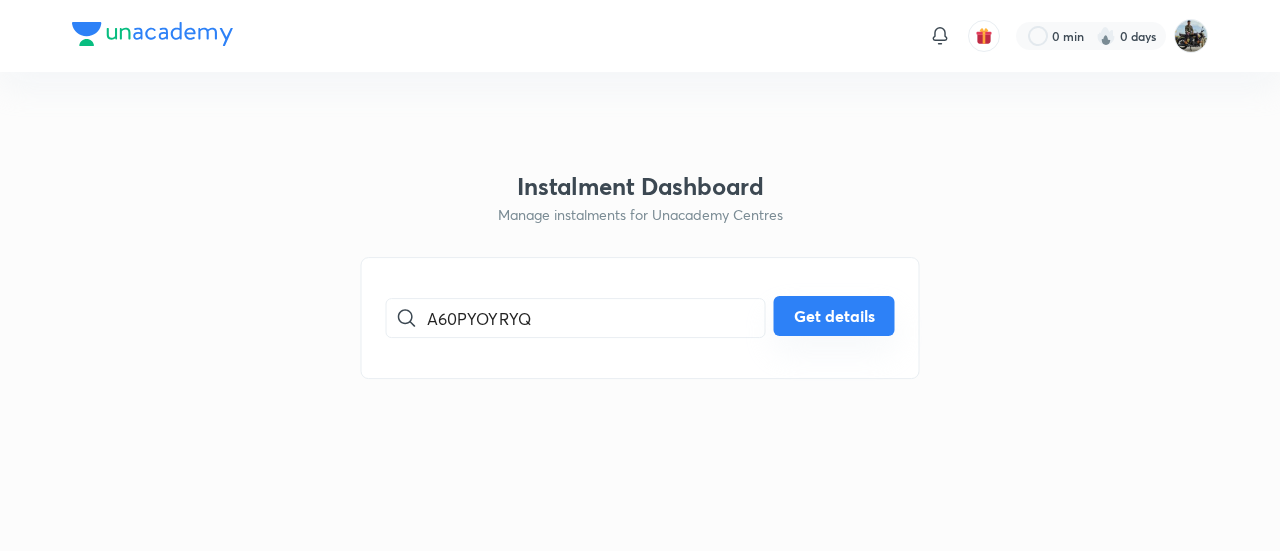 click on "Get details" at bounding box center [834, 316] 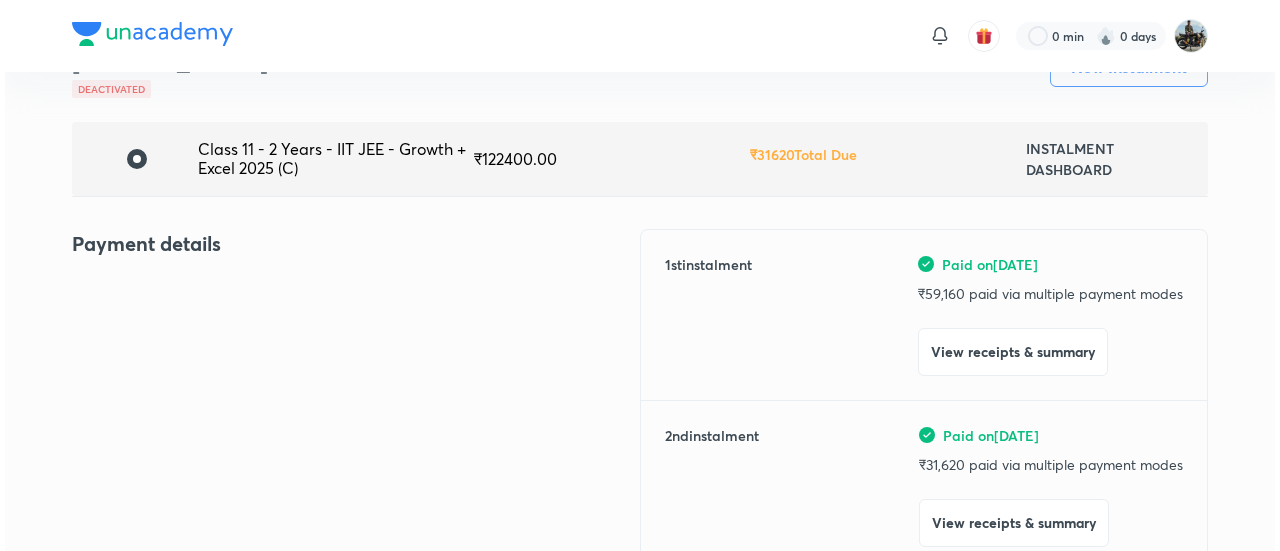 scroll, scrollTop: 124, scrollLeft: 0, axis: vertical 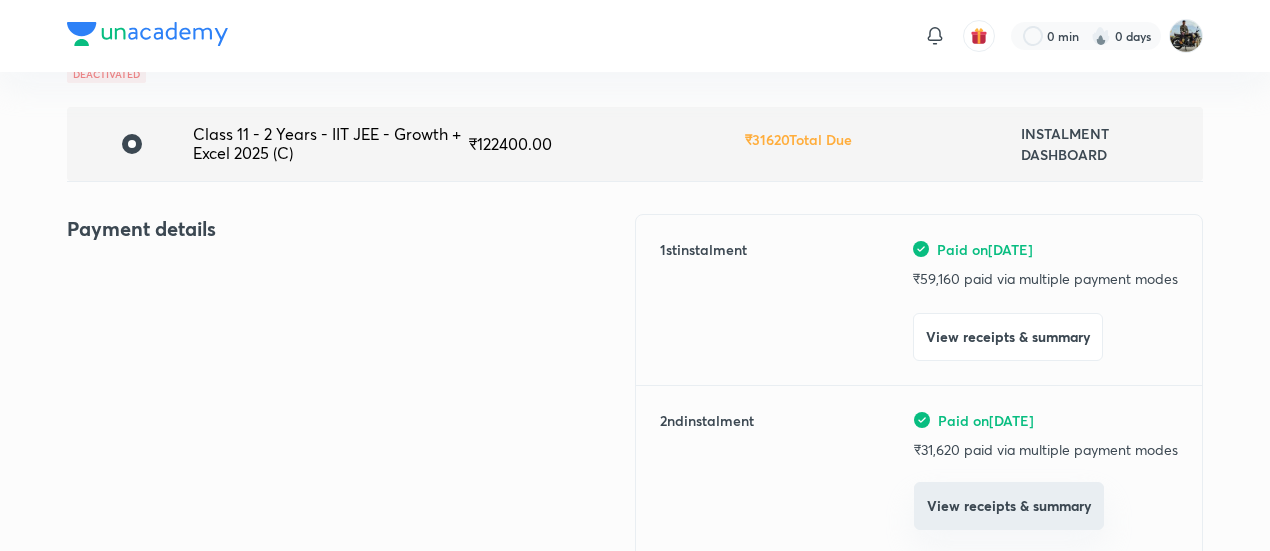 click on "View receipts & summary" at bounding box center [1009, 506] 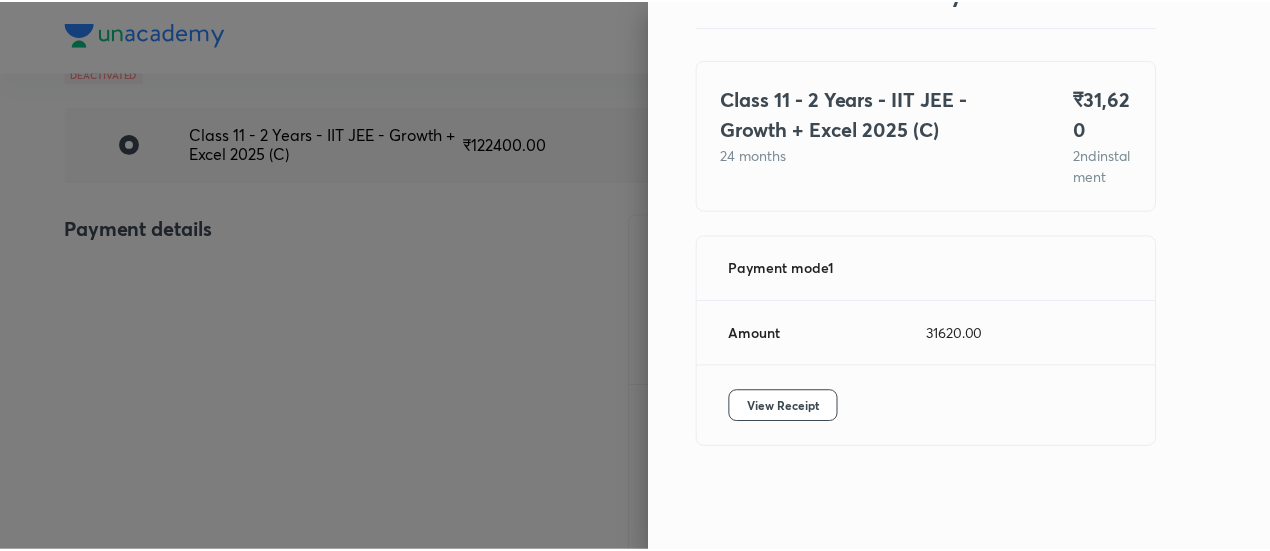 scroll, scrollTop: 109, scrollLeft: 0, axis: vertical 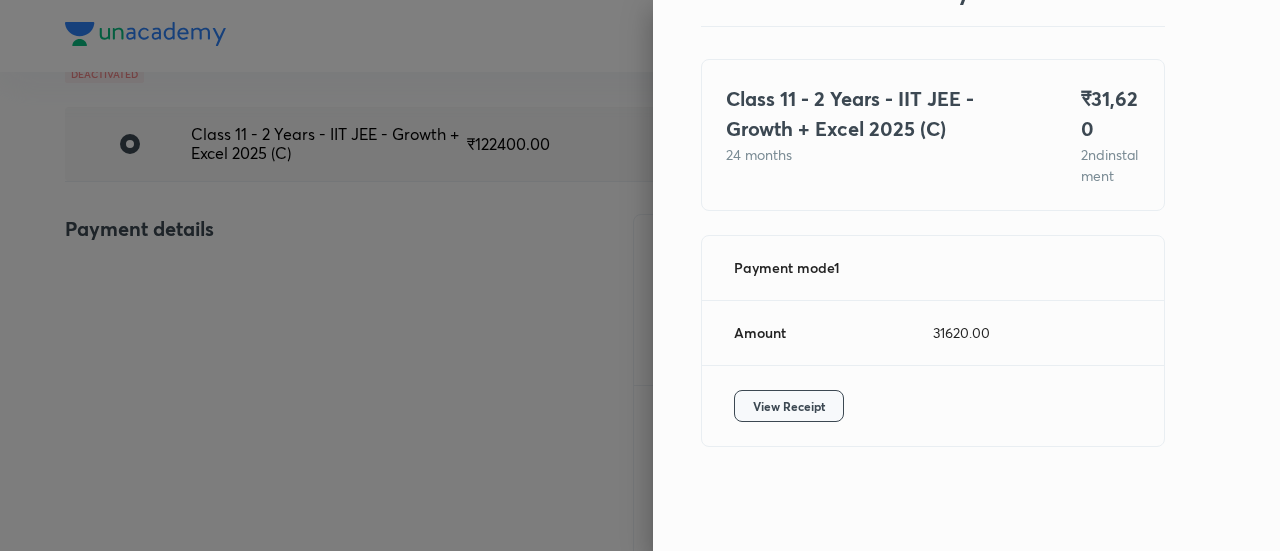 click on "View Receipt" at bounding box center (789, 406) 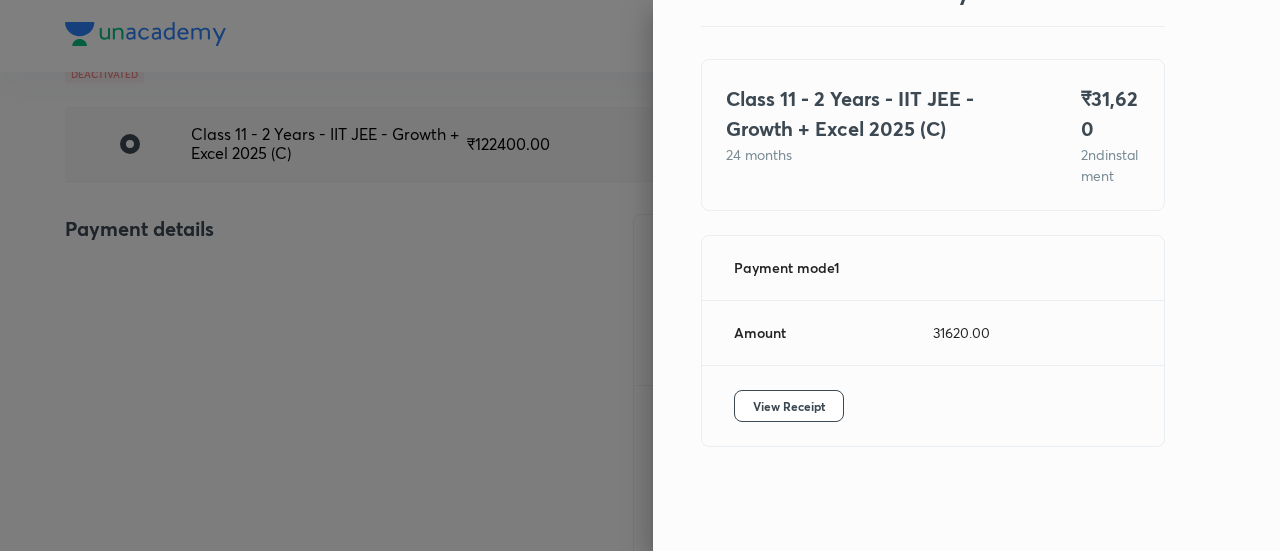 click at bounding box center [640, 275] 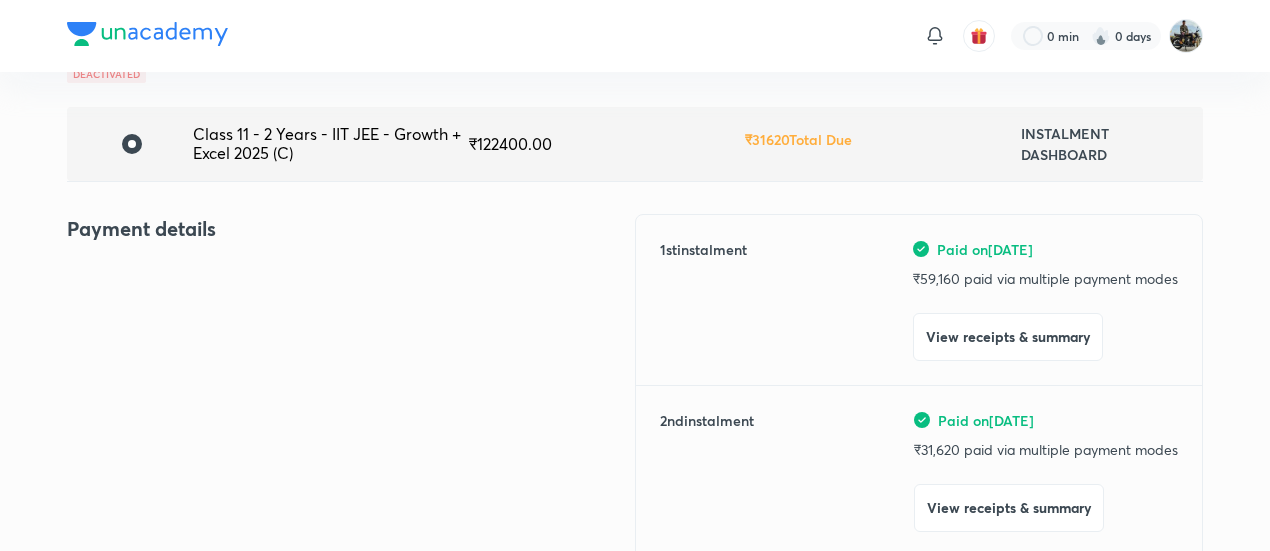 scroll, scrollTop: 0, scrollLeft: 0, axis: both 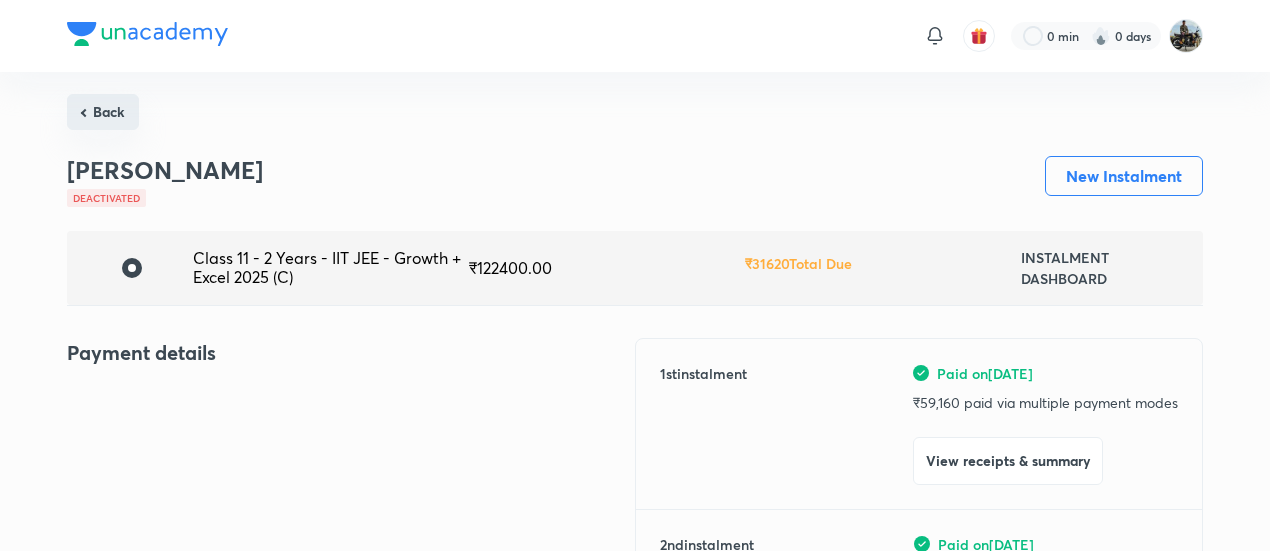 click on "Back" at bounding box center [103, 112] 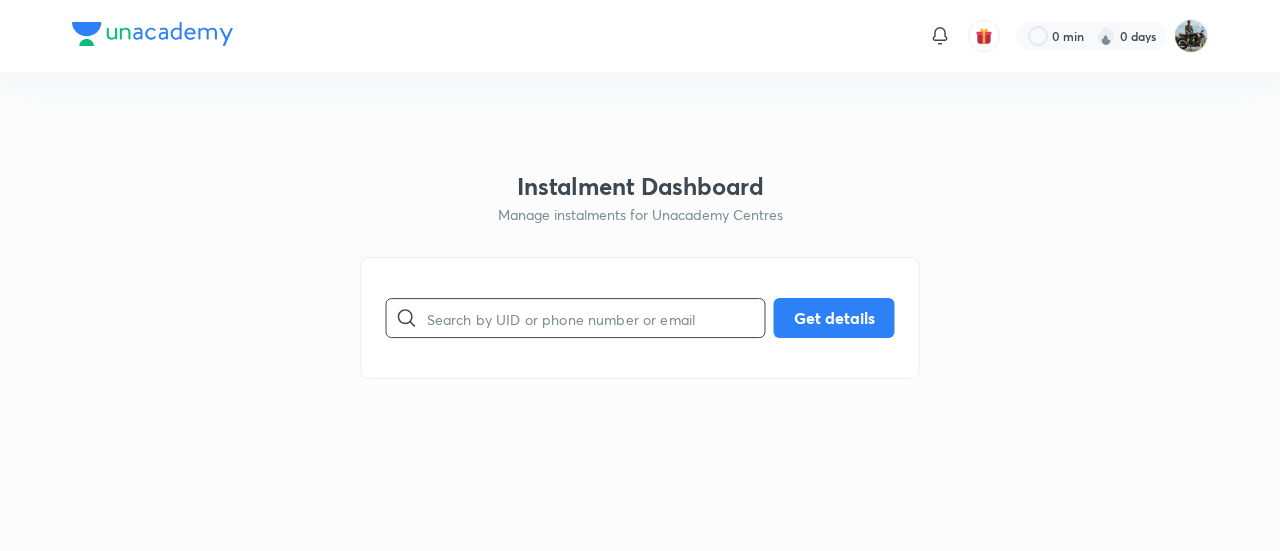 click at bounding box center (596, 318) 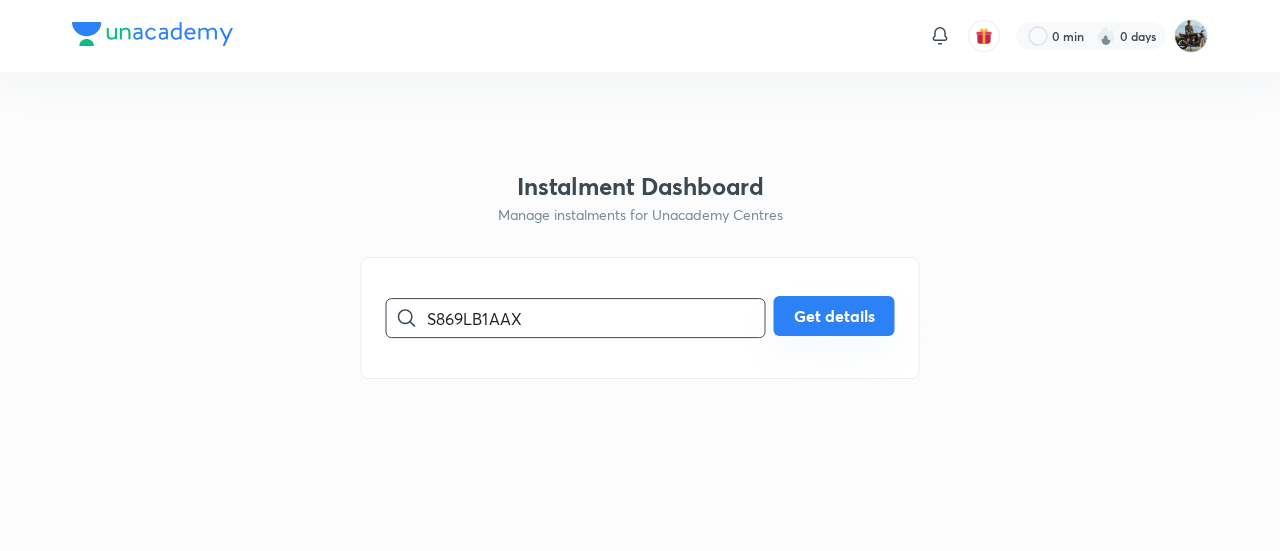 type on "S869LB1AAX" 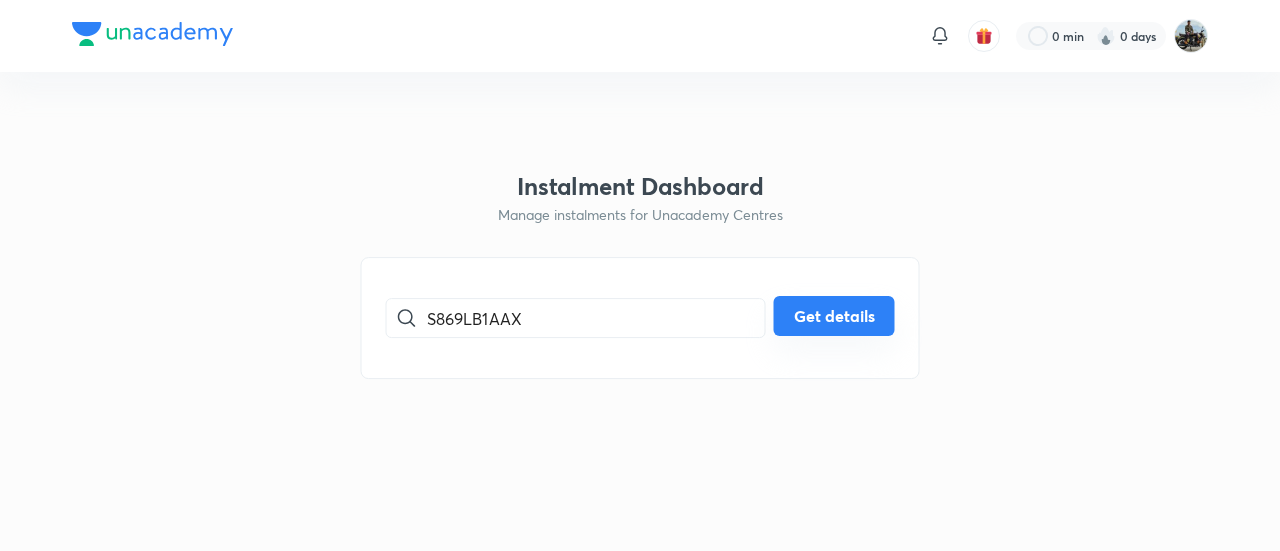 click on "Get details" at bounding box center (834, 316) 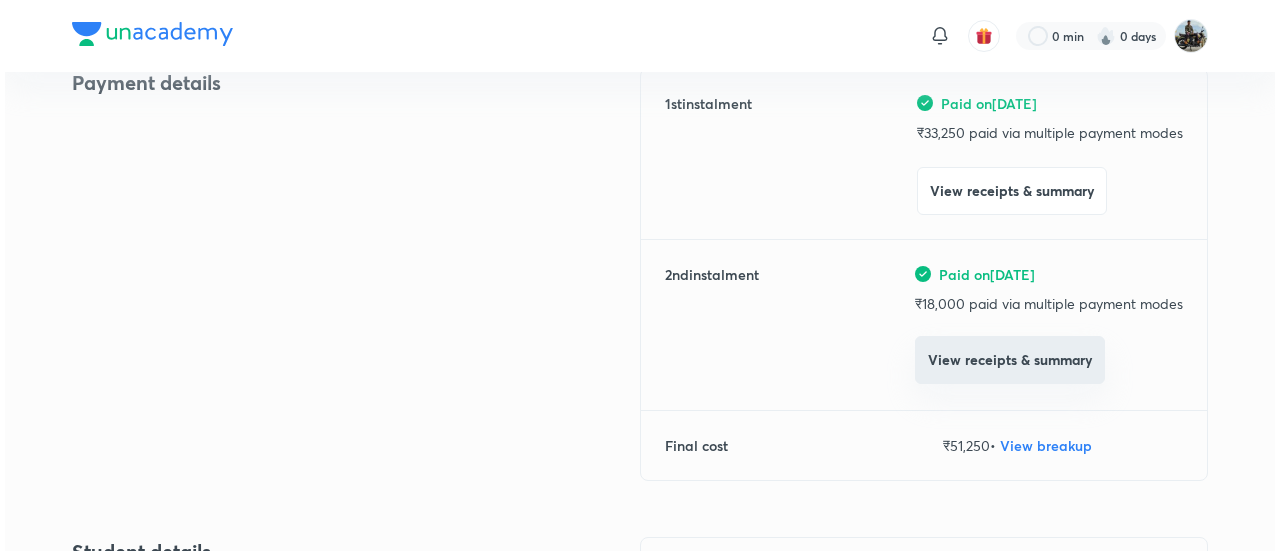 scroll, scrollTop: 271, scrollLeft: 0, axis: vertical 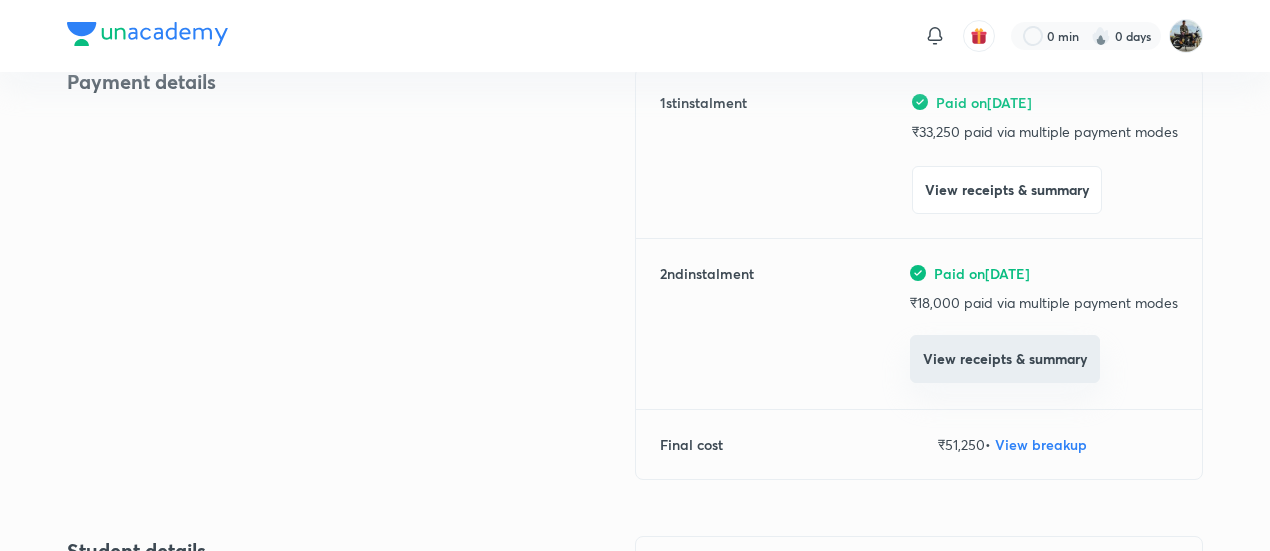 click on "View receipts & summary" at bounding box center [1005, 359] 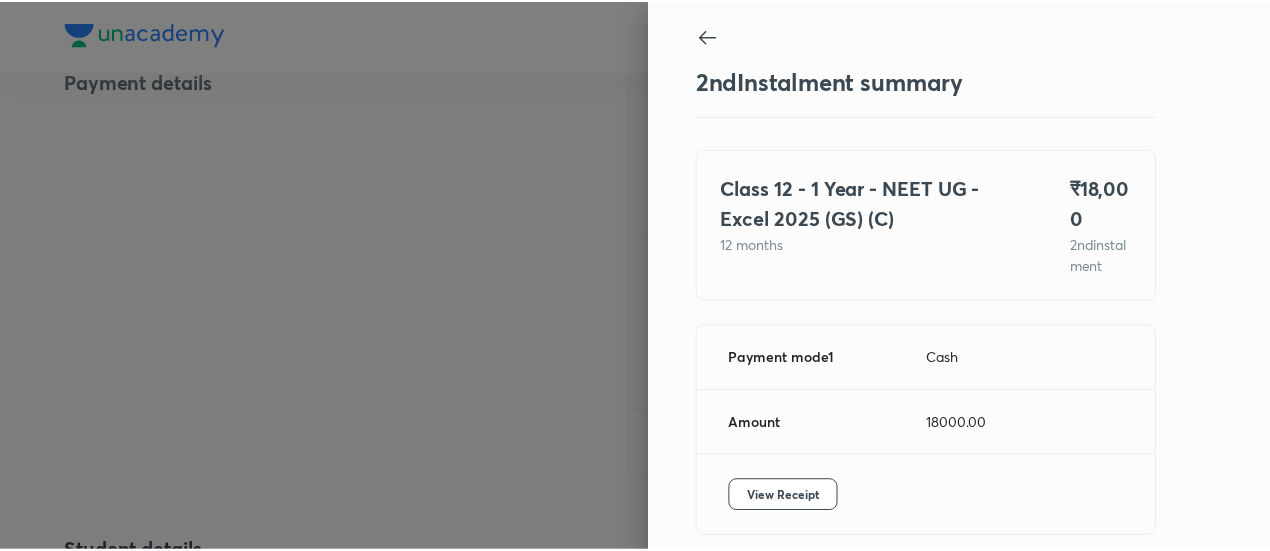 scroll, scrollTop: 109, scrollLeft: 0, axis: vertical 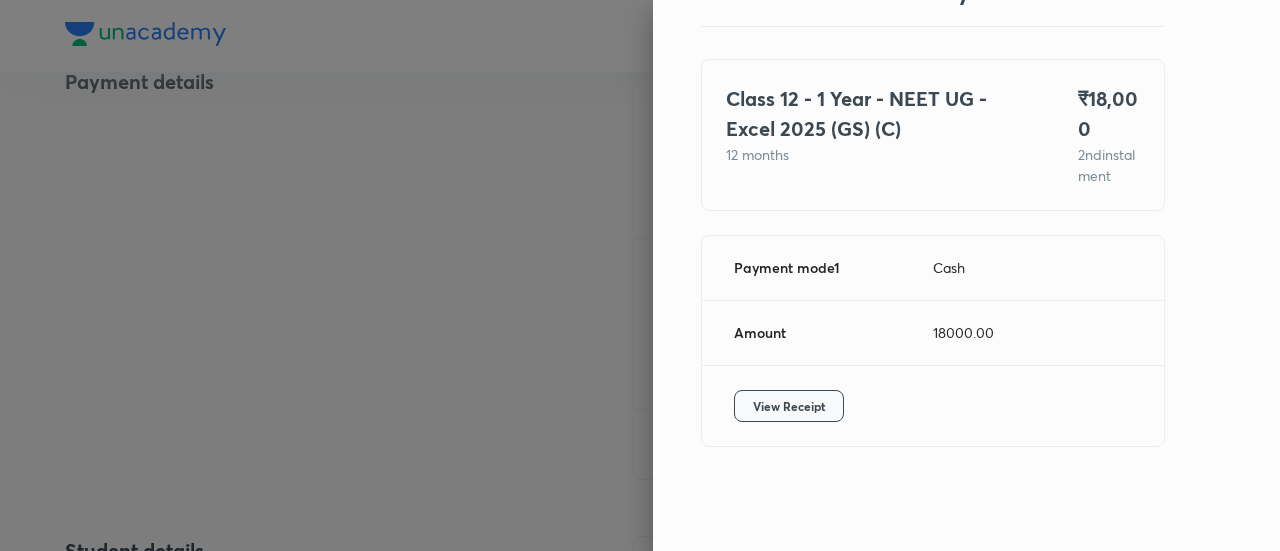click on "View Receipt" at bounding box center [789, 406] 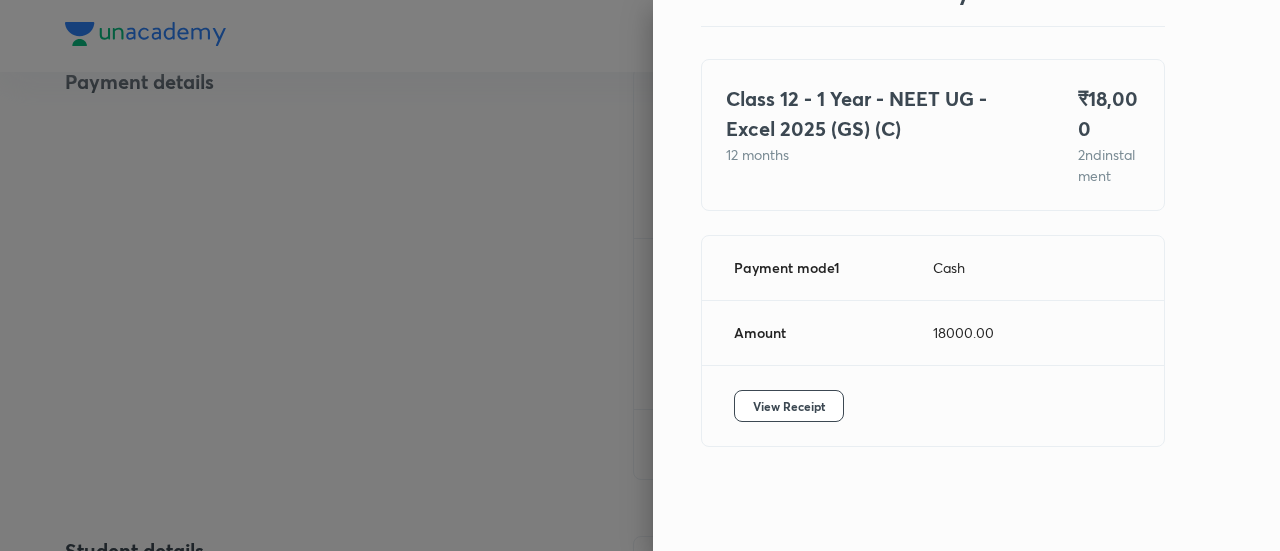 click at bounding box center [640, 275] 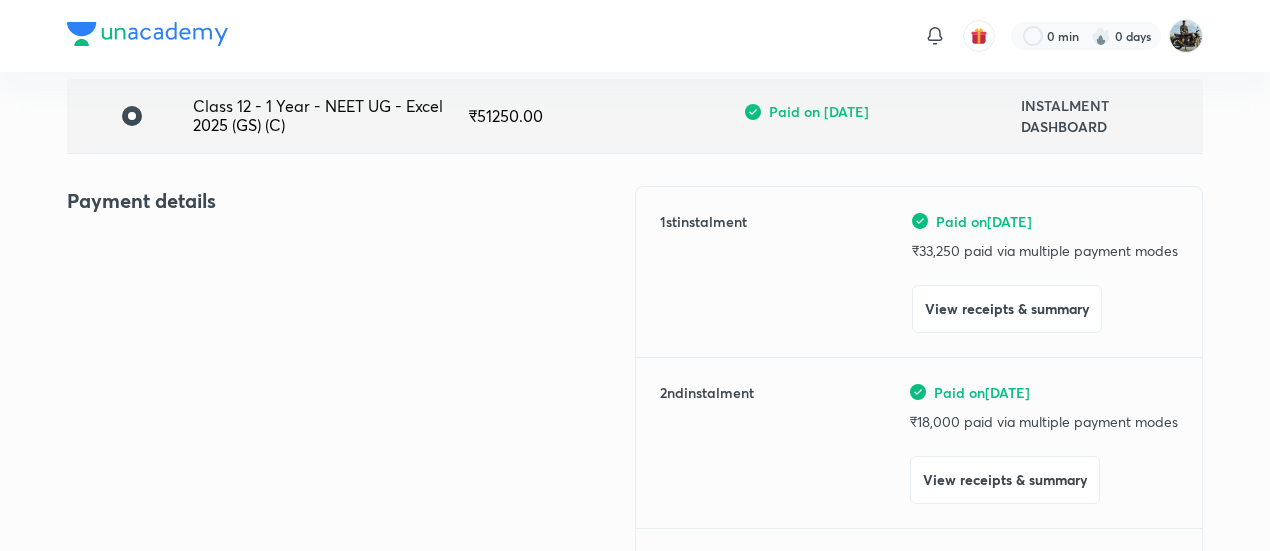 scroll, scrollTop: 0, scrollLeft: 0, axis: both 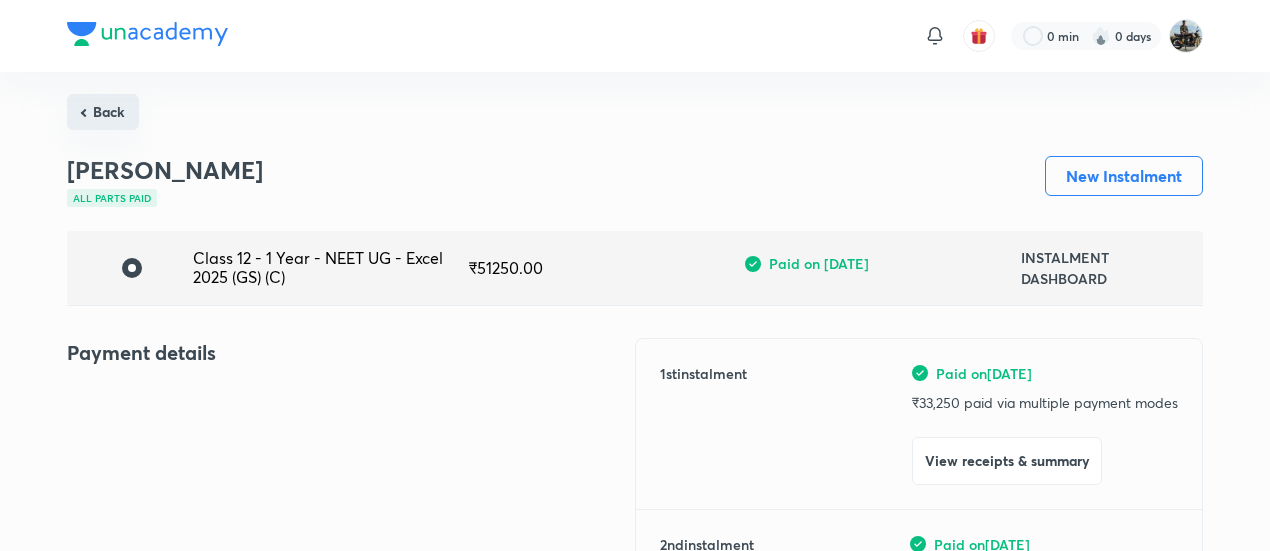 click on "Back" at bounding box center [103, 112] 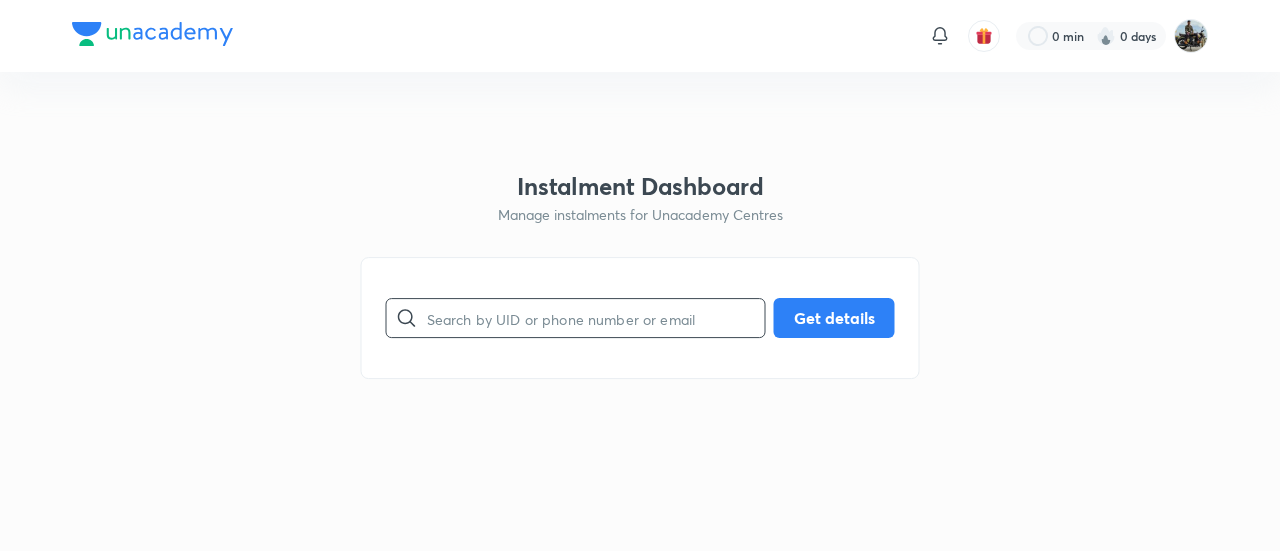 click at bounding box center (596, 318) 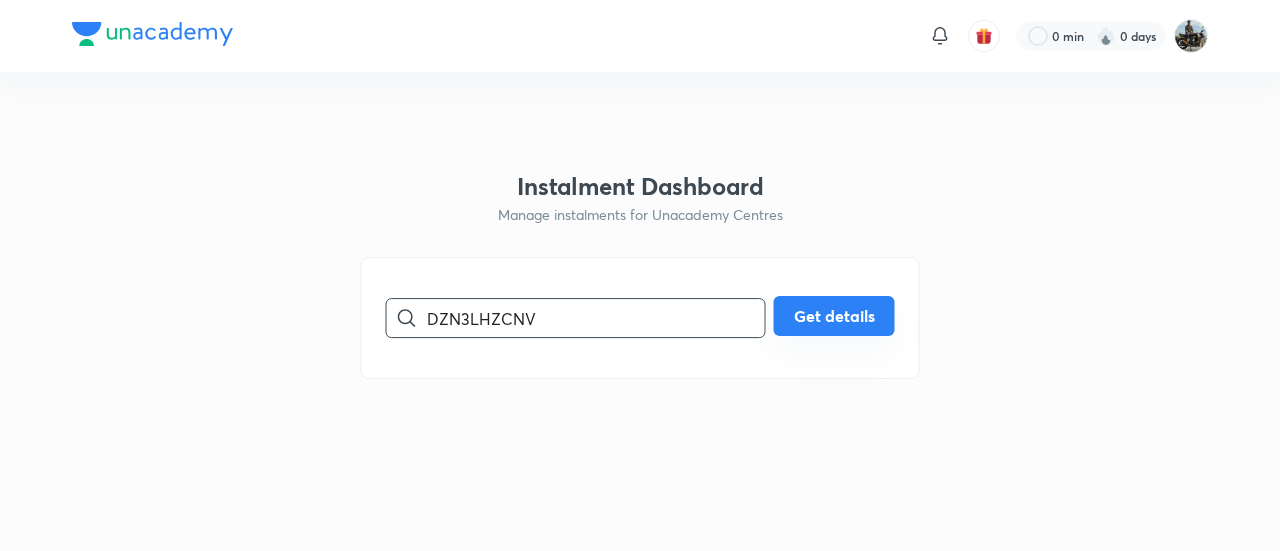 type on "DZN3LHZCNV" 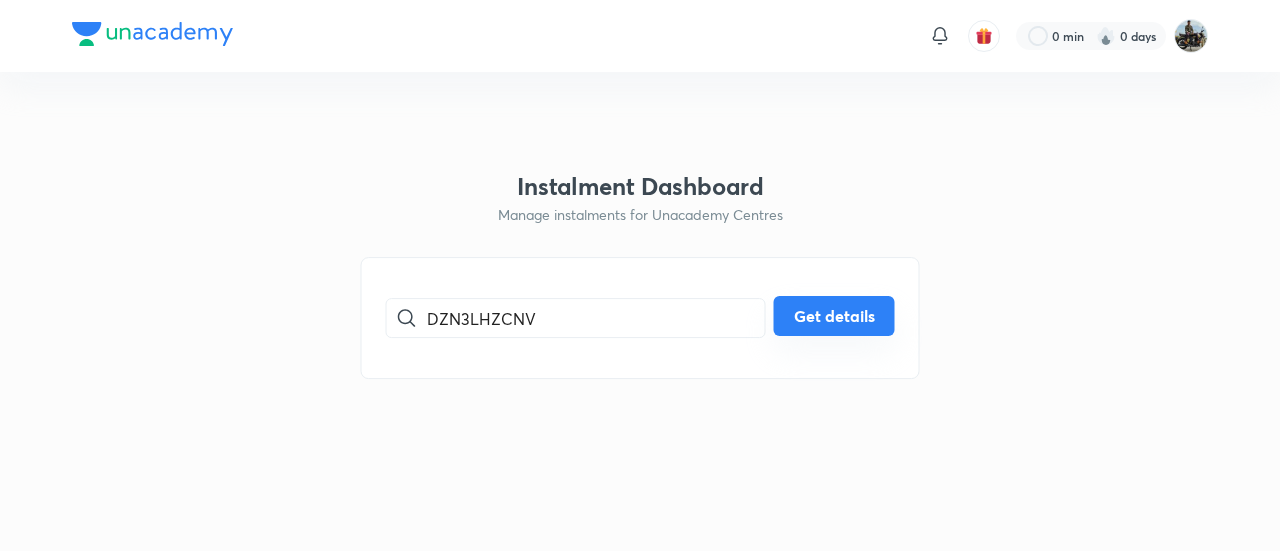 click on "Get details" at bounding box center (834, 316) 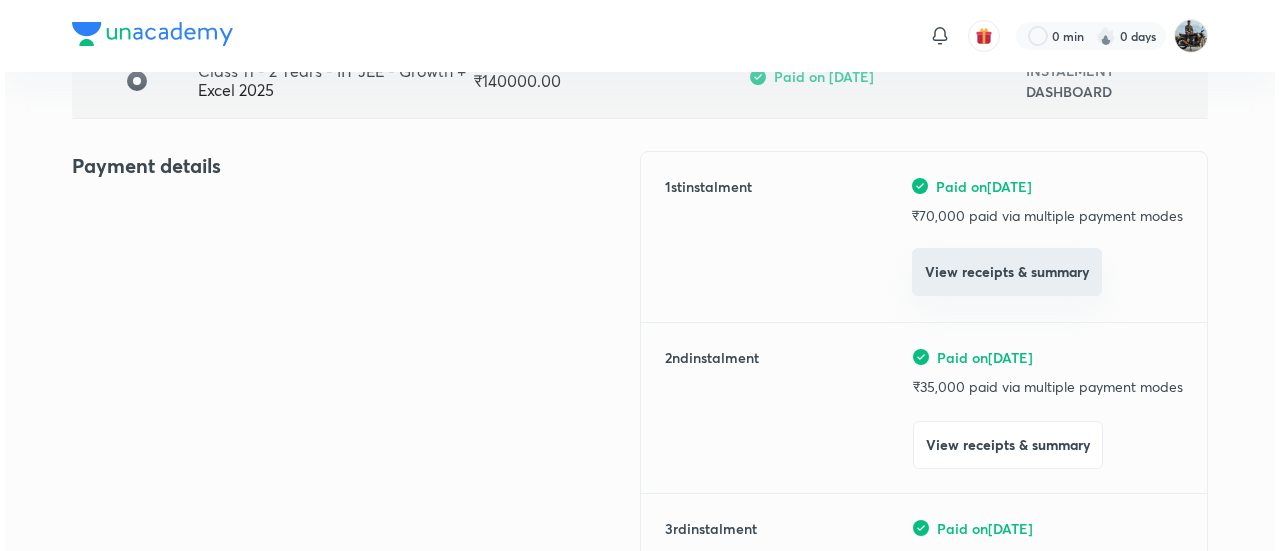 scroll, scrollTop: 188, scrollLeft: 0, axis: vertical 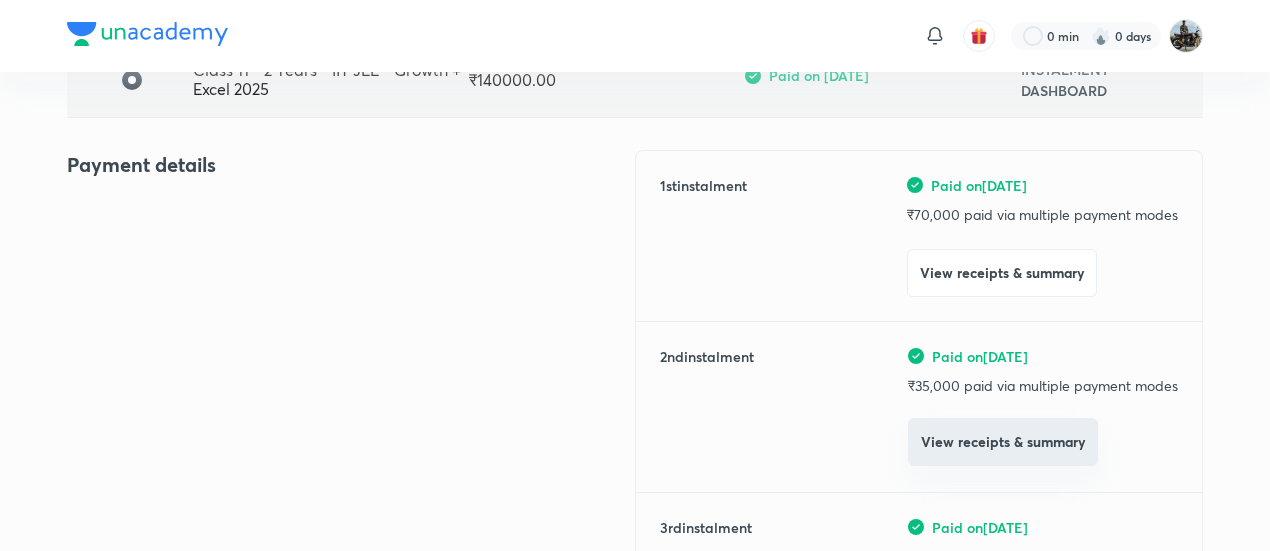 click on "View receipts & summary" at bounding box center (1003, 442) 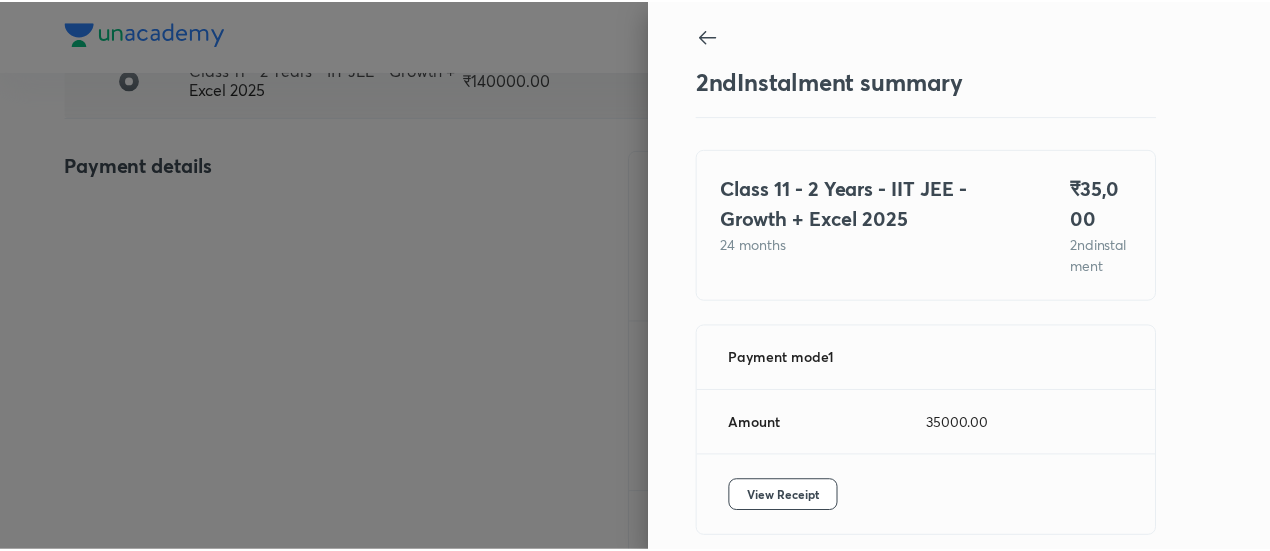 scroll, scrollTop: 109, scrollLeft: 0, axis: vertical 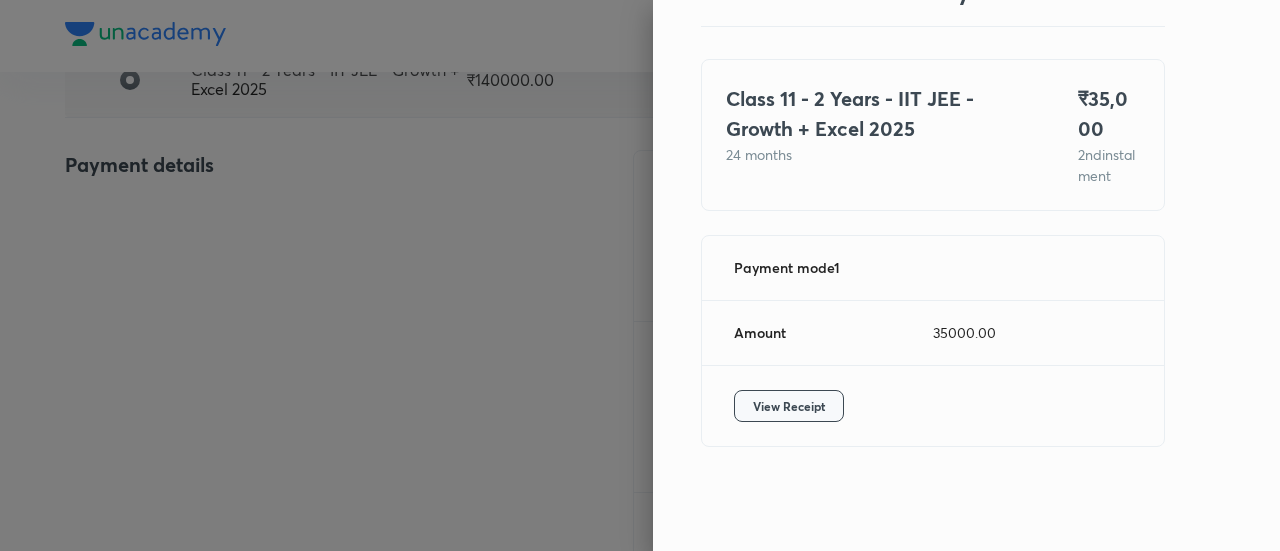 click on "View Receipt" at bounding box center [789, 406] 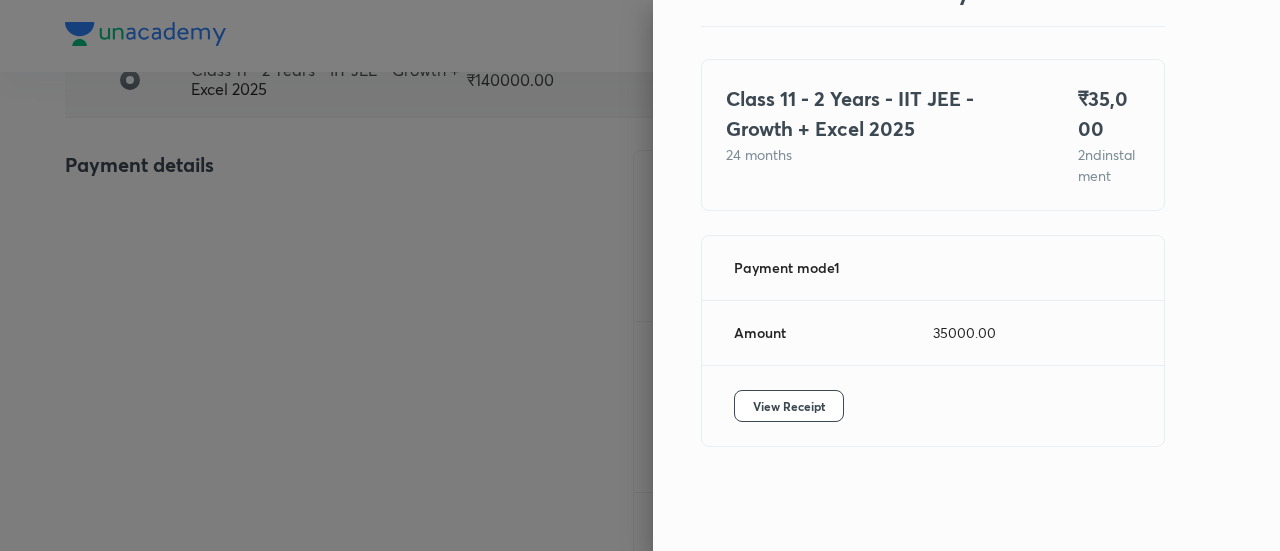 click at bounding box center (640, 275) 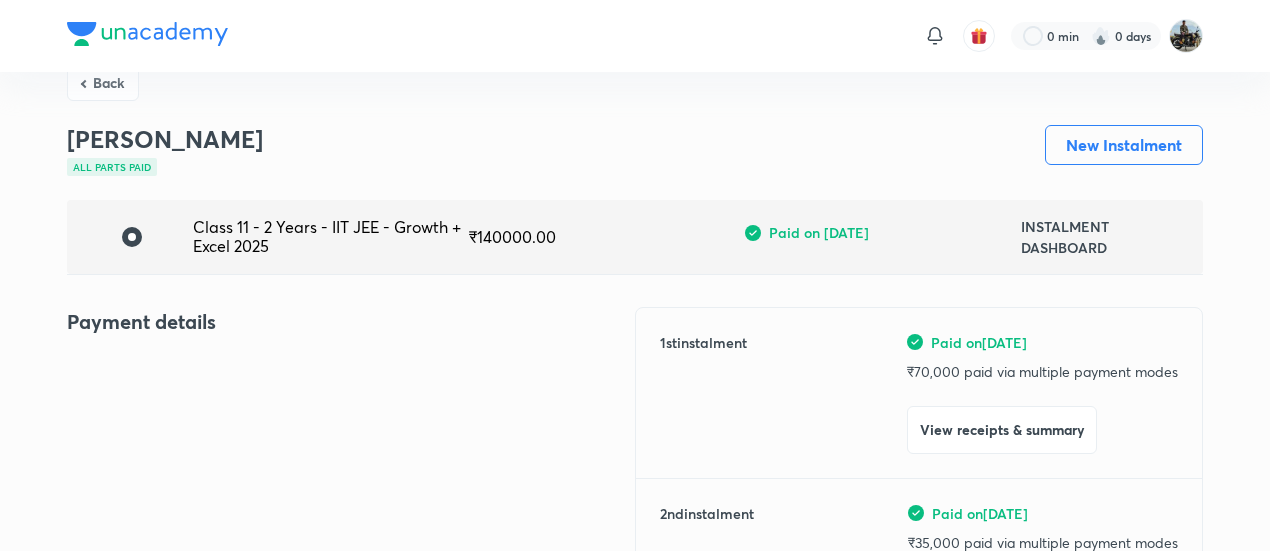 scroll, scrollTop: 27, scrollLeft: 0, axis: vertical 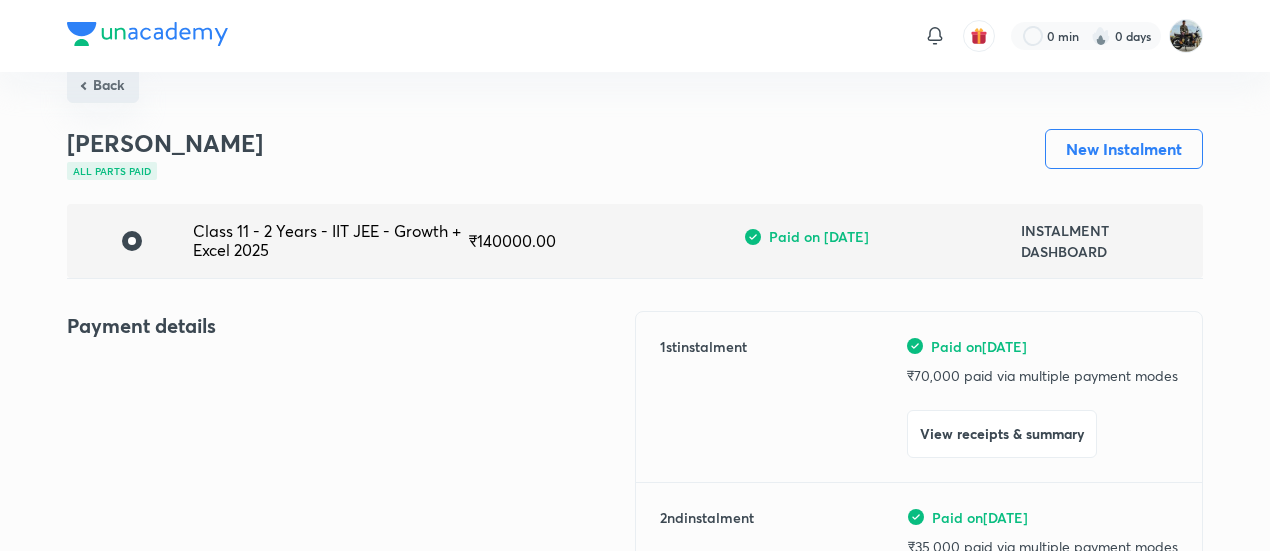 click on "Back" at bounding box center (103, 85) 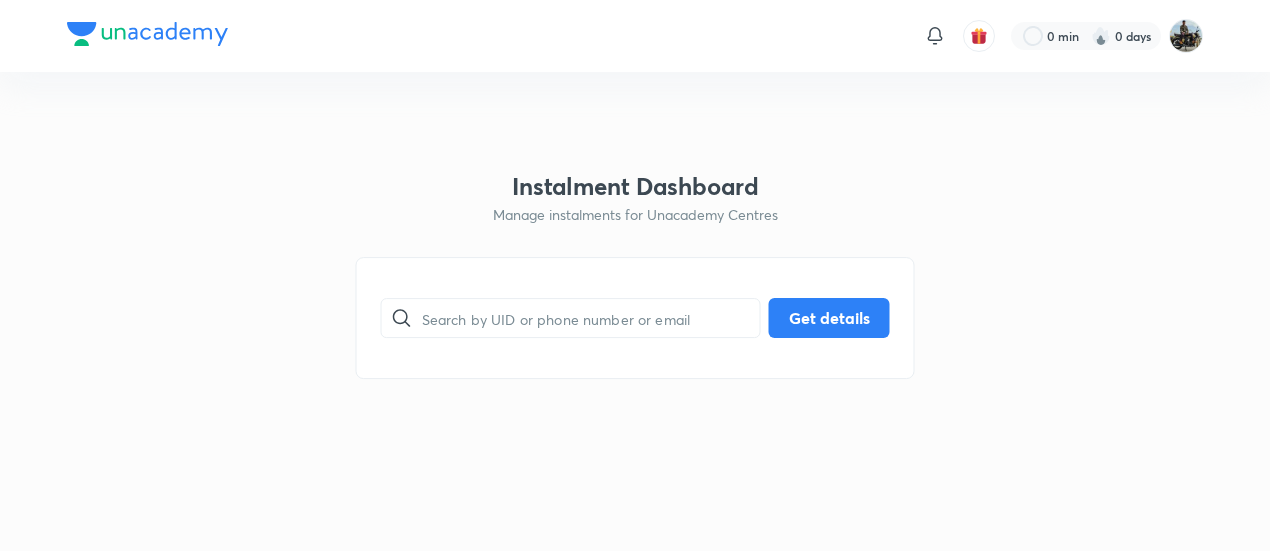 scroll, scrollTop: 0, scrollLeft: 0, axis: both 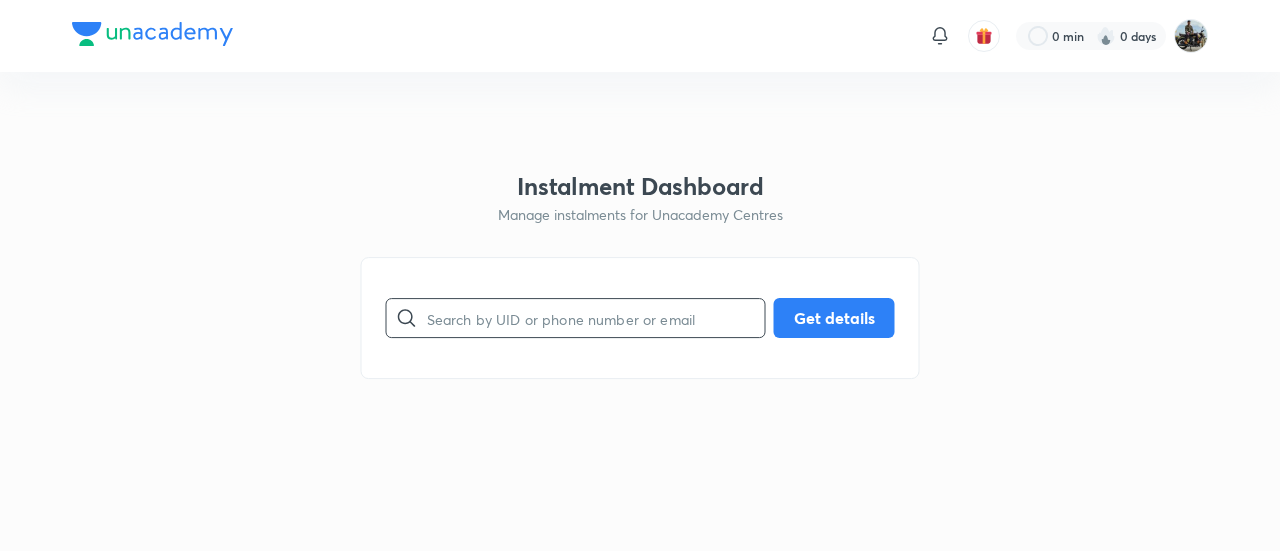 click at bounding box center [596, 318] 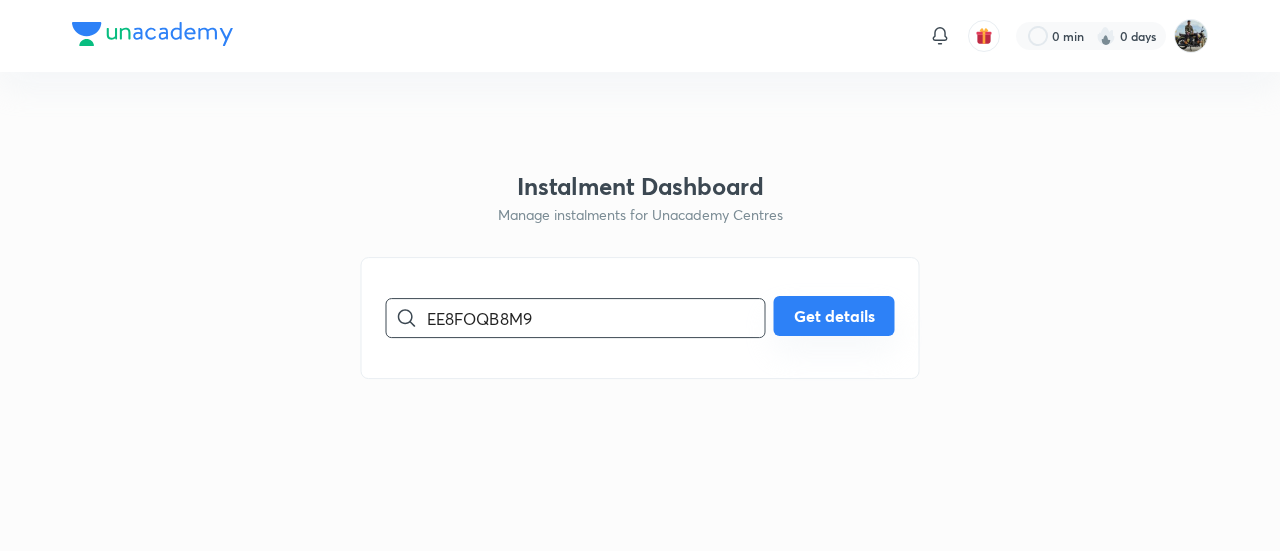 type on "EE8FOQB8M9" 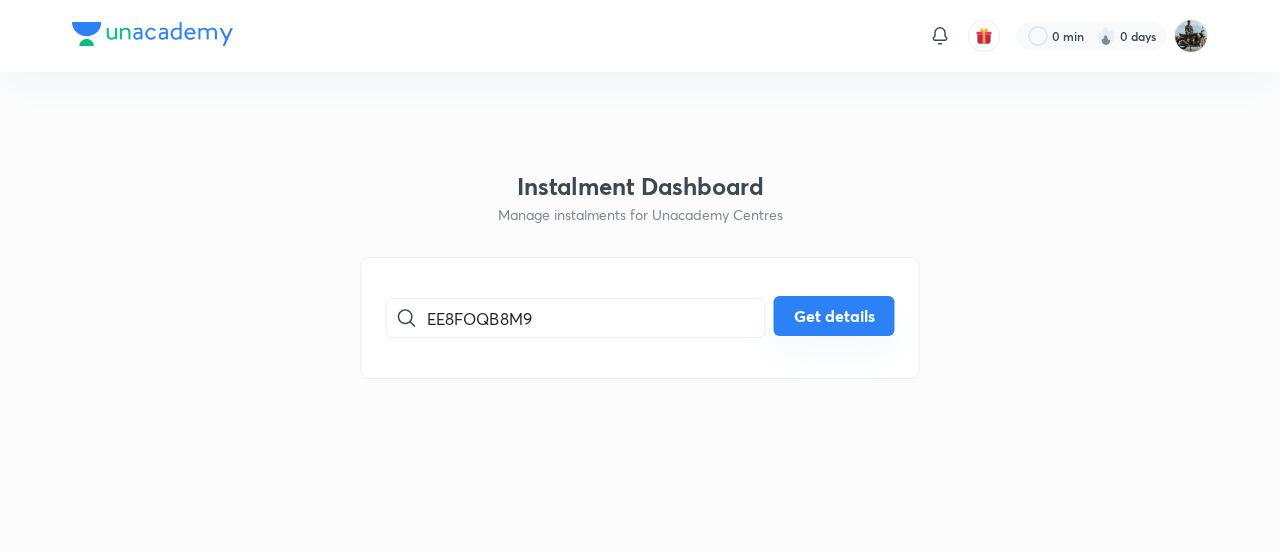 click on "Get details" at bounding box center [834, 316] 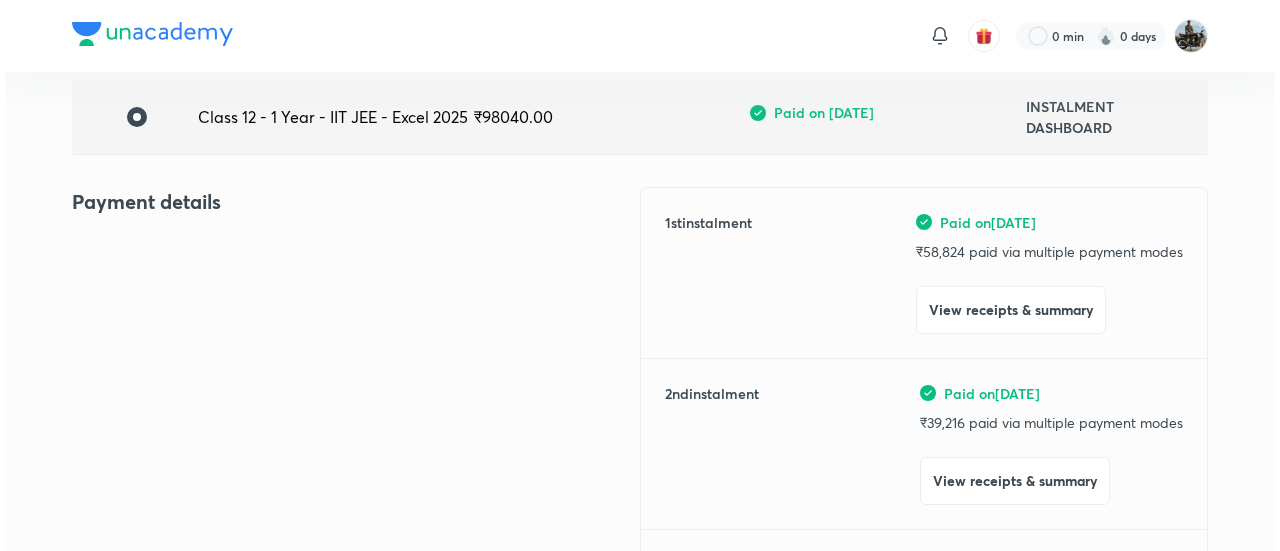 scroll, scrollTop: 156, scrollLeft: 0, axis: vertical 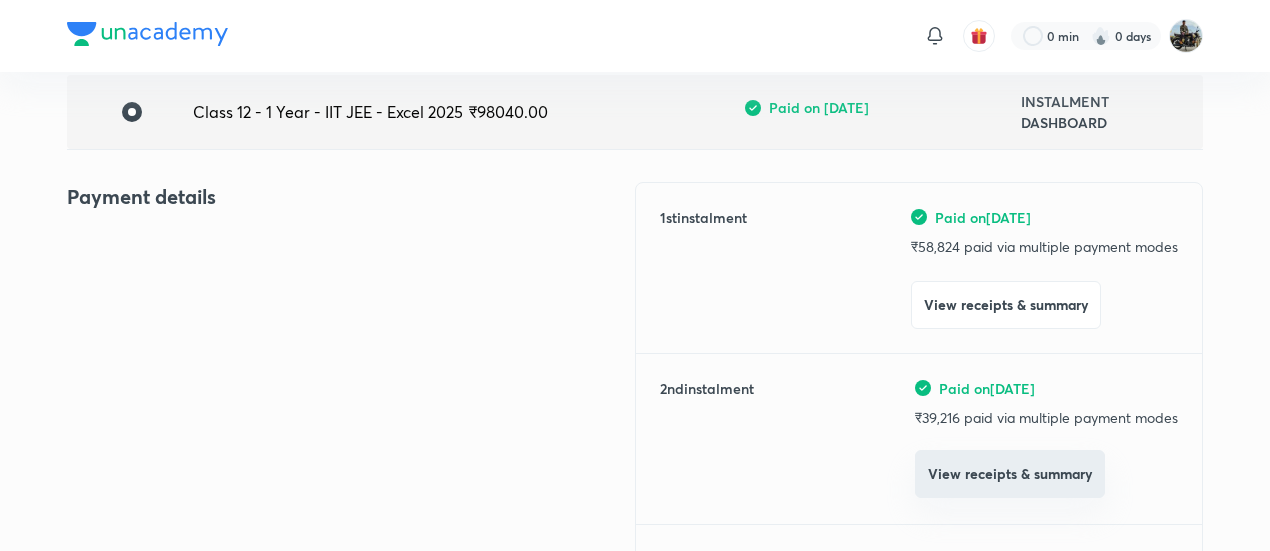 click on "View receipts & summary" at bounding box center [1010, 474] 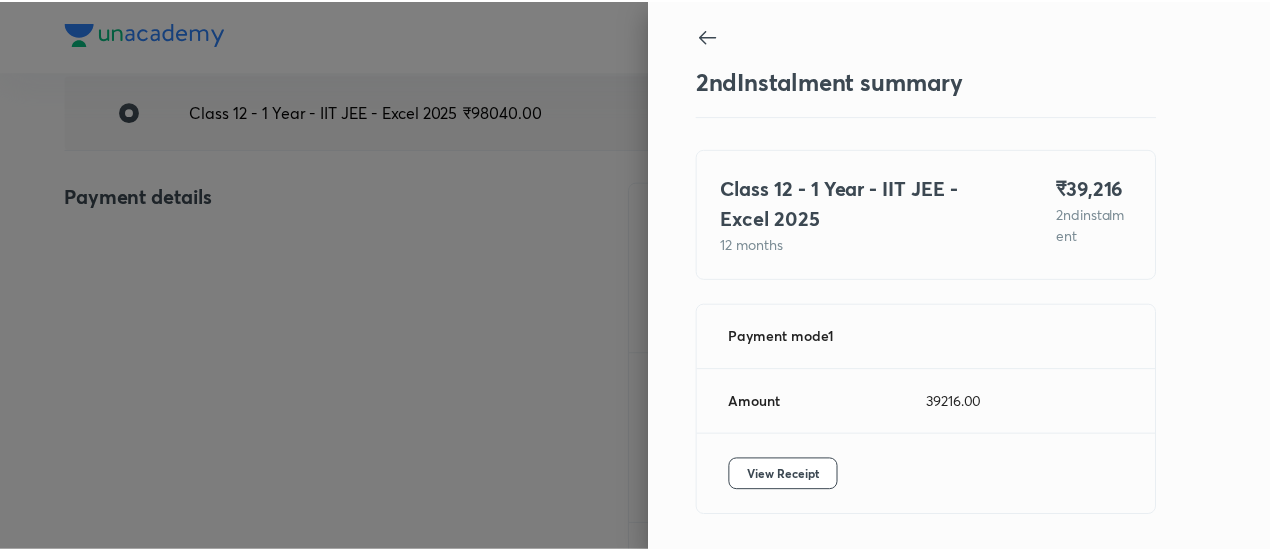 scroll, scrollTop: 67, scrollLeft: 0, axis: vertical 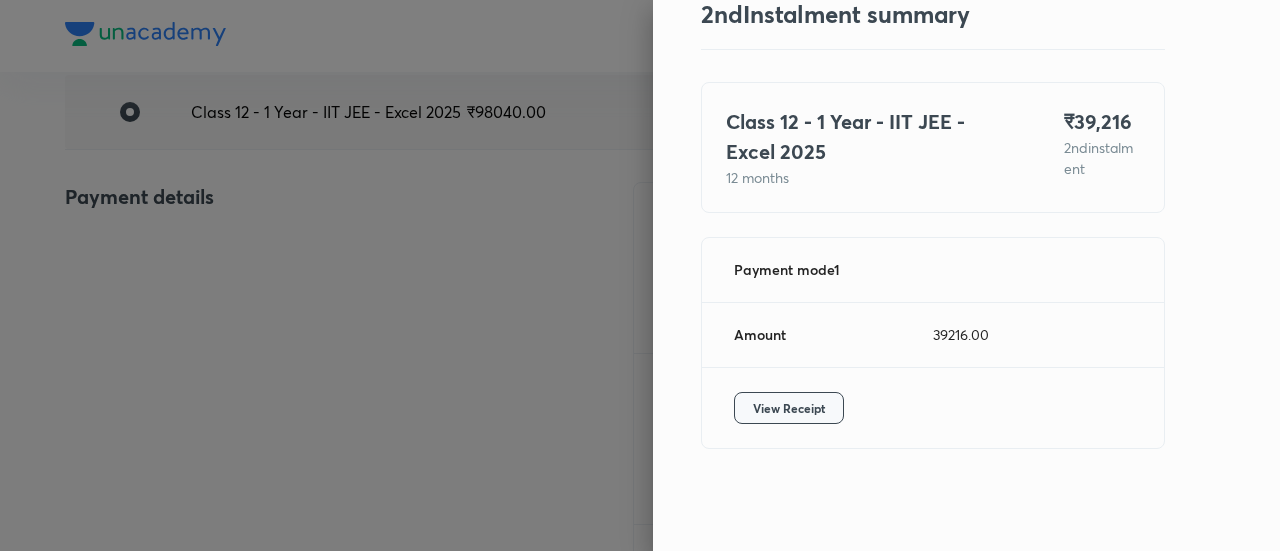 click on "View Receipt" at bounding box center [789, 408] 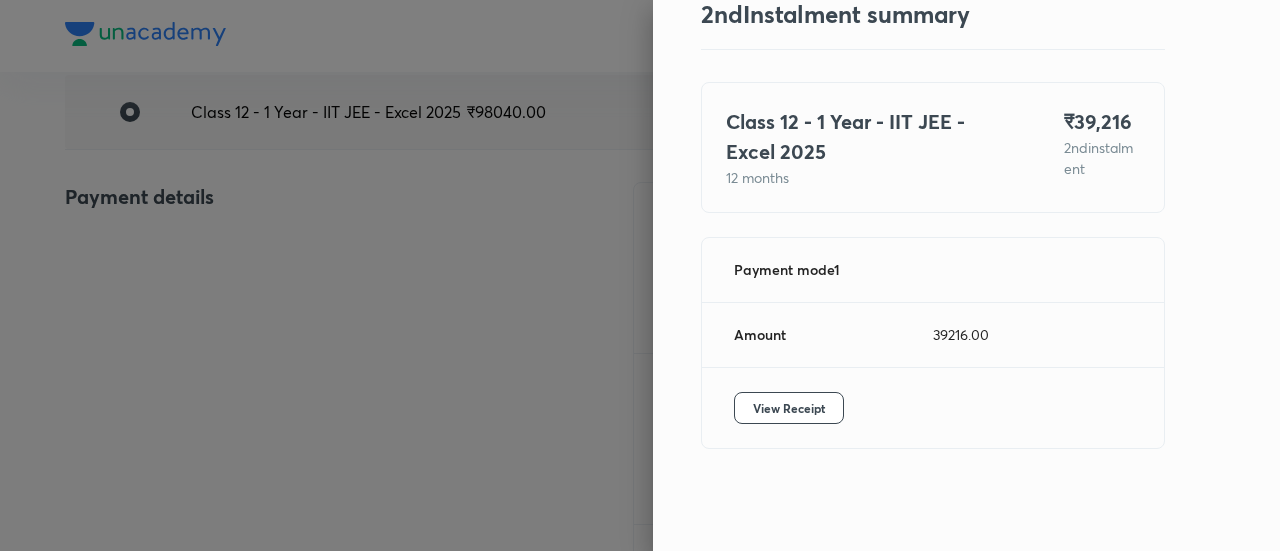 click at bounding box center (640, 275) 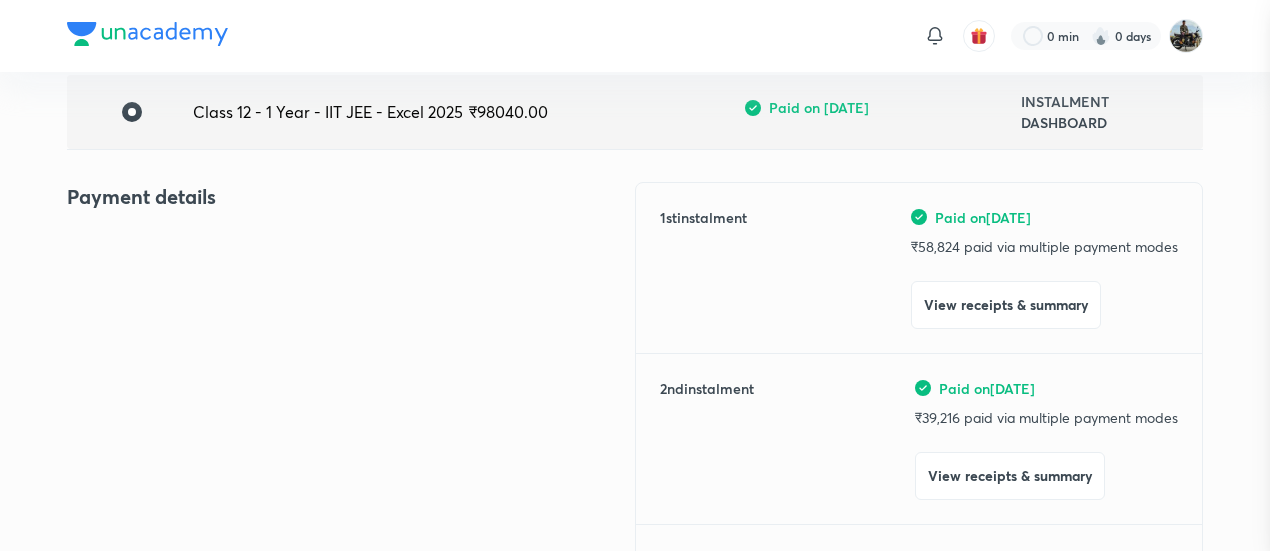click at bounding box center [635, 275] 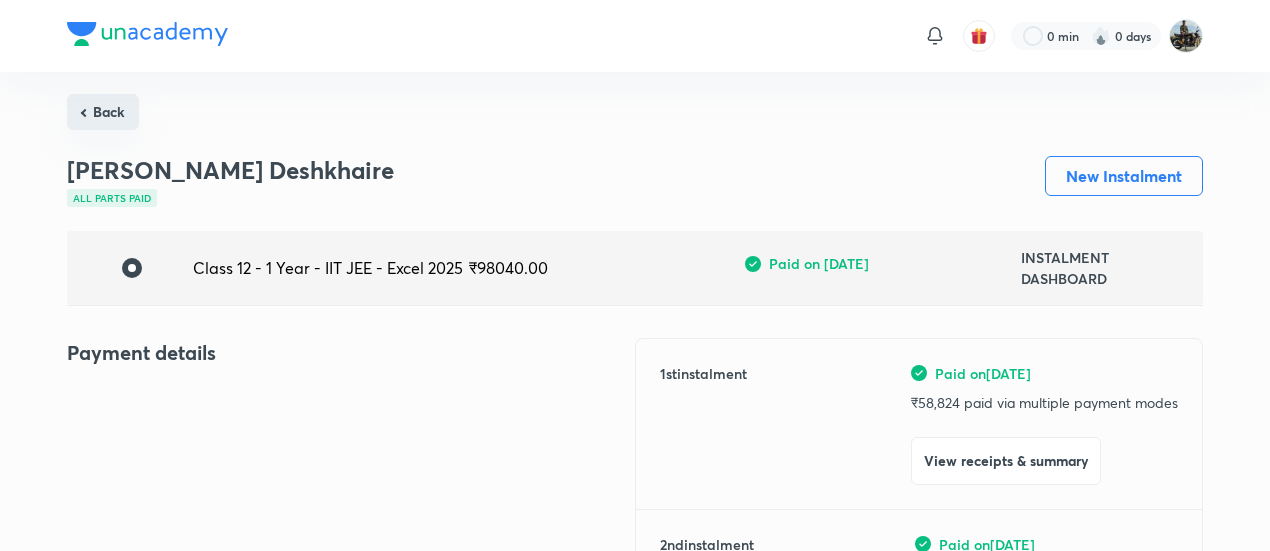 click on "Back" at bounding box center [103, 112] 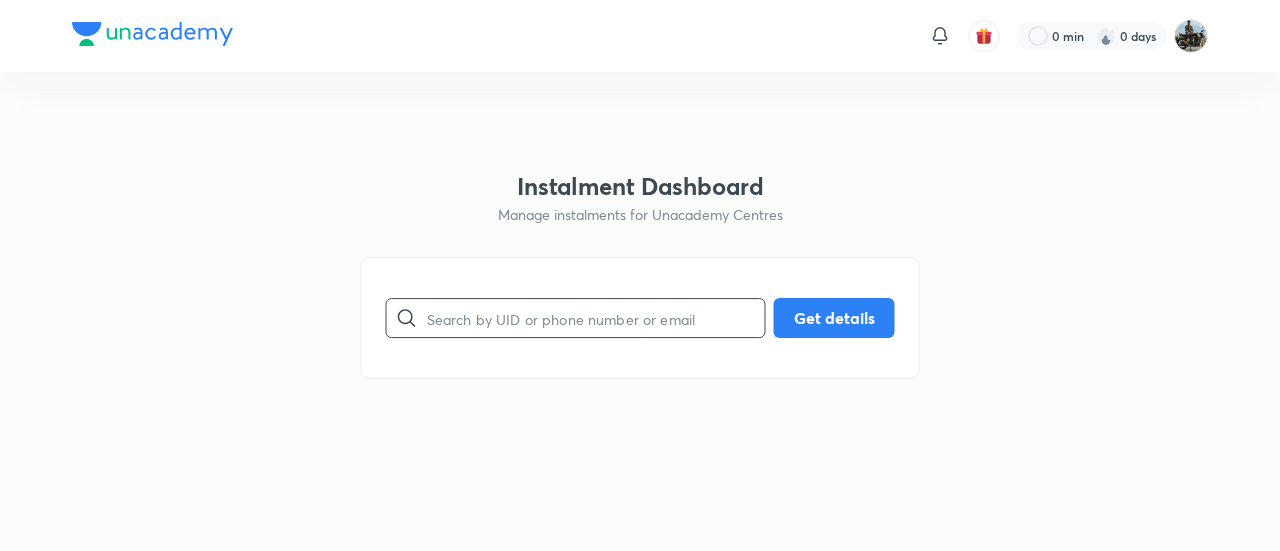 click at bounding box center (596, 318) 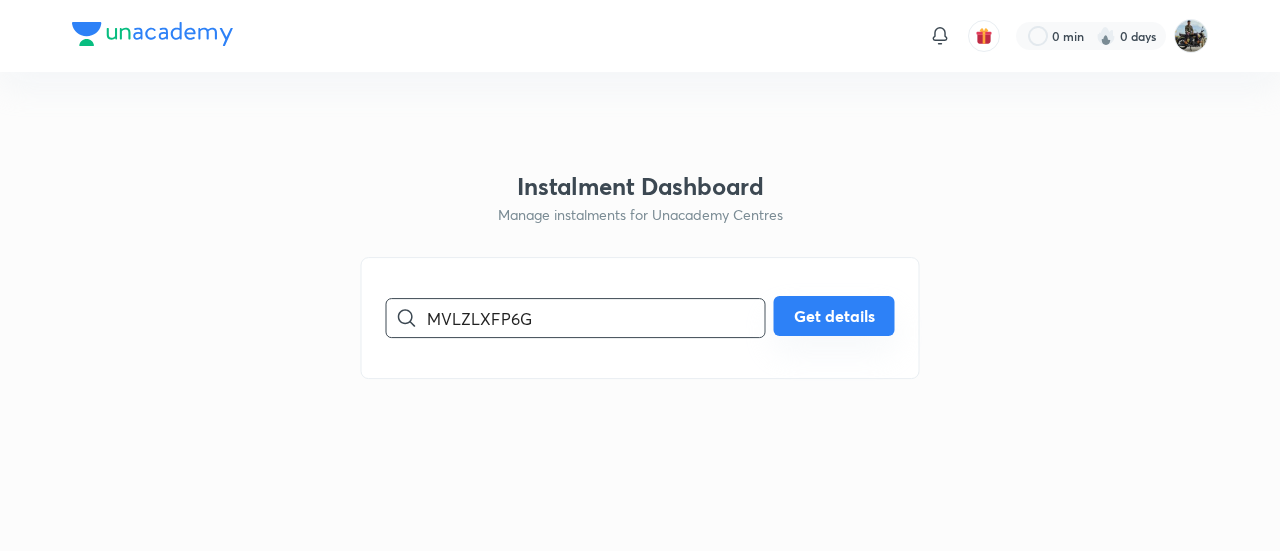 type on "MVLZLXFP6G" 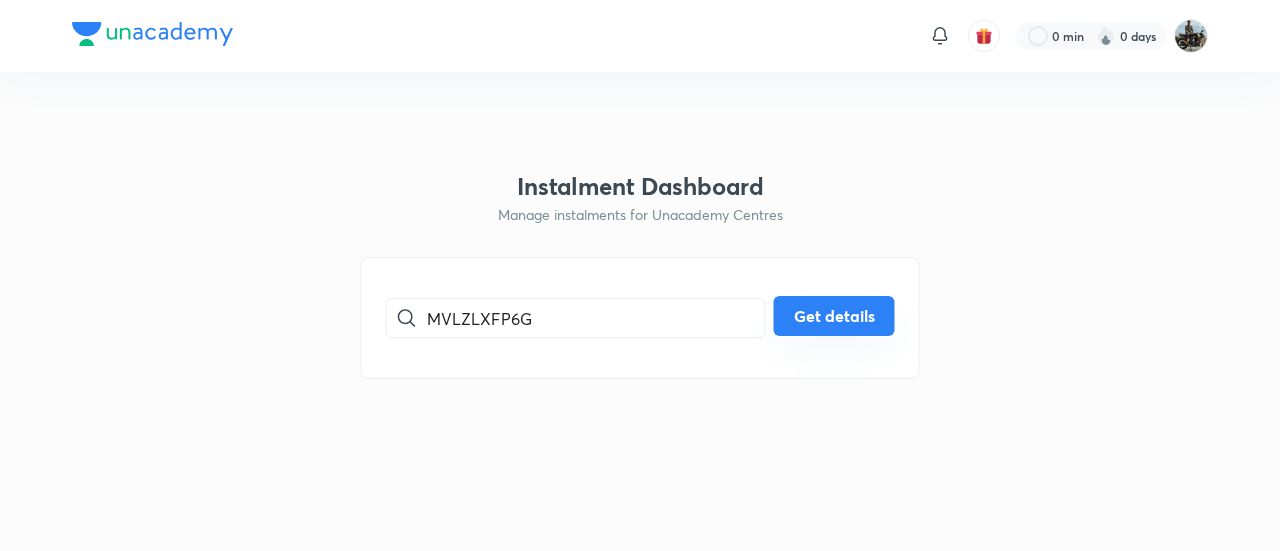 click on "Get details" at bounding box center [834, 316] 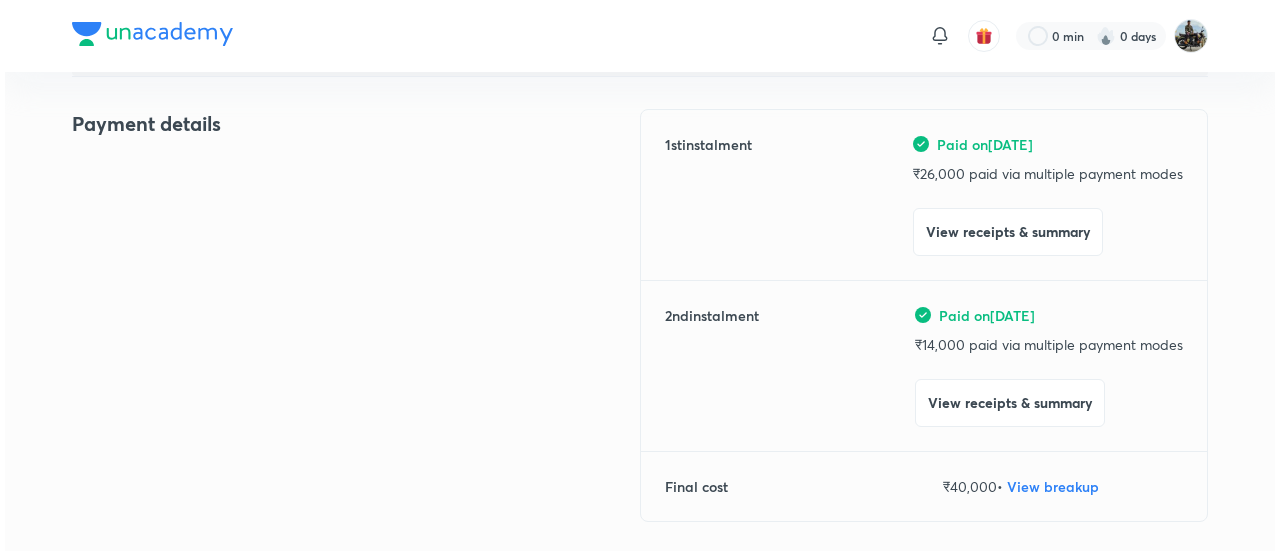 scroll, scrollTop: 231, scrollLeft: 0, axis: vertical 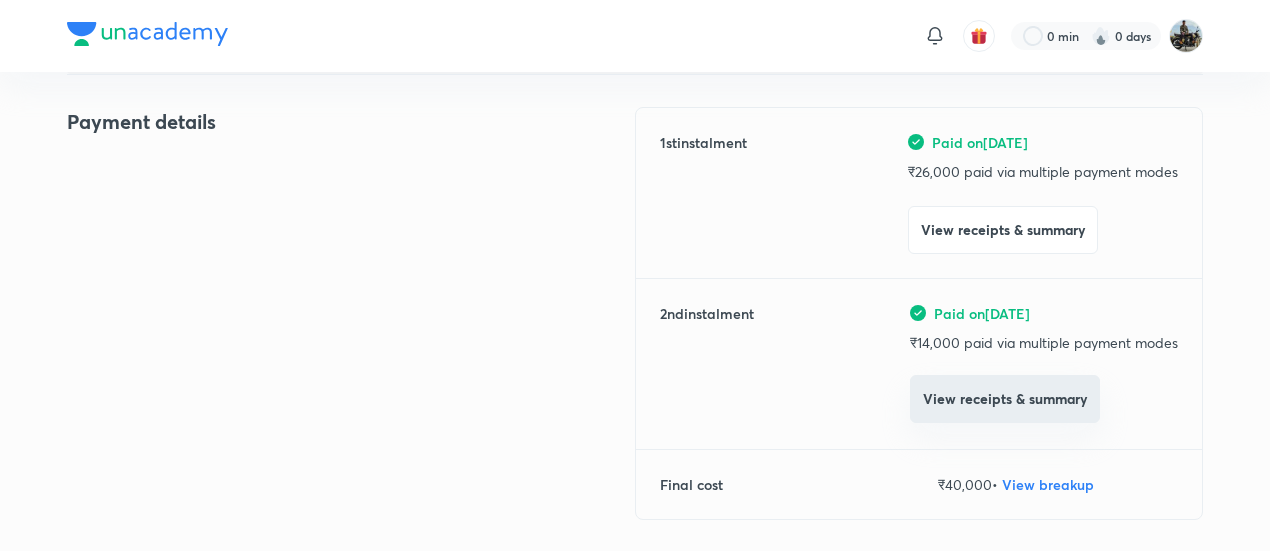 click on "View receipts & summary" at bounding box center (1005, 399) 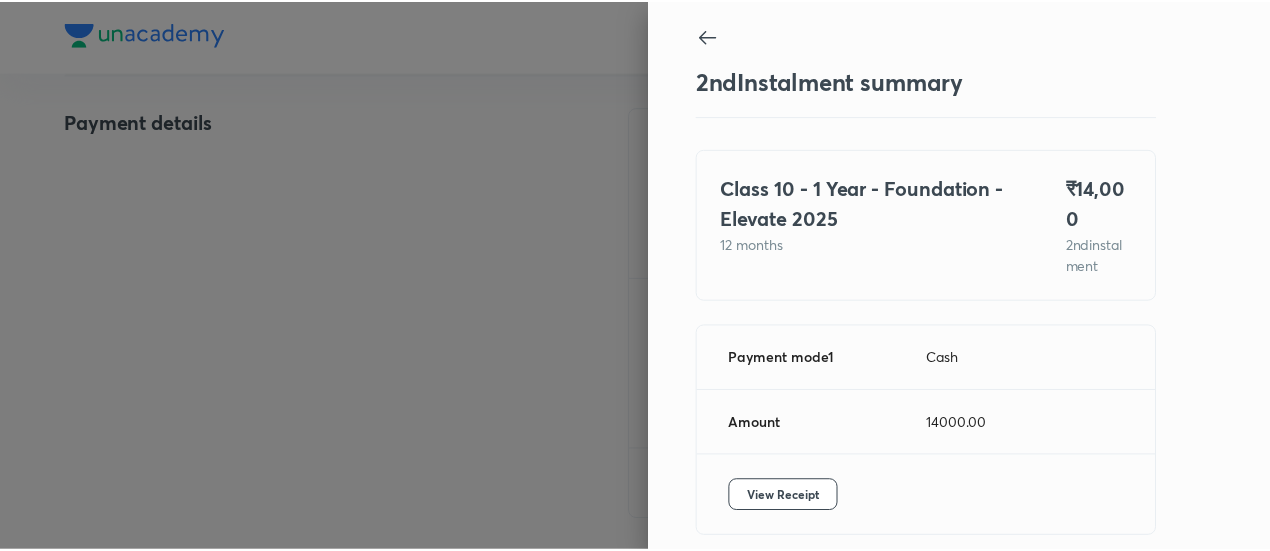 scroll, scrollTop: 88, scrollLeft: 0, axis: vertical 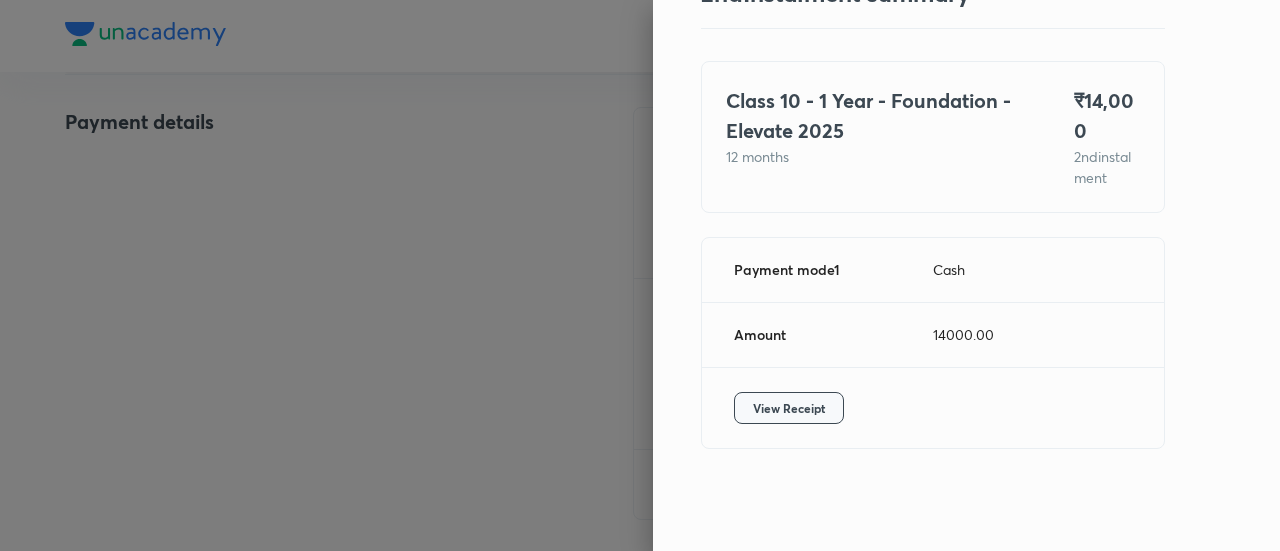 click on "View Receipt" at bounding box center (789, 408) 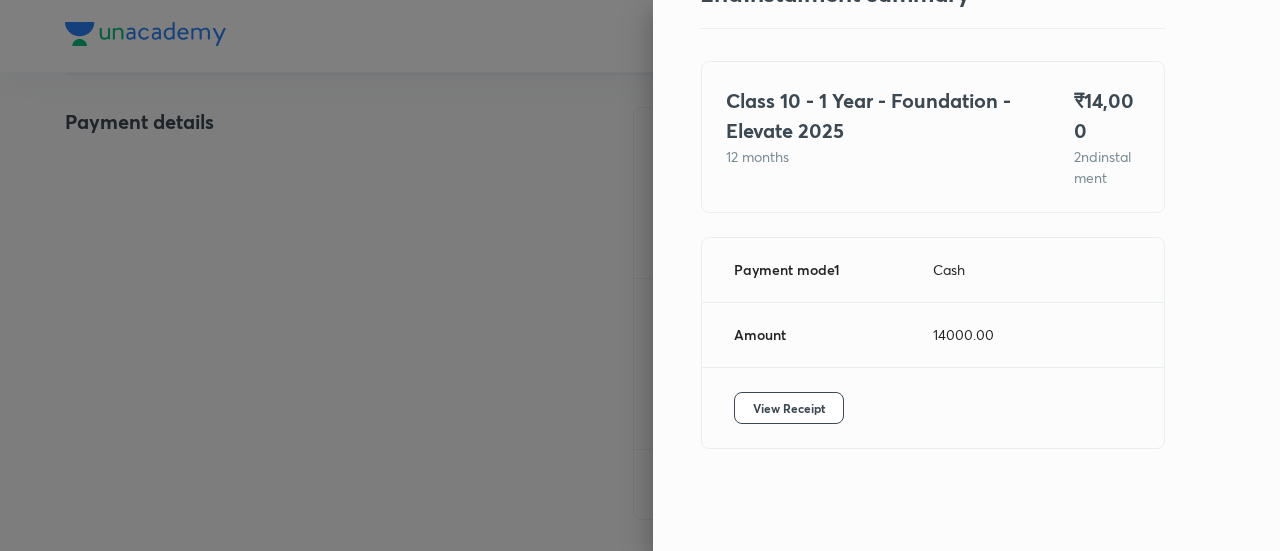 click at bounding box center [640, 275] 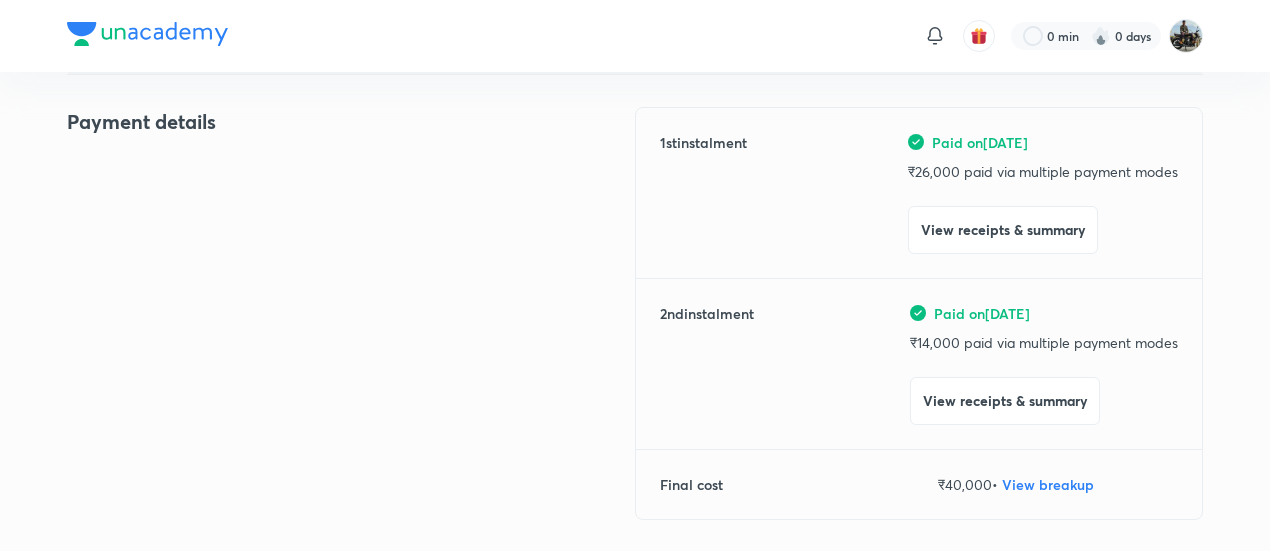scroll, scrollTop: 0, scrollLeft: 0, axis: both 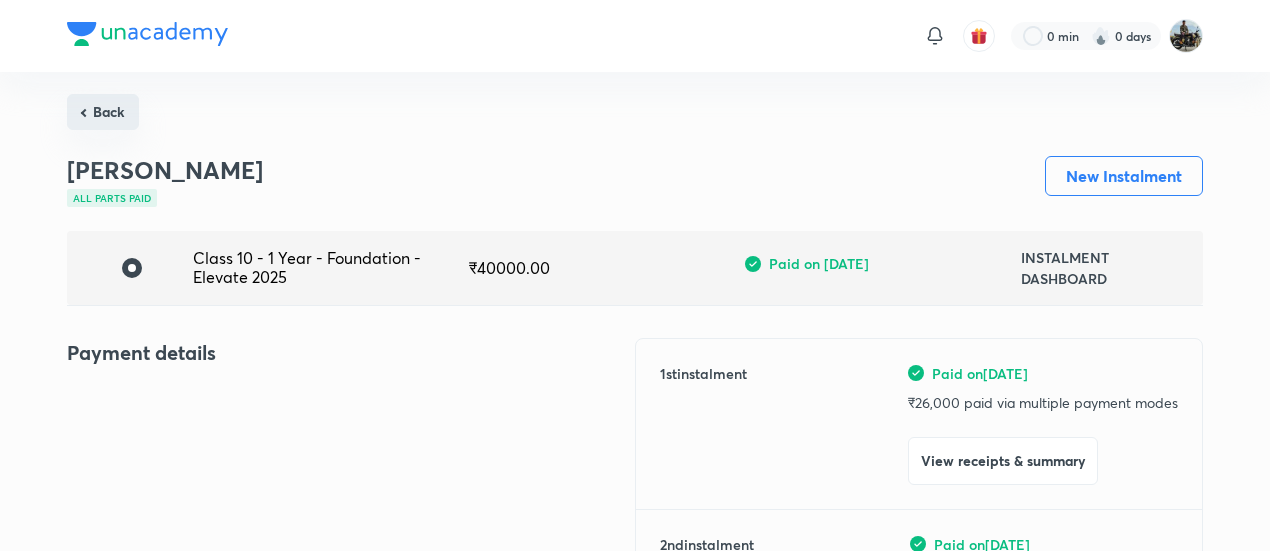 click on "Back" at bounding box center [103, 112] 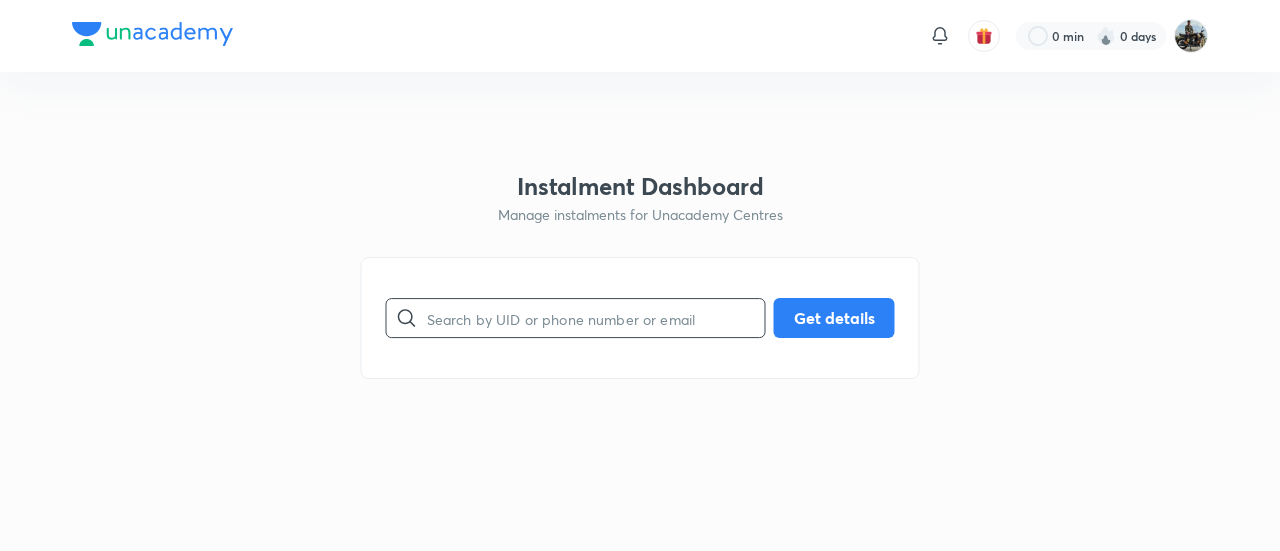 click at bounding box center [596, 318] 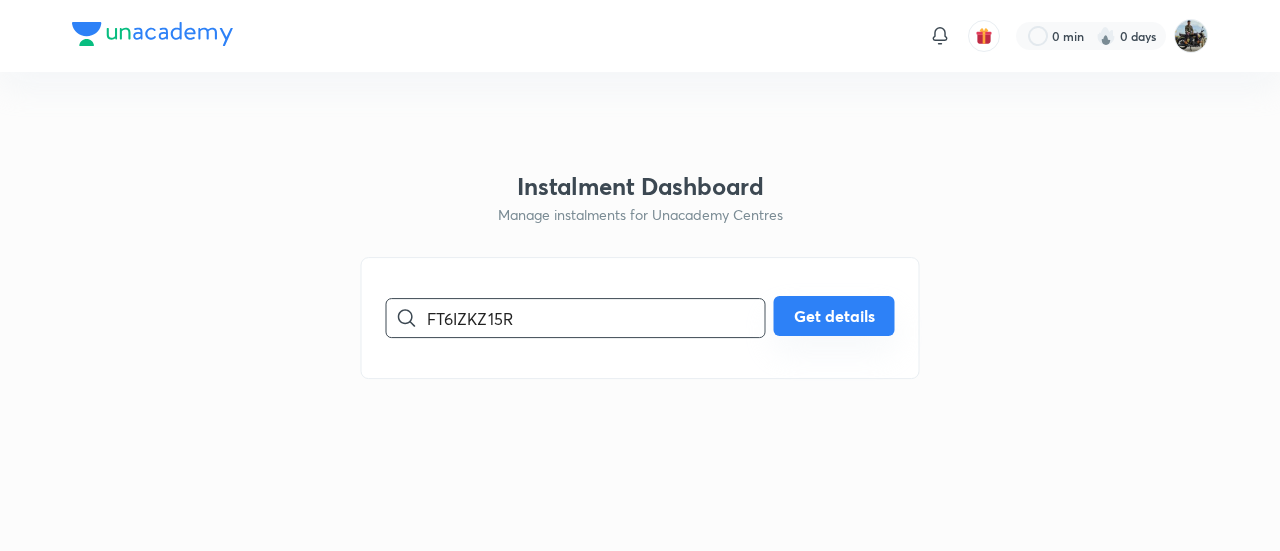type on "FT6IZKZ15R" 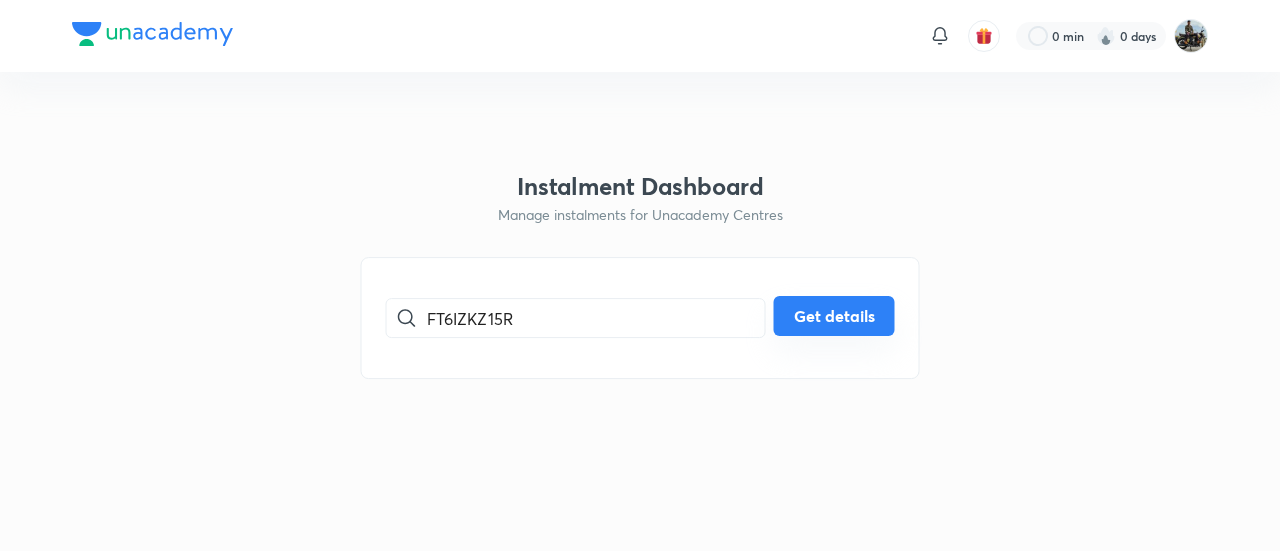 click on "Get details" at bounding box center (834, 316) 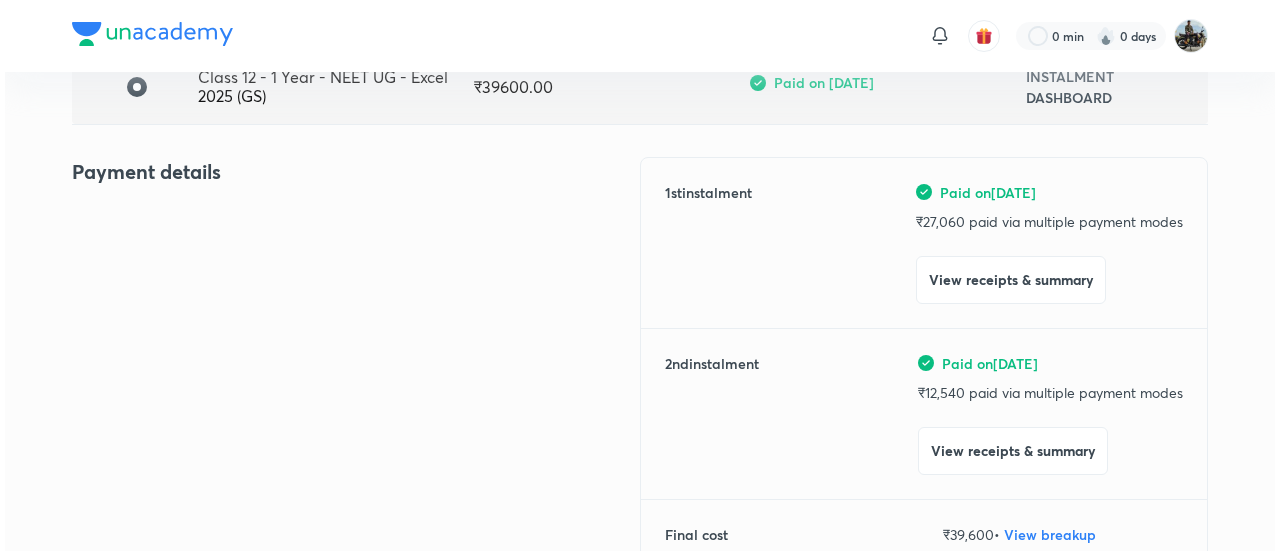 scroll, scrollTop: 182, scrollLeft: 0, axis: vertical 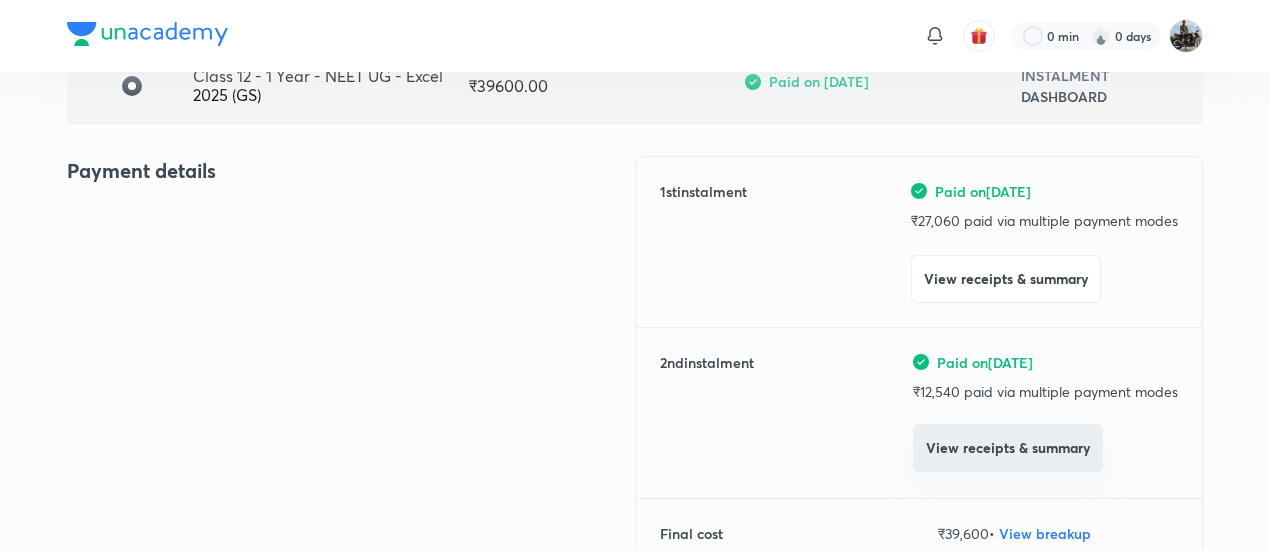 click on "View receipts & summary" at bounding box center (1008, 448) 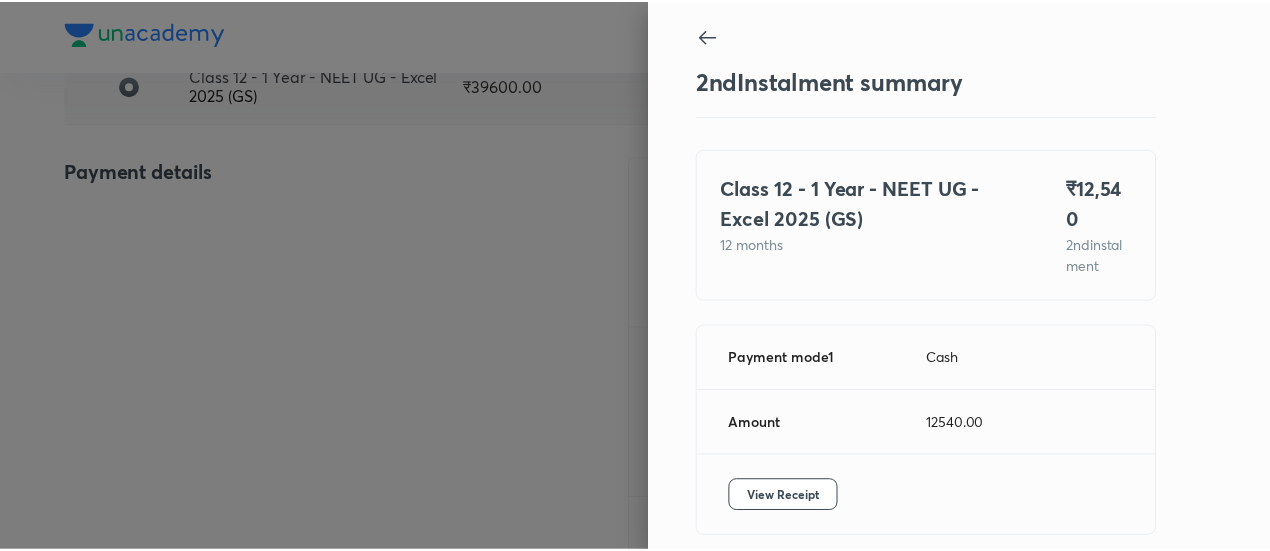 scroll, scrollTop: 88, scrollLeft: 0, axis: vertical 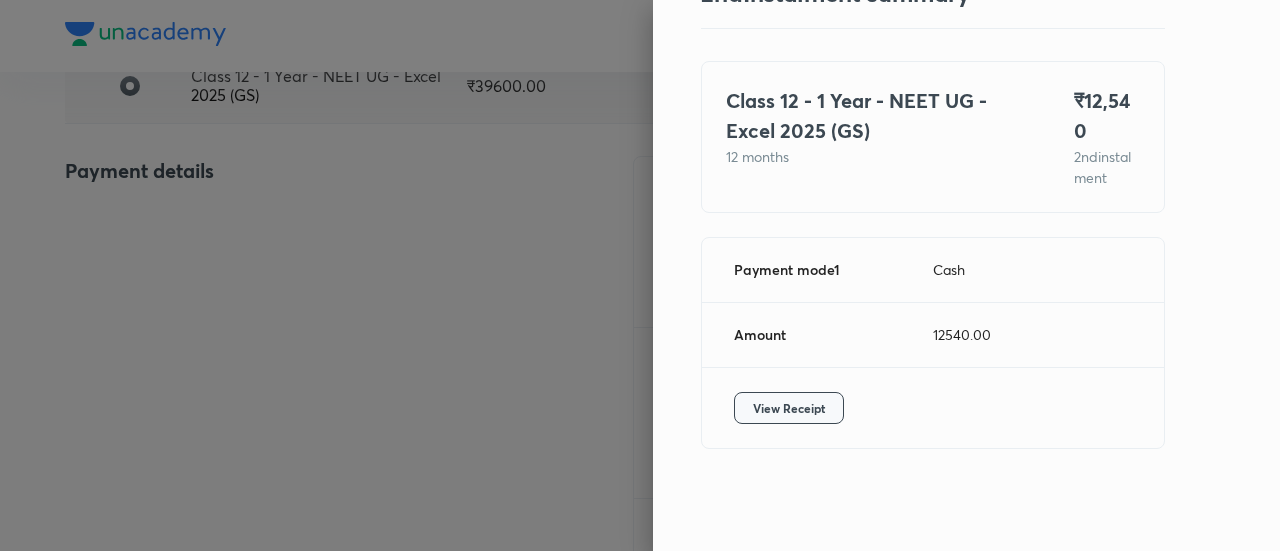 click on "View Receipt" at bounding box center [789, 408] 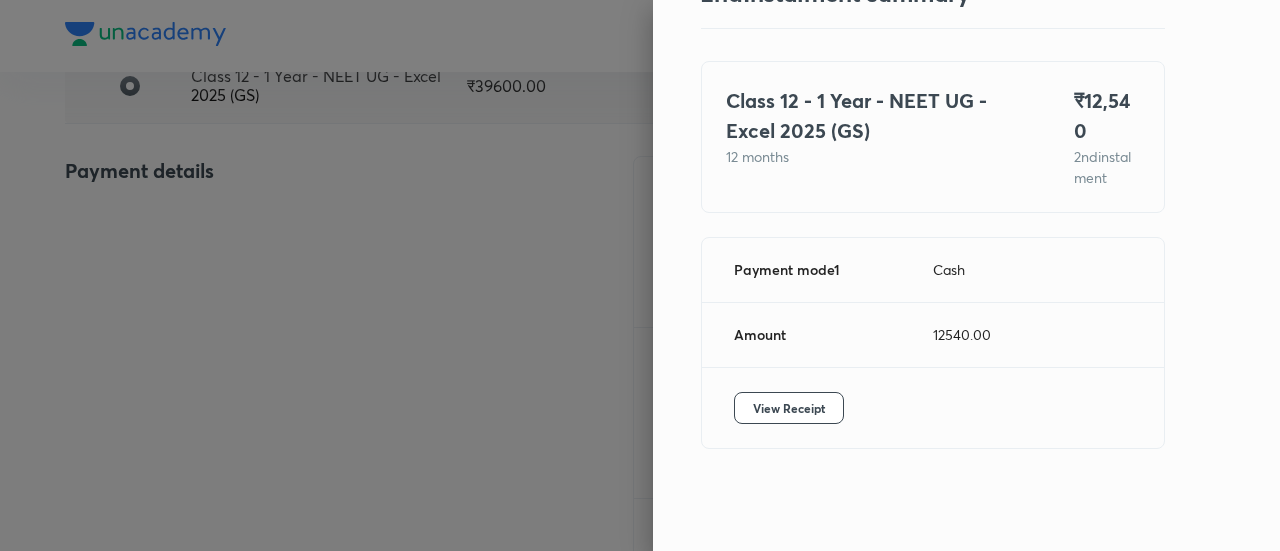 click at bounding box center (640, 275) 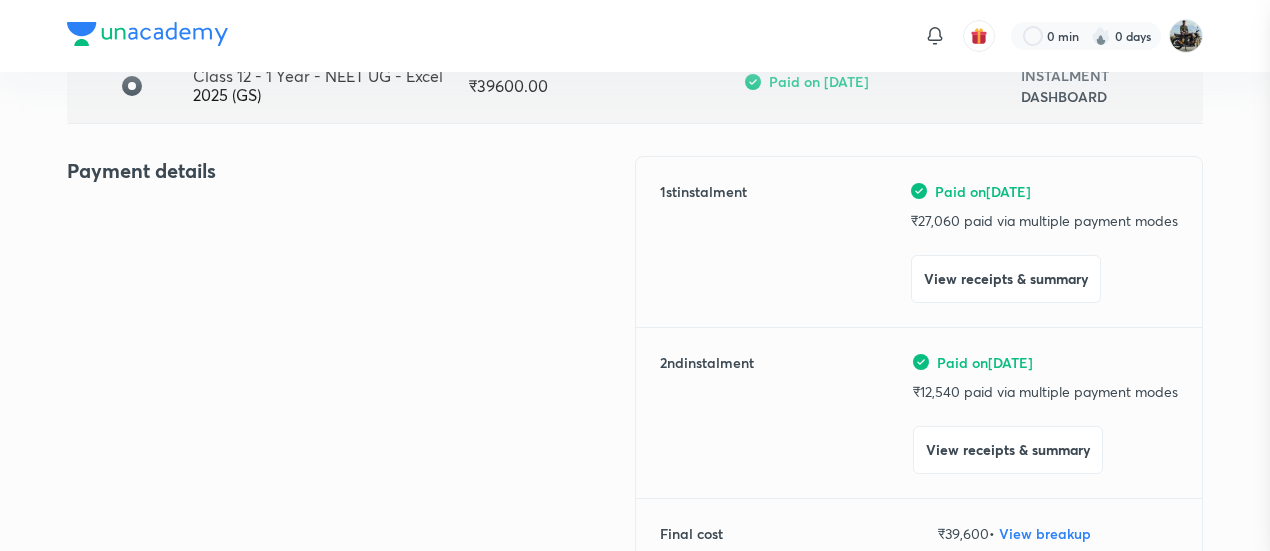 click at bounding box center (635, 275) 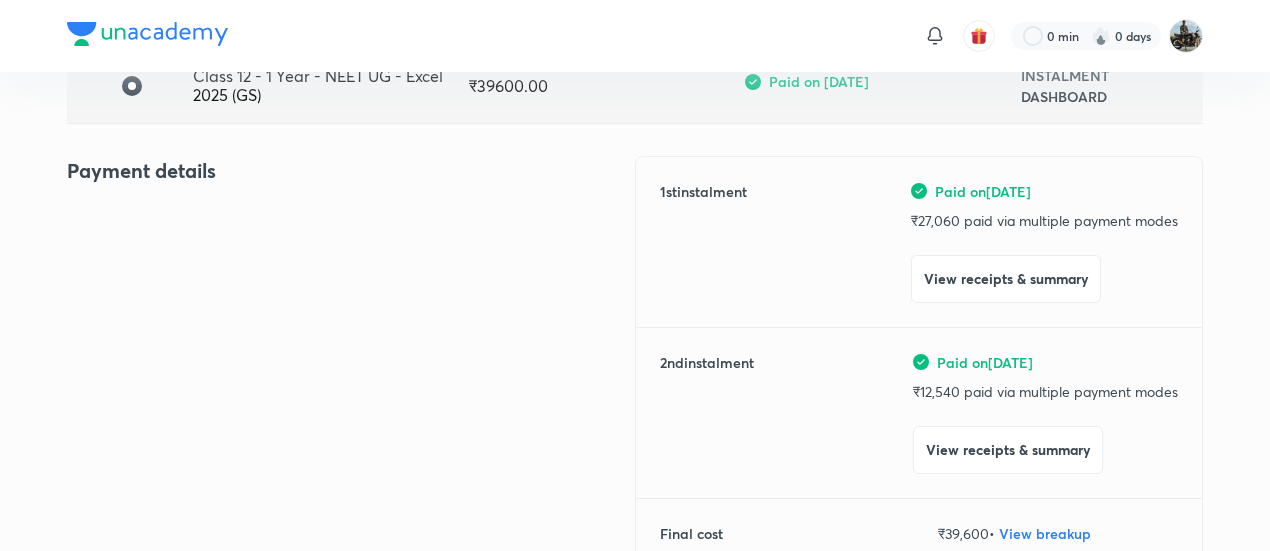 scroll, scrollTop: 0, scrollLeft: 0, axis: both 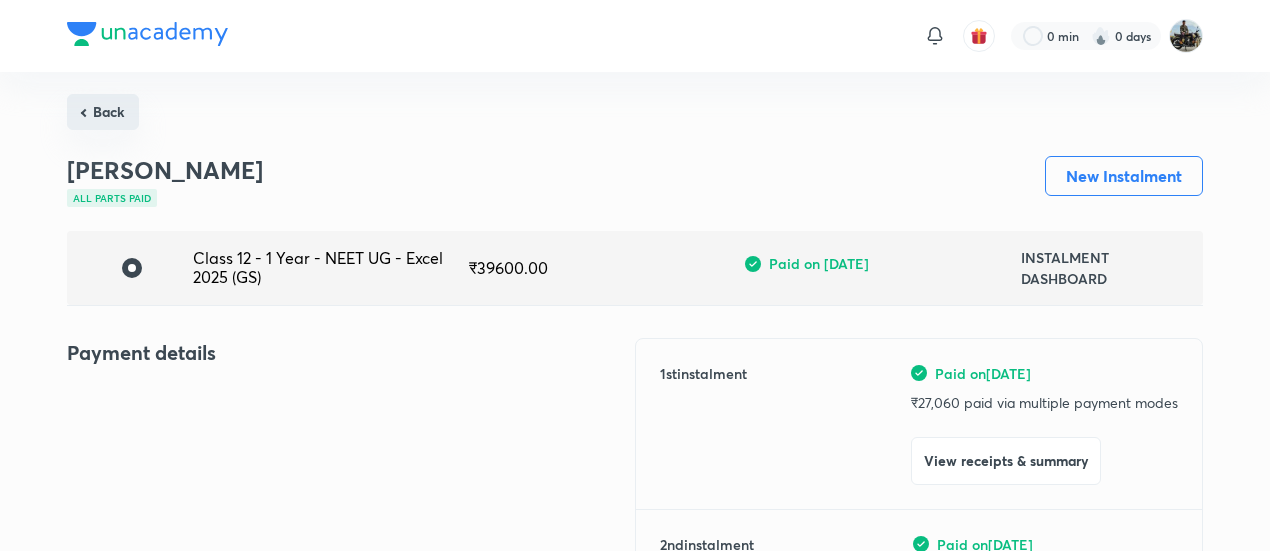 click on "Back" at bounding box center [103, 112] 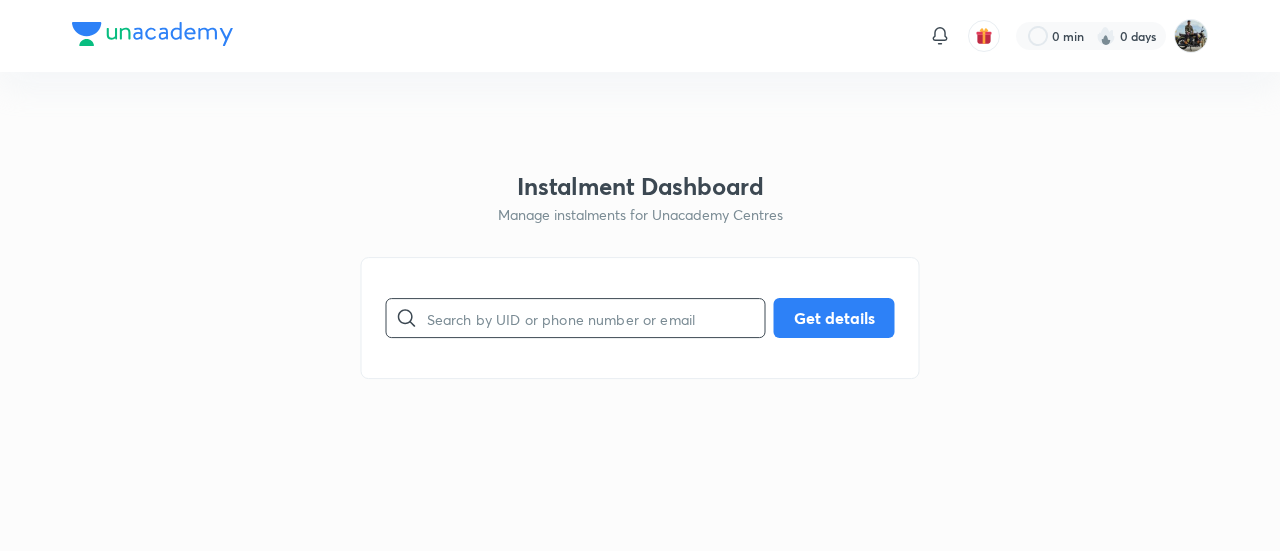 click at bounding box center (596, 318) 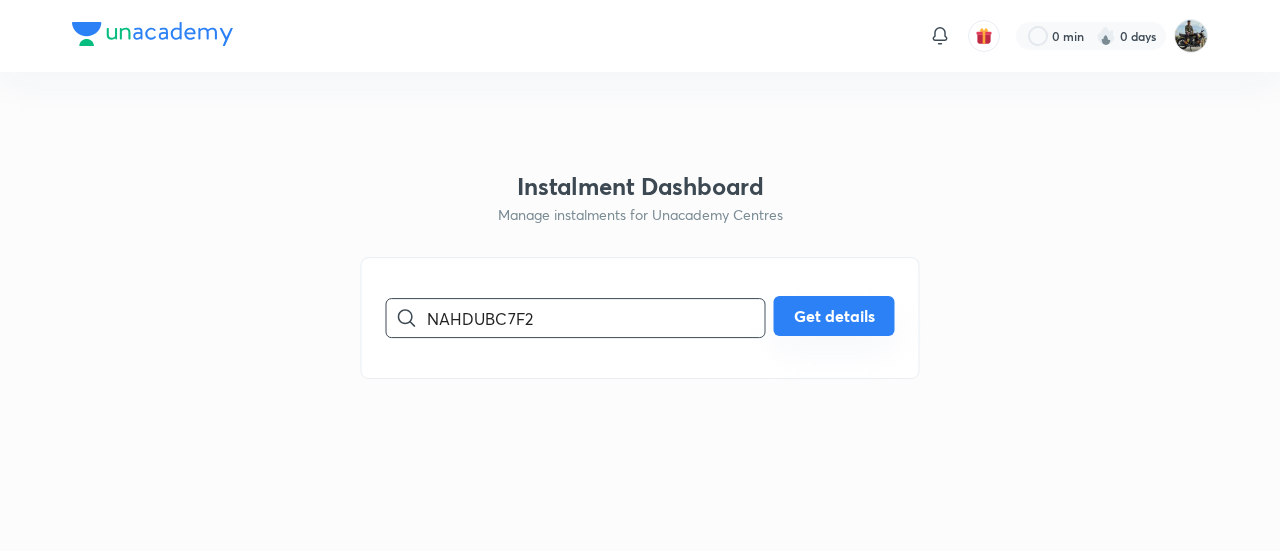 type on "NAHDUBC7F2" 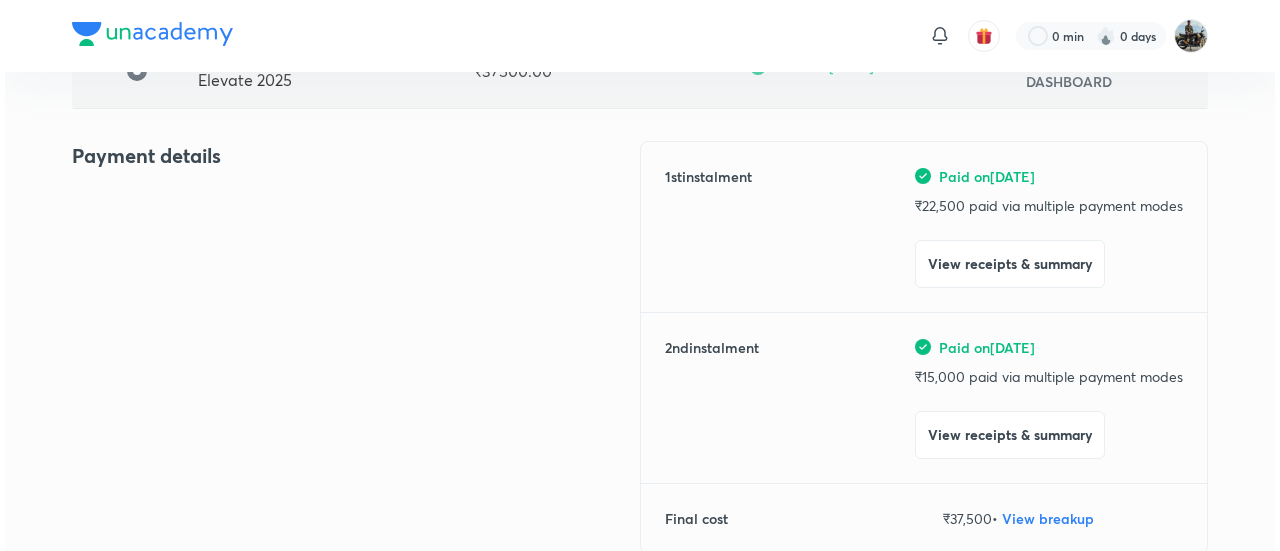 scroll, scrollTop: 198, scrollLeft: 0, axis: vertical 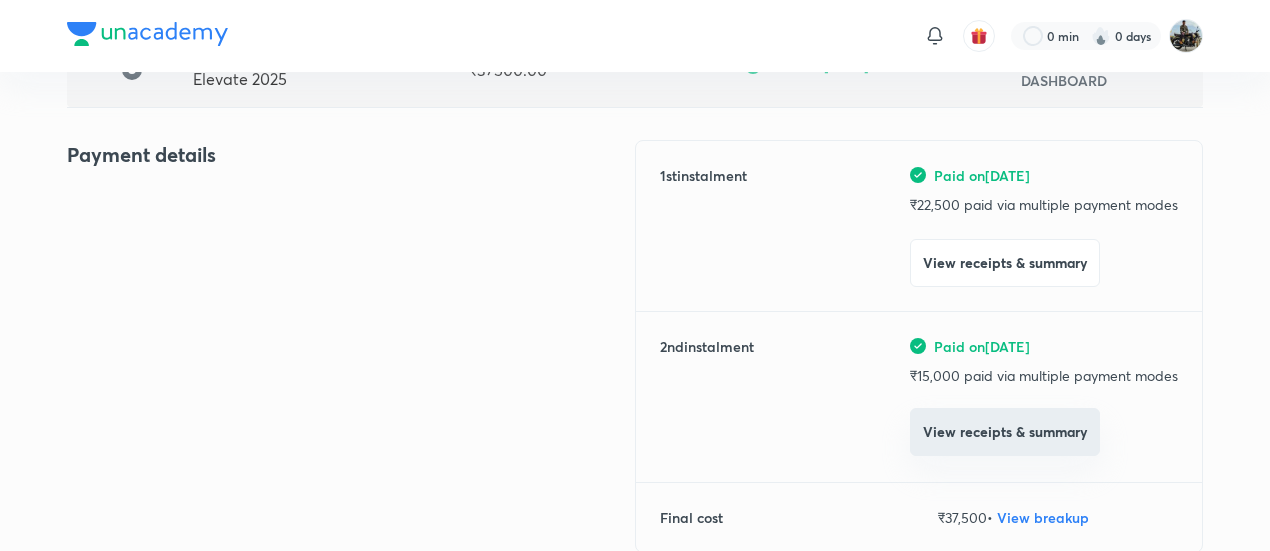 click on "View receipts & summary" at bounding box center (1005, 432) 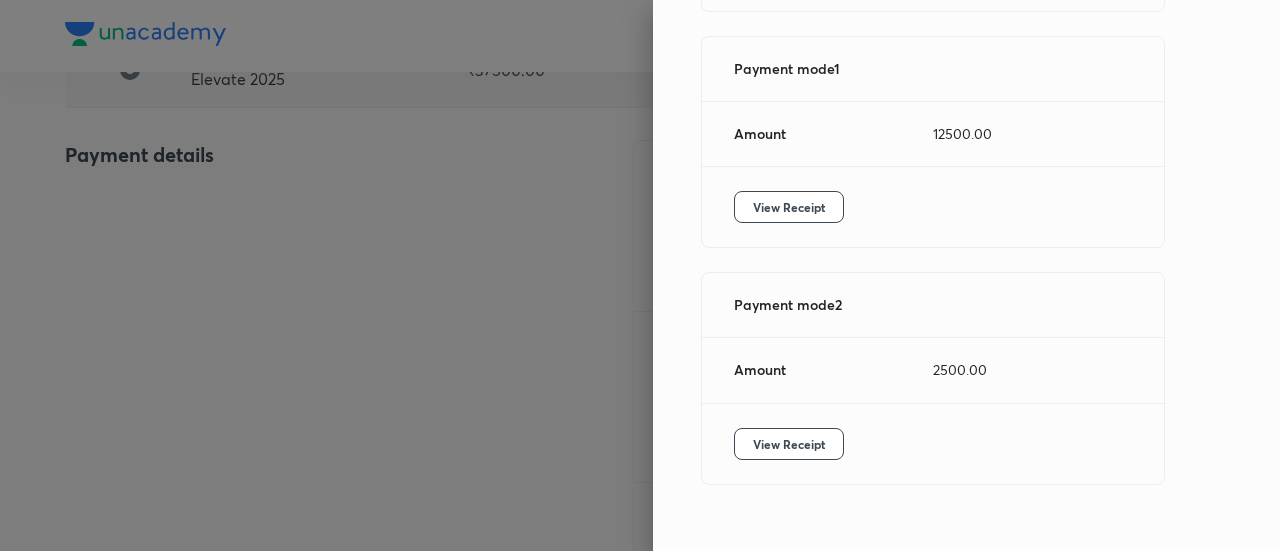 scroll, scrollTop: 290, scrollLeft: 0, axis: vertical 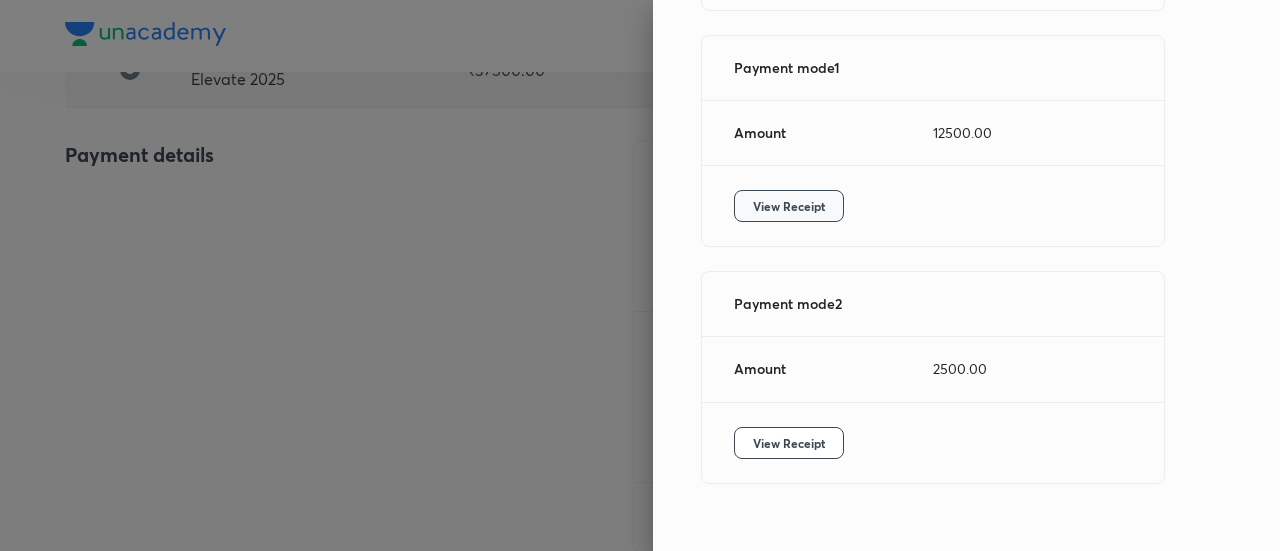 click on "View Receipt" at bounding box center [789, 206] 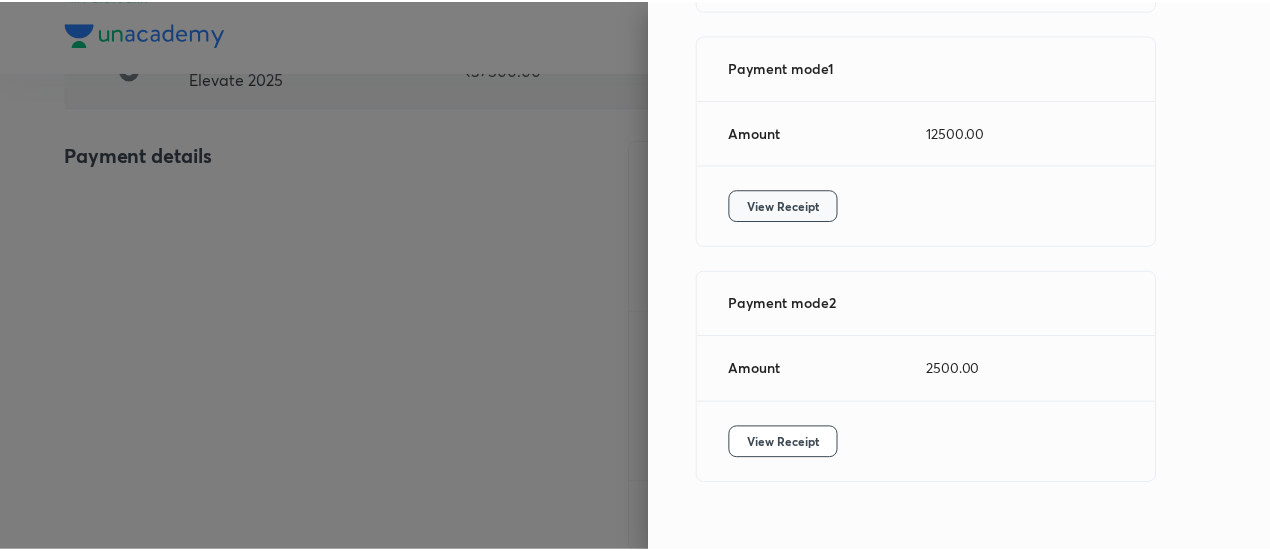 scroll, scrollTop: 323, scrollLeft: 0, axis: vertical 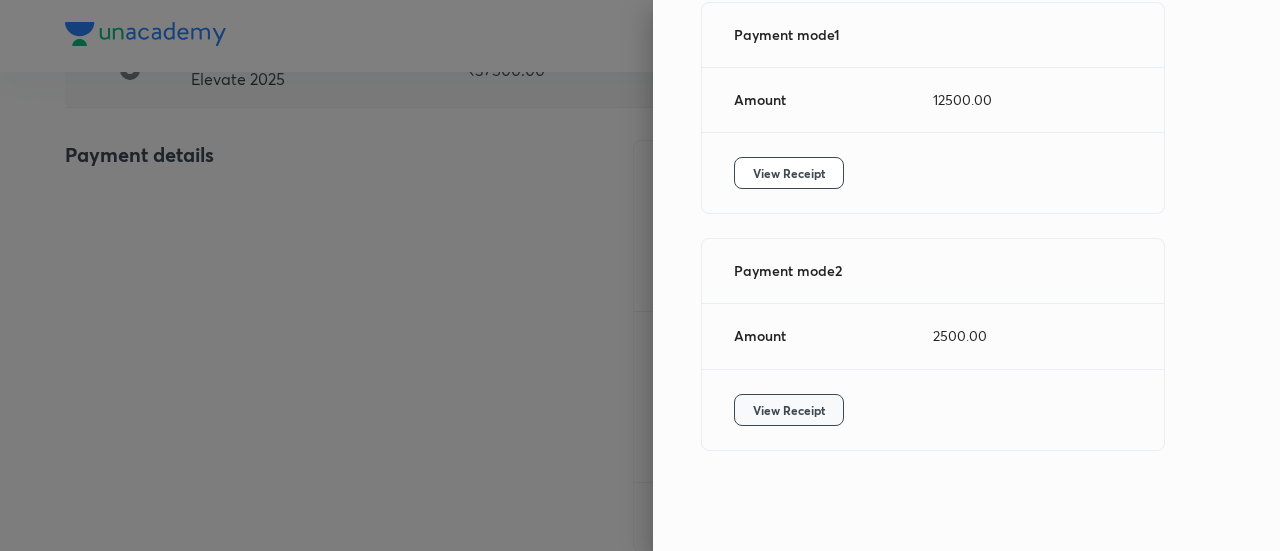 click on "View Receipt" at bounding box center [789, 410] 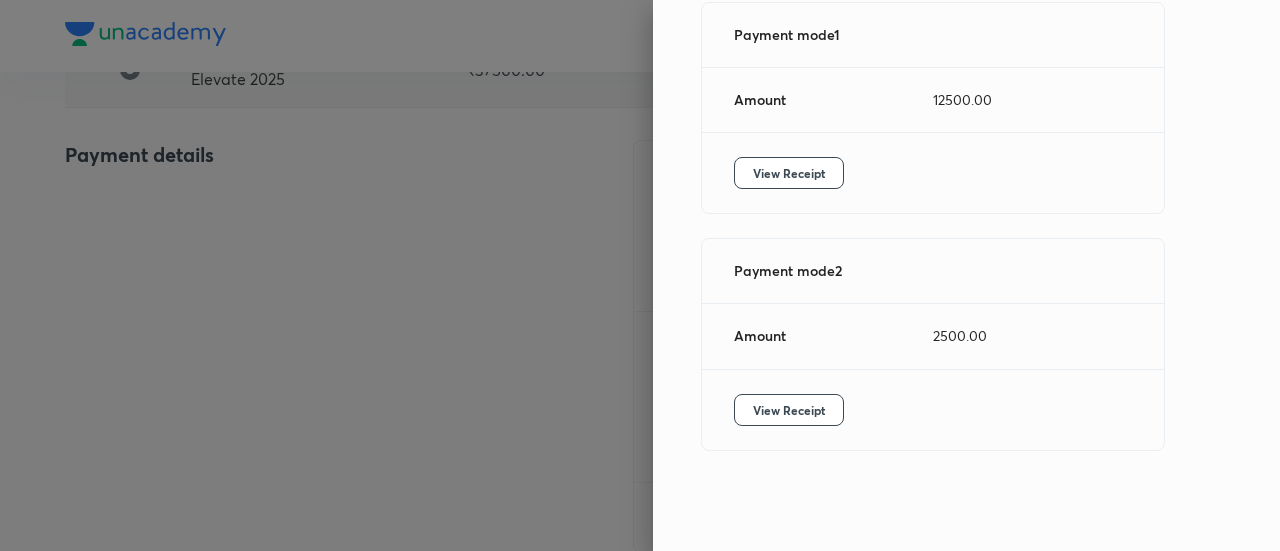 click at bounding box center [640, 275] 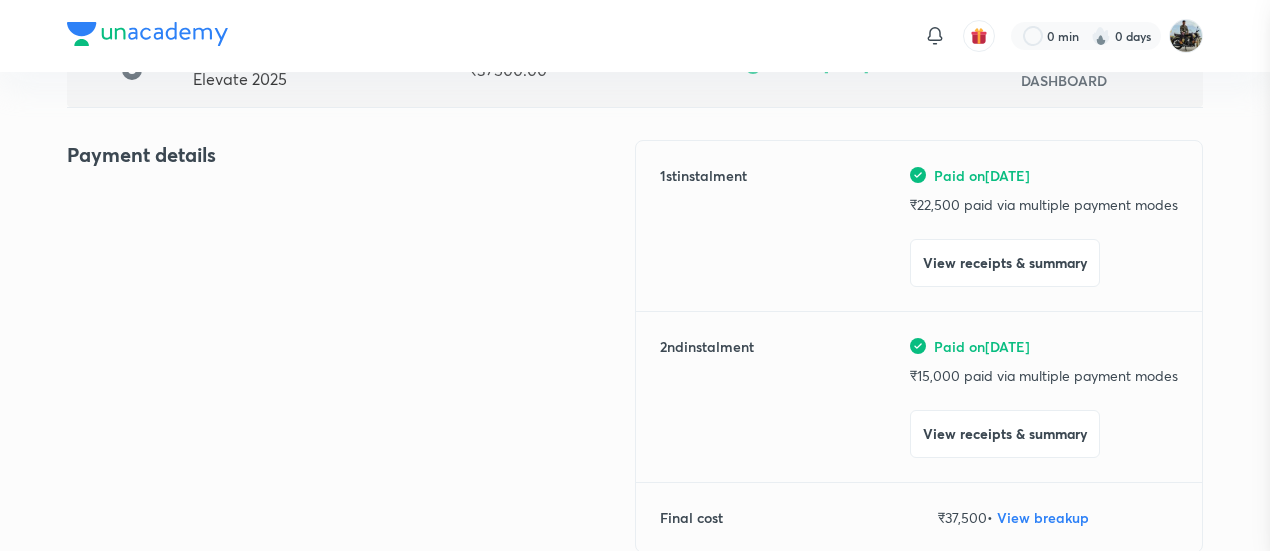 scroll, scrollTop: 0, scrollLeft: 0, axis: both 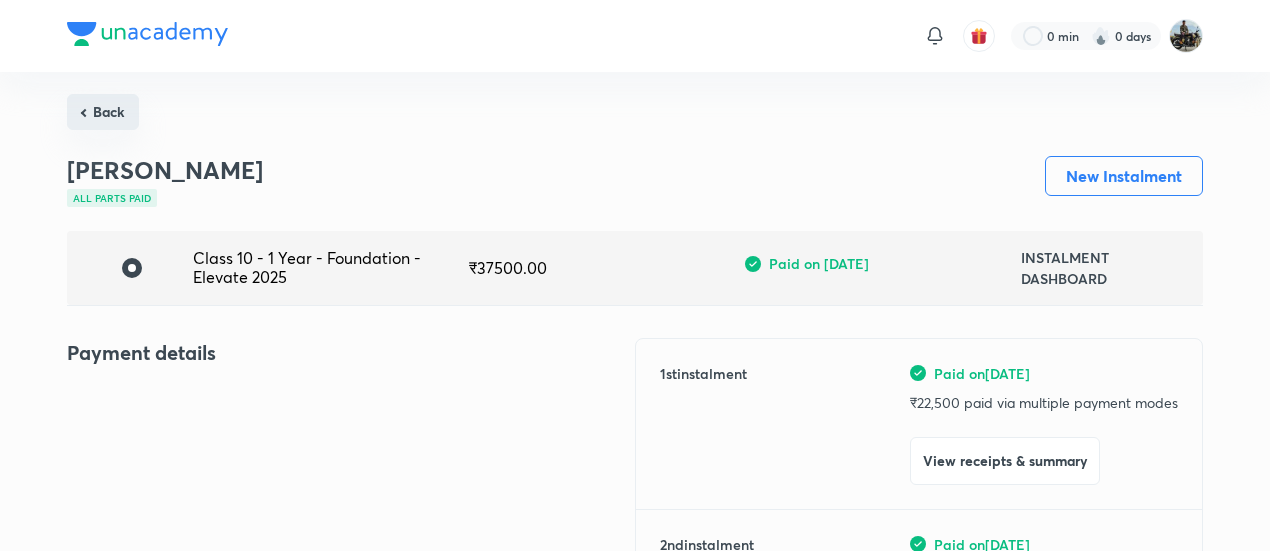 click on "Back" at bounding box center (103, 112) 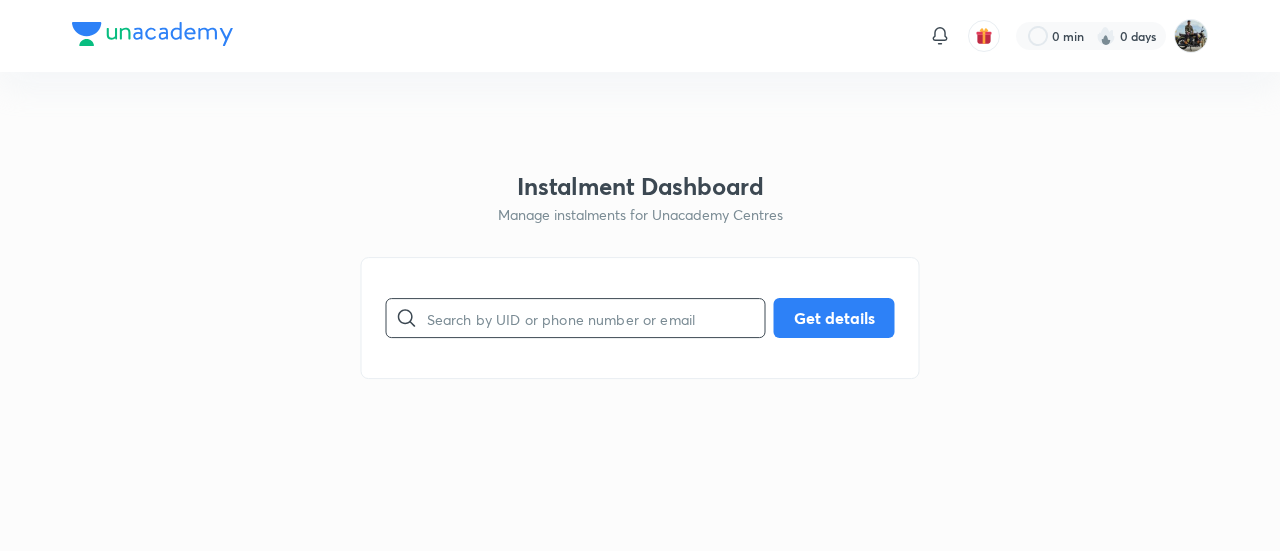 click at bounding box center (596, 318) 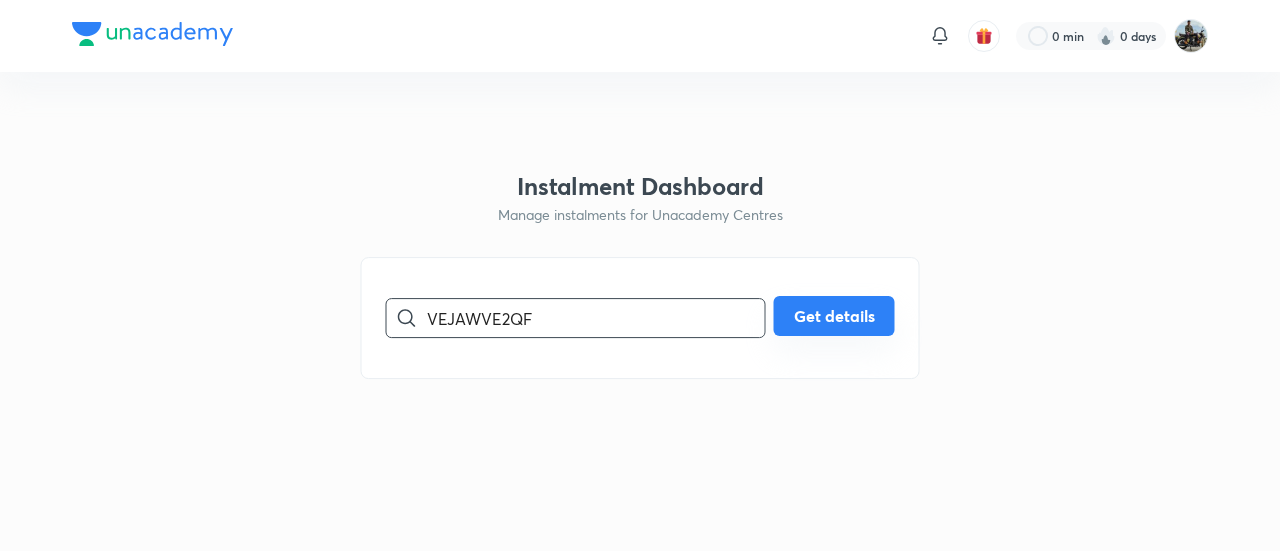 type on "VEJAWVE2QF" 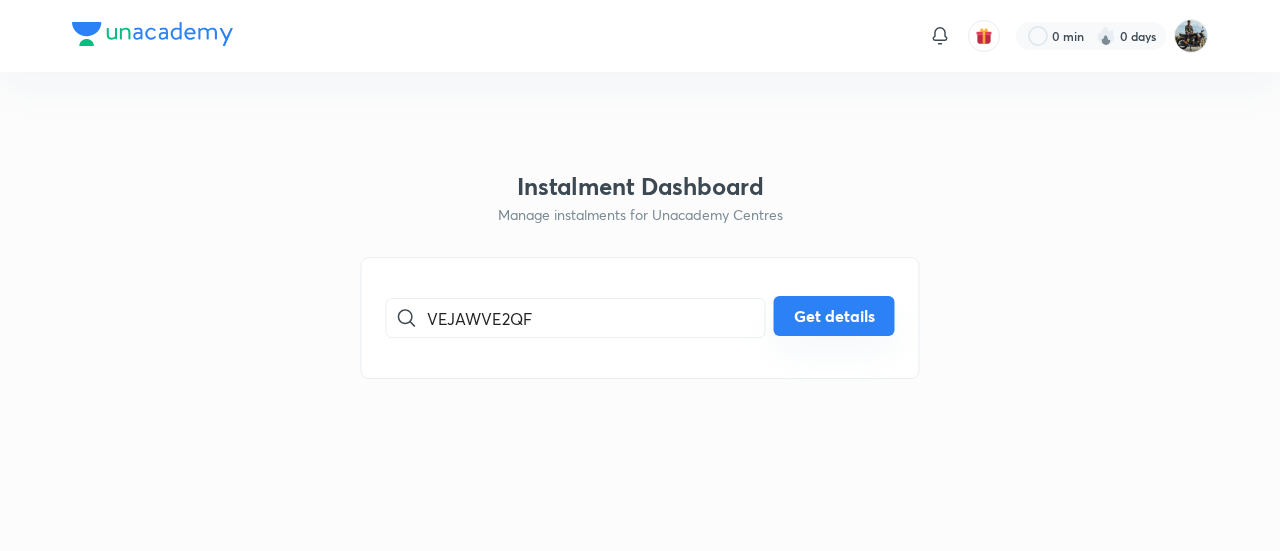 click on "Get details" at bounding box center (834, 316) 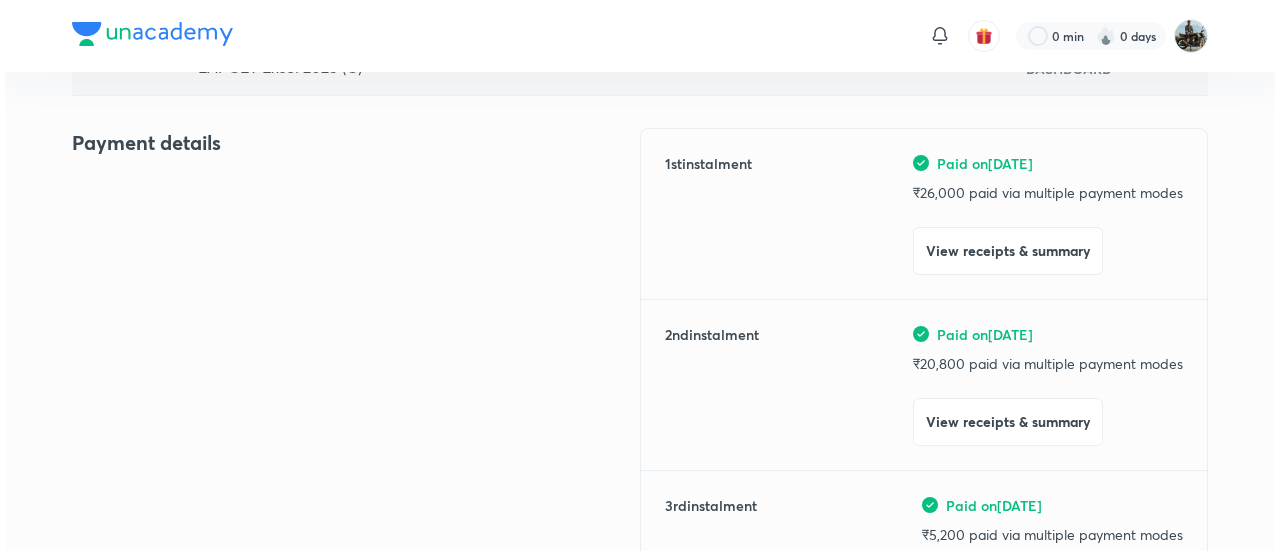 scroll, scrollTop: 213, scrollLeft: 0, axis: vertical 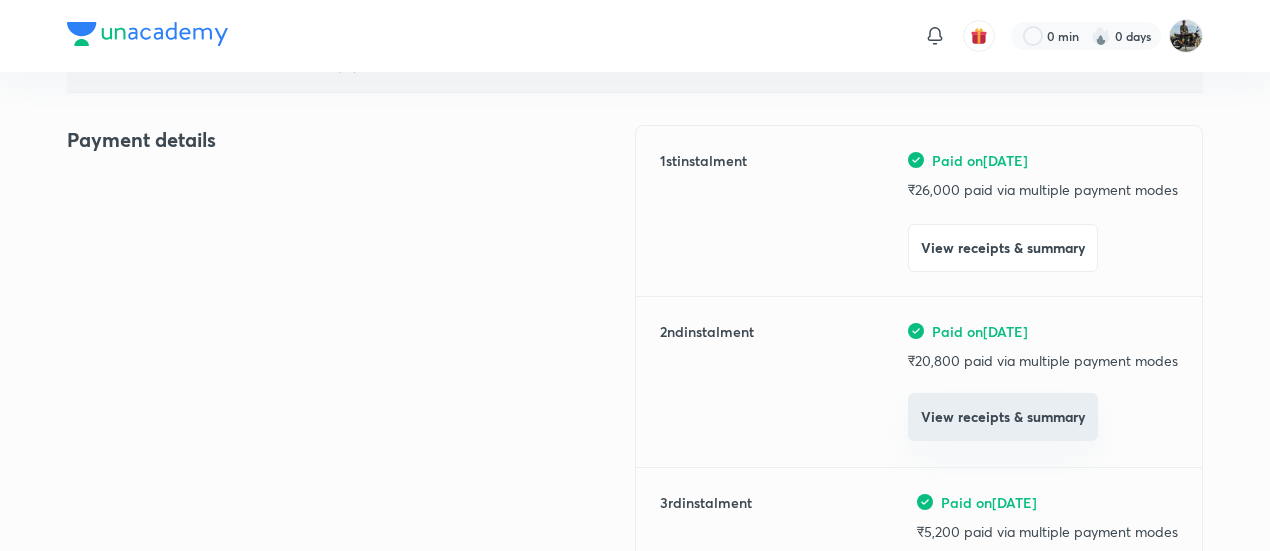 click on "View receipts & summary" at bounding box center [1003, 417] 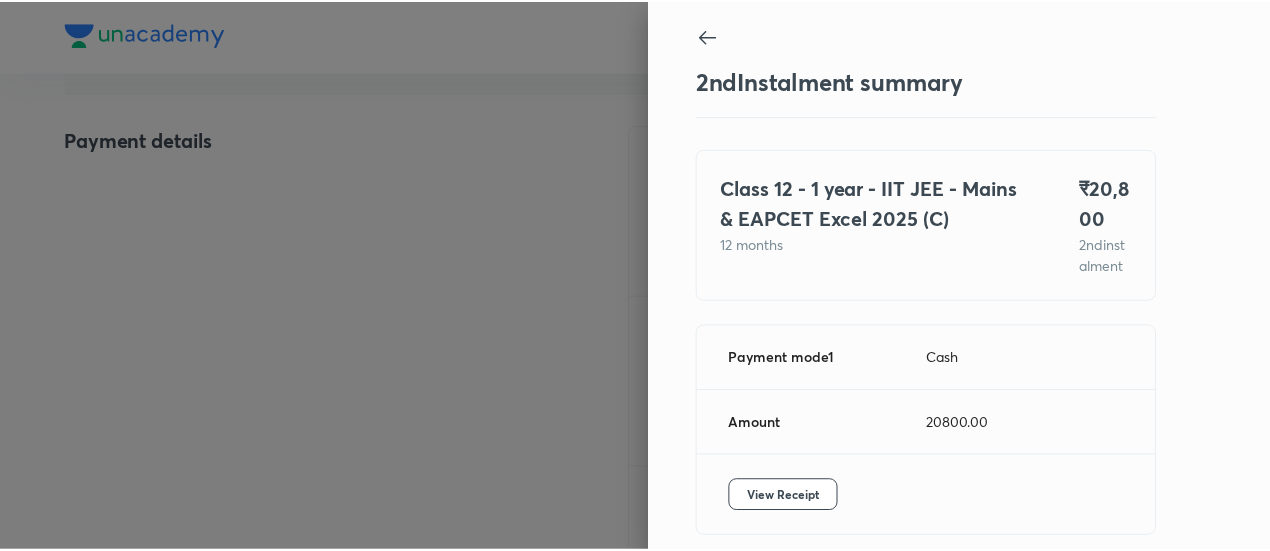 scroll, scrollTop: 109, scrollLeft: 0, axis: vertical 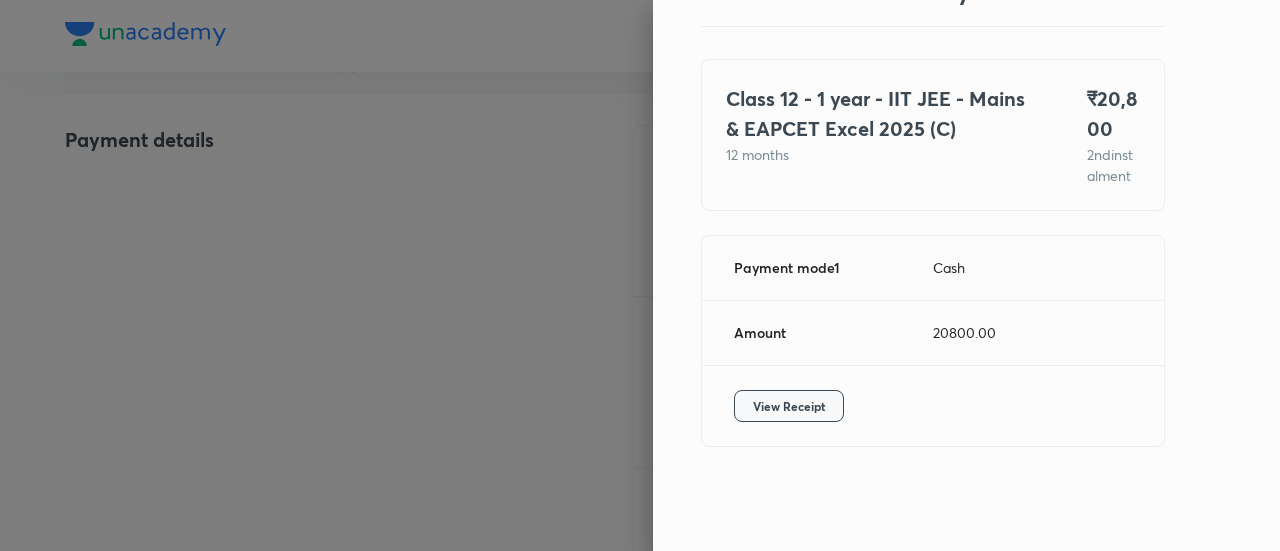 click on "View Receipt" at bounding box center [789, 406] 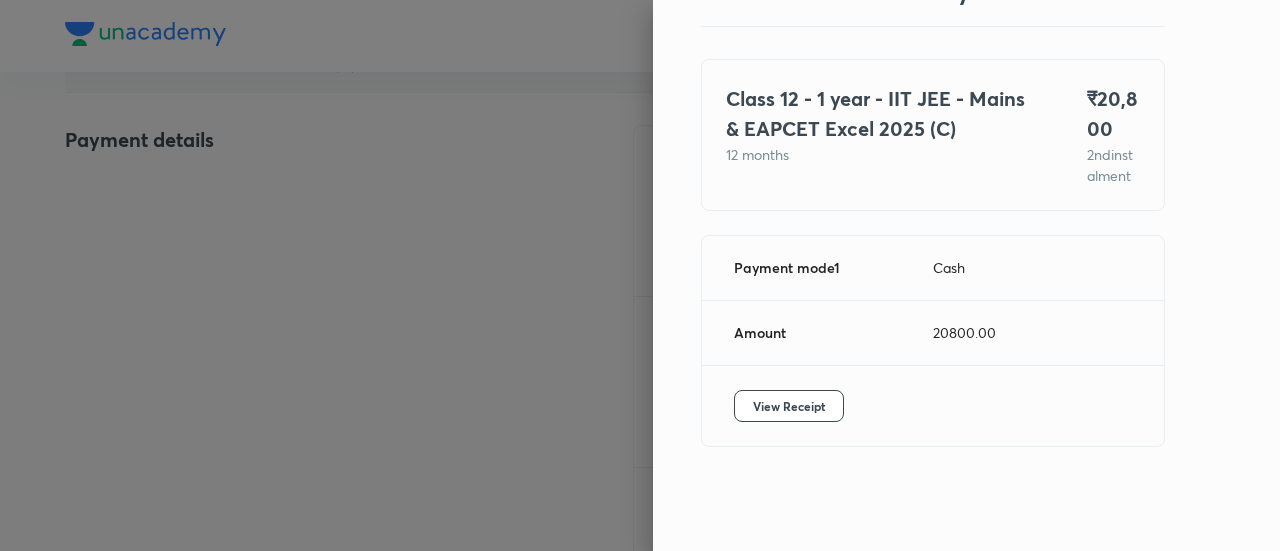 click at bounding box center (640, 275) 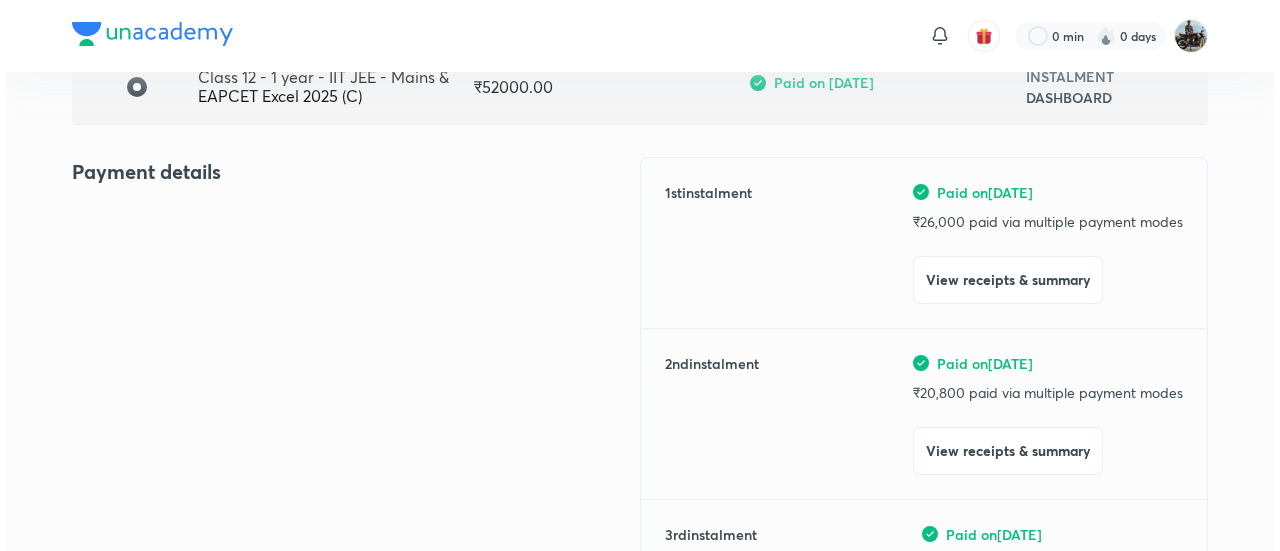 scroll, scrollTop: 182, scrollLeft: 0, axis: vertical 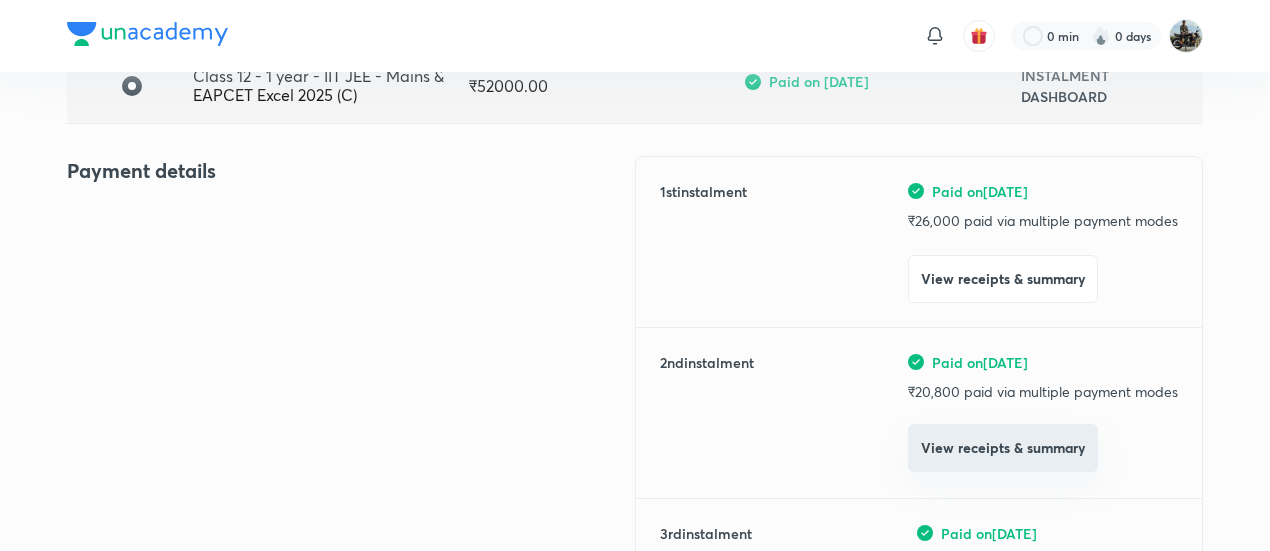 click on "View receipts & summary" at bounding box center (1003, 448) 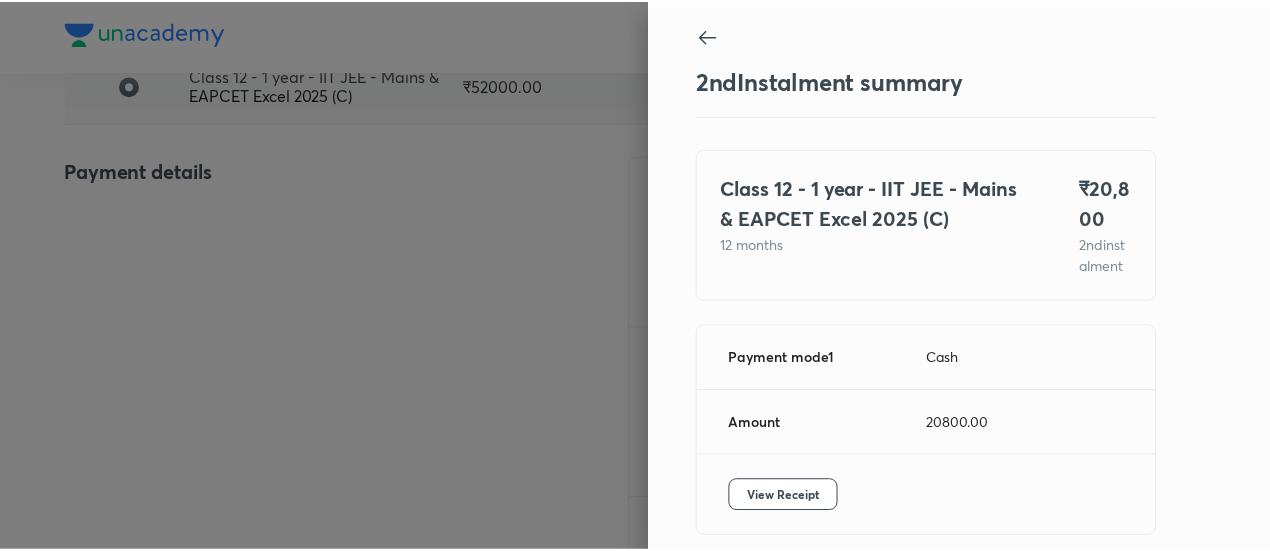 scroll, scrollTop: 109, scrollLeft: 0, axis: vertical 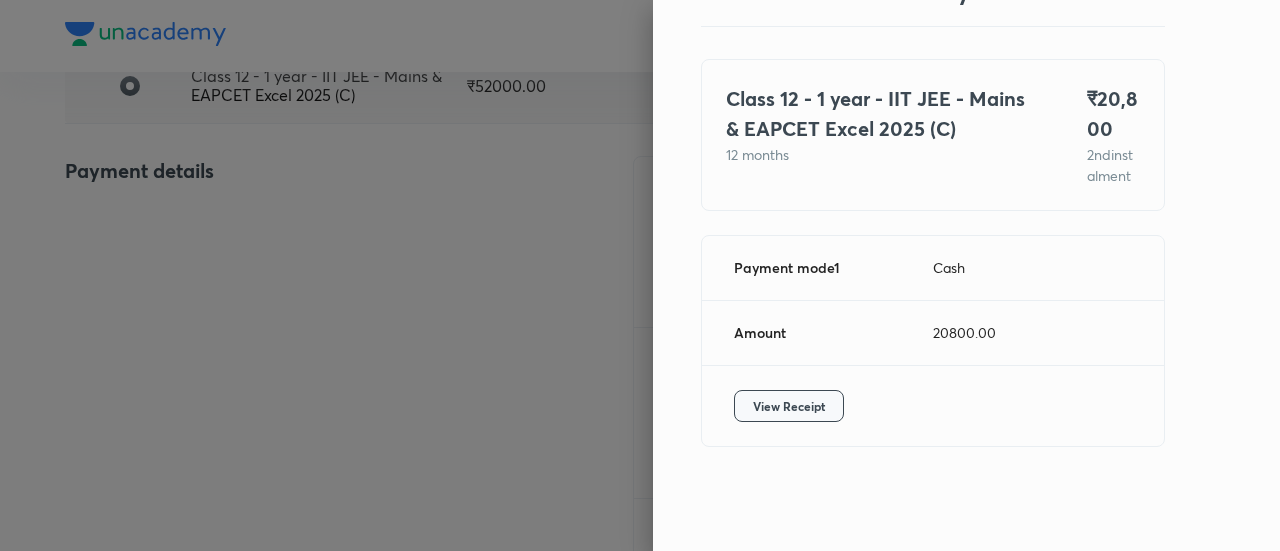 click on "View Receipt" at bounding box center [789, 406] 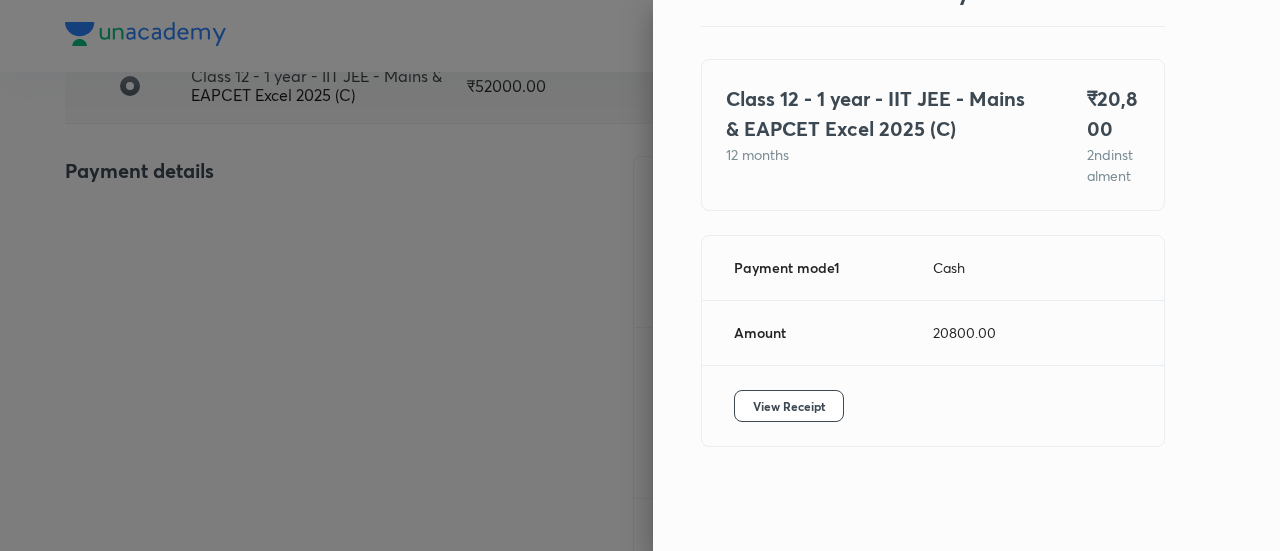 click at bounding box center [640, 275] 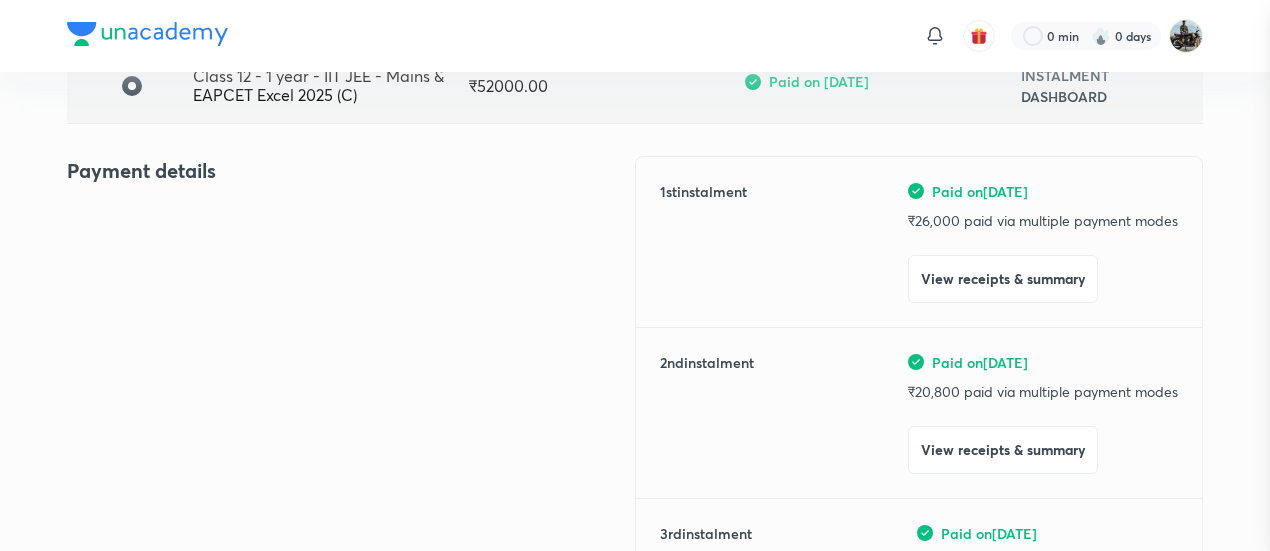 click at bounding box center [635, 275] 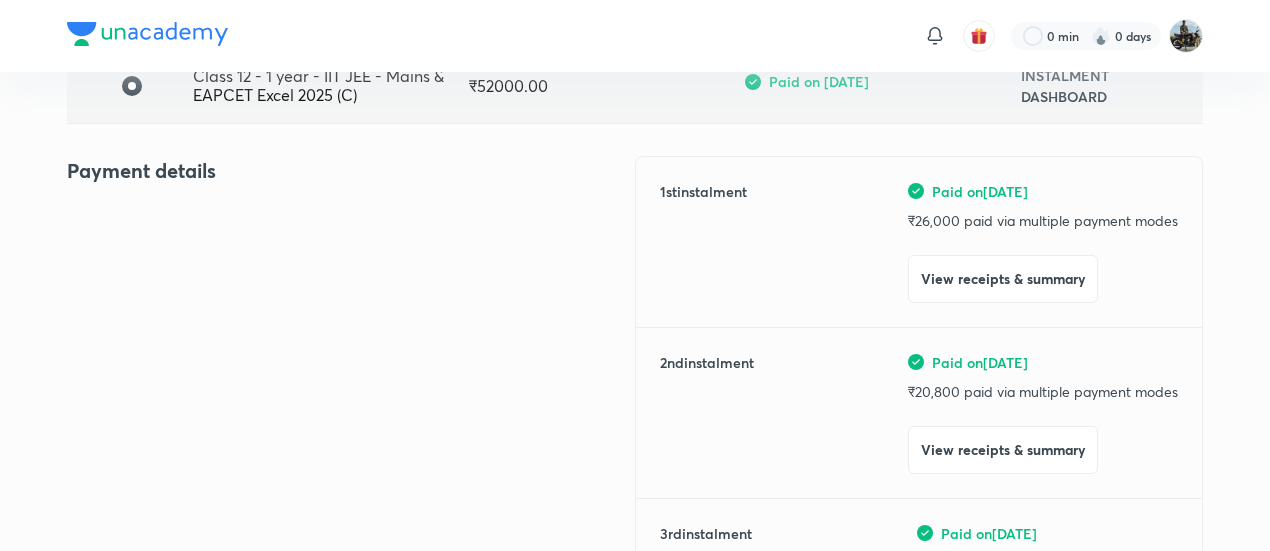 scroll, scrollTop: 0, scrollLeft: 0, axis: both 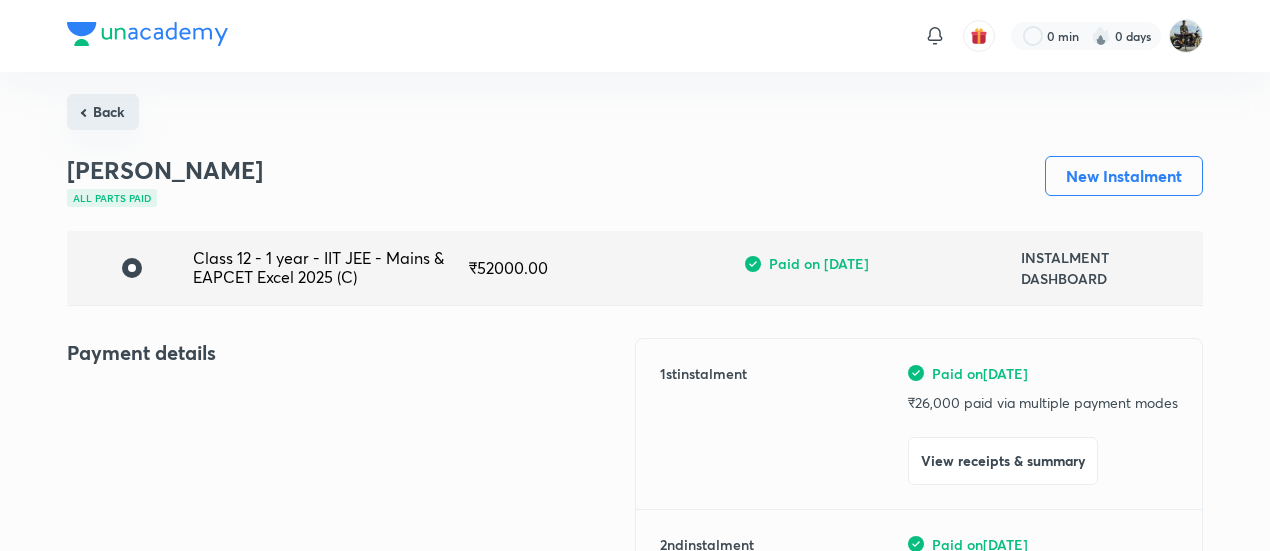 click on "Back" at bounding box center [103, 112] 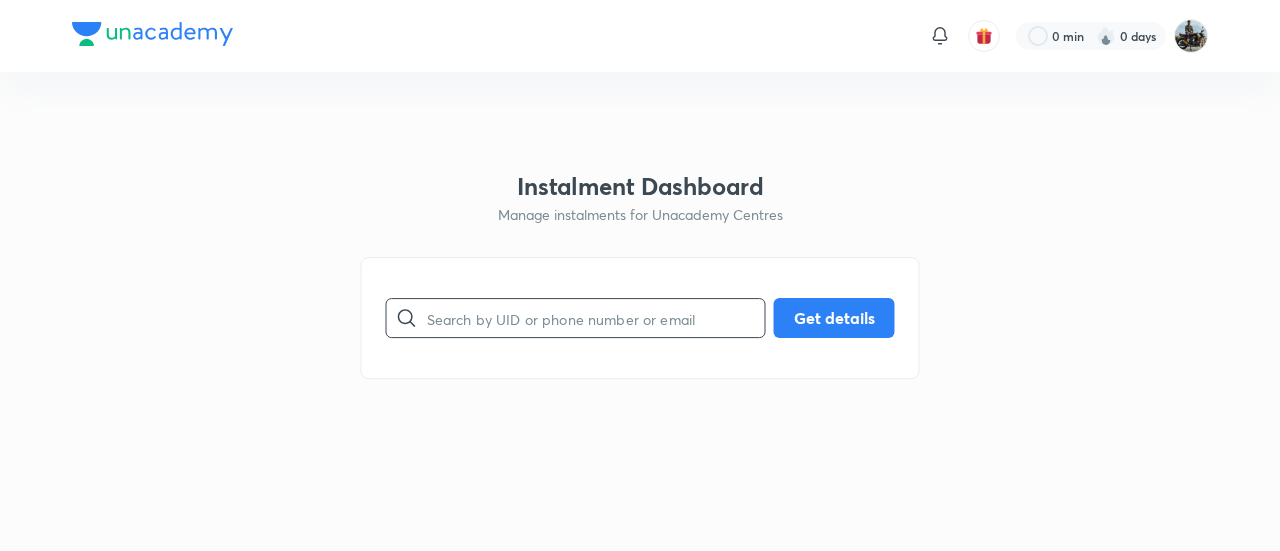 click at bounding box center [596, 318] 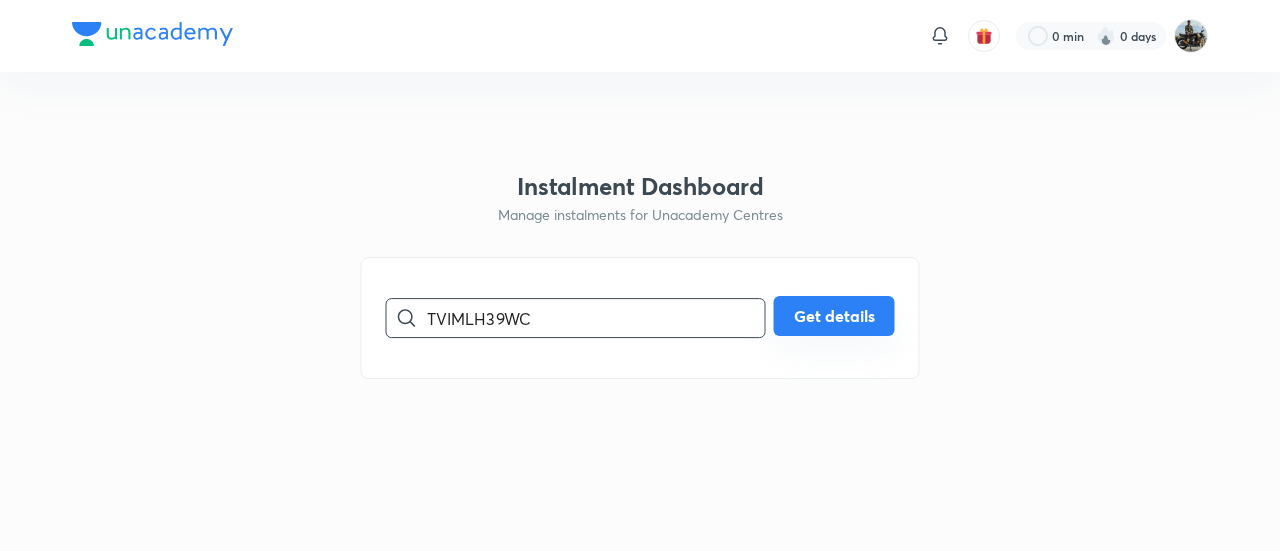 type on "TVIMLH39WC" 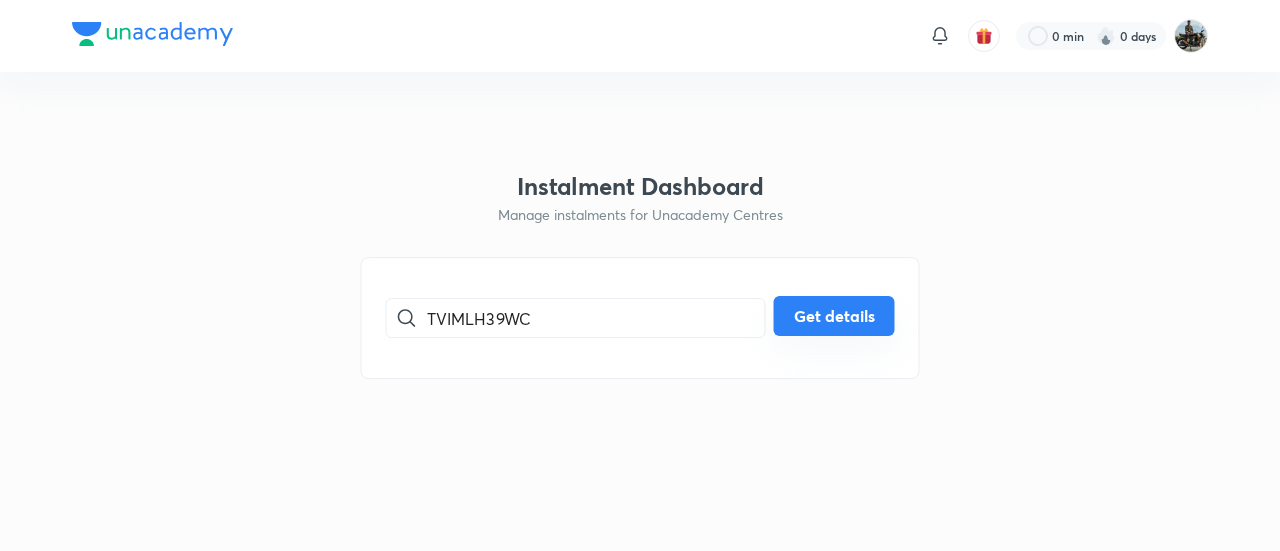 click on "Get details" at bounding box center [834, 316] 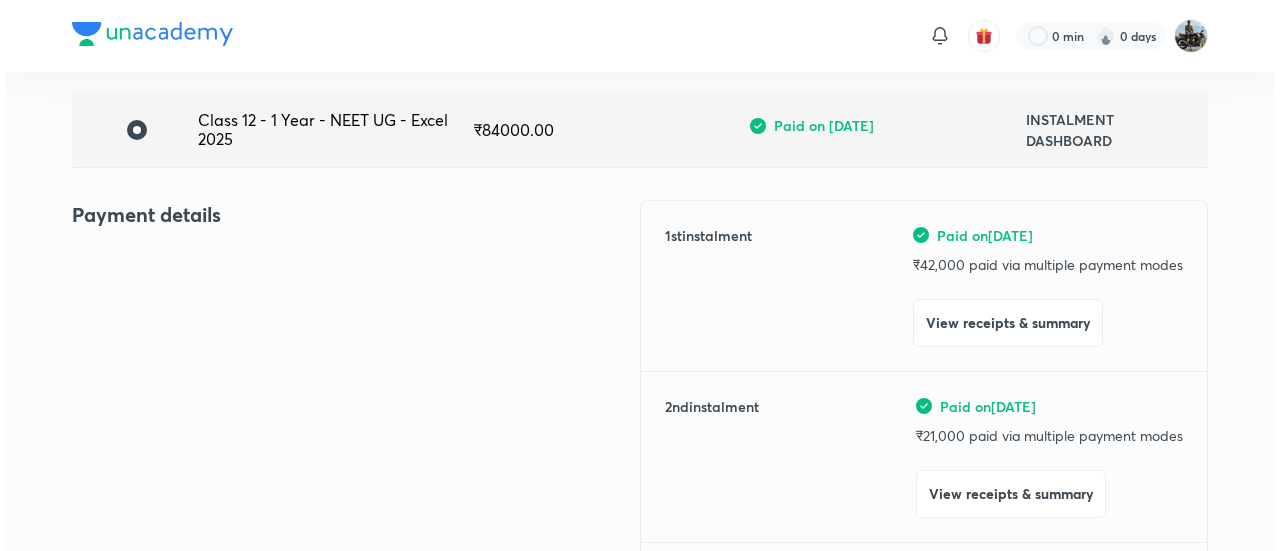 scroll, scrollTop: 140, scrollLeft: 0, axis: vertical 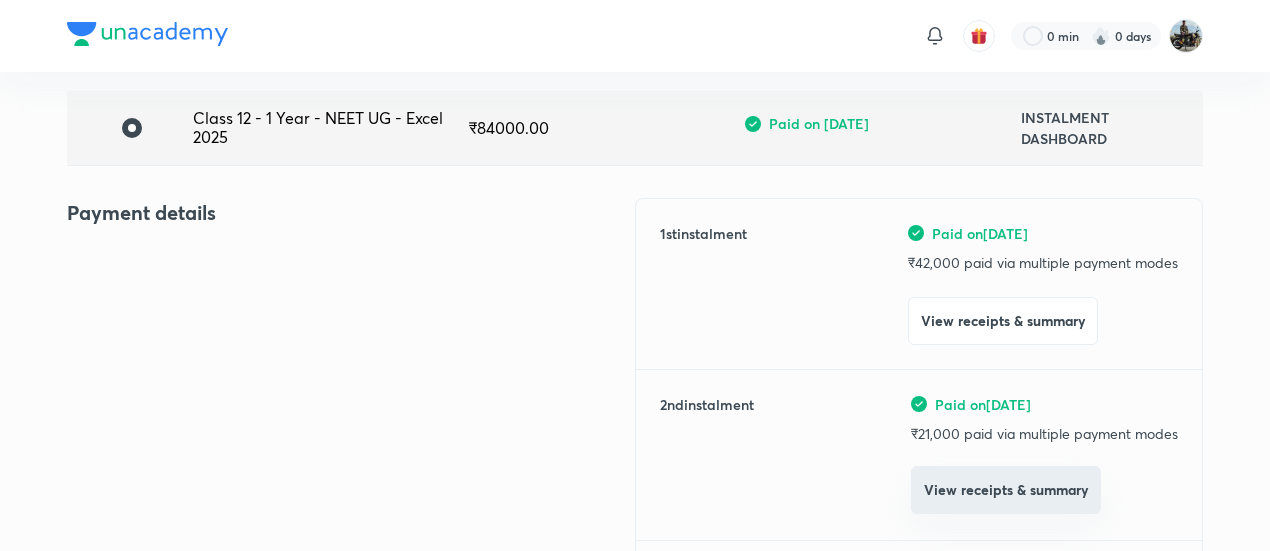 click on "View receipts & summary" at bounding box center (1006, 490) 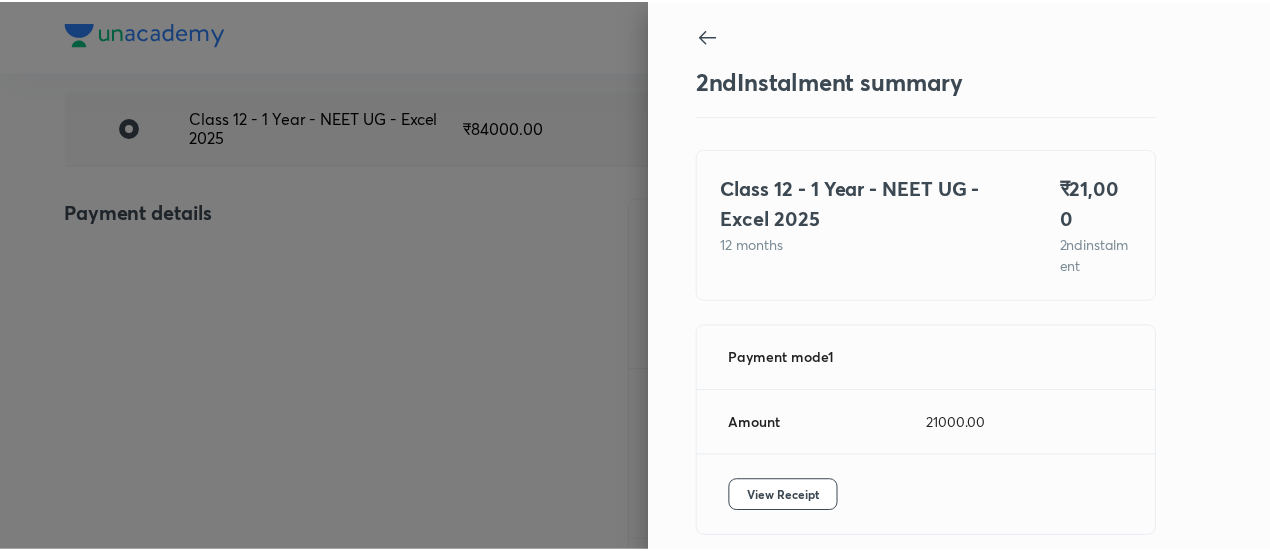 scroll, scrollTop: 67, scrollLeft: 0, axis: vertical 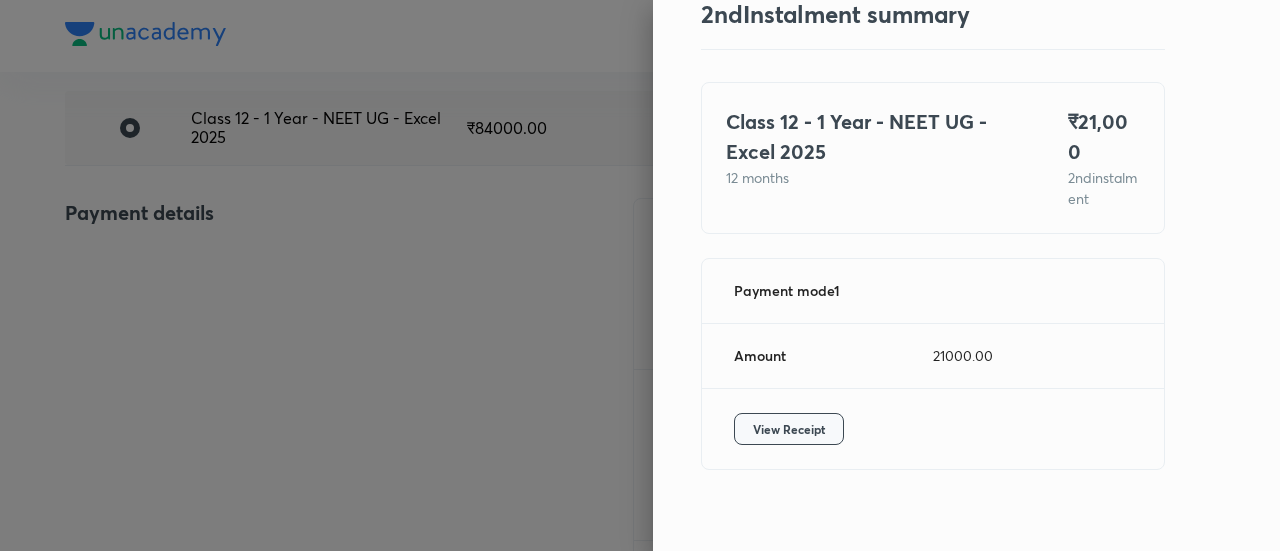 click on "View Receipt" at bounding box center [789, 429] 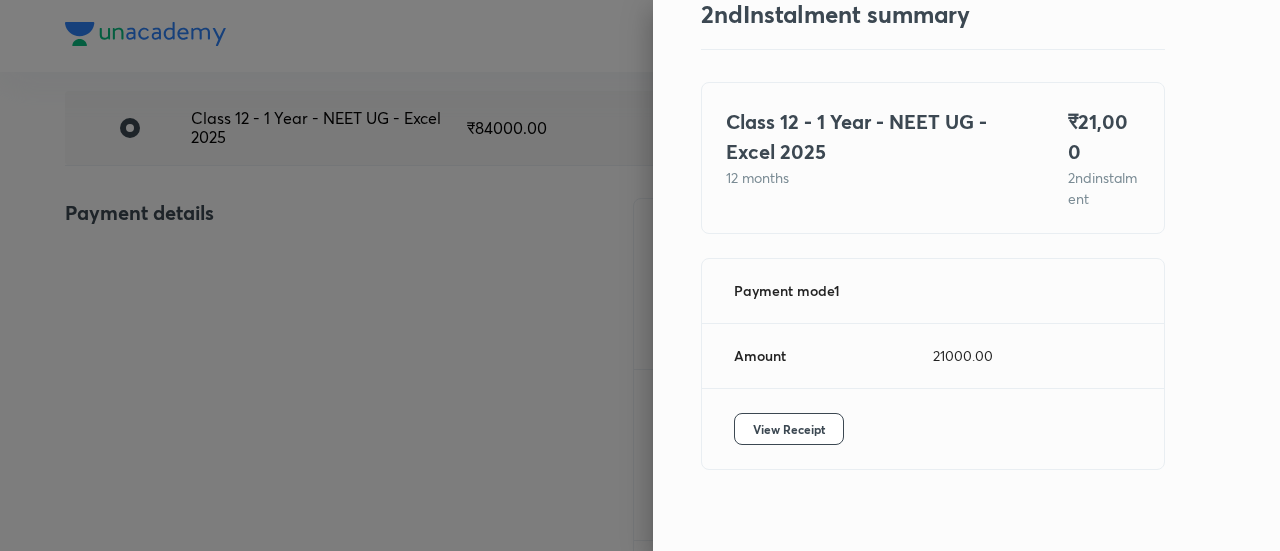 click at bounding box center [640, 275] 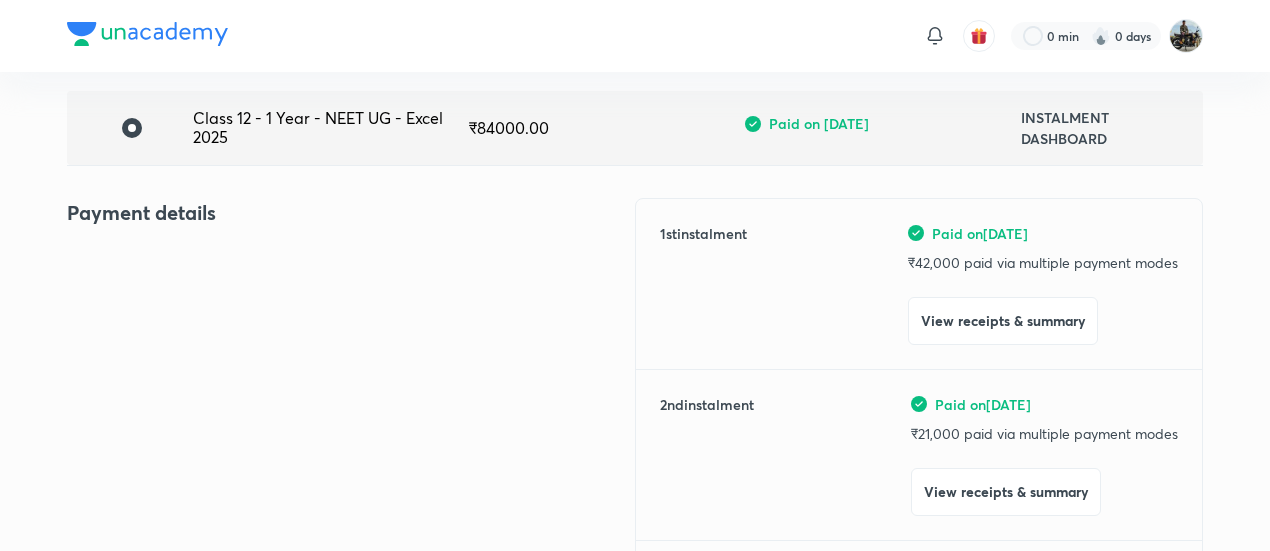 scroll, scrollTop: 0, scrollLeft: 0, axis: both 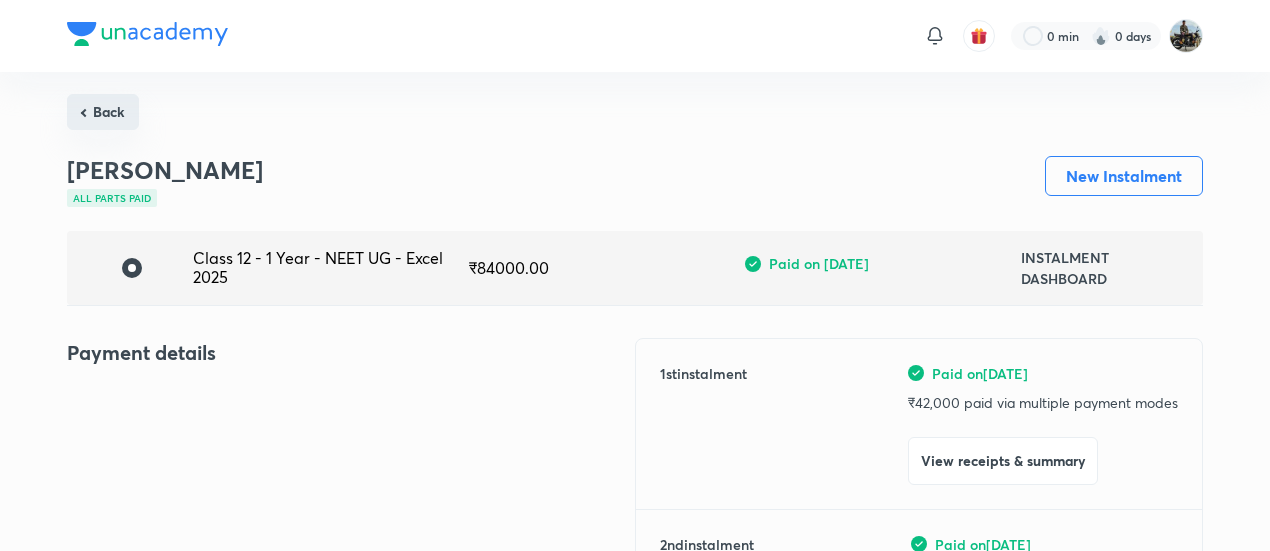 click on "Back" at bounding box center (103, 112) 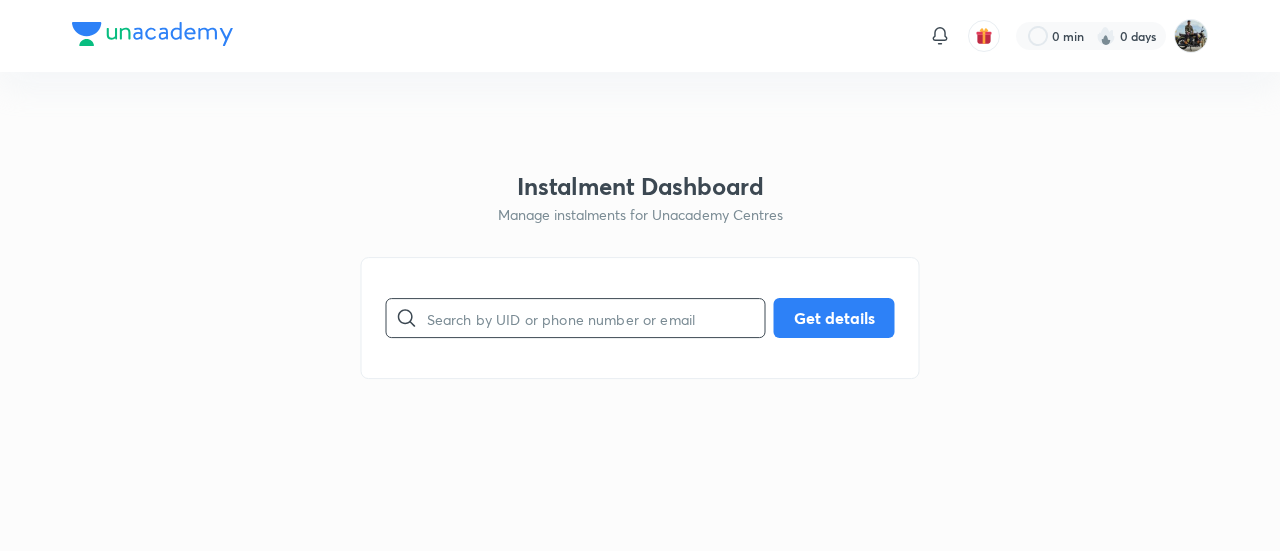 click at bounding box center [596, 318] 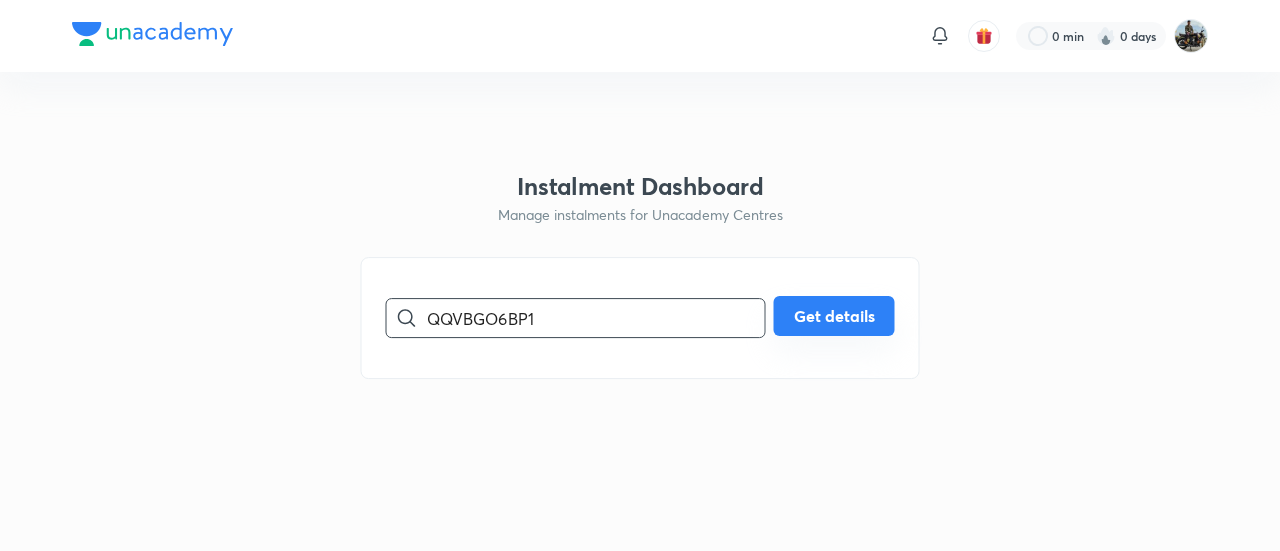 type on "QQVBGO6BP1" 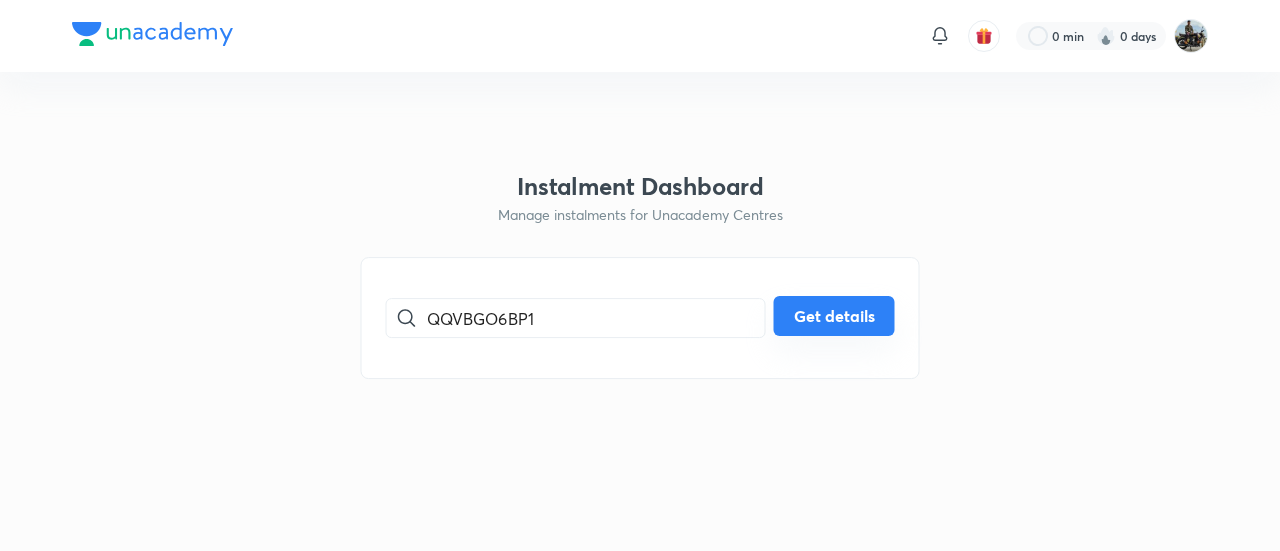 click on "Get details" at bounding box center [834, 316] 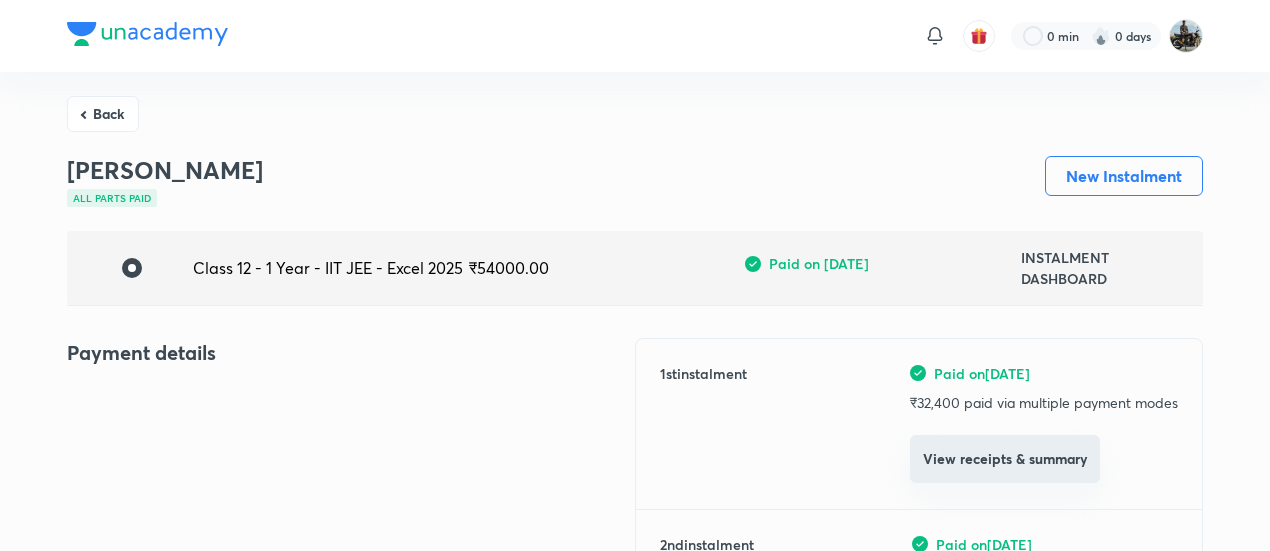 click on "View receipts & summary" at bounding box center [1005, 459] 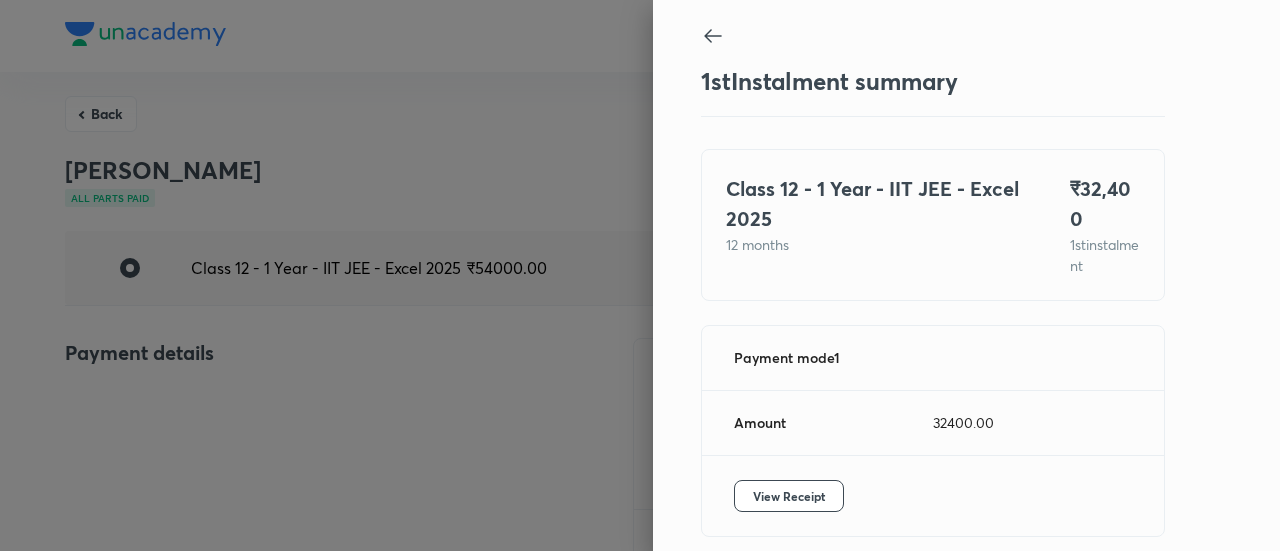 click at bounding box center (640, 275) 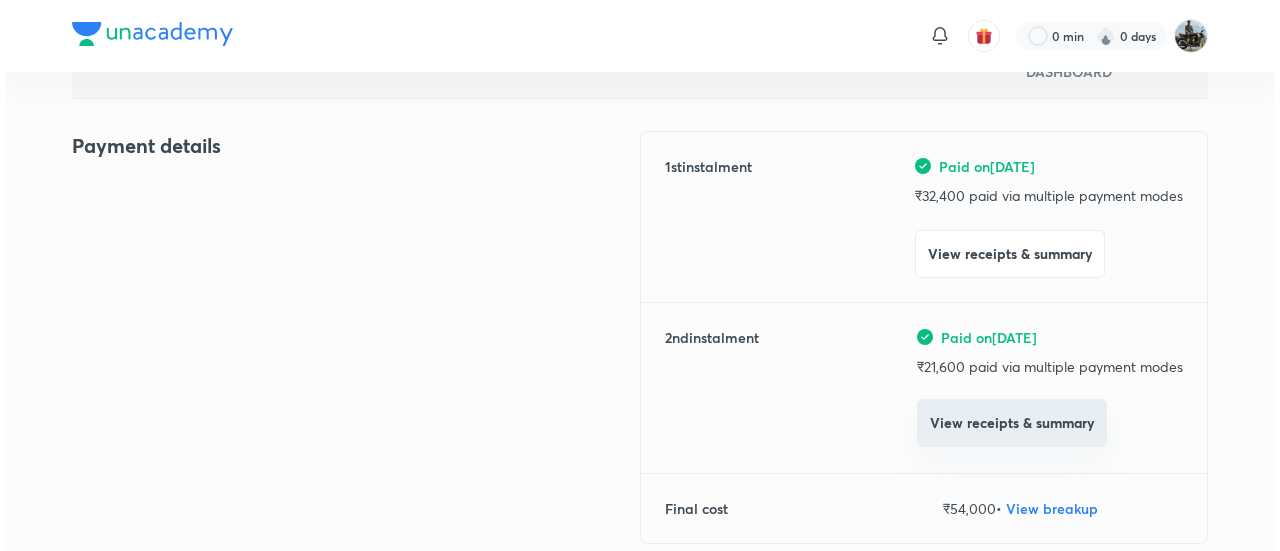 scroll, scrollTop: 208, scrollLeft: 0, axis: vertical 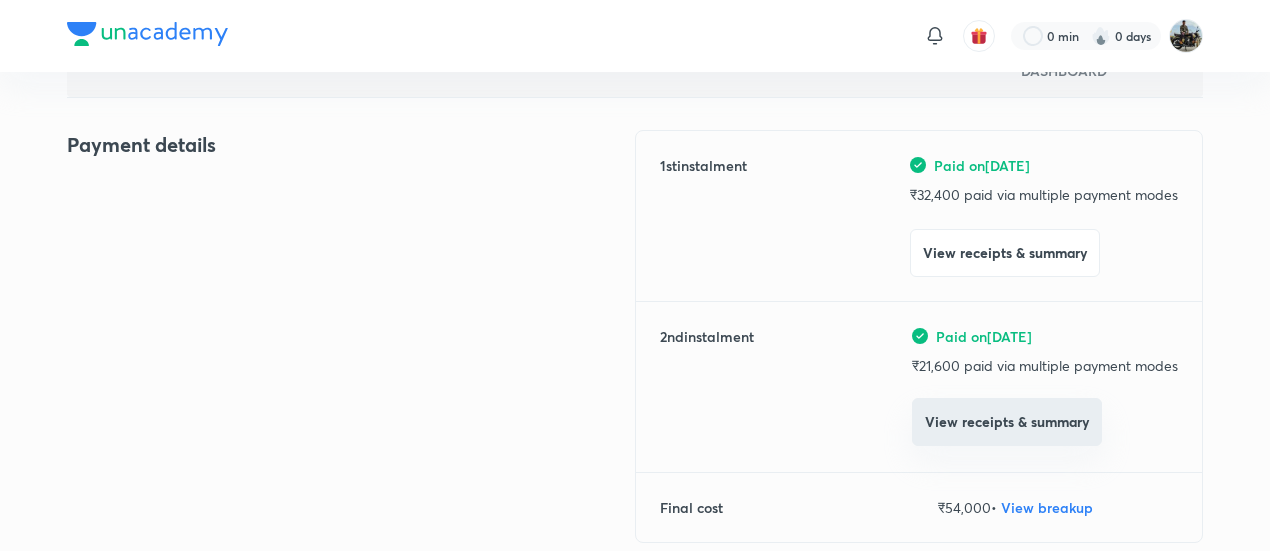 click on "View receipts & summary" at bounding box center [1007, 422] 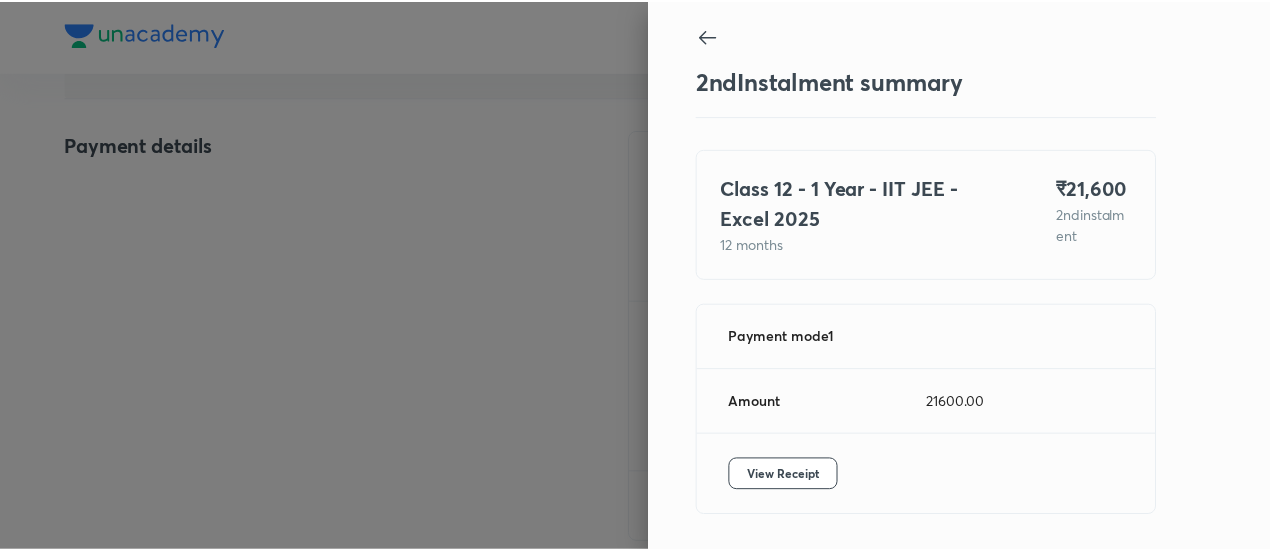 scroll, scrollTop: 67, scrollLeft: 0, axis: vertical 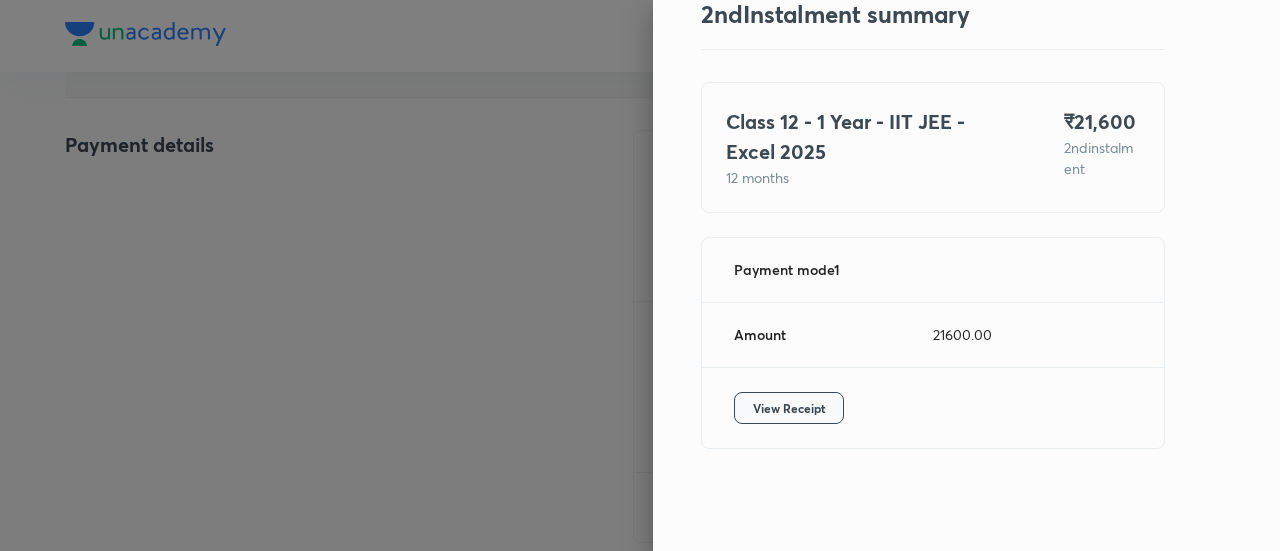click on "View Receipt" at bounding box center [789, 408] 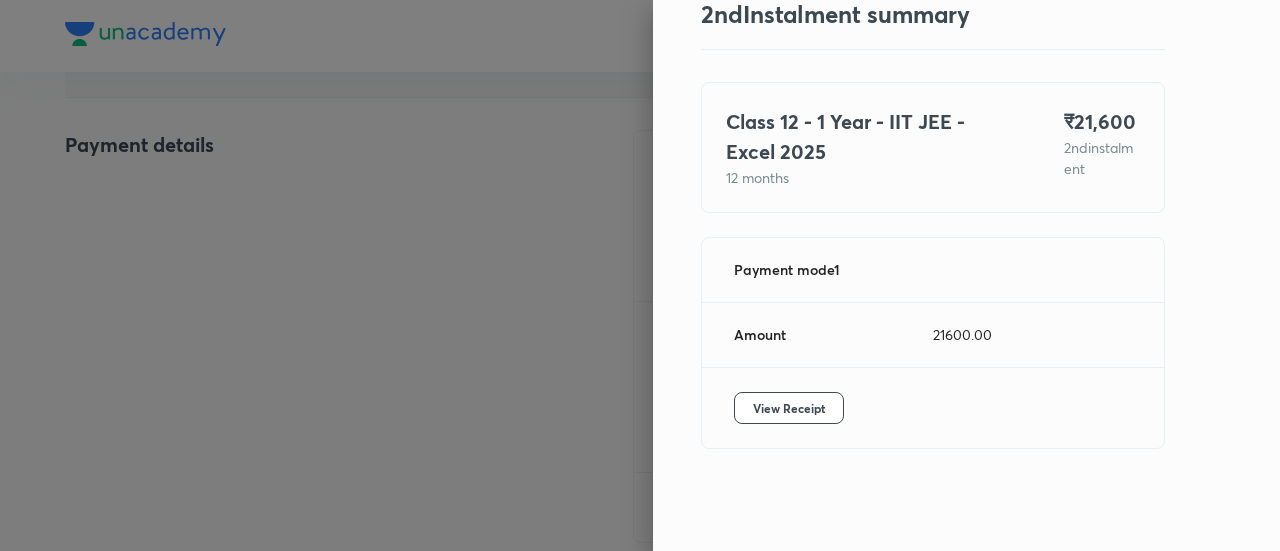 click at bounding box center [640, 275] 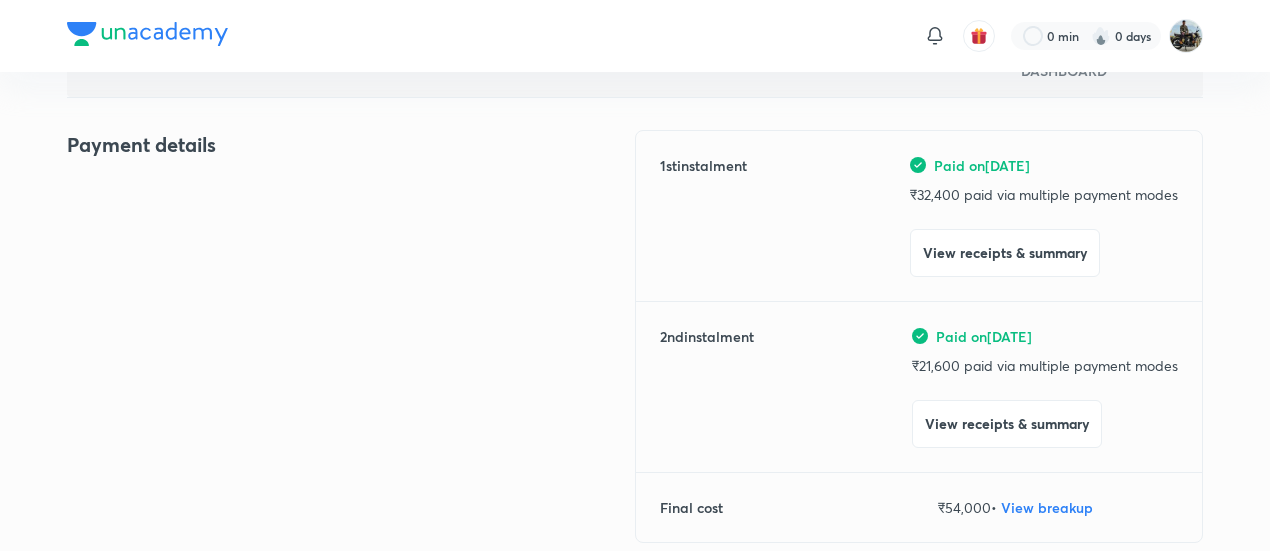 scroll, scrollTop: 0, scrollLeft: 0, axis: both 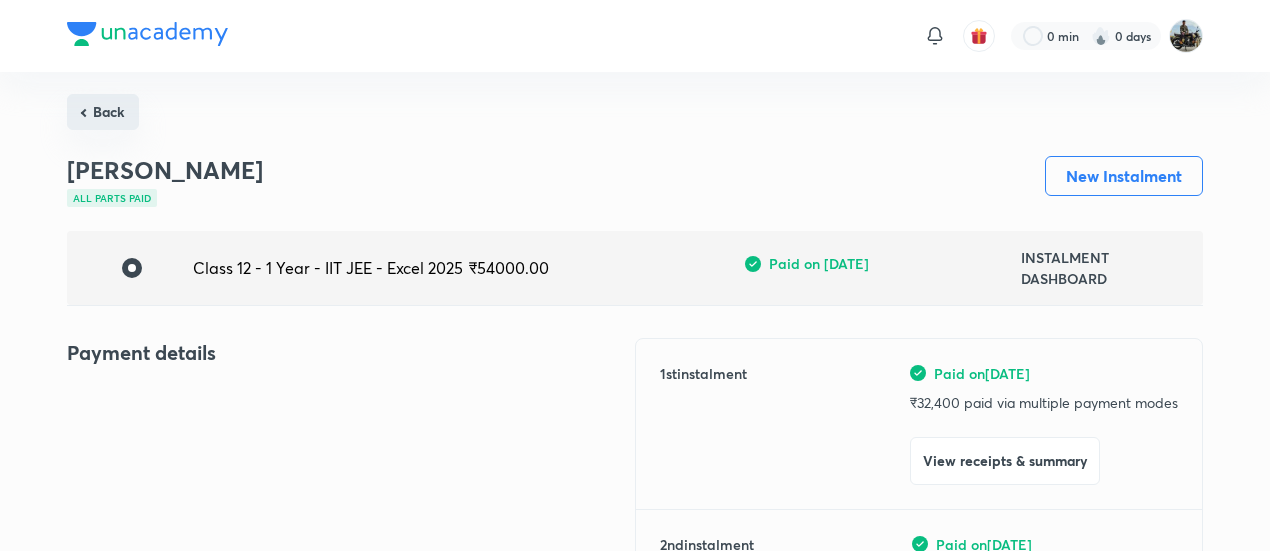 click on "Back" at bounding box center [103, 112] 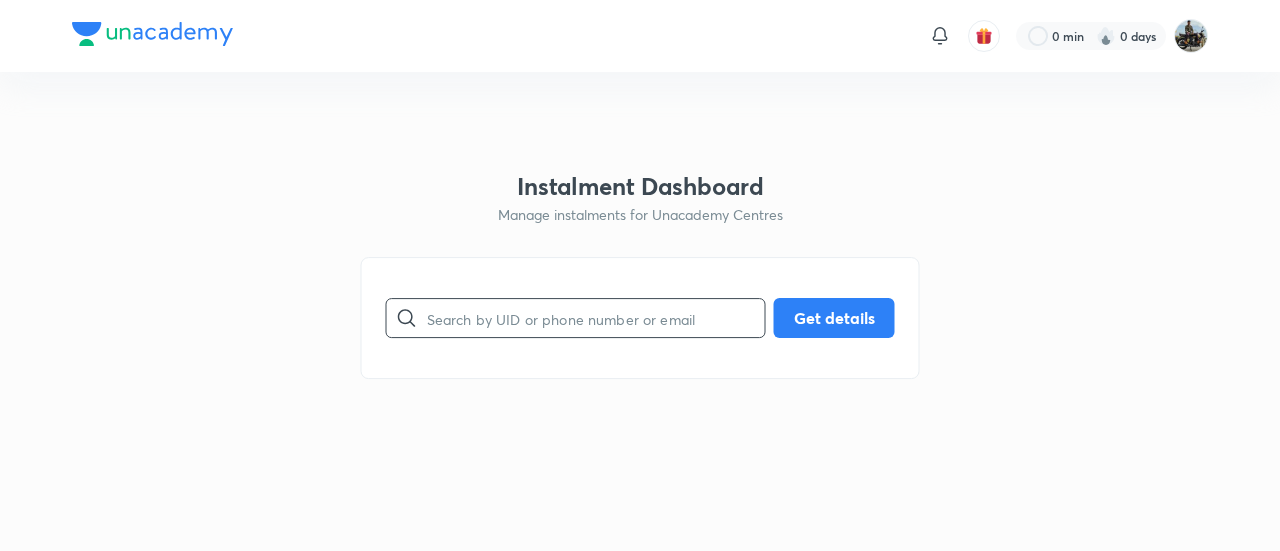 click at bounding box center (596, 318) 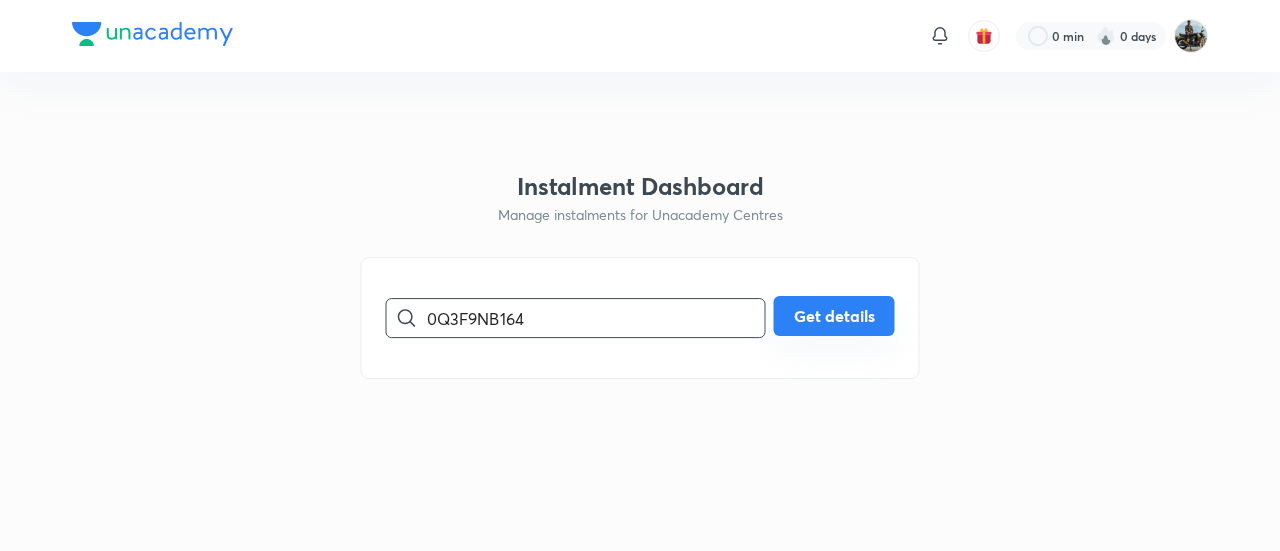 type on "0Q3F9NB164" 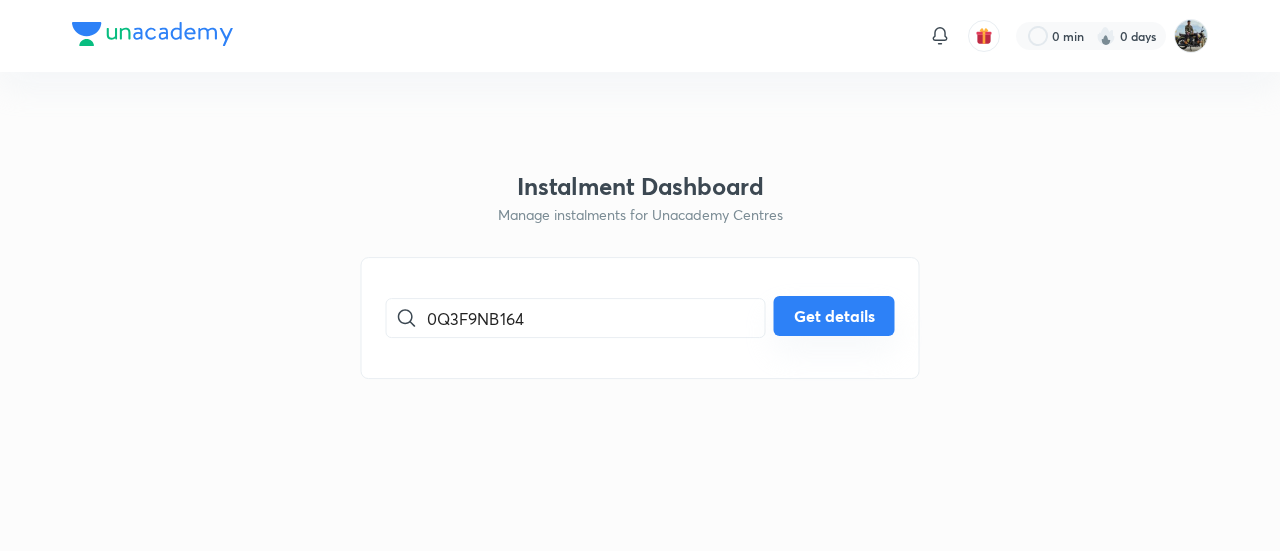 click on "Get details" at bounding box center [834, 316] 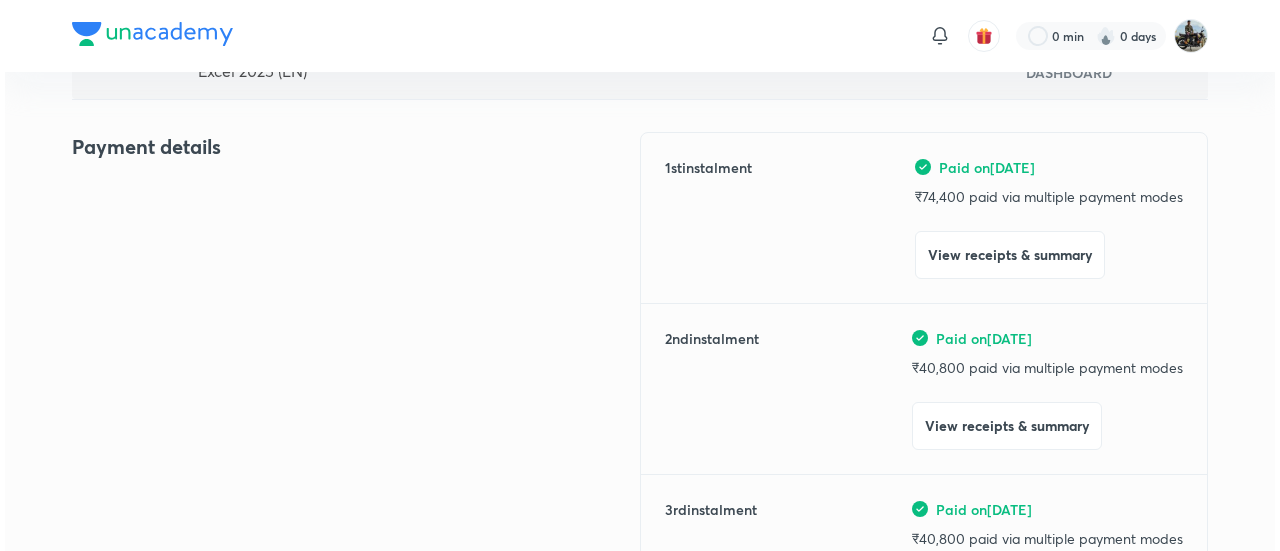scroll, scrollTop: 208, scrollLeft: 0, axis: vertical 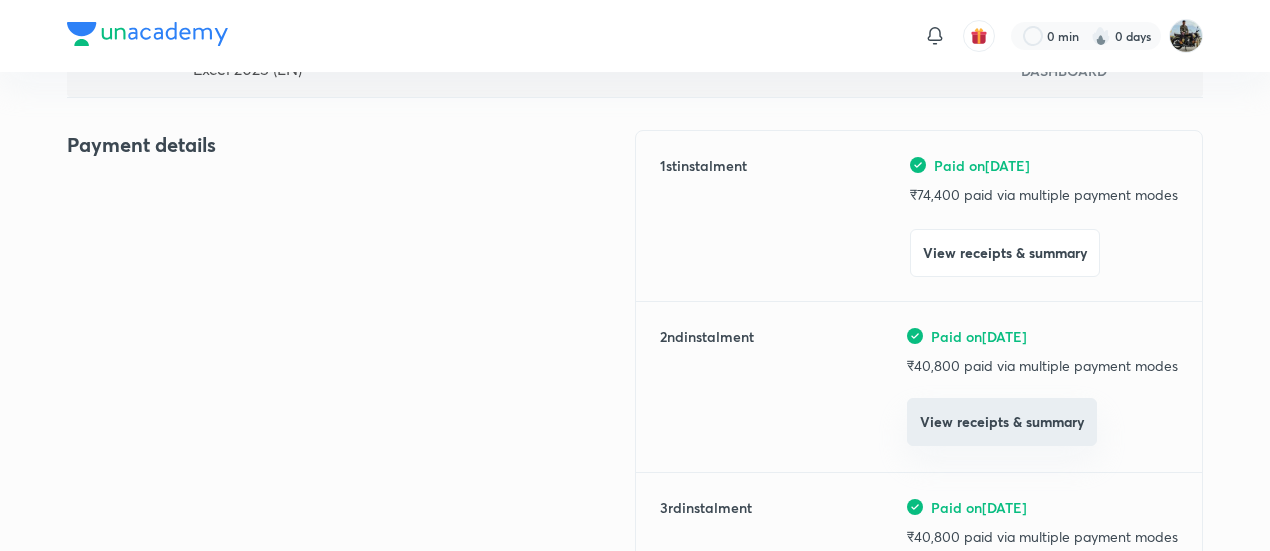 click on "View receipts & summary" at bounding box center (1002, 422) 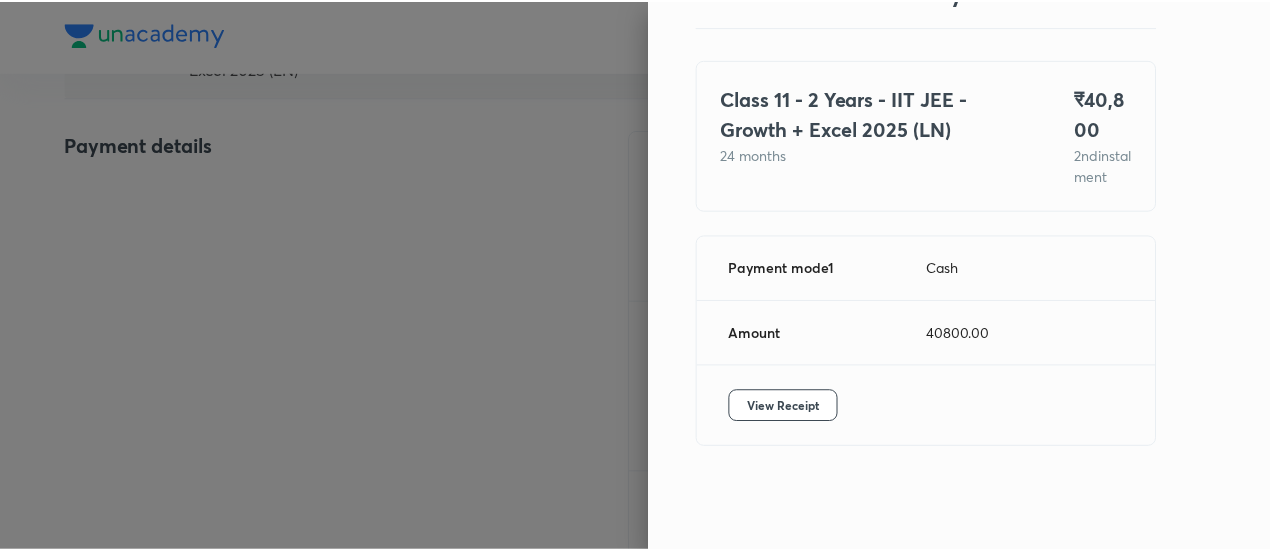 scroll, scrollTop: 108, scrollLeft: 0, axis: vertical 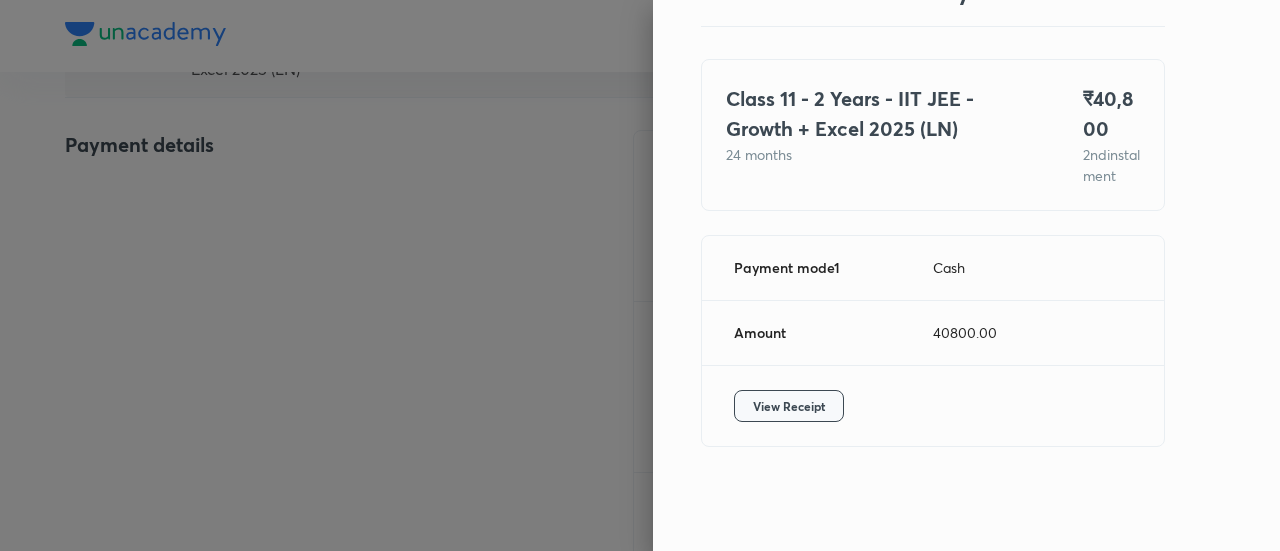 click on "View Receipt" at bounding box center [789, 406] 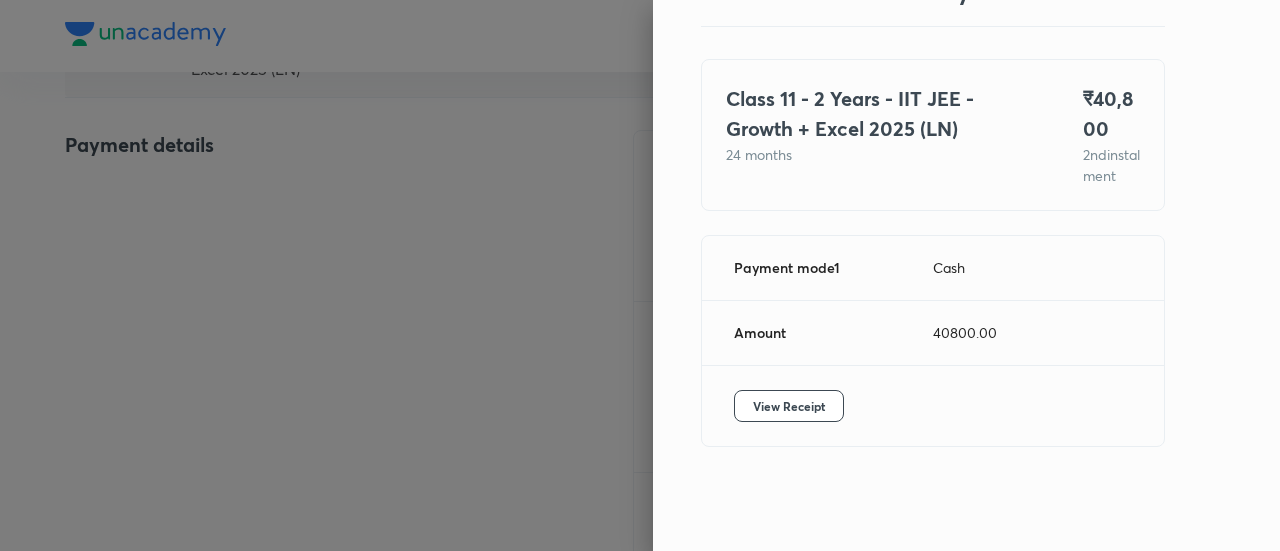 click at bounding box center [640, 275] 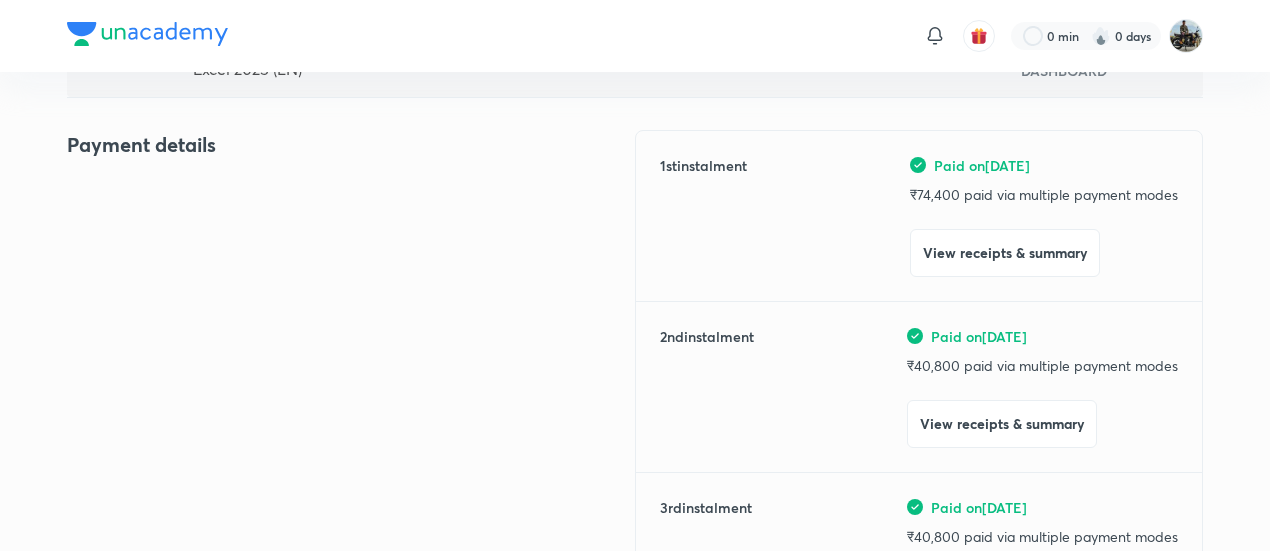 scroll, scrollTop: 0, scrollLeft: 0, axis: both 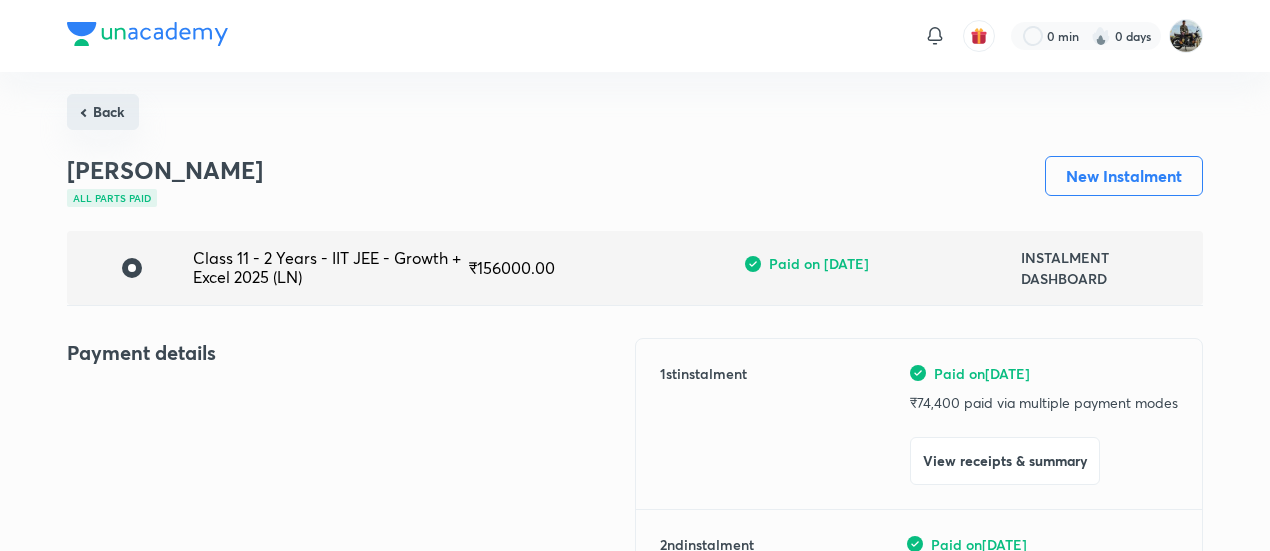 click on "Back Kavish gupta All parts paid New Instalment   Class 11 - 2 Years - IIT JEE - Growth + Excel 2025 (LN)  ₹ 156000.00 Paid on   Jun 28, 2025   INSTALMENT DASHBOARD Payment details 1 st  instalment Paid on  Dec 6, 2024 ₹ 74,400   paid via multiple payment modes View receipts & summary 2 nd  instalment Paid on  Mar 29, 2025 ₹ 40,800   paid via multiple payment modes View receipts & summary 3 rd  instalment Paid on  Jun 28, 2025 ₹ 40,800   paid via multiple payment modes View receipts & summary Final cost ₹ 156,000  •   View breakup Student details Name Kavish gupta UID 0Q3F9NB164 Email sush.capital@gmail.com Contact number 8860916091 Plan details Plan  Class 11 - 2 Years - IIT JEE - Growth + Excel 2025 (LN) Centre Delhi Duration 24 months Goal IIT JEE" at bounding box center (635, 918) 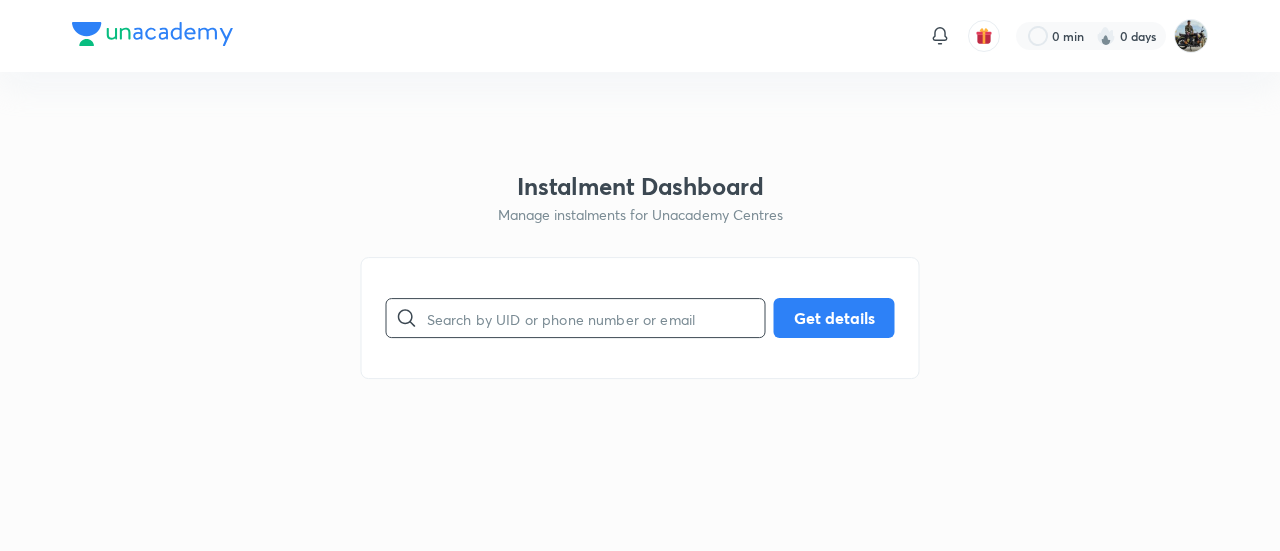 click at bounding box center [596, 318] 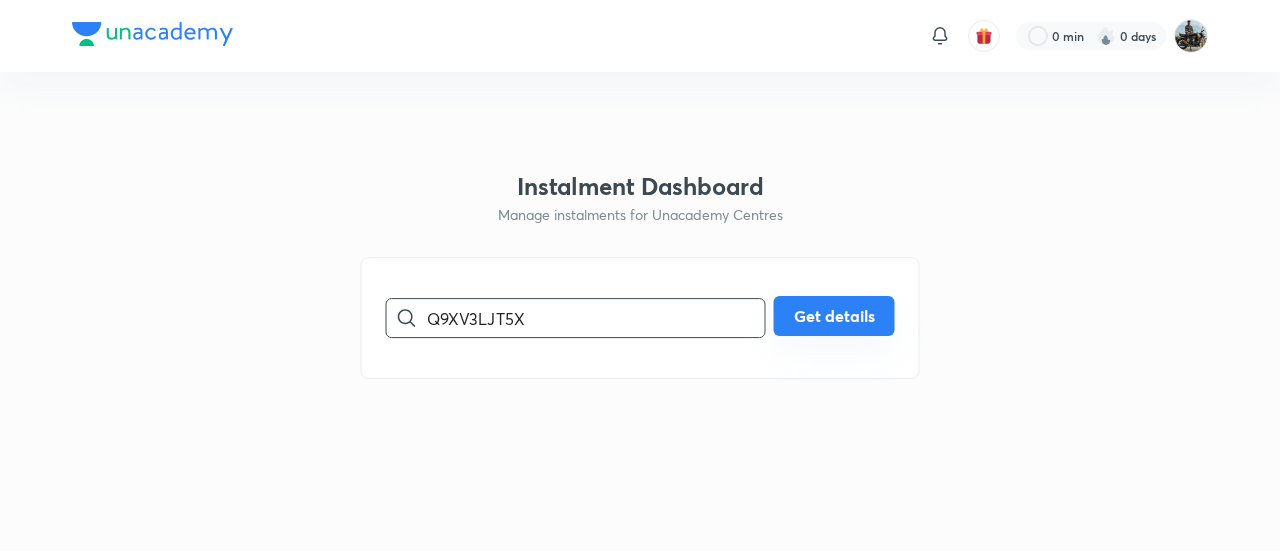 type on "Q9XV3LJT5X" 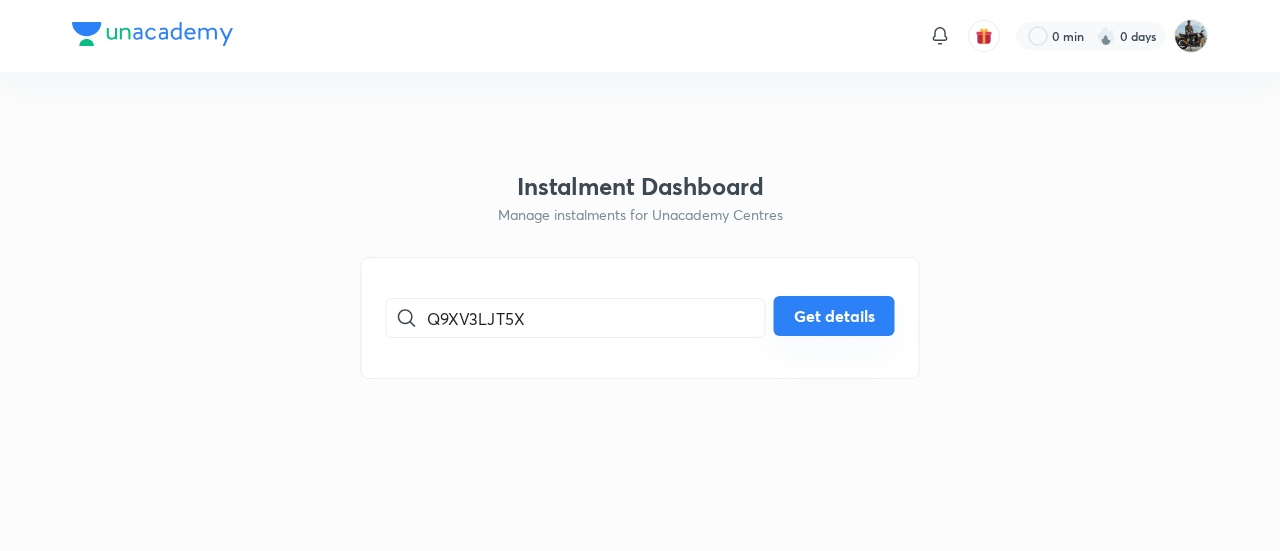 click on "Get details" at bounding box center [834, 316] 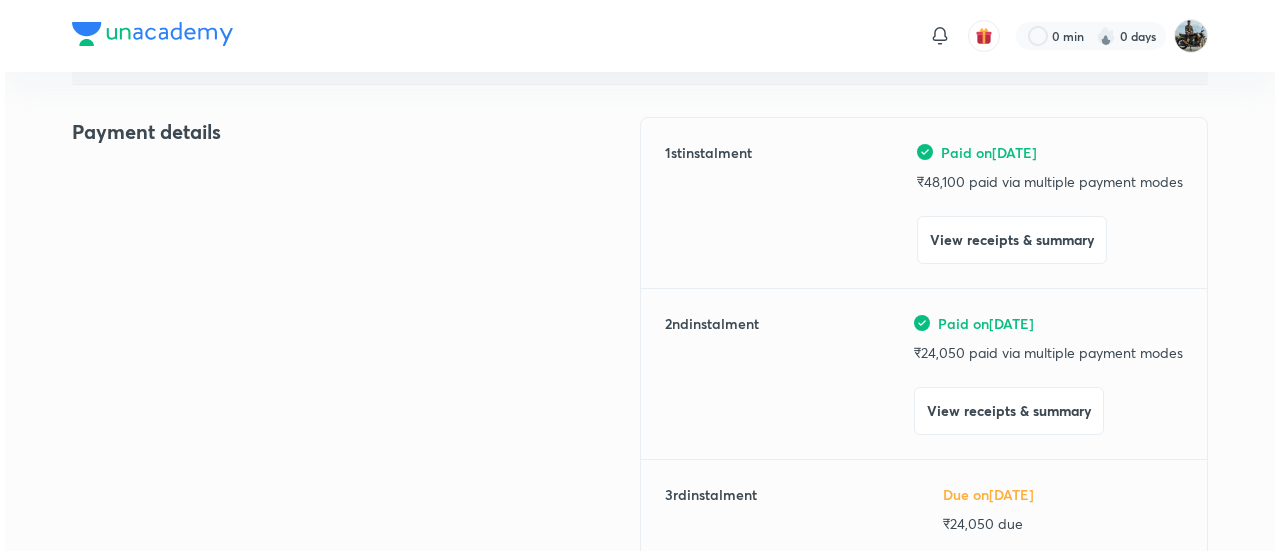 scroll, scrollTop: 222, scrollLeft: 0, axis: vertical 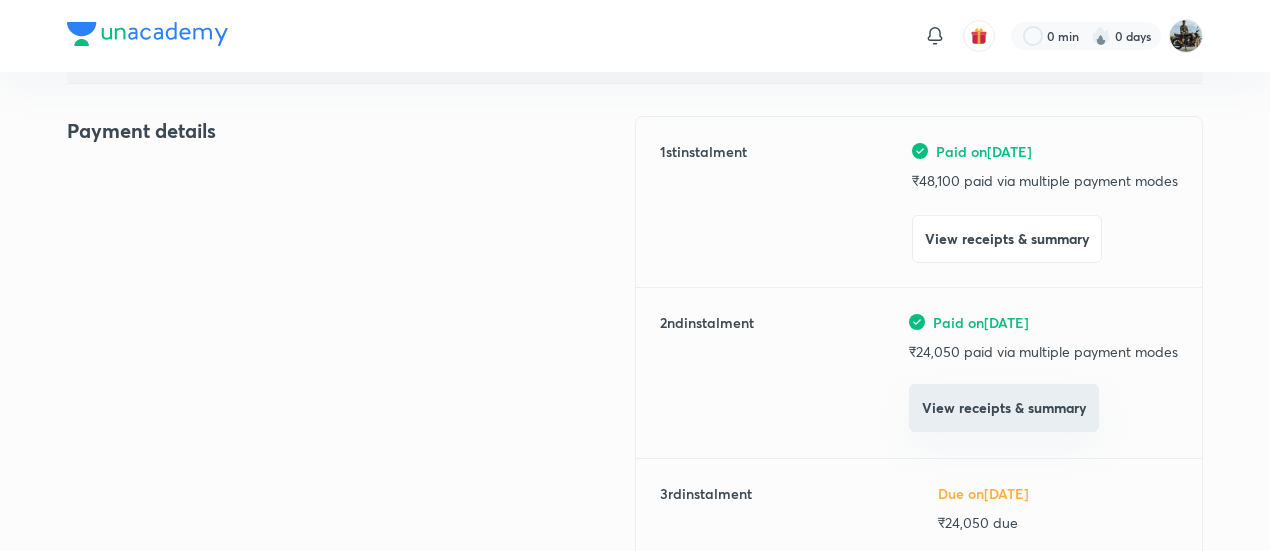 click on "View receipts & summary" at bounding box center [1004, 408] 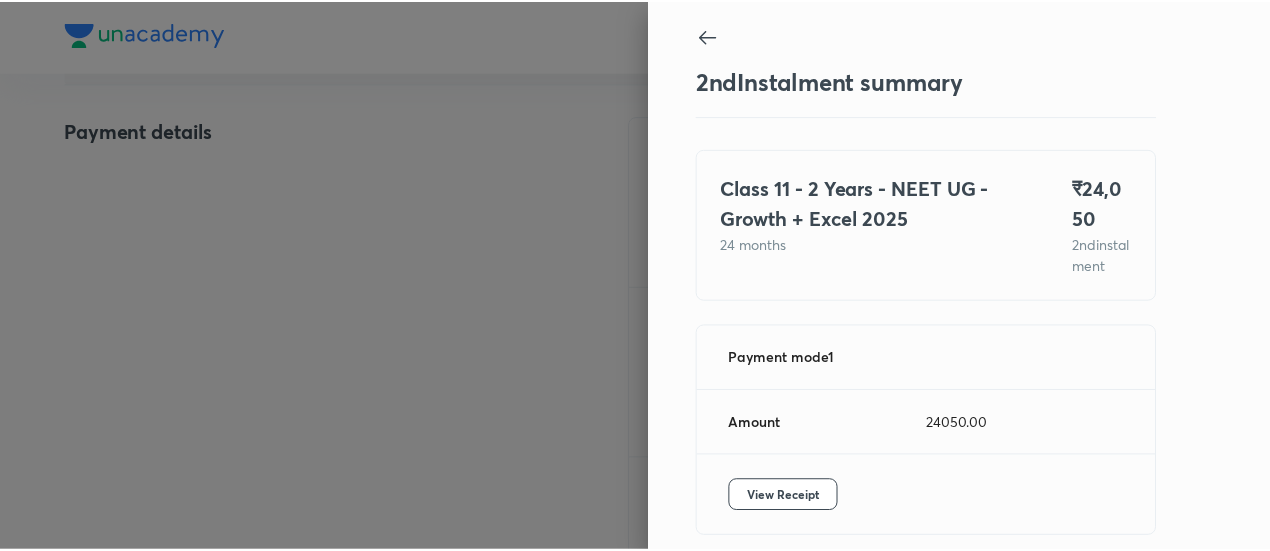 scroll, scrollTop: 109, scrollLeft: 0, axis: vertical 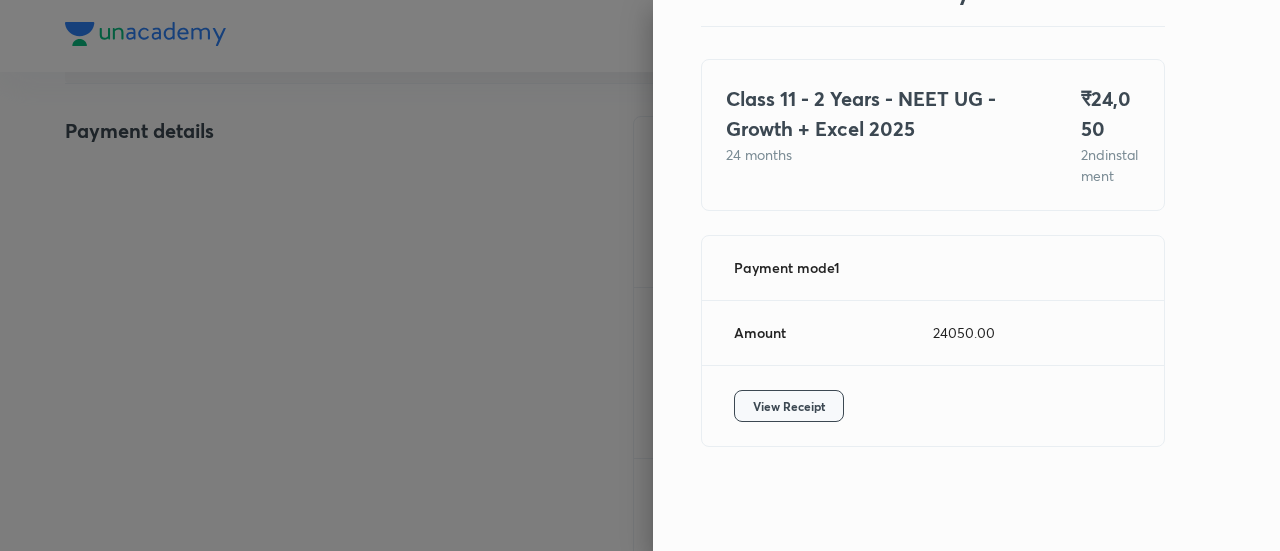 click on "View Receipt" at bounding box center [789, 406] 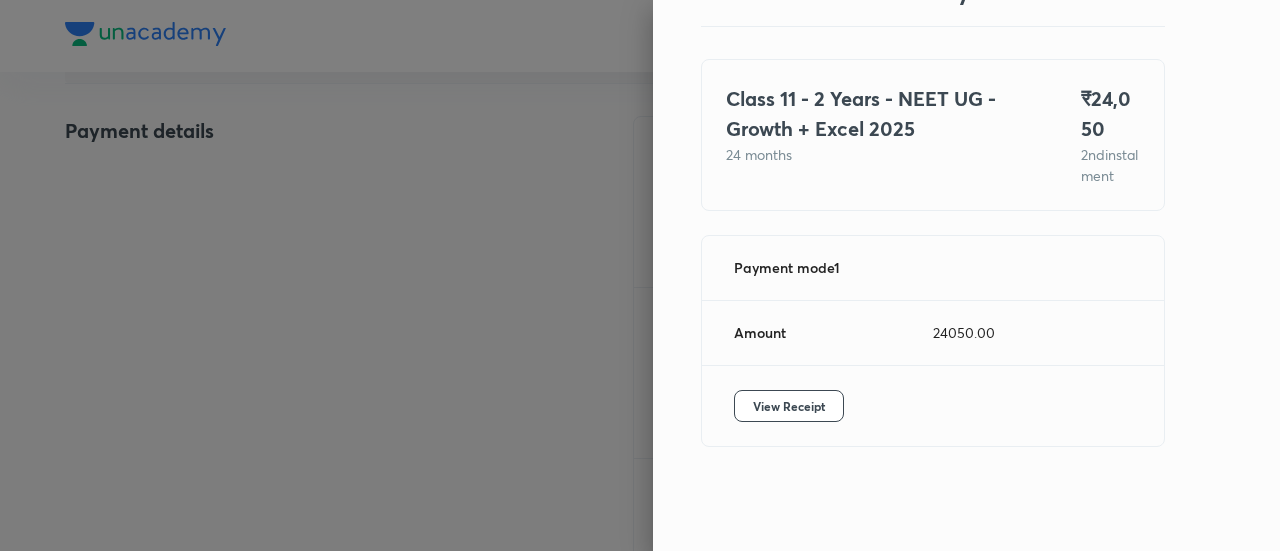 click at bounding box center (640, 275) 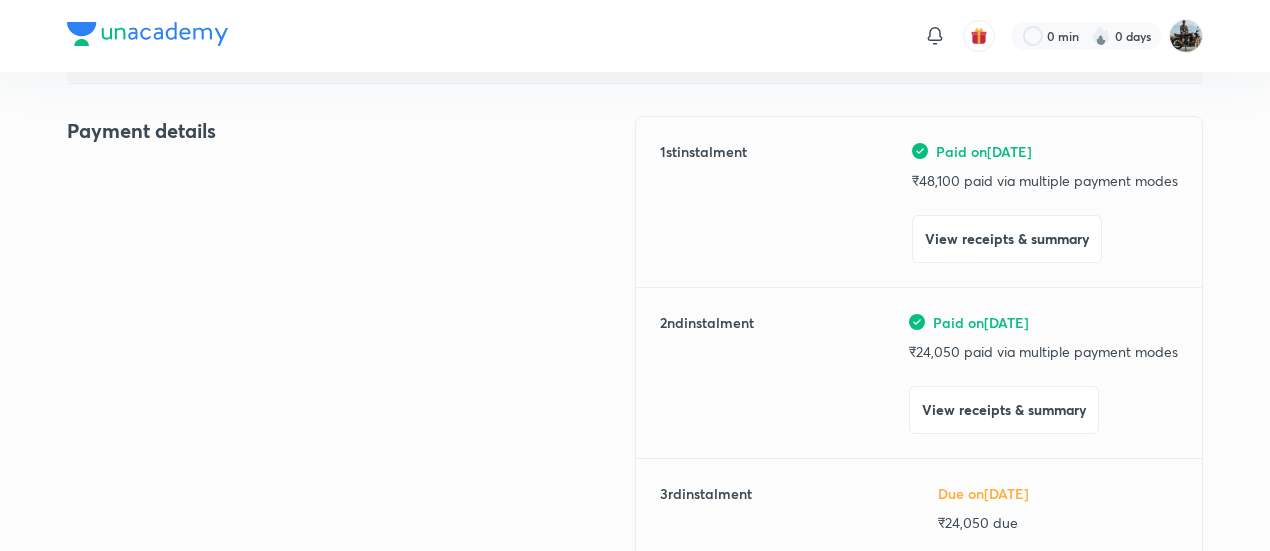 scroll, scrollTop: 0, scrollLeft: 0, axis: both 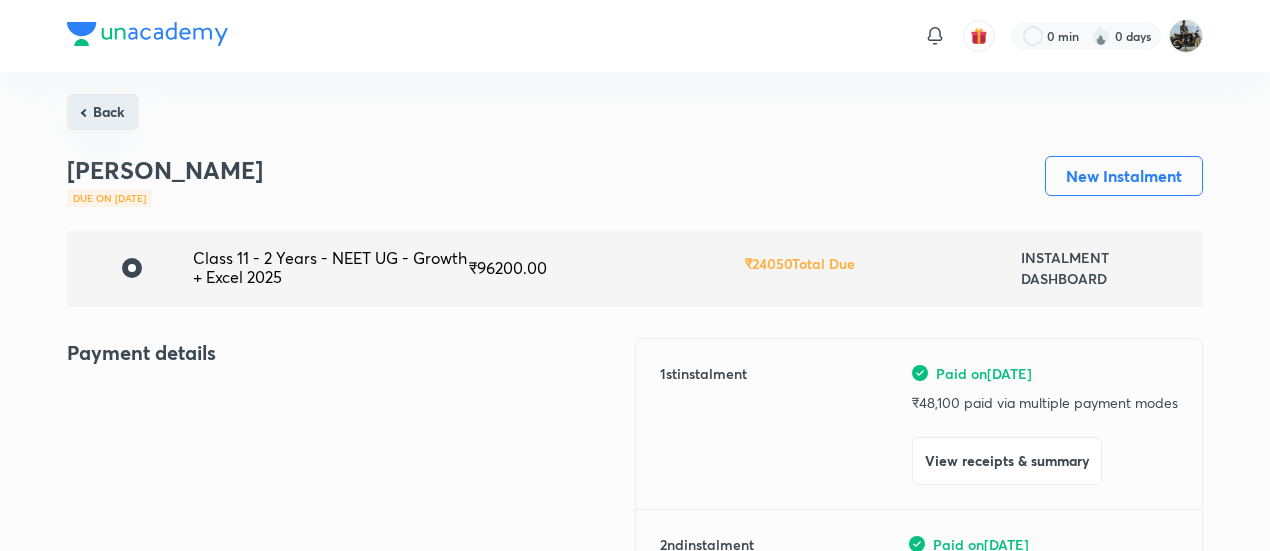 drag, startPoint x: 88, startPoint y: 93, endPoint x: 96, endPoint y: 111, distance: 19.697716 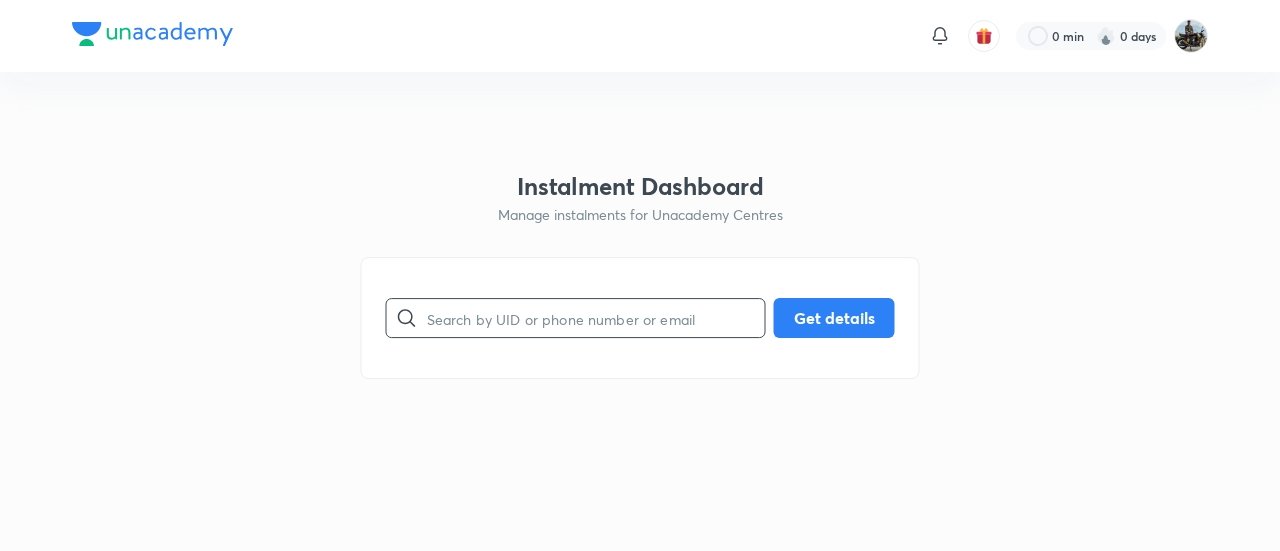 click at bounding box center (596, 318) 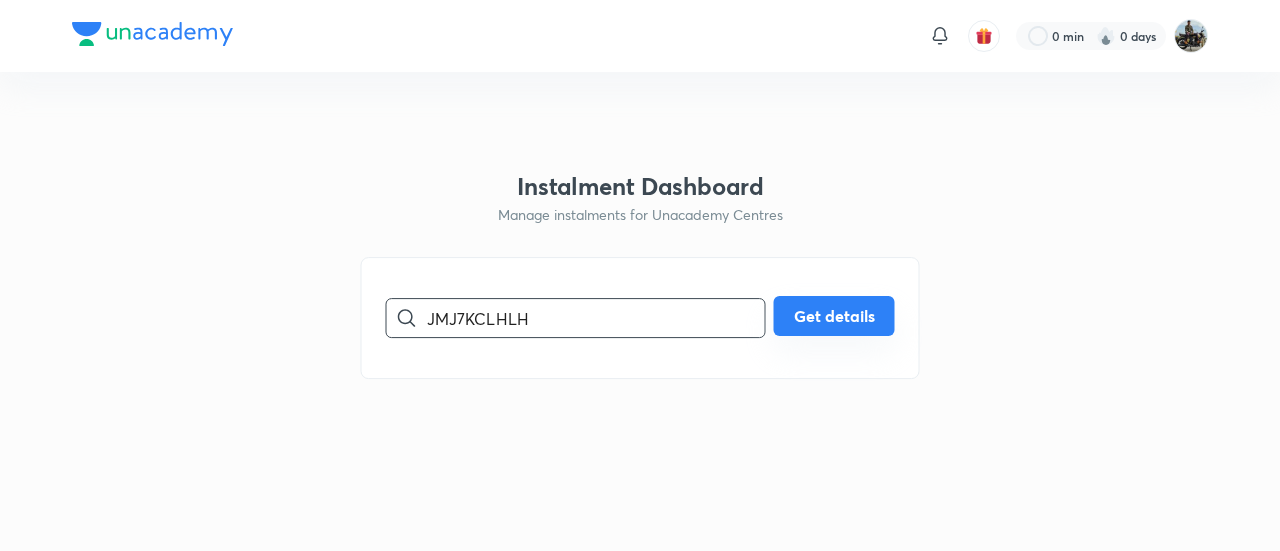 type on "JMJ7KCLHLH" 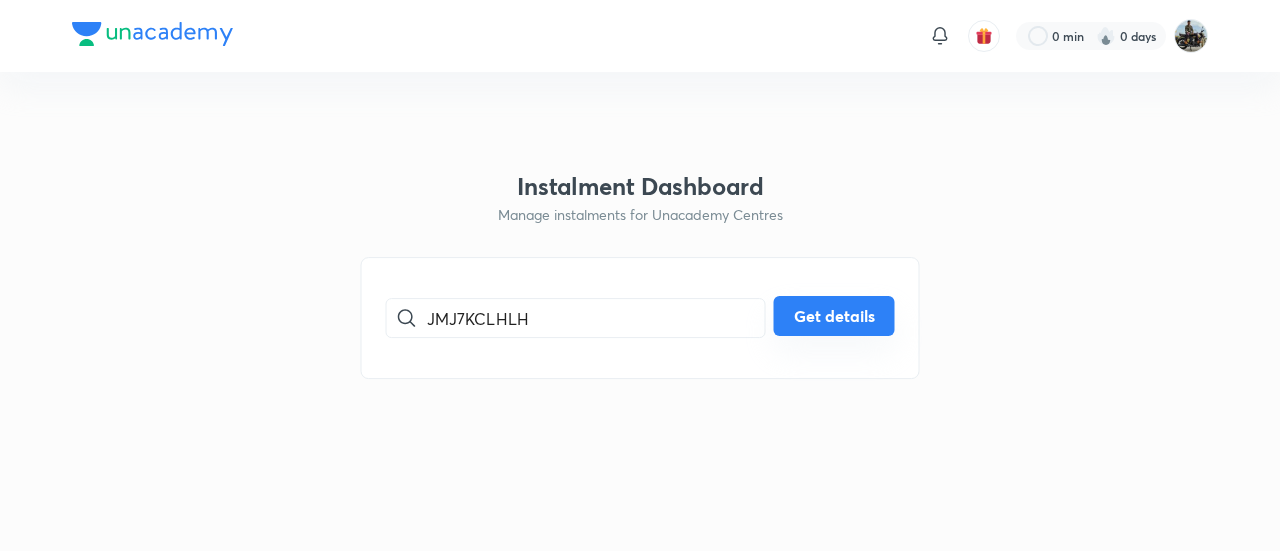 click on "Get details" at bounding box center [834, 316] 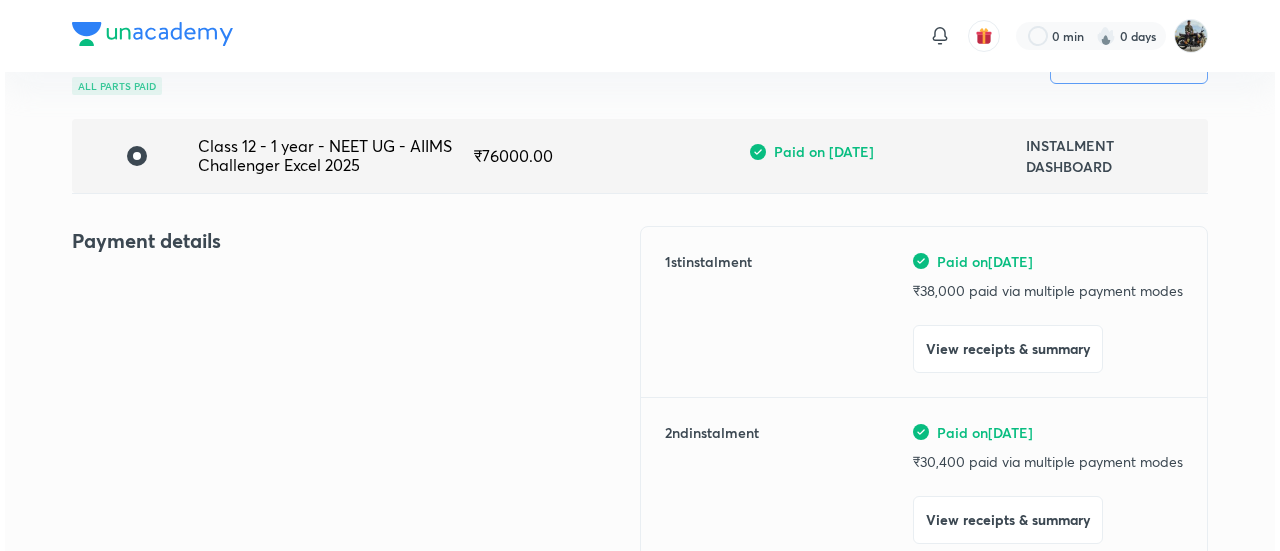 scroll, scrollTop: 115, scrollLeft: 0, axis: vertical 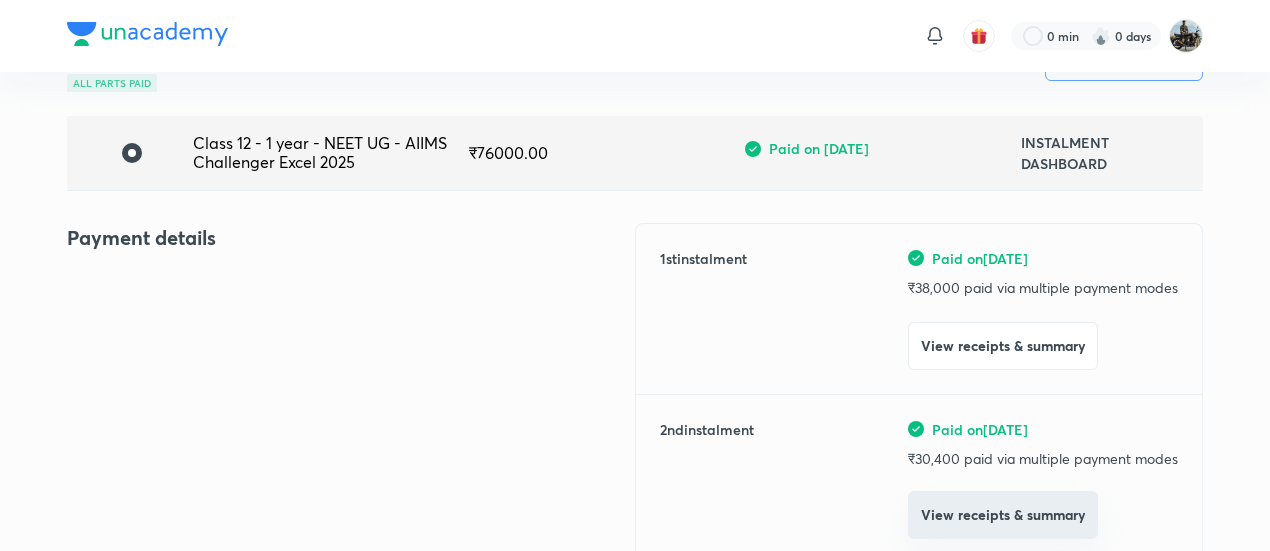 click on "View receipts & summary" at bounding box center (1003, 515) 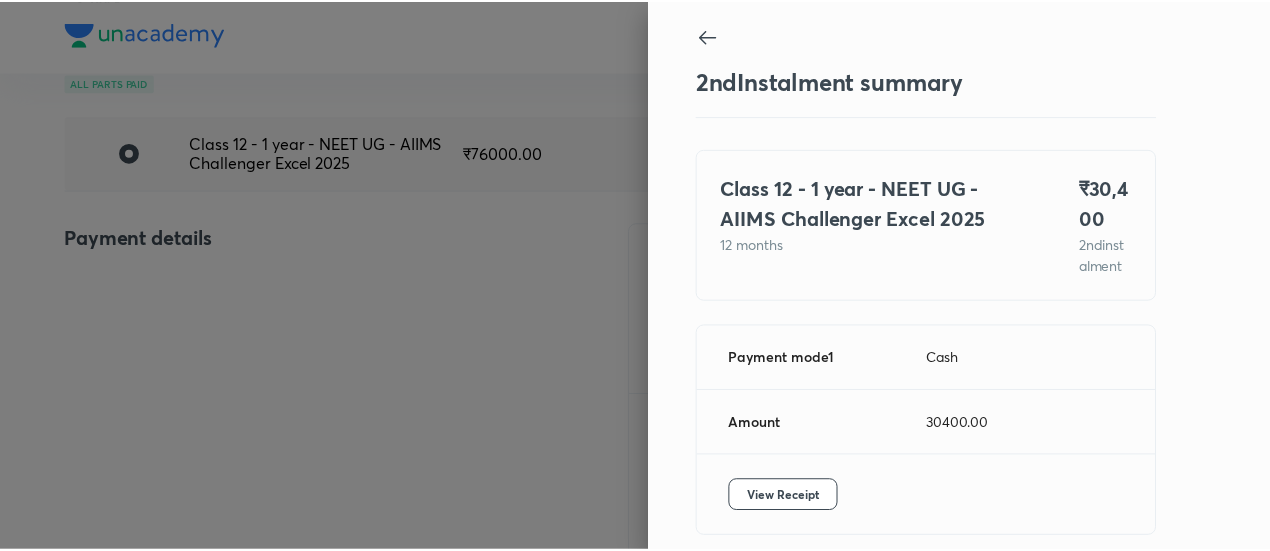 scroll, scrollTop: 109, scrollLeft: 0, axis: vertical 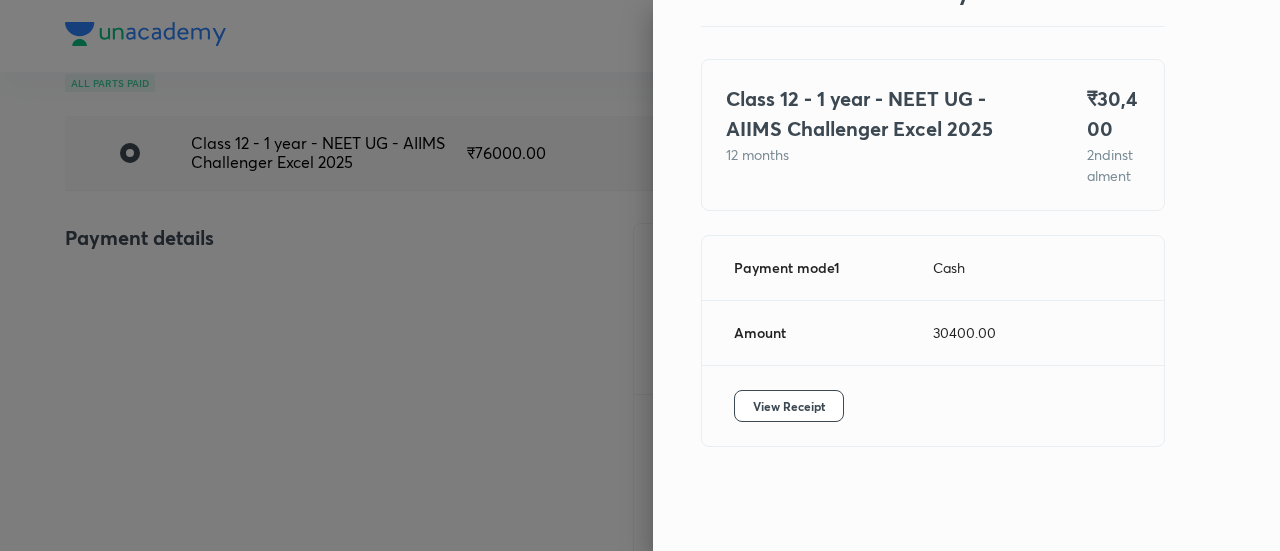 click on "View Receipt" at bounding box center (933, 406) 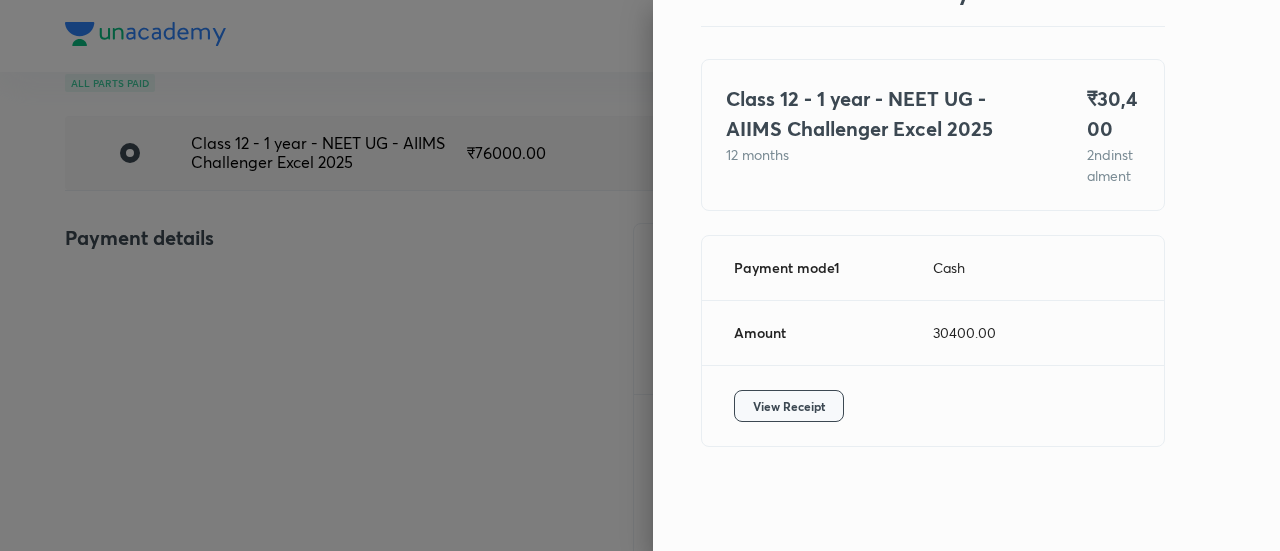 click on "View Receipt" at bounding box center [789, 406] 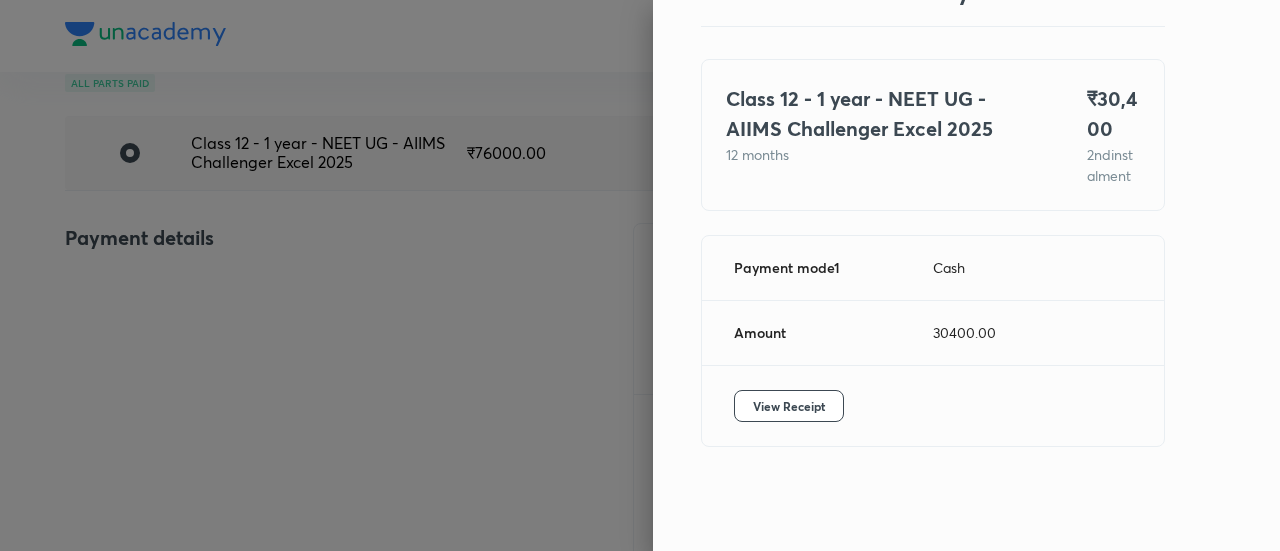 click at bounding box center (640, 275) 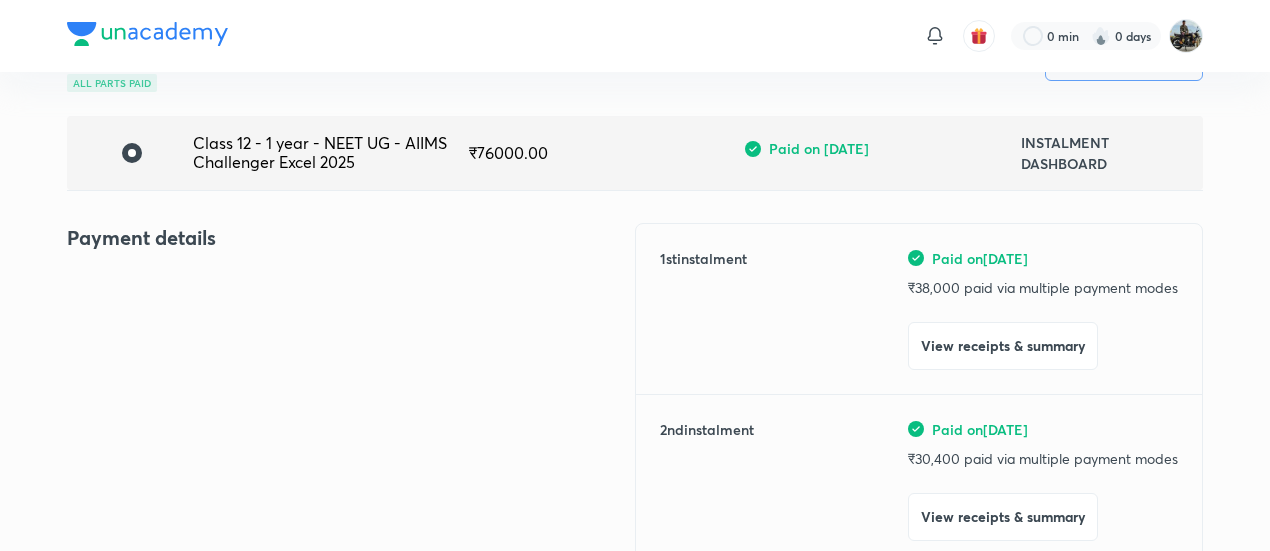 scroll, scrollTop: 0, scrollLeft: 0, axis: both 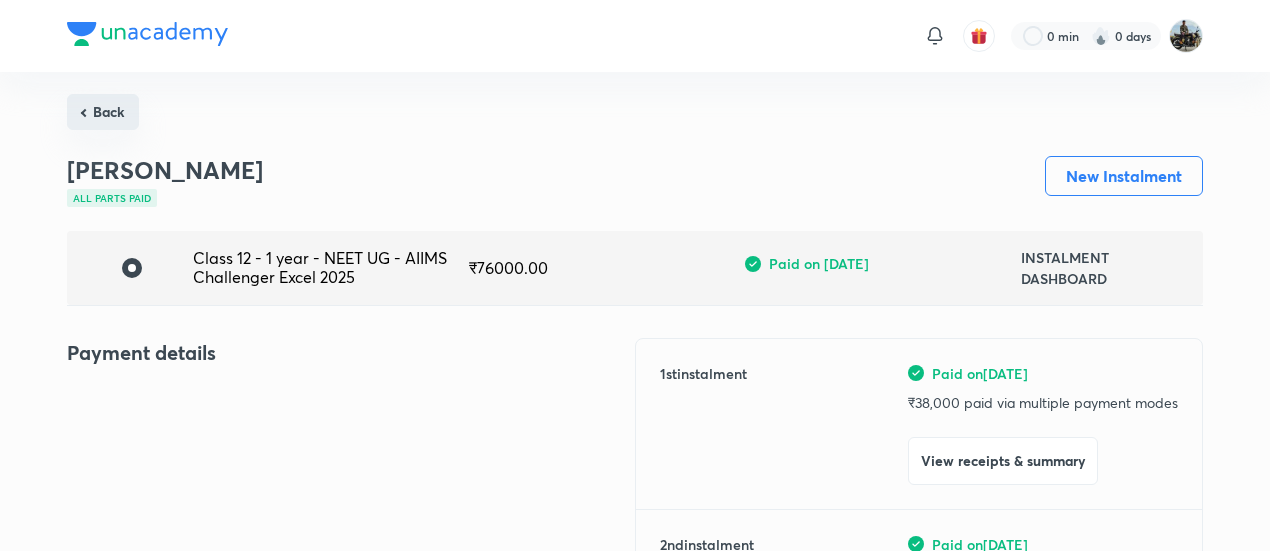 click on "Back" at bounding box center (103, 112) 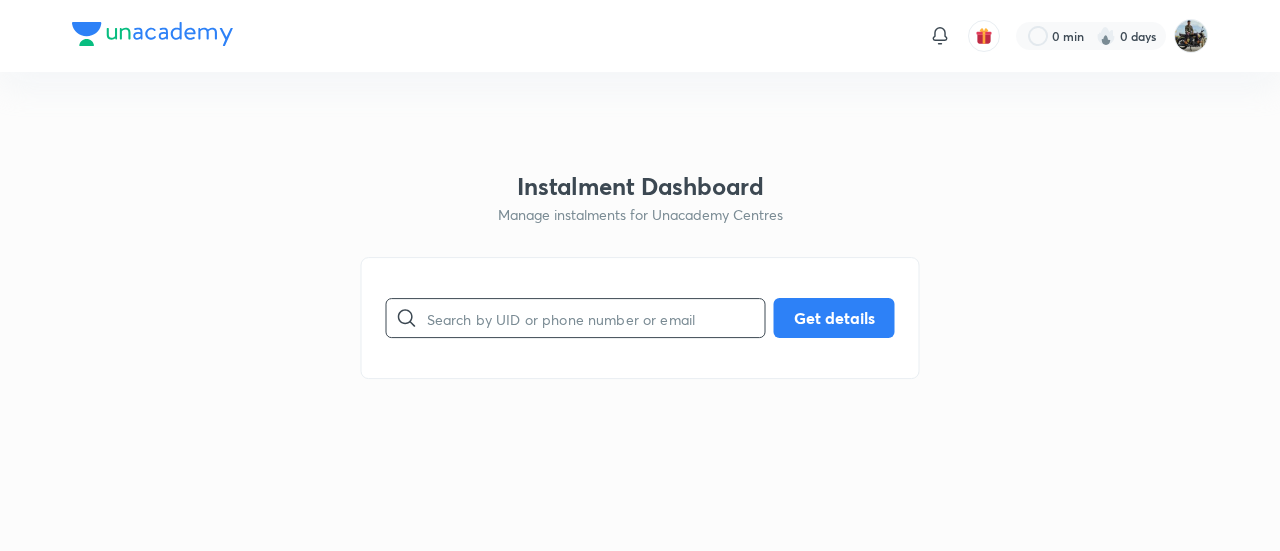 click at bounding box center (596, 318) 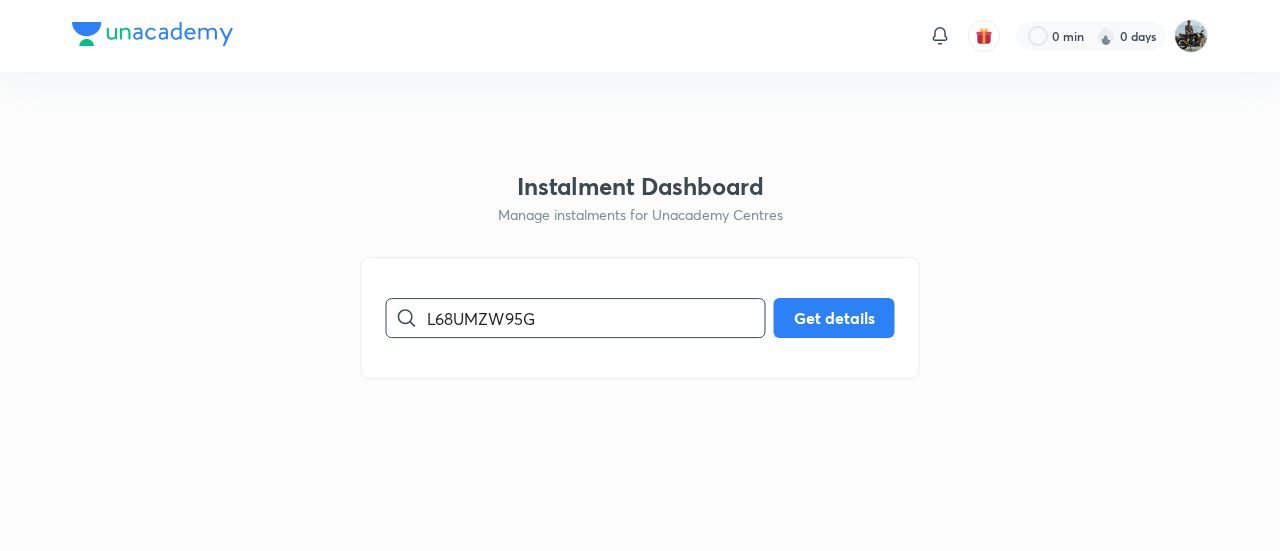 type on "L68UMZW95G" 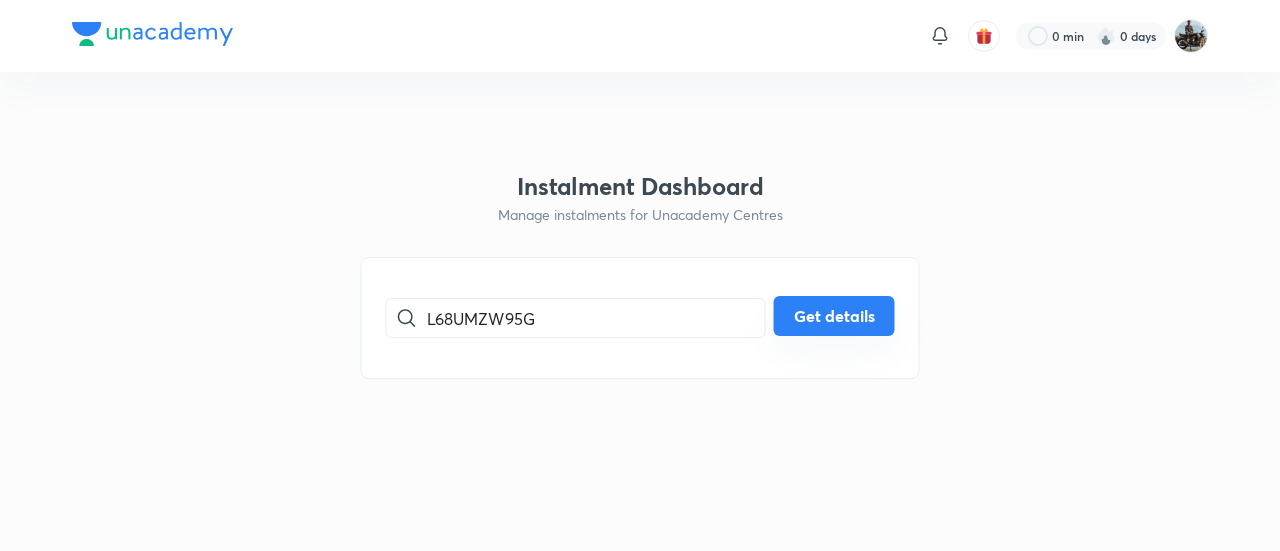 click on "Get details" at bounding box center [834, 316] 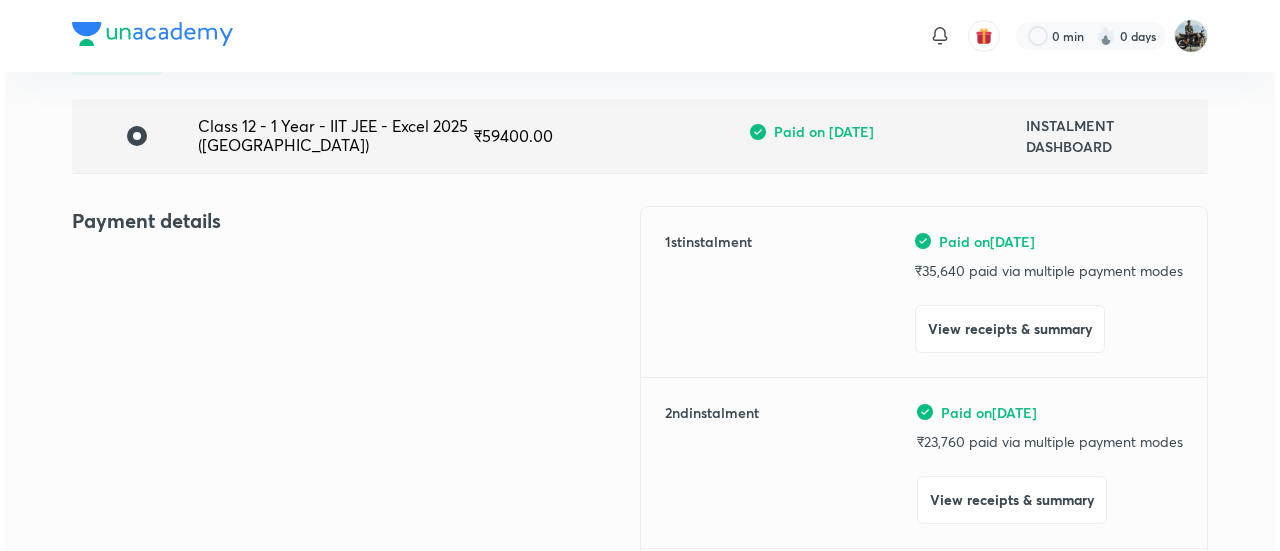 scroll, scrollTop: 139, scrollLeft: 0, axis: vertical 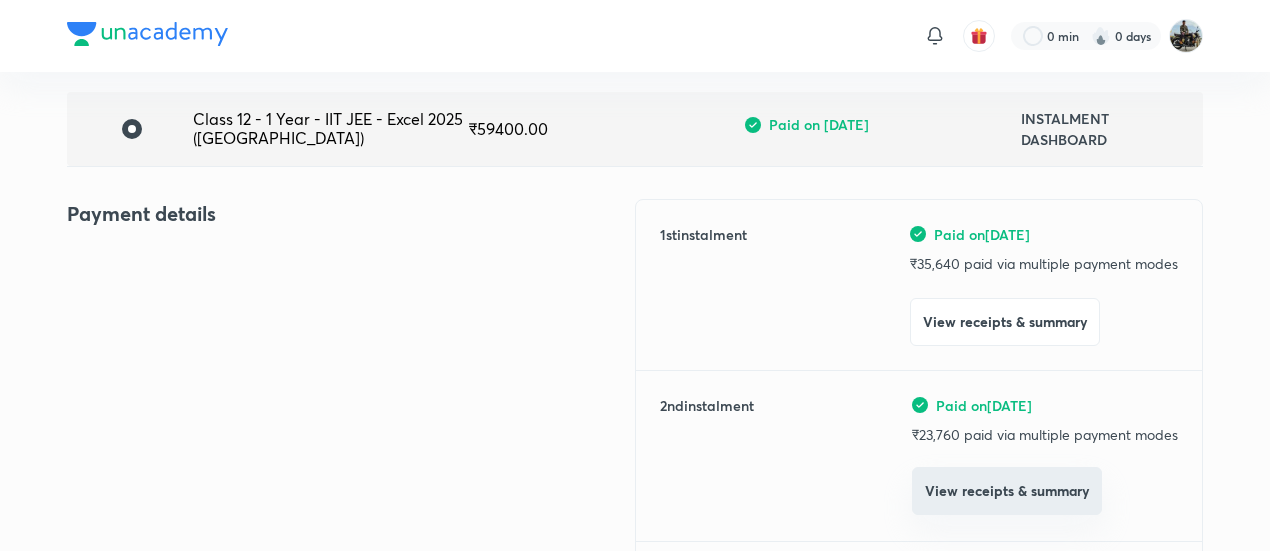 click on "View receipts & summary" at bounding box center [1007, 491] 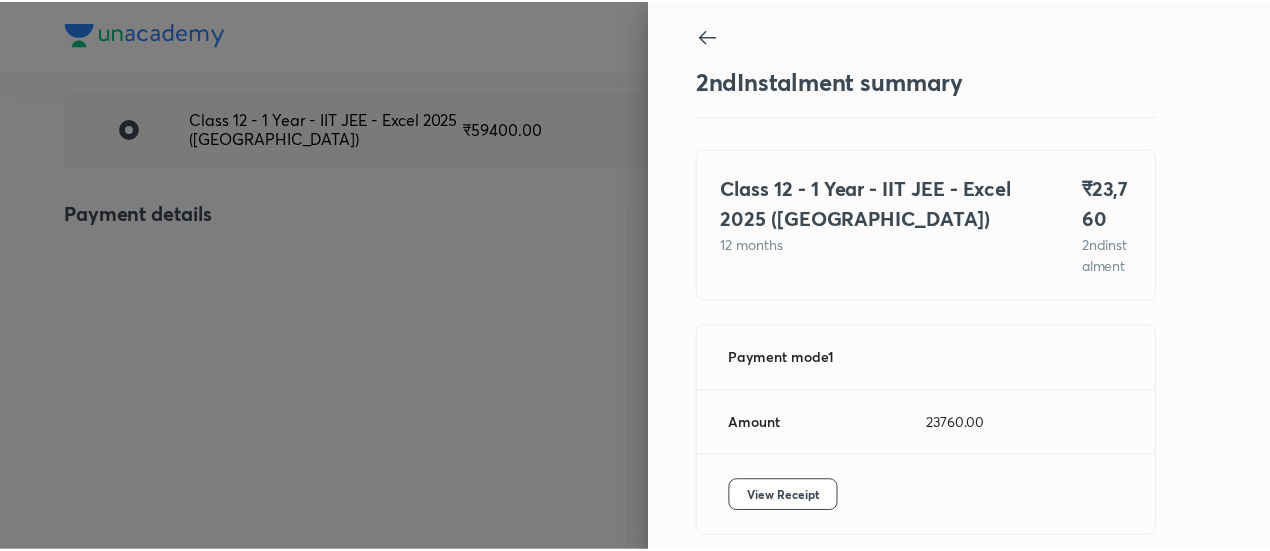 scroll, scrollTop: 67, scrollLeft: 0, axis: vertical 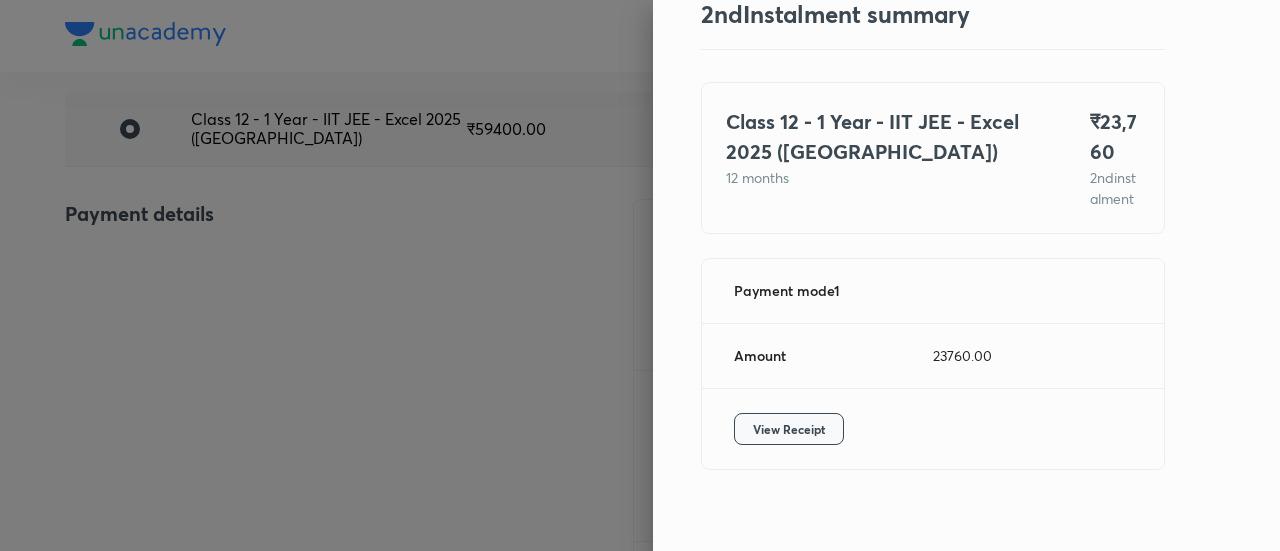 click on "View Receipt" at bounding box center (789, 429) 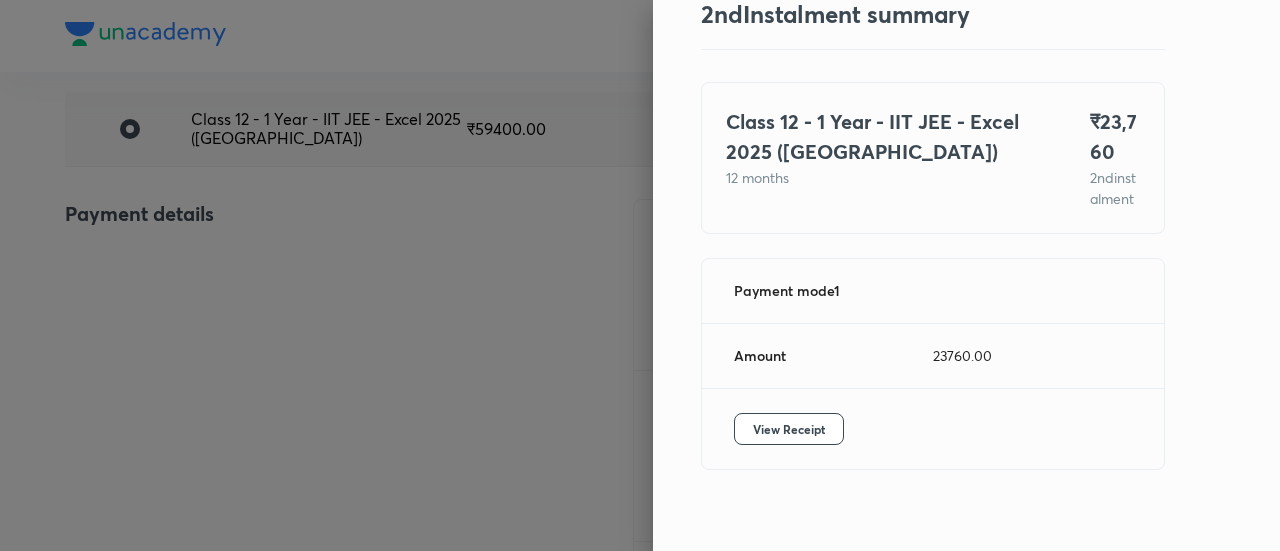click at bounding box center [640, 275] 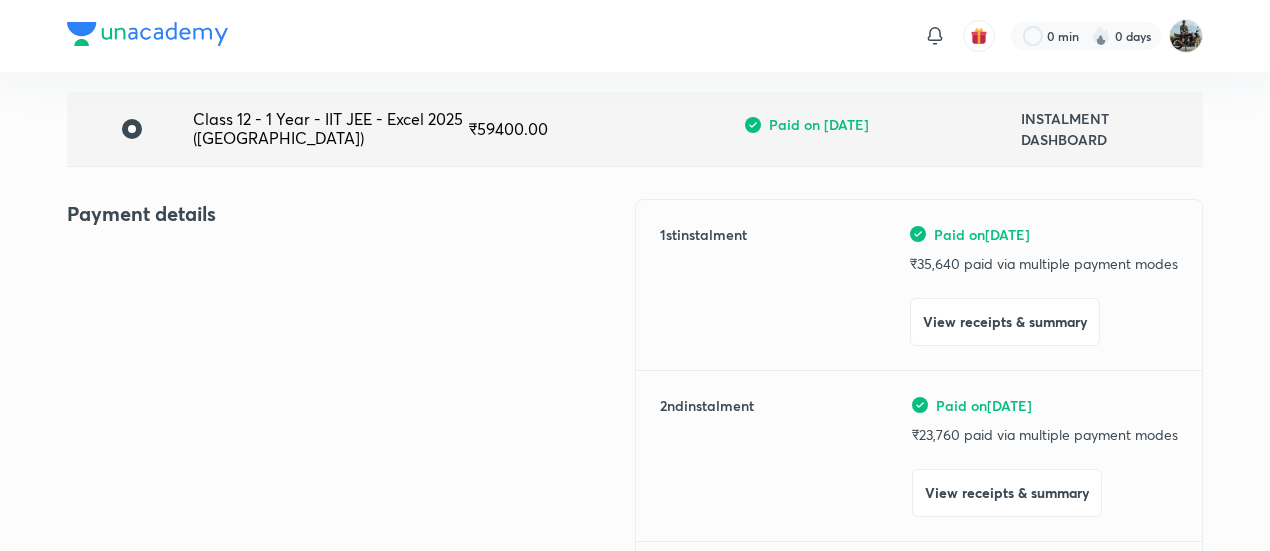 scroll, scrollTop: 0, scrollLeft: 0, axis: both 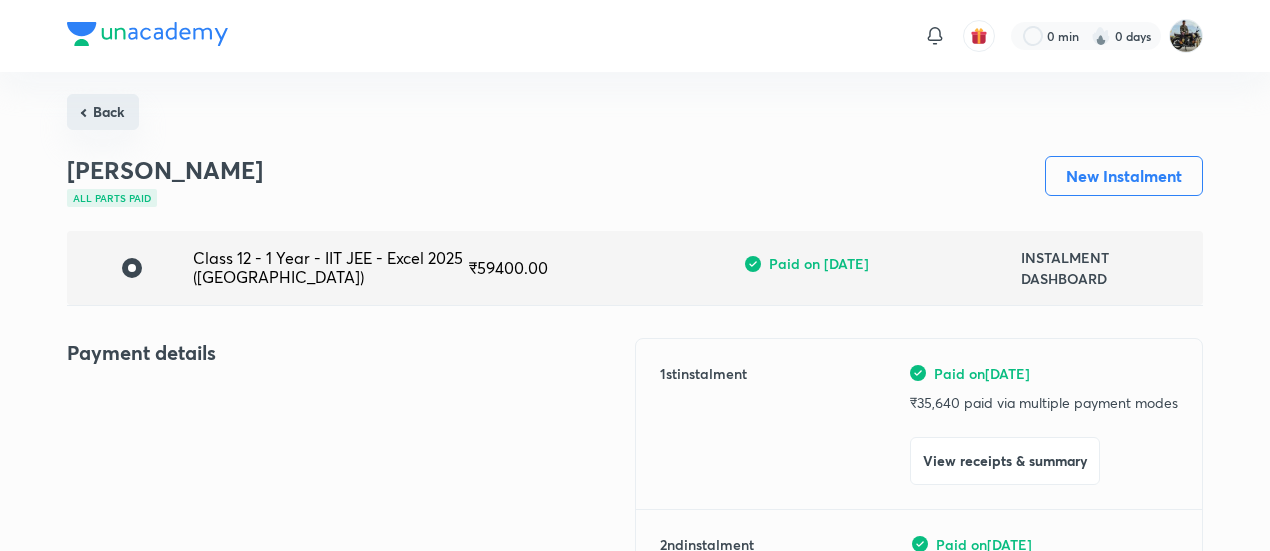 click on "Back" at bounding box center (103, 112) 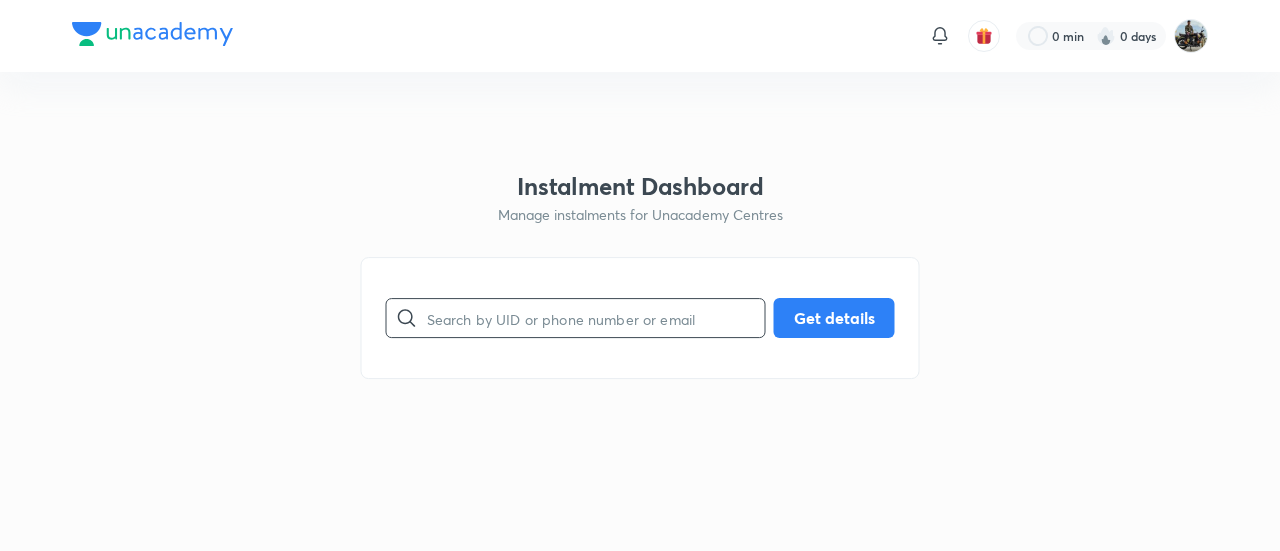 click at bounding box center [596, 318] 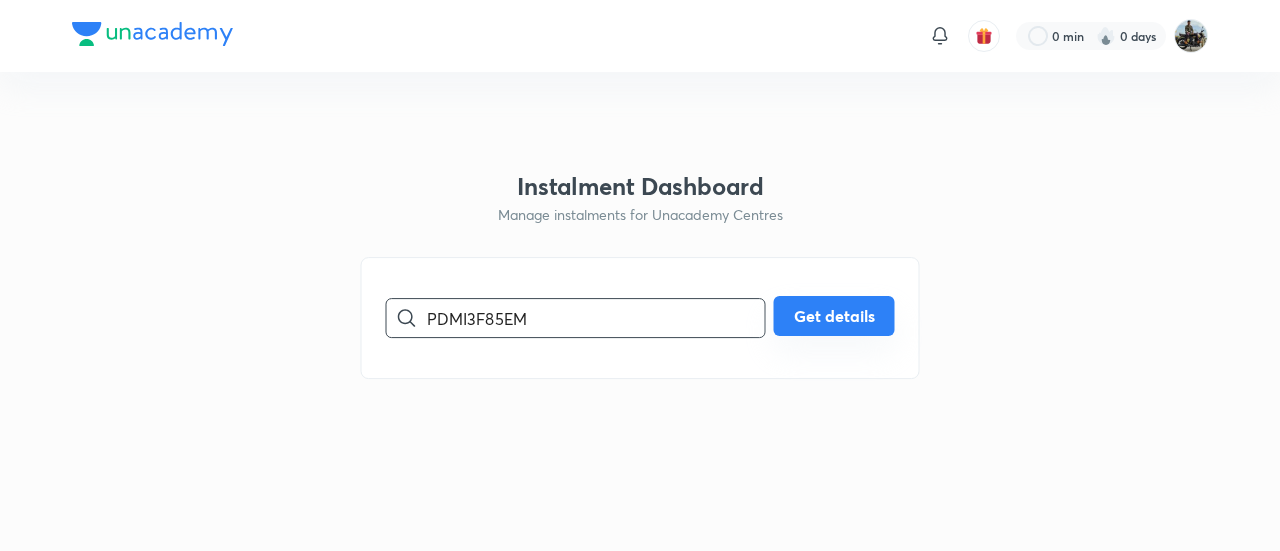 type on "PDMI3F85EM" 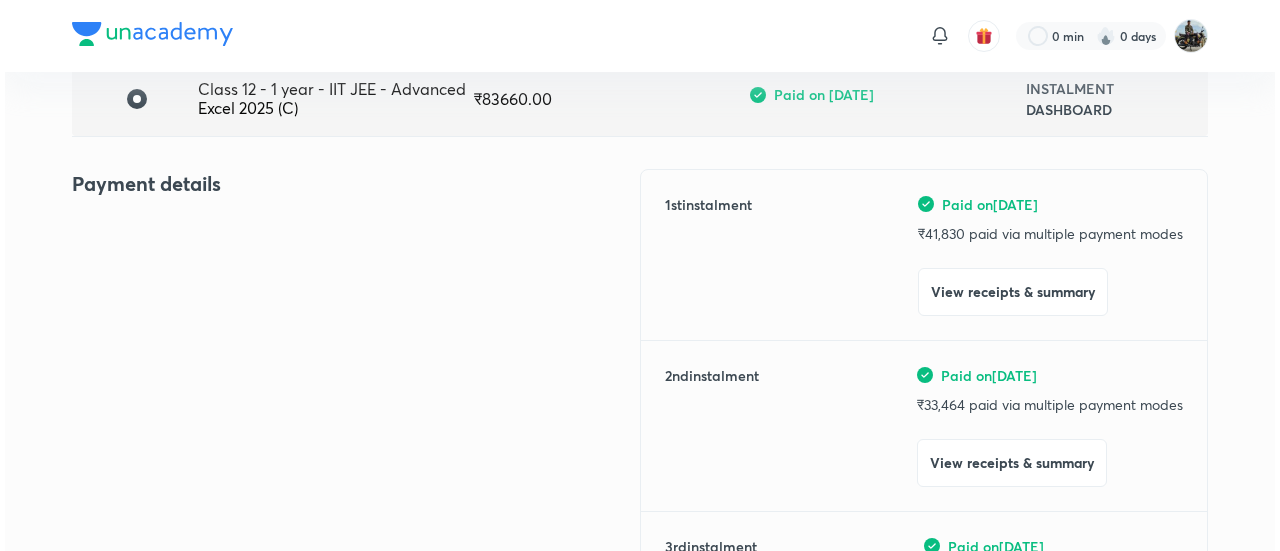 scroll, scrollTop: 170, scrollLeft: 0, axis: vertical 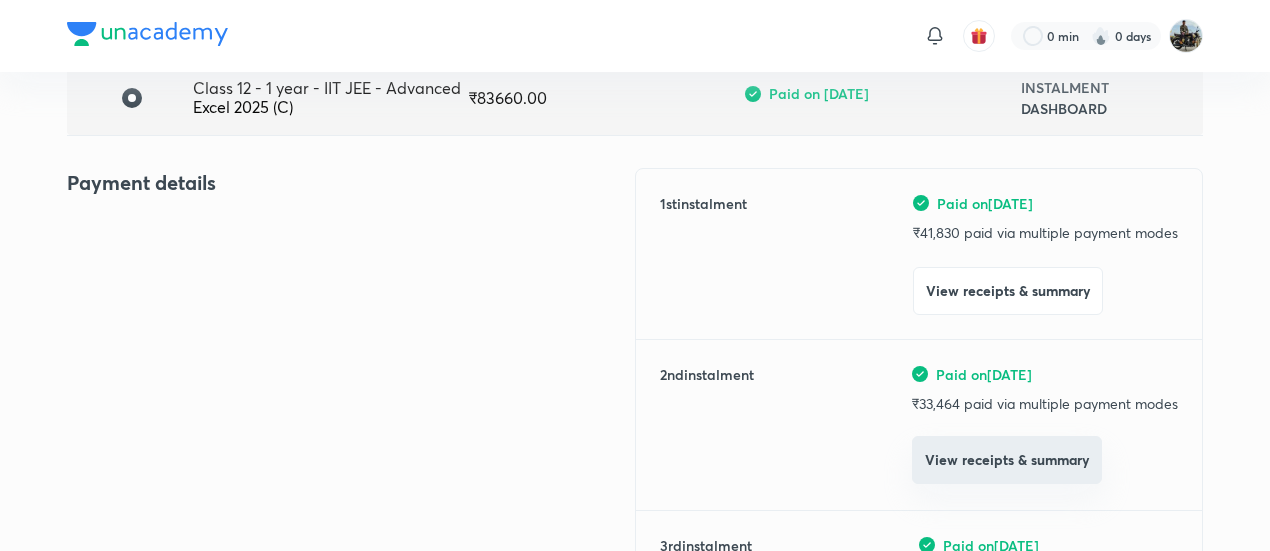 click on "View receipts & summary" at bounding box center [1007, 460] 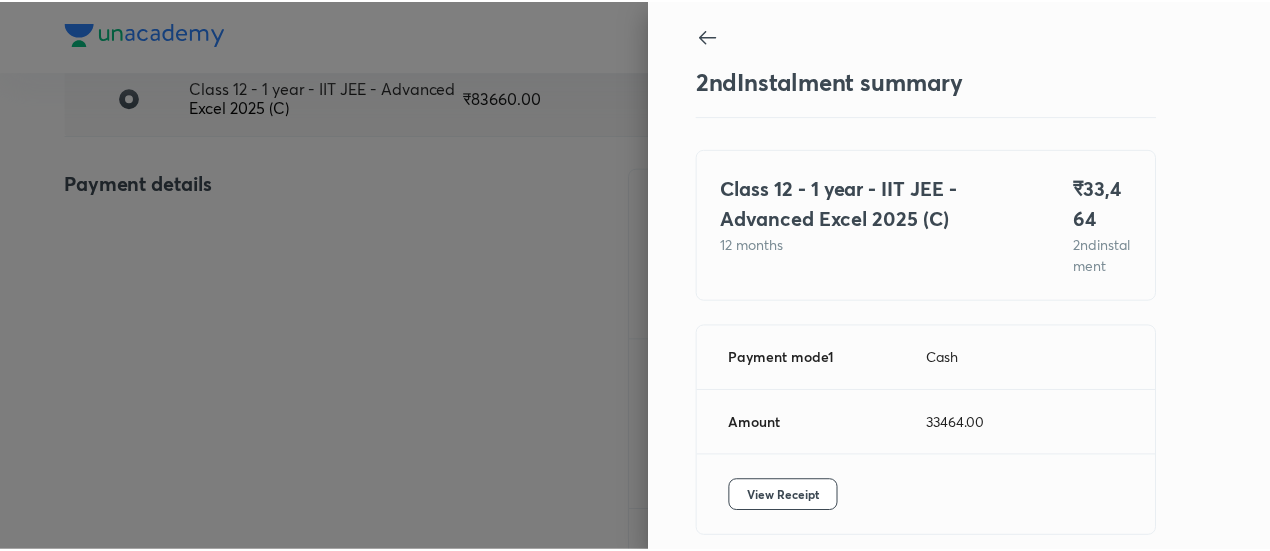 scroll, scrollTop: 109, scrollLeft: 0, axis: vertical 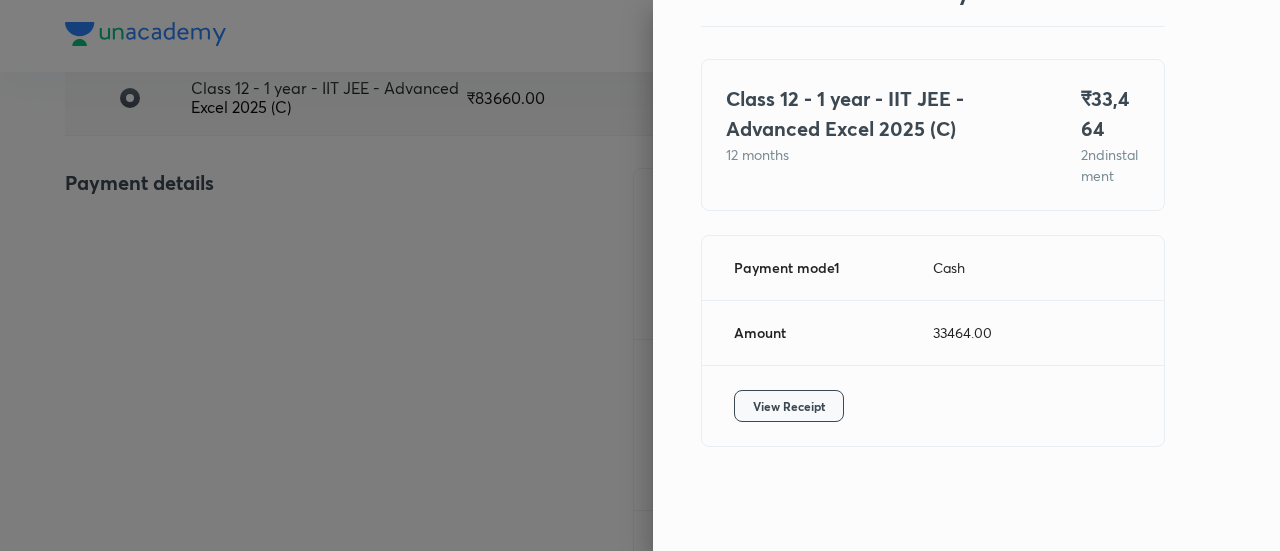 click on "View Receipt" at bounding box center [789, 406] 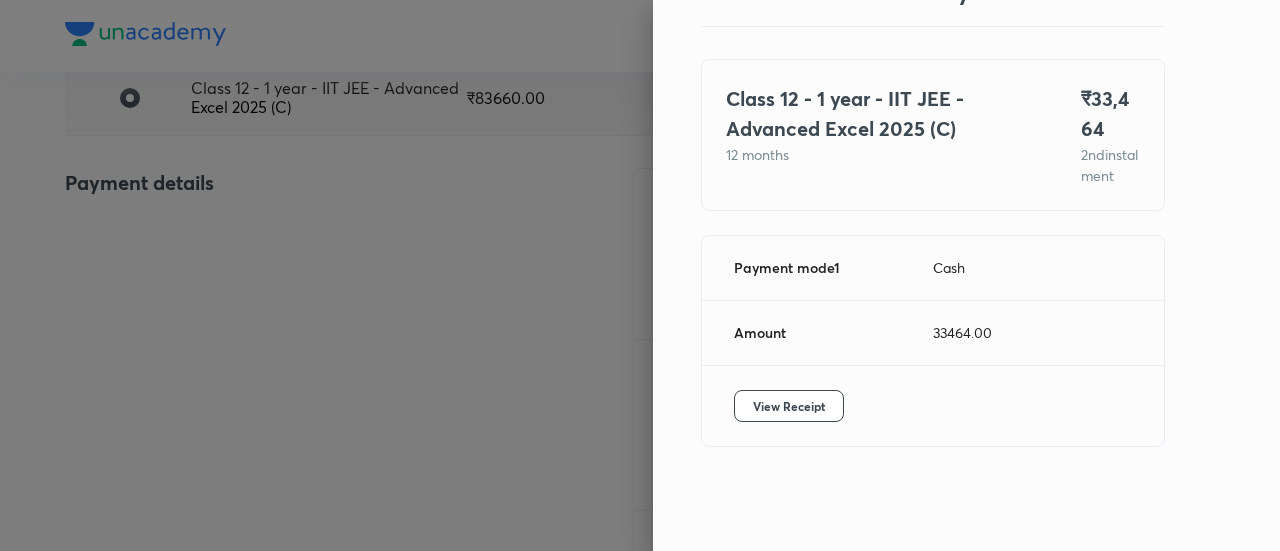 click at bounding box center (640, 275) 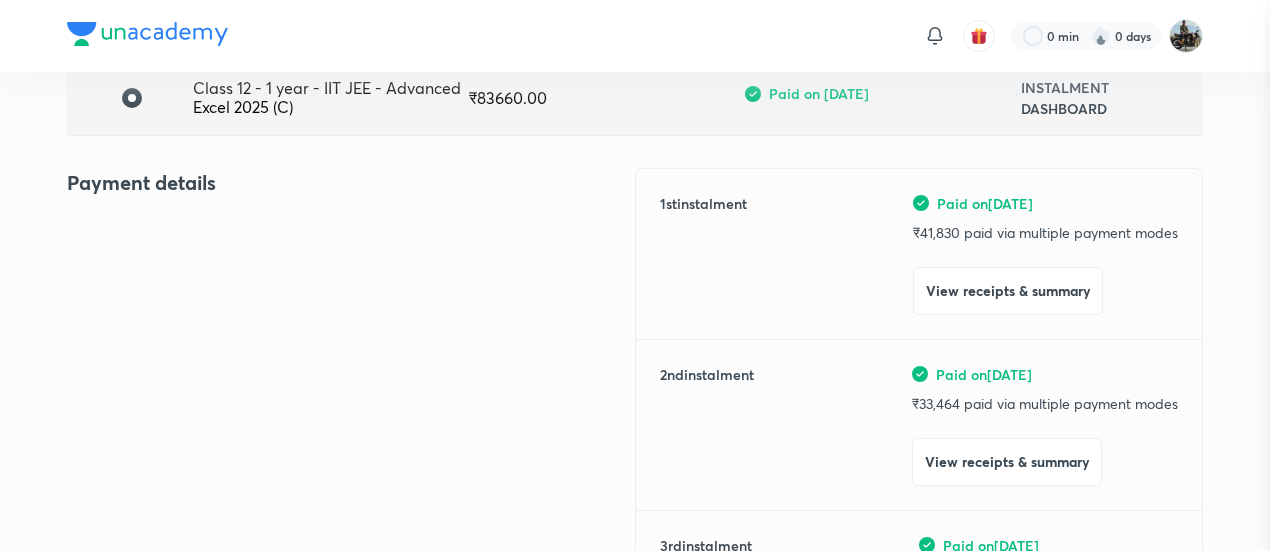 click at bounding box center [635, 275] 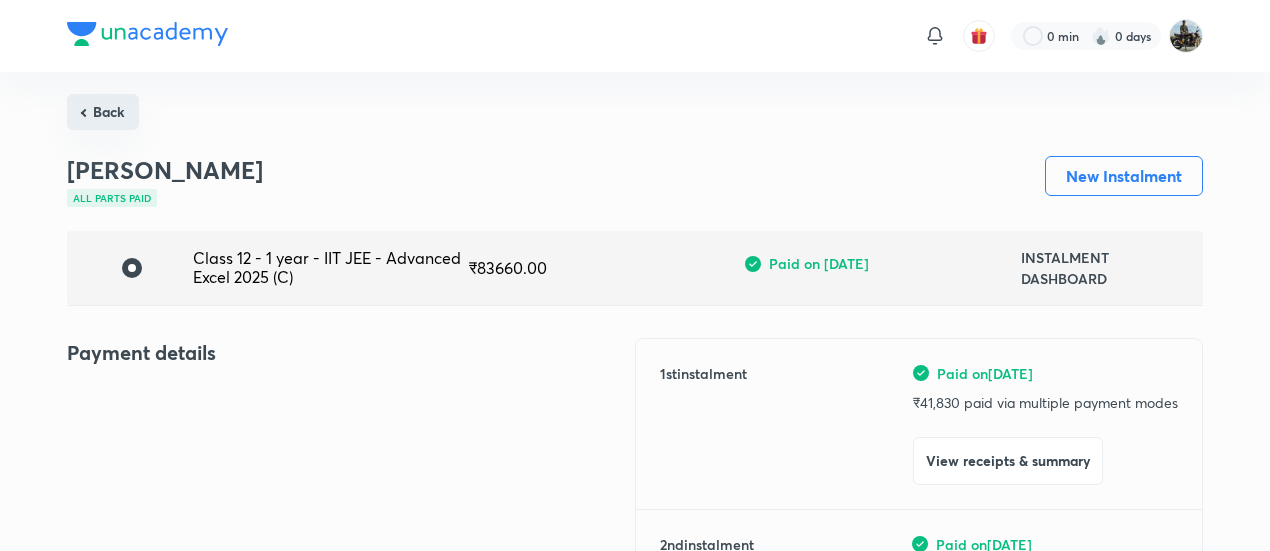 click on "Back" at bounding box center [103, 112] 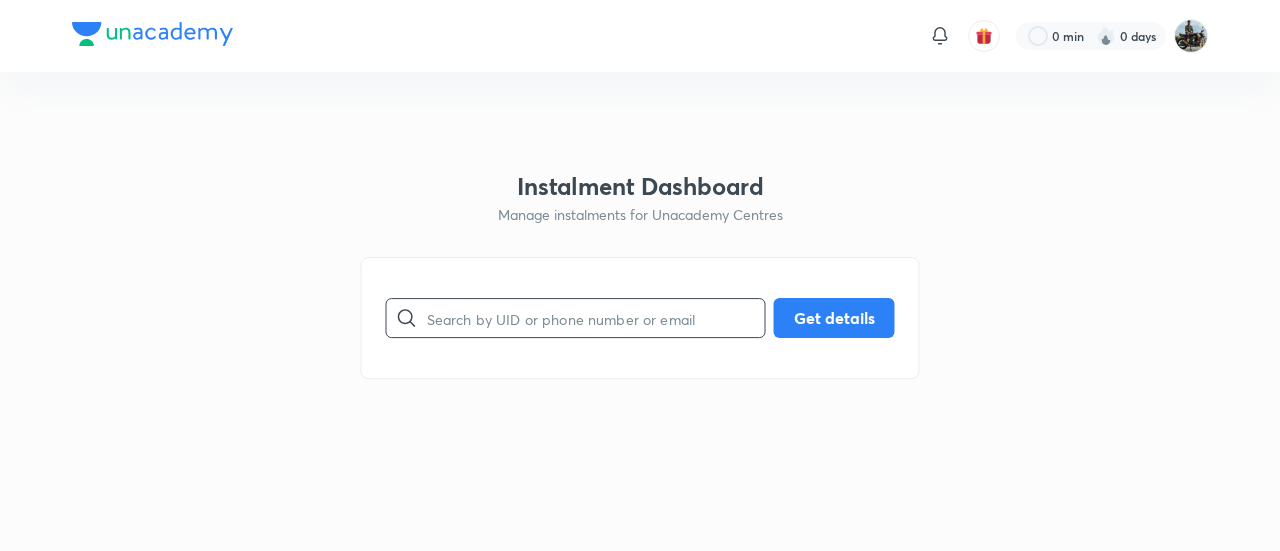 click at bounding box center [596, 318] 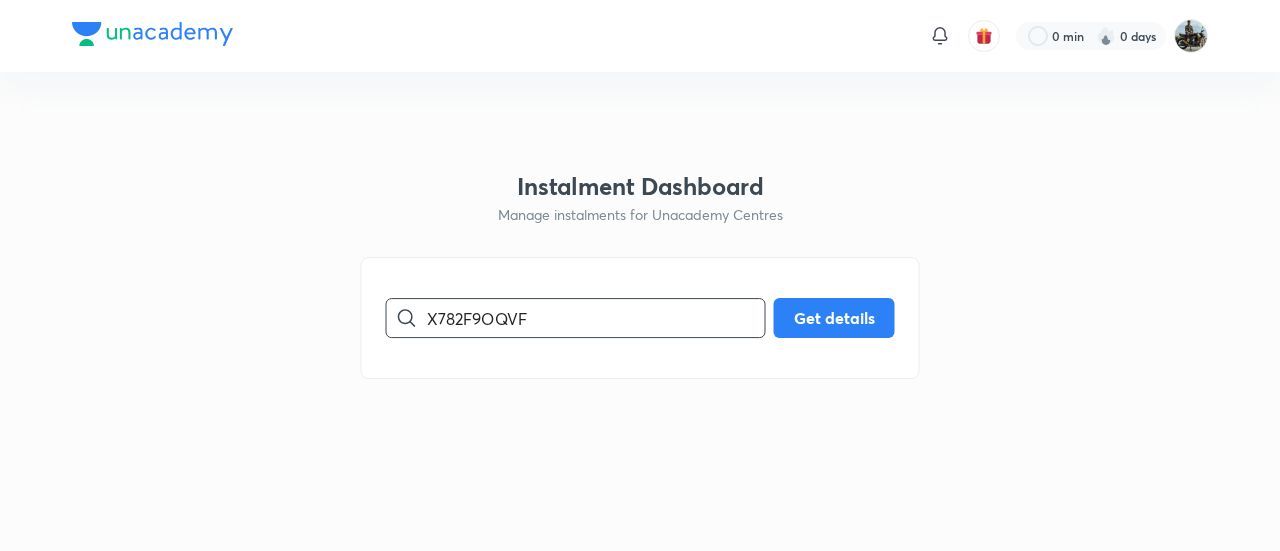 type on "X782F9OQVF" 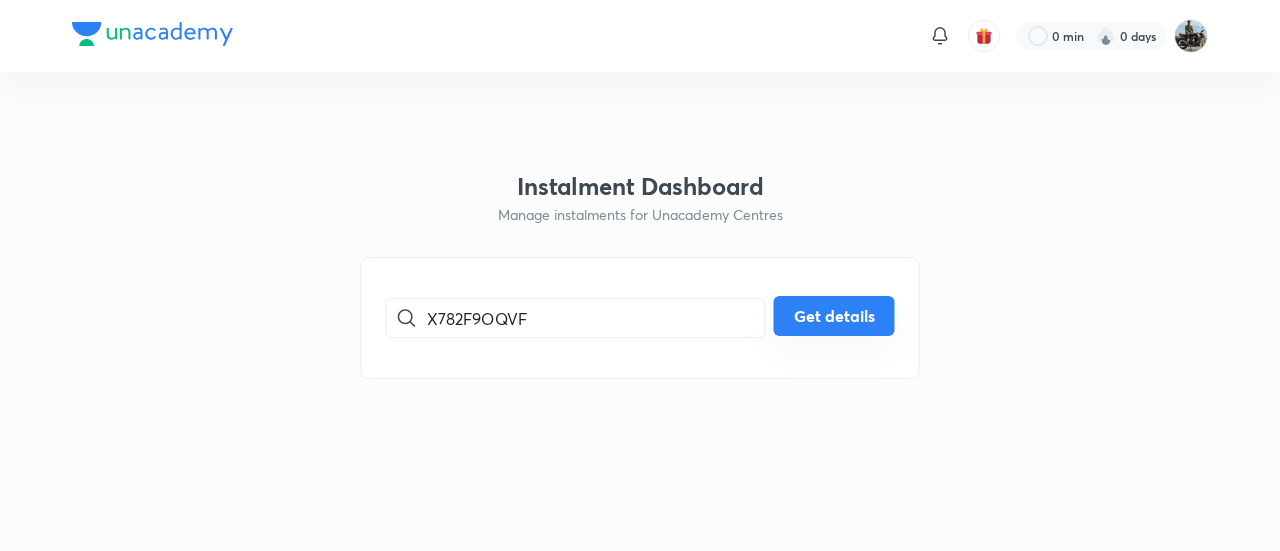click on "Get details" at bounding box center (834, 316) 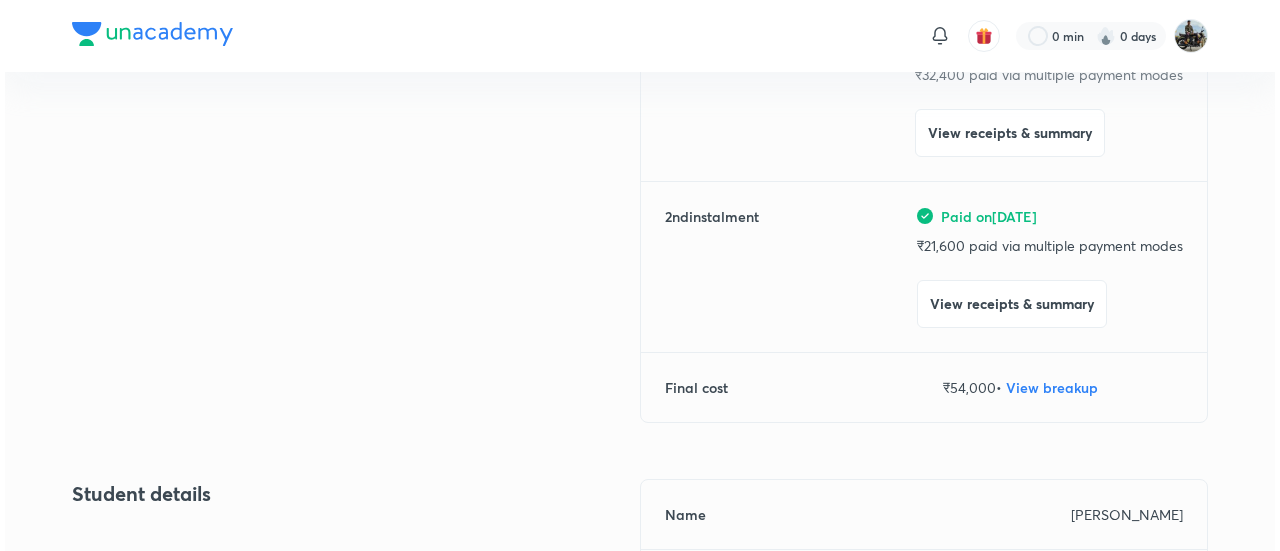 scroll, scrollTop: 325, scrollLeft: 0, axis: vertical 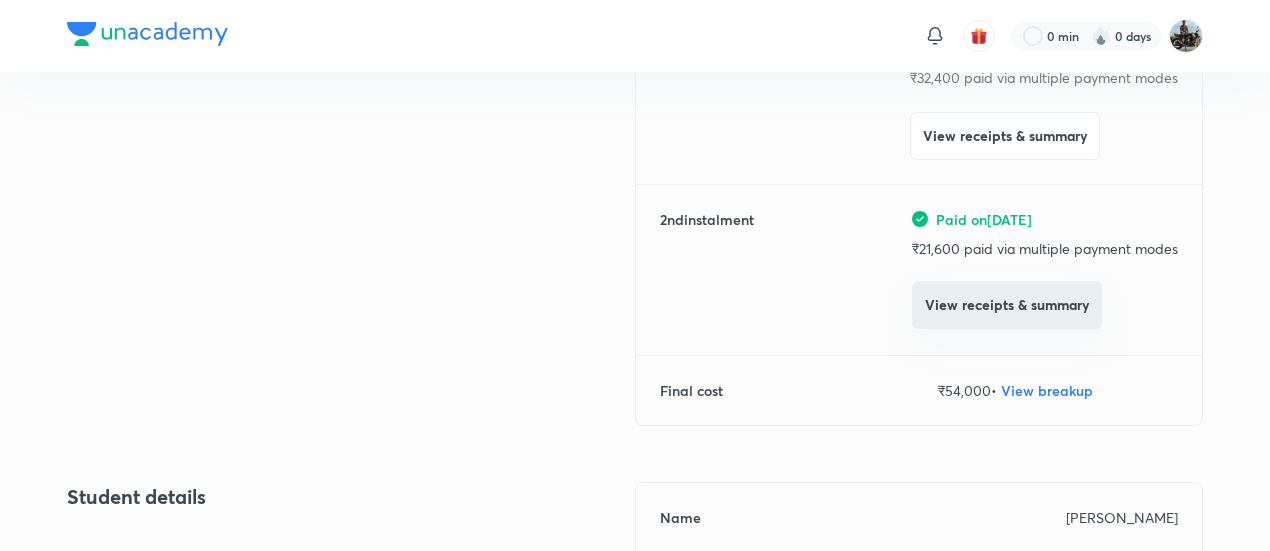 click on "View receipts & summary" at bounding box center (1007, 305) 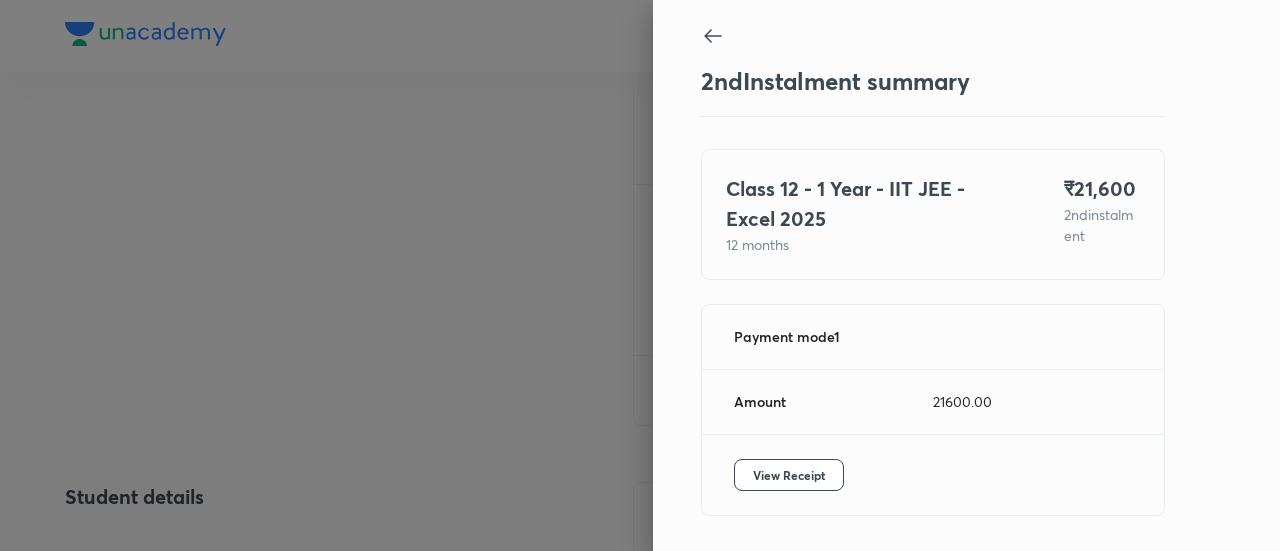 scroll, scrollTop: 67, scrollLeft: 0, axis: vertical 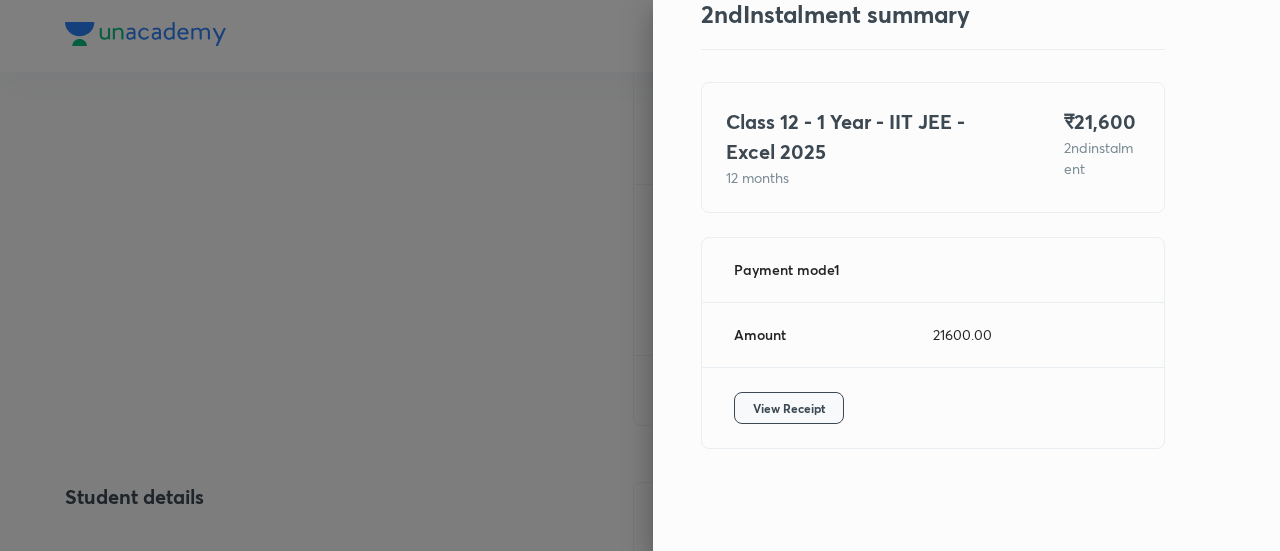 click on "View Receipt" at bounding box center (789, 408) 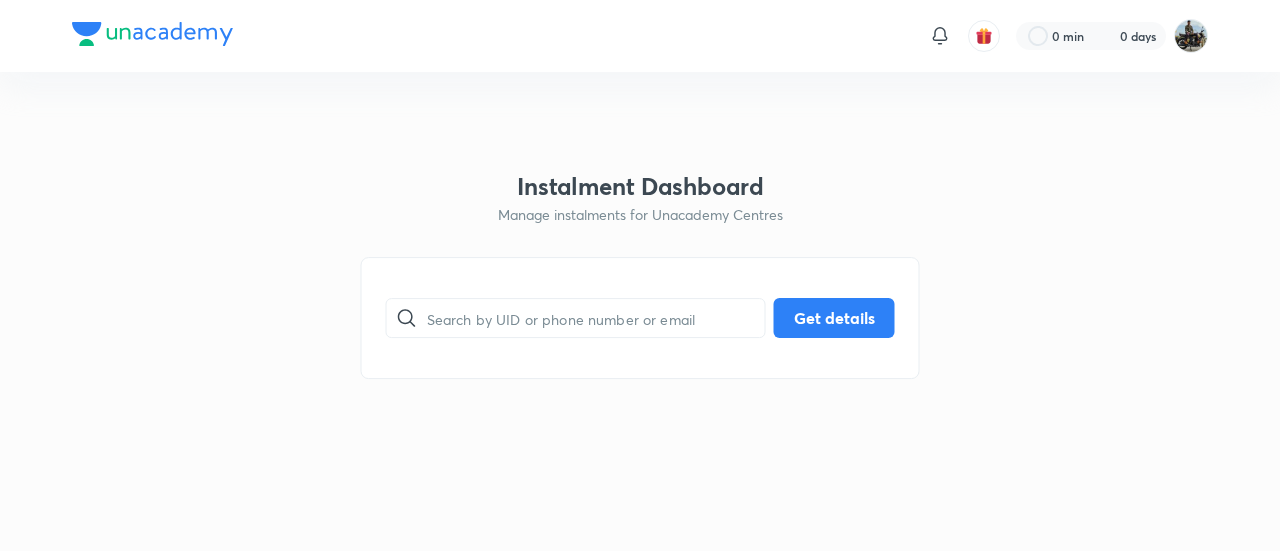 scroll, scrollTop: 0, scrollLeft: 0, axis: both 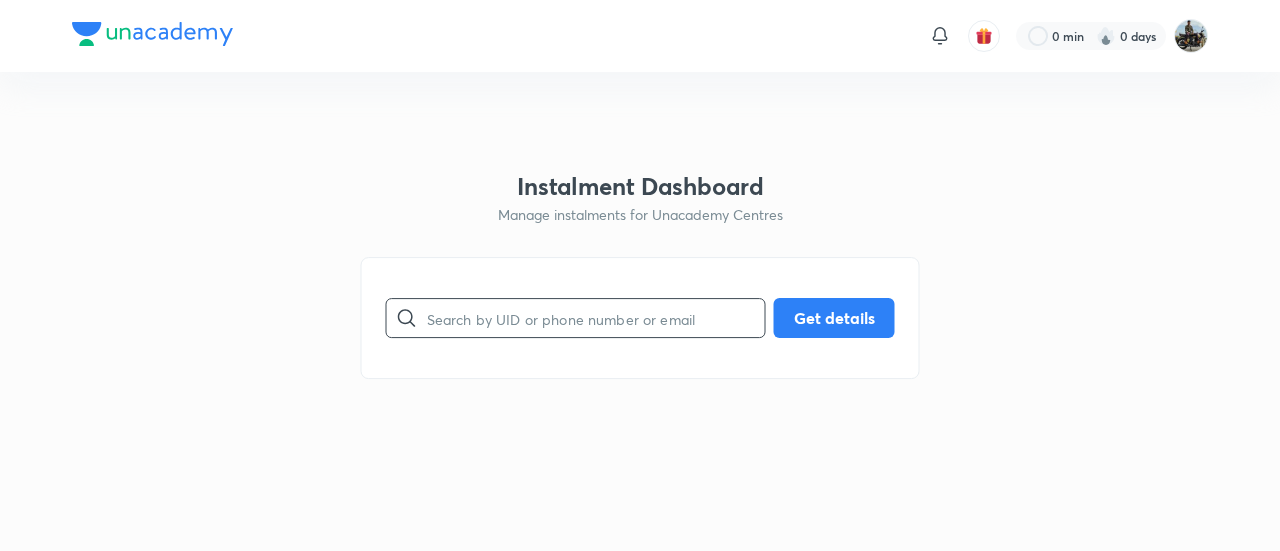 click at bounding box center (596, 318) 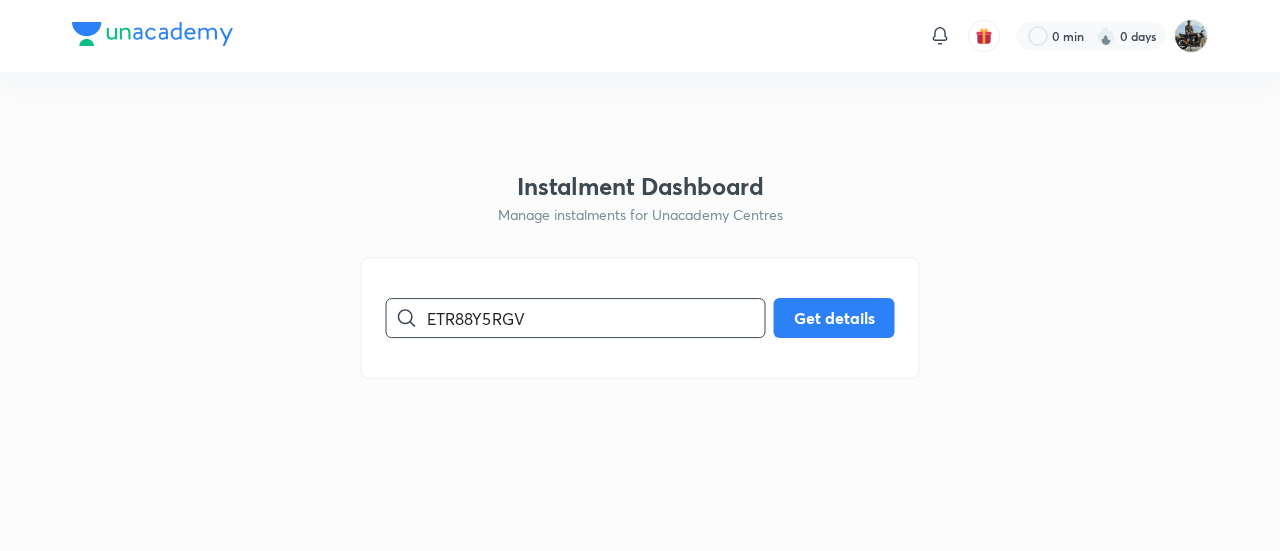 type on "ETR88Y5RGV" 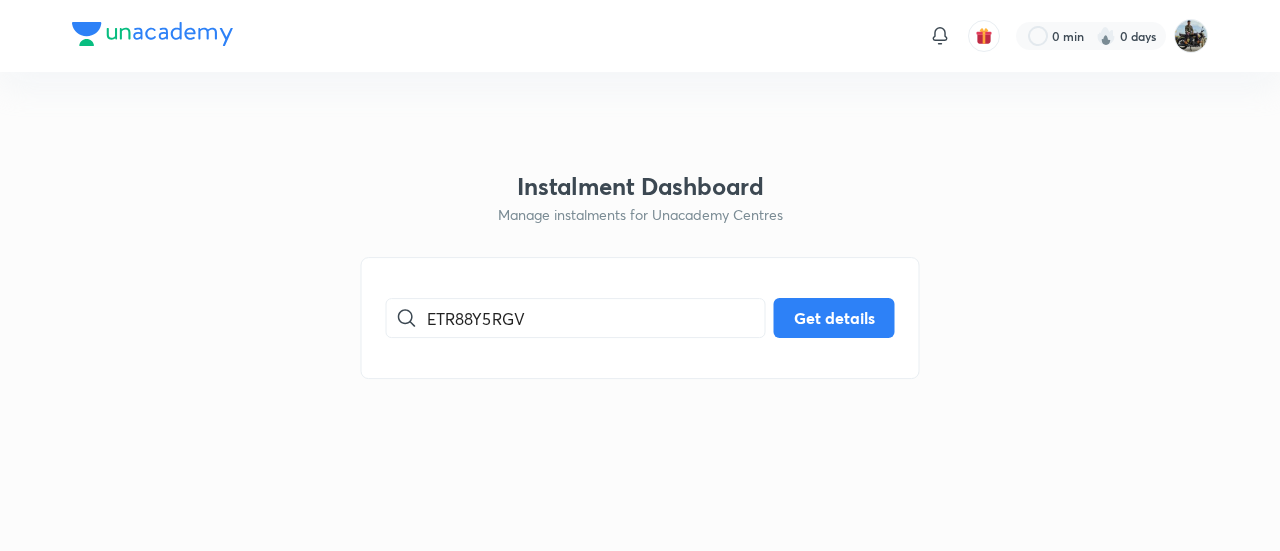 click on "ETR88Y5RGV ​ Get details" at bounding box center [640, 318] 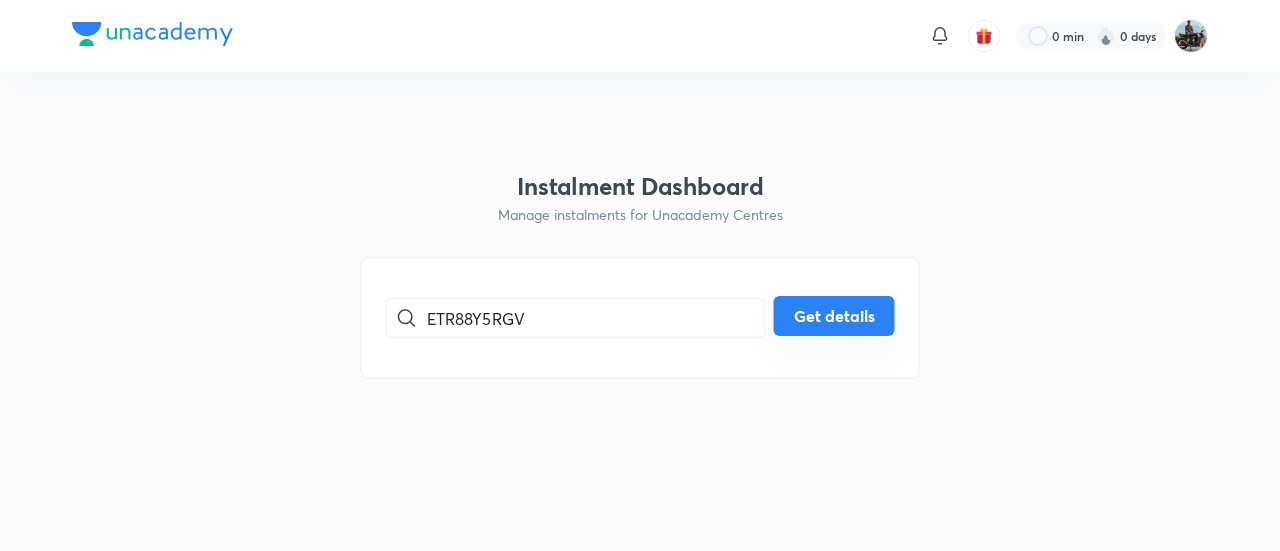 click on "Get details" at bounding box center [834, 316] 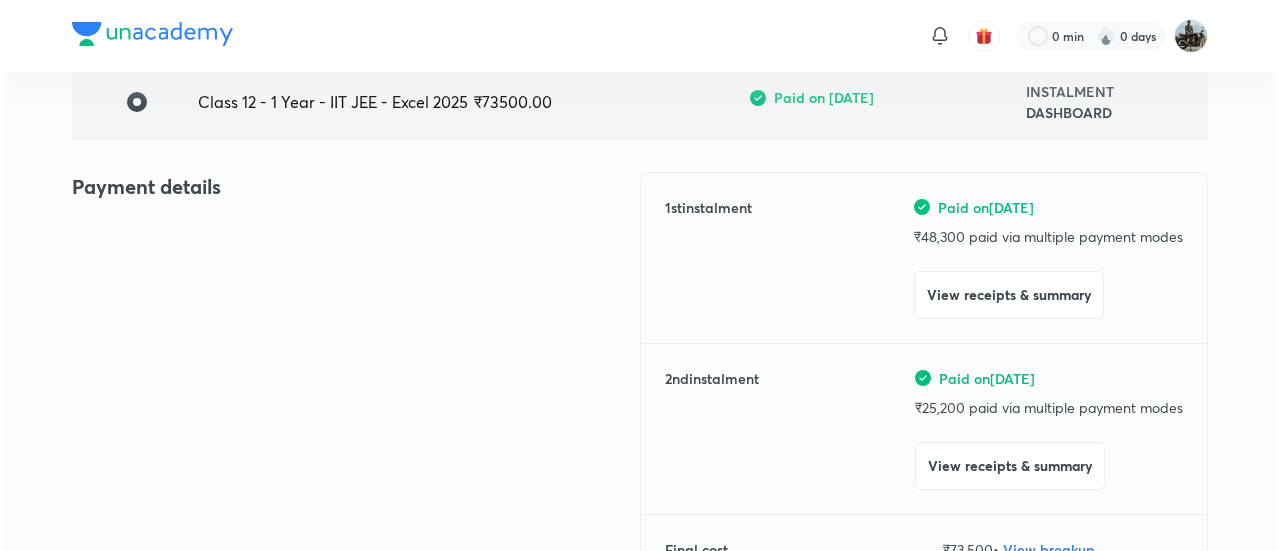 scroll, scrollTop: 167, scrollLeft: 0, axis: vertical 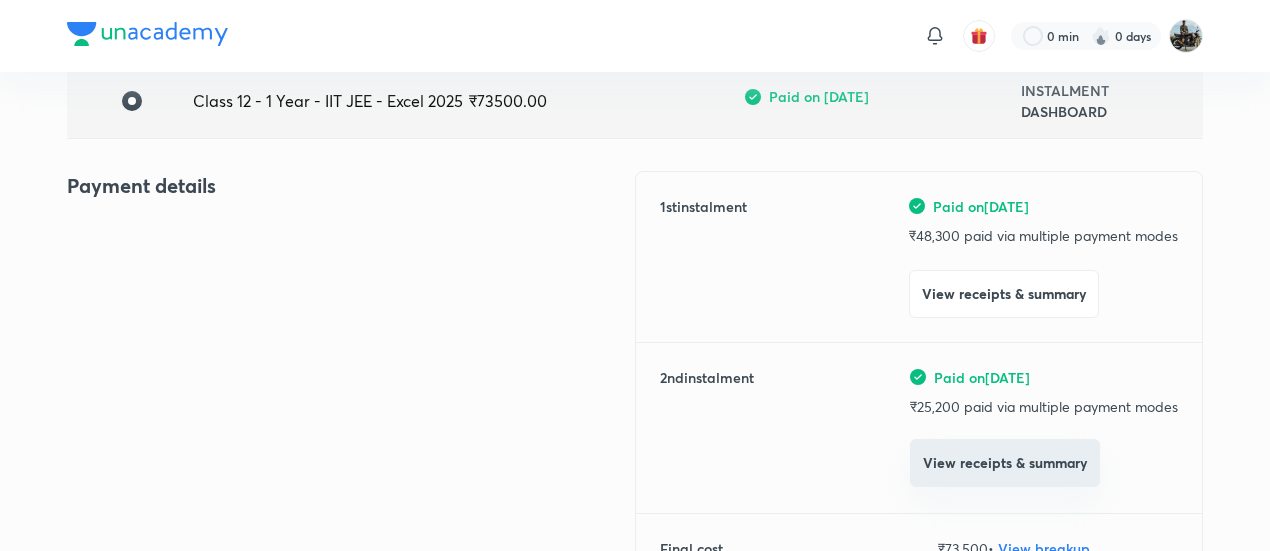 click on "View receipts & summary" at bounding box center (1005, 463) 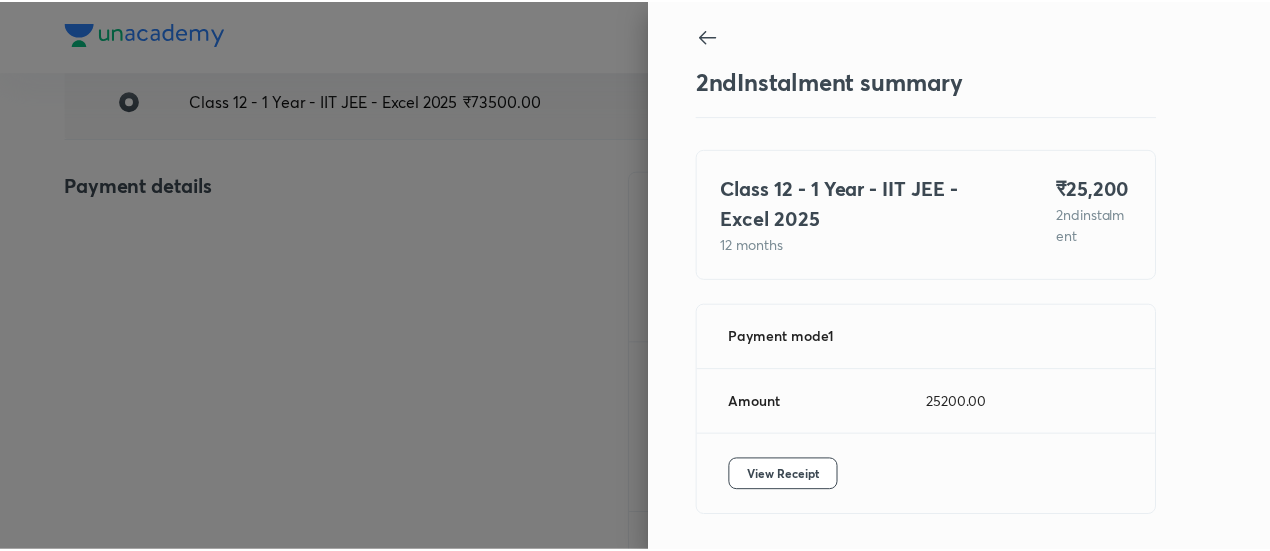 scroll, scrollTop: 67, scrollLeft: 0, axis: vertical 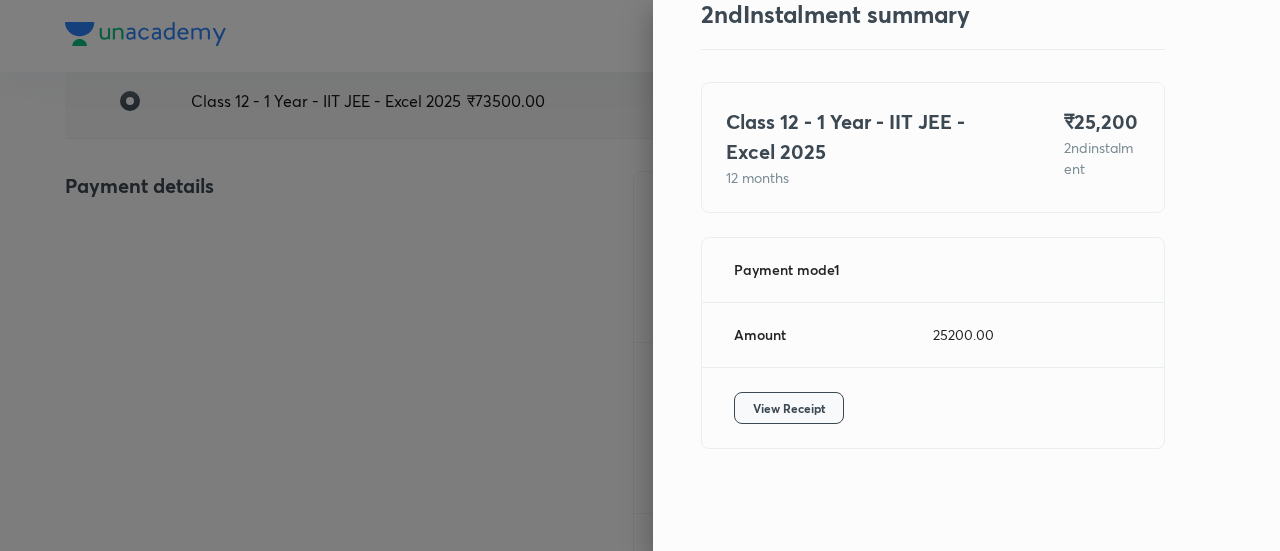 click on "View Receipt" at bounding box center [789, 408] 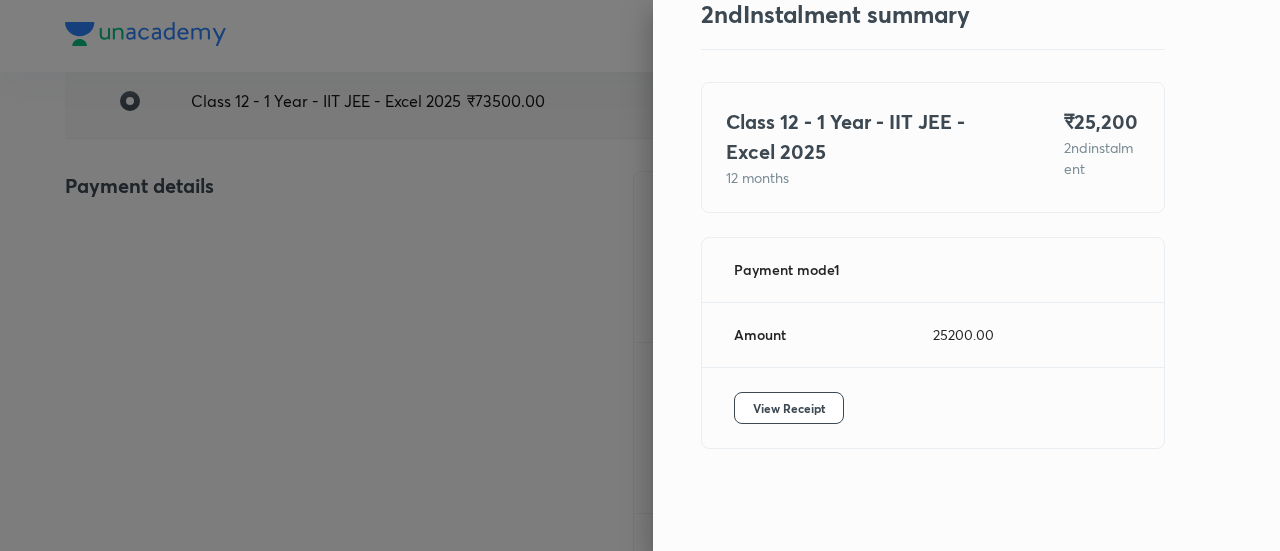click at bounding box center [640, 275] 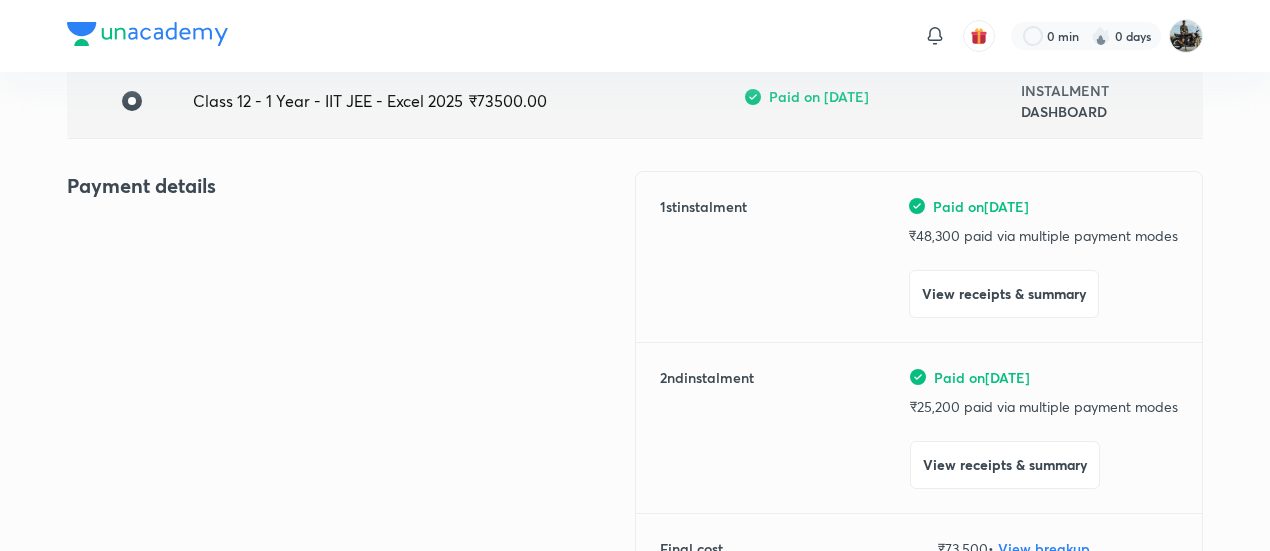 scroll, scrollTop: 0, scrollLeft: 0, axis: both 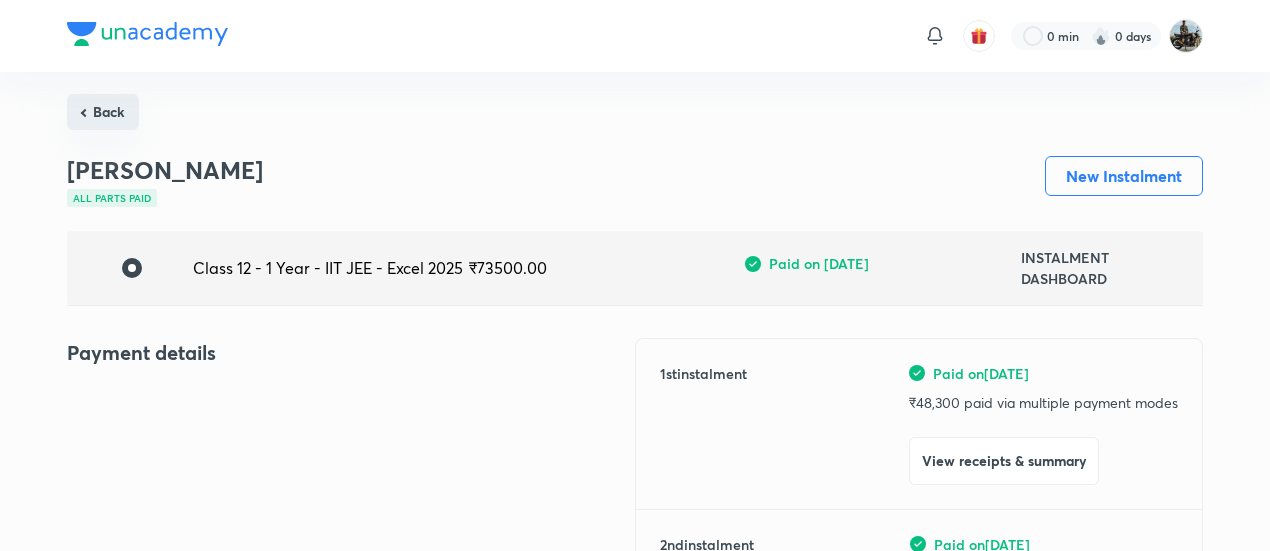 click on "Back" at bounding box center (103, 112) 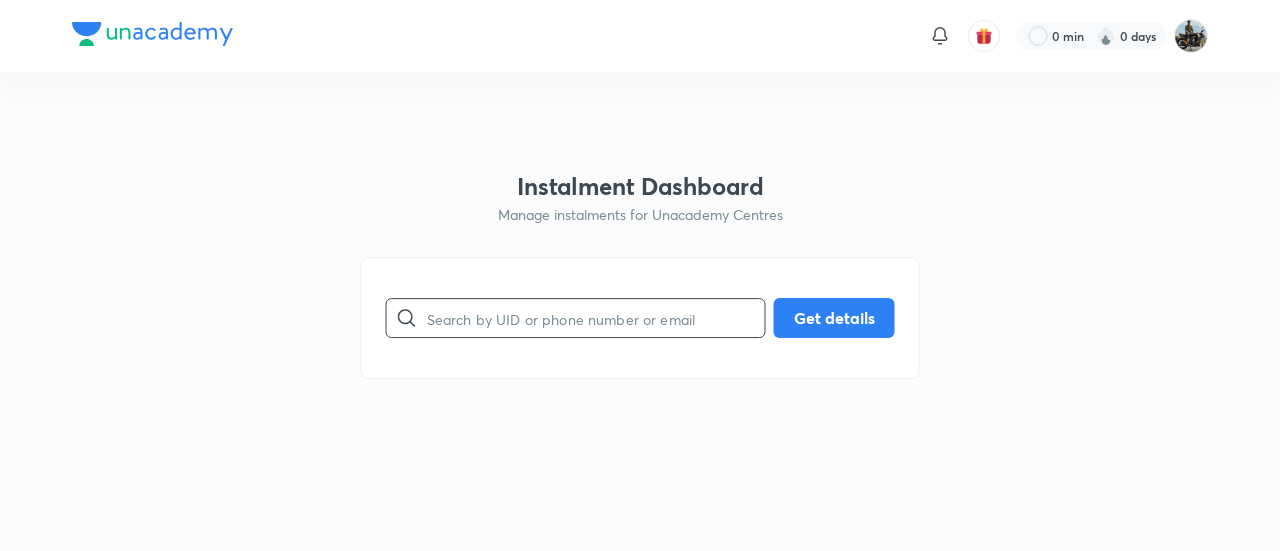 click at bounding box center (596, 318) 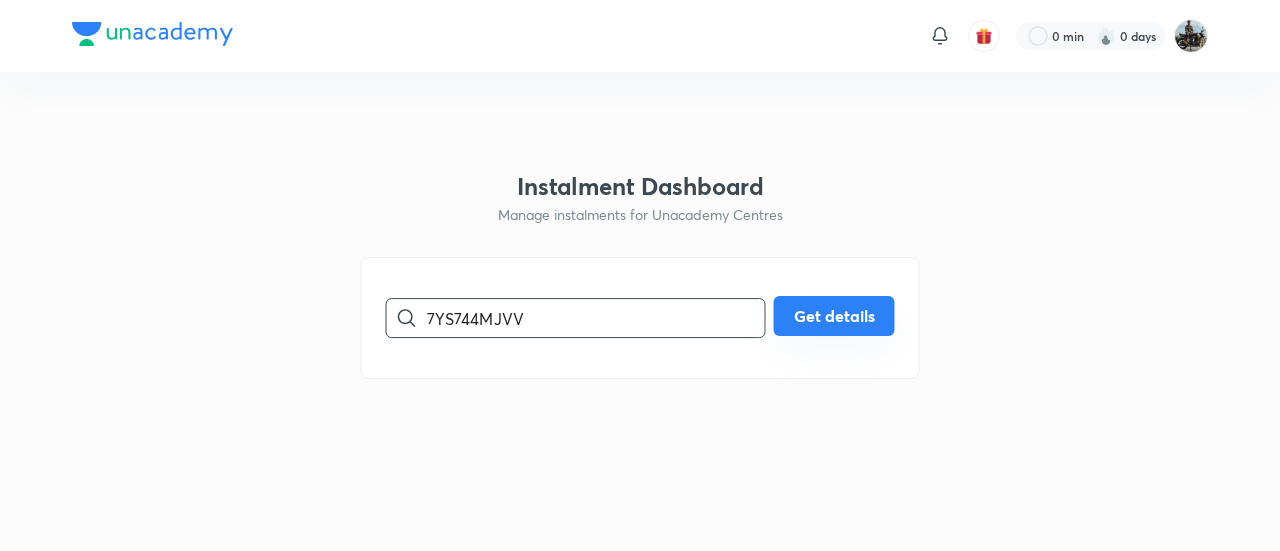 type on "7YS744MJVV" 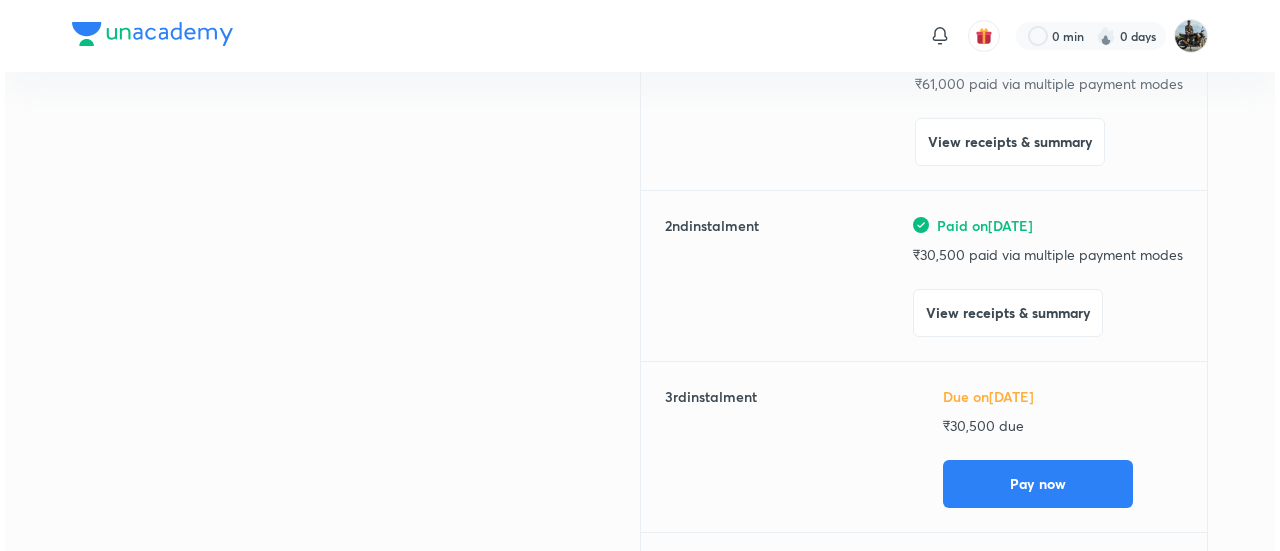scroll, scrollTop: 322, scrollLeft: 0, axis: vertical 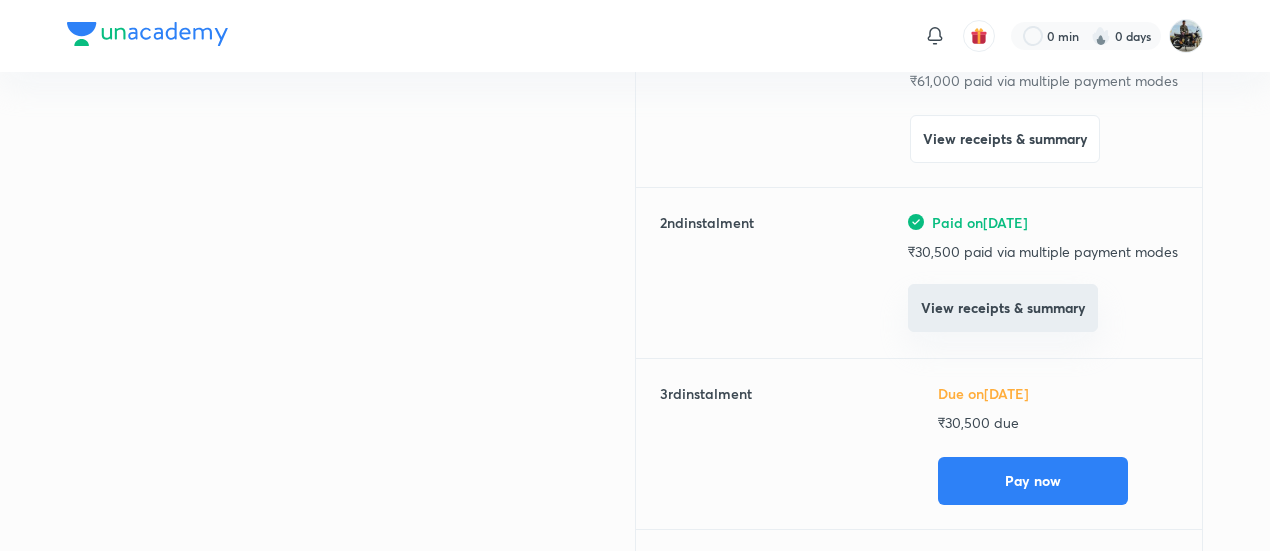 click on "View receipts & summary" at bounding box center [1003, 308] 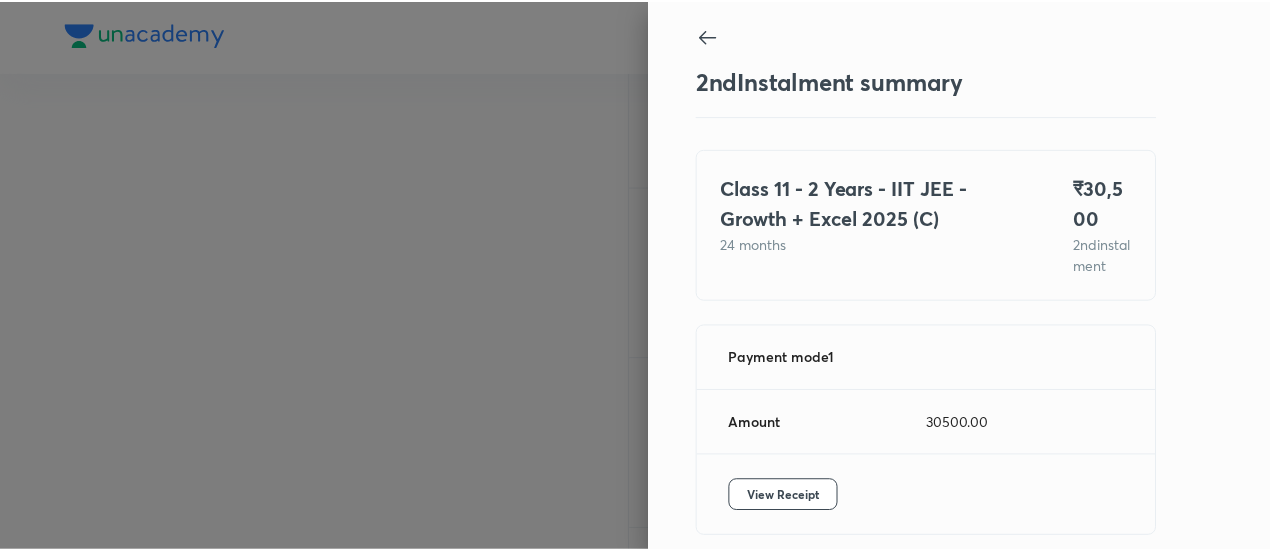 scroll, scrollTop: 109, scrollLeft: 0, axis: vertical 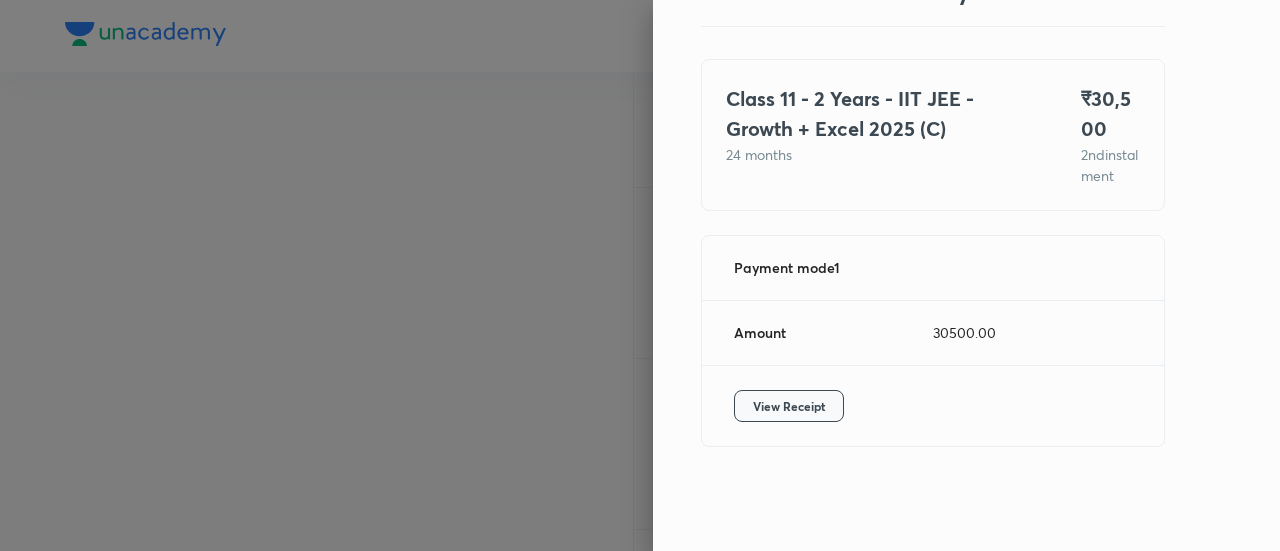 click on "View Receipt" at bounding box center [789, 406] 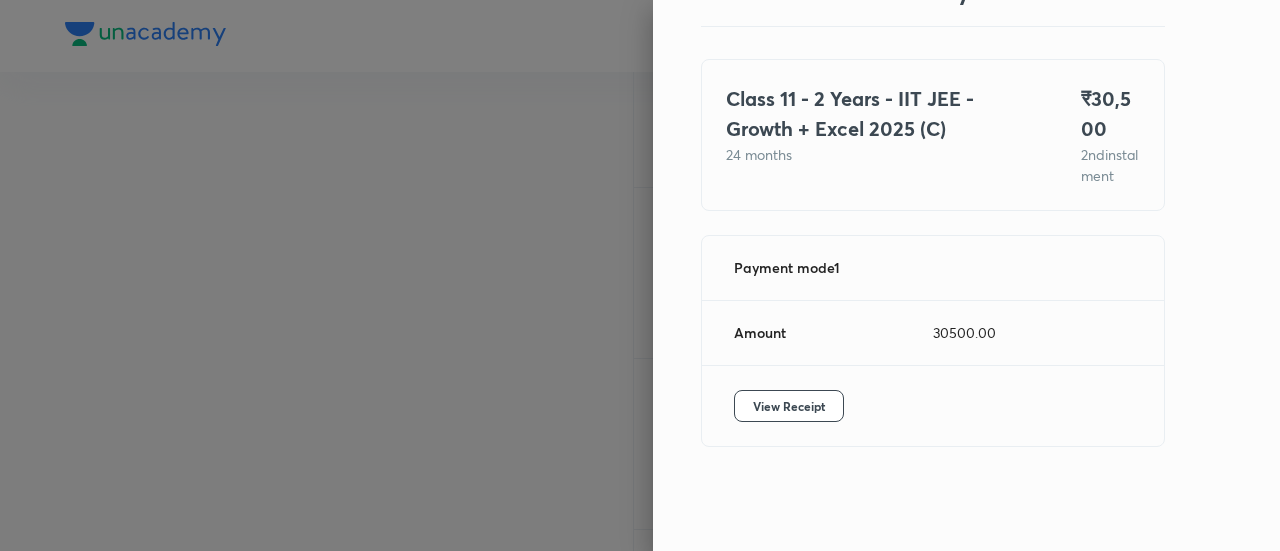 click at bounding box center [640, 275] 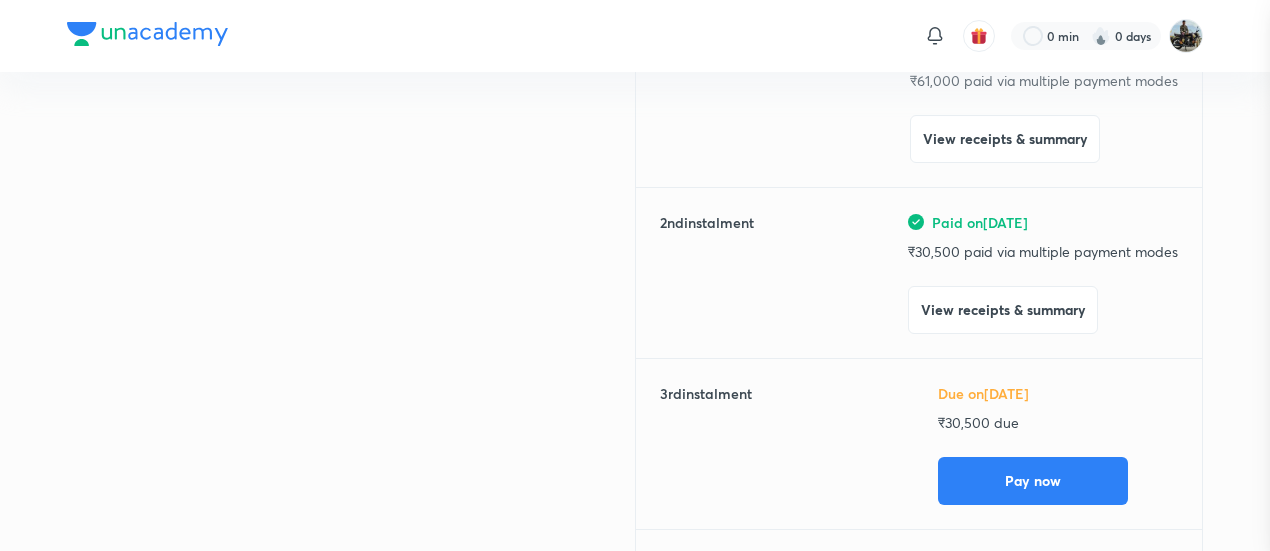 click at bounding box center (635, 275) 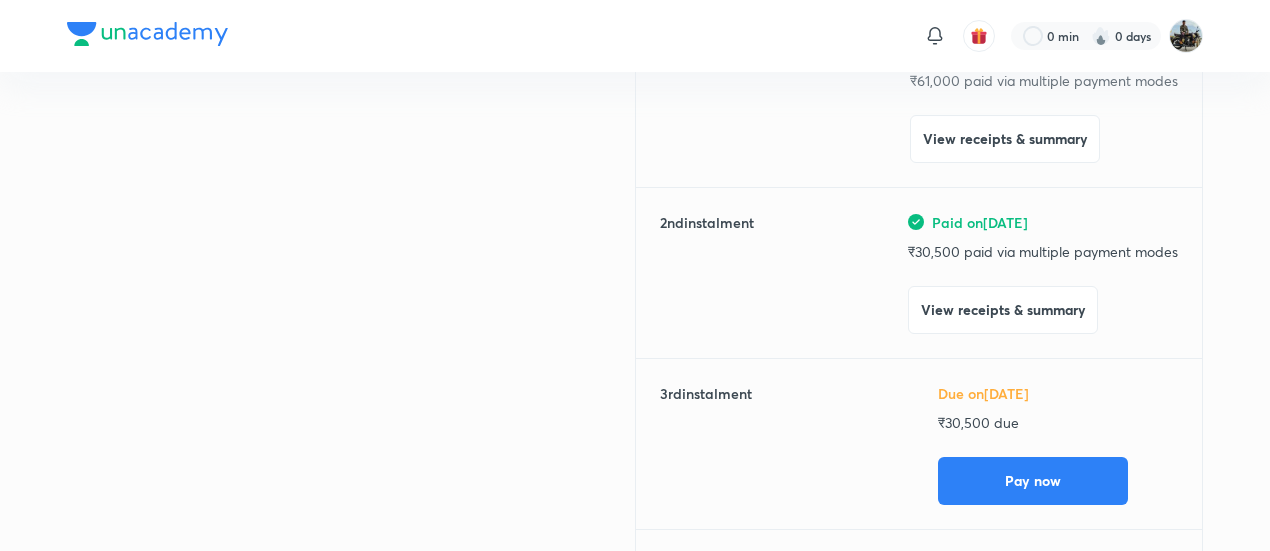 scroll, scrollTop: 0, scrollLeft: 0, axis: both 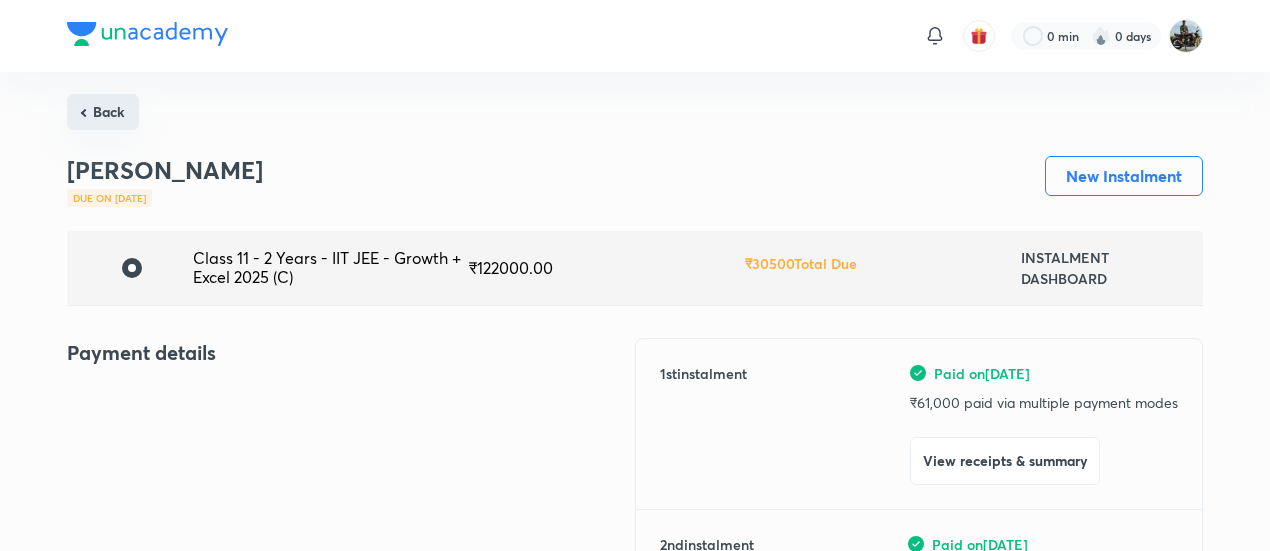 click on "Back" at bounding box center [103, 112] 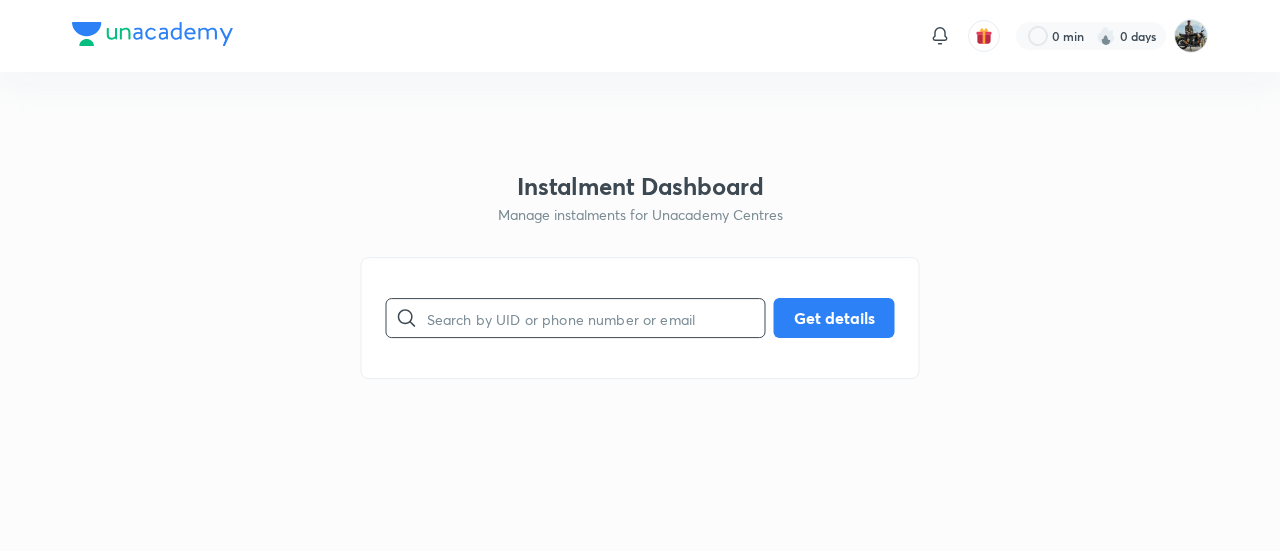 click at bounding box center [596, 318] 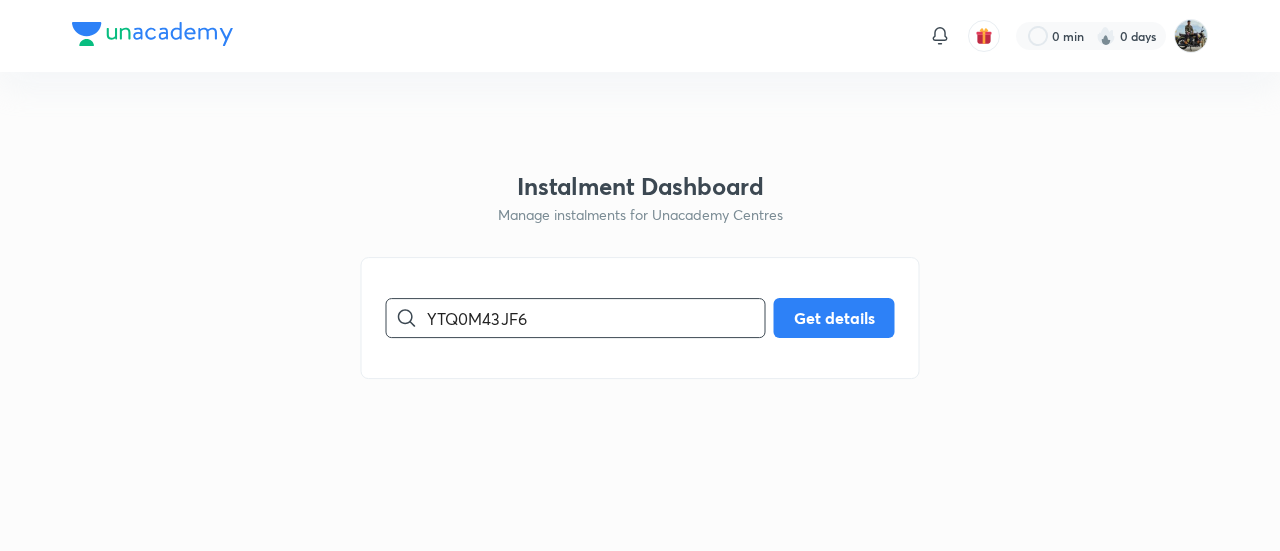 type on "YTQ0M43JF6" 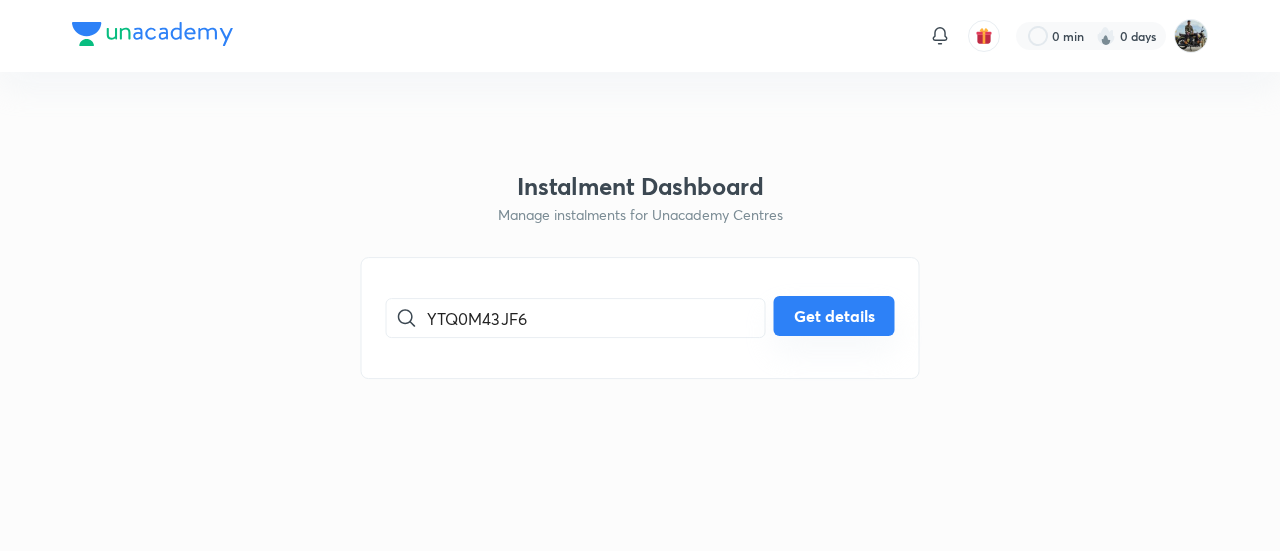 drag, startPoint x: 817, startPoint y: 295, endPoint x: 808, endPoint y: 313, distance: 20.12461 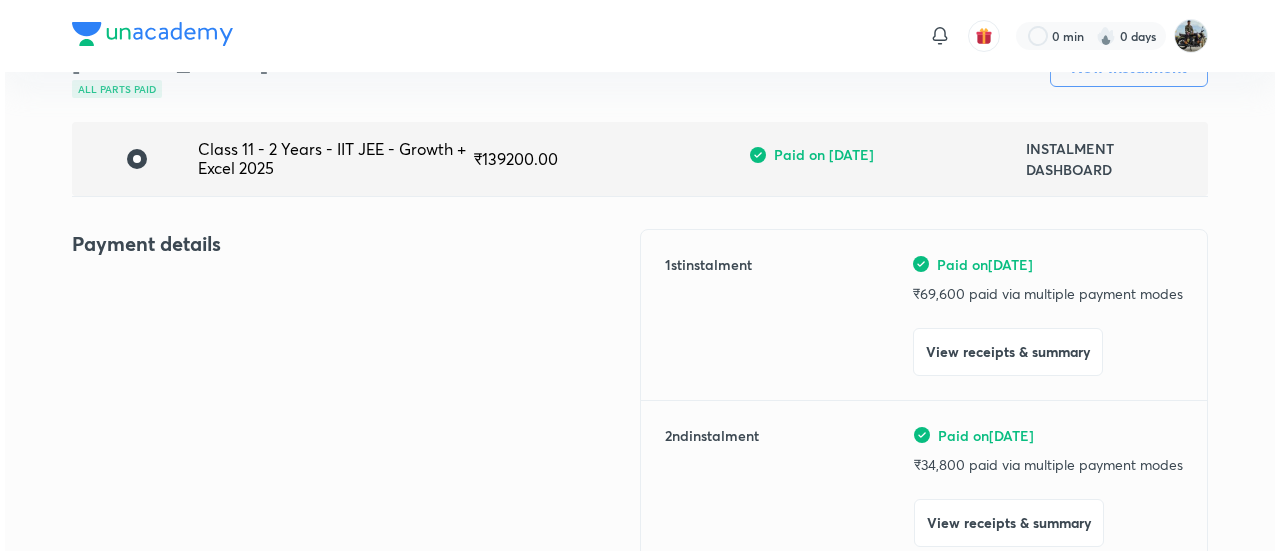 scroll, scrollTop: 110, scrollLeft: 0, axis: vertical 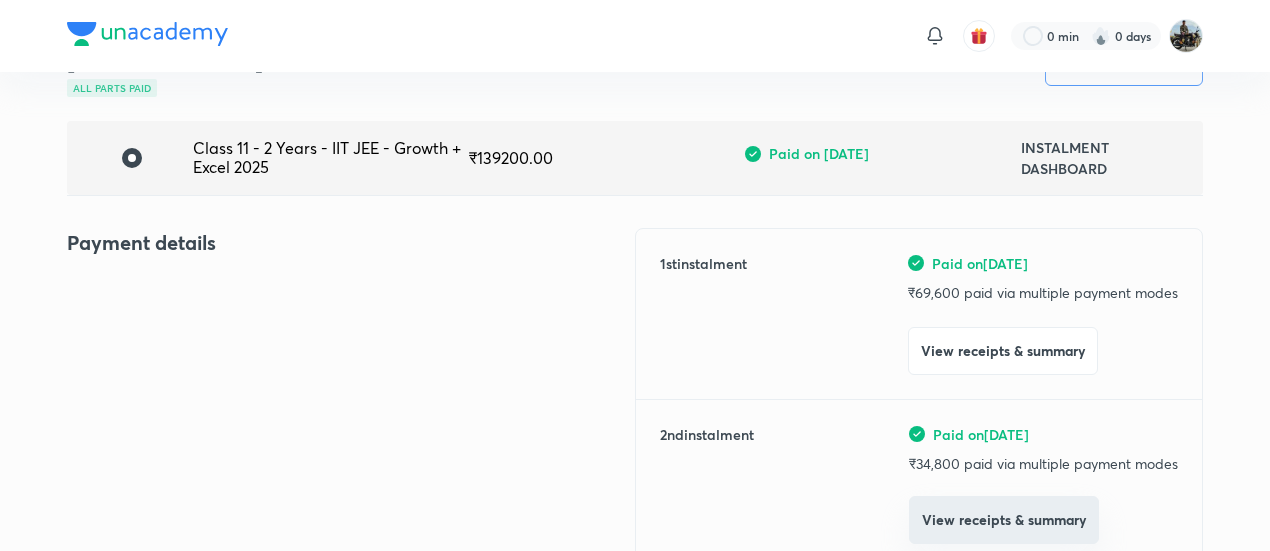 click on "View receipts & summary" at bounding box center [1004, 520] 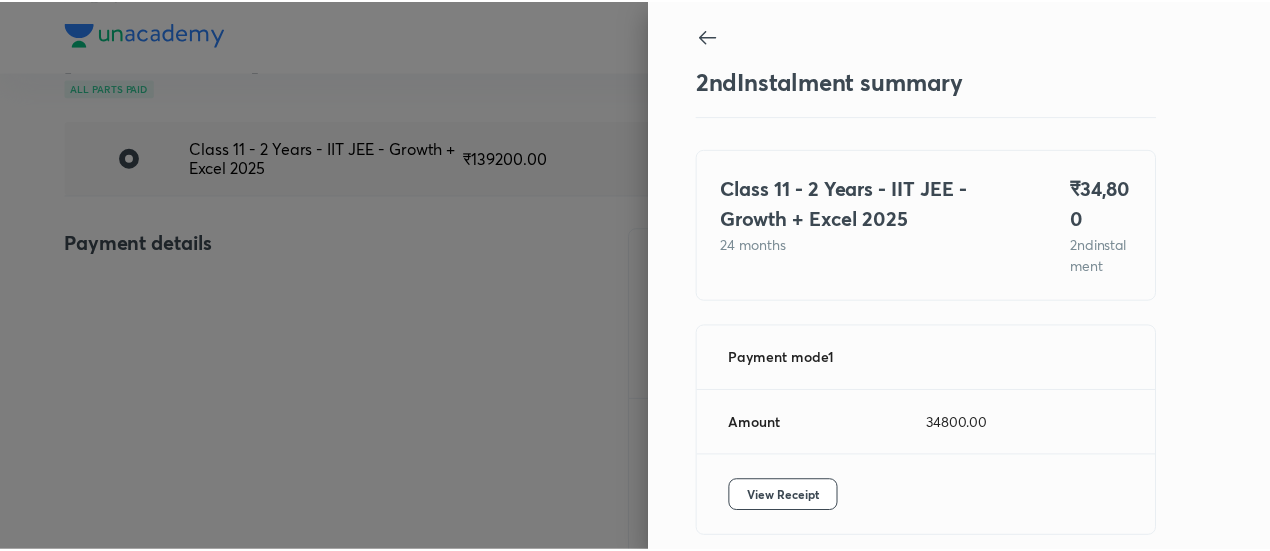 scroll, scrollTop: 109, scrollLeft: 0, axis: vertical 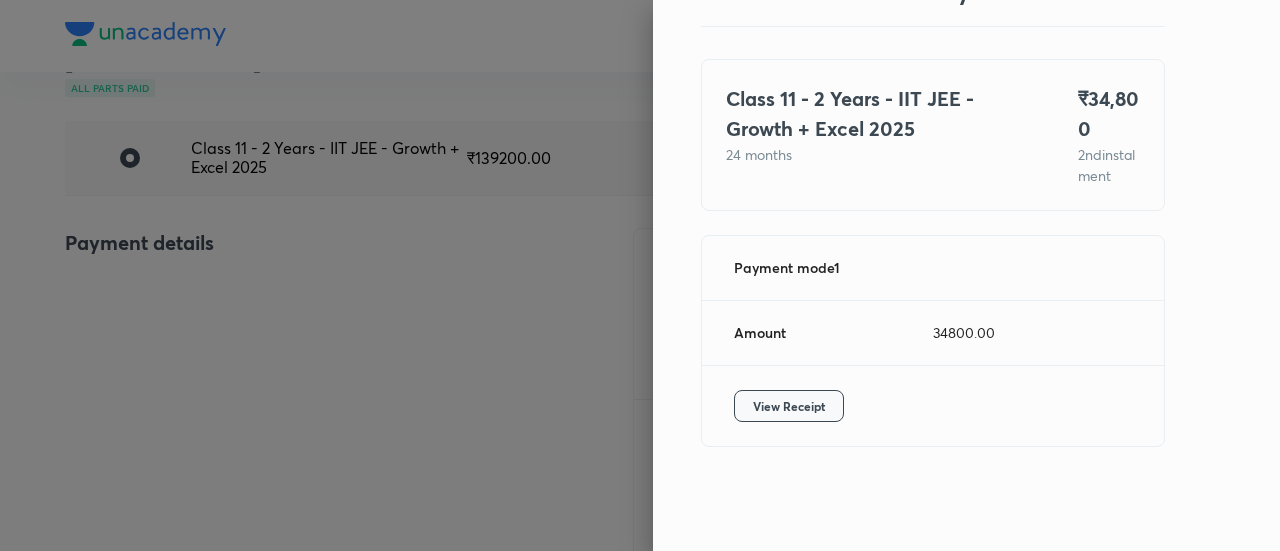 click on "View Receipt" at bounding box center (789, 406) 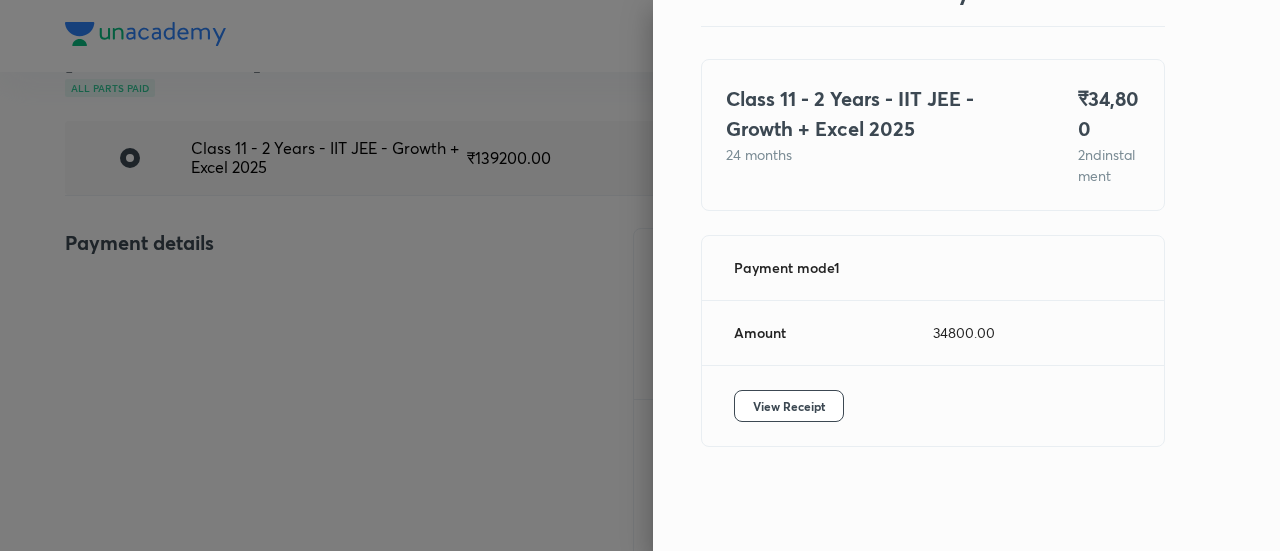 click at bounding box center (640, 275) 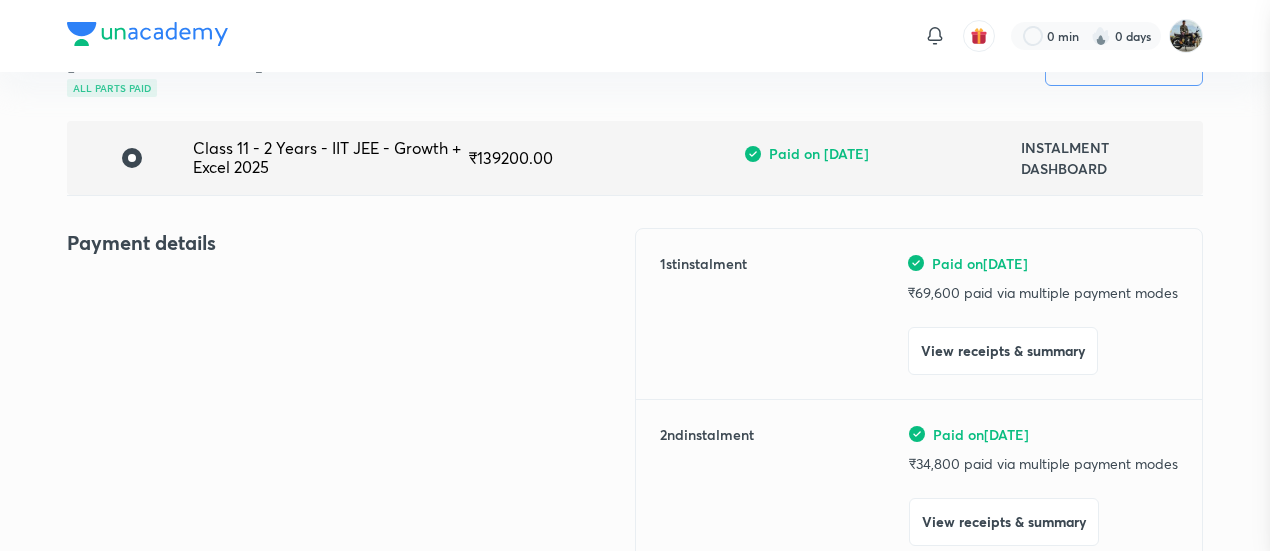 click at bounding box center [635, 275] 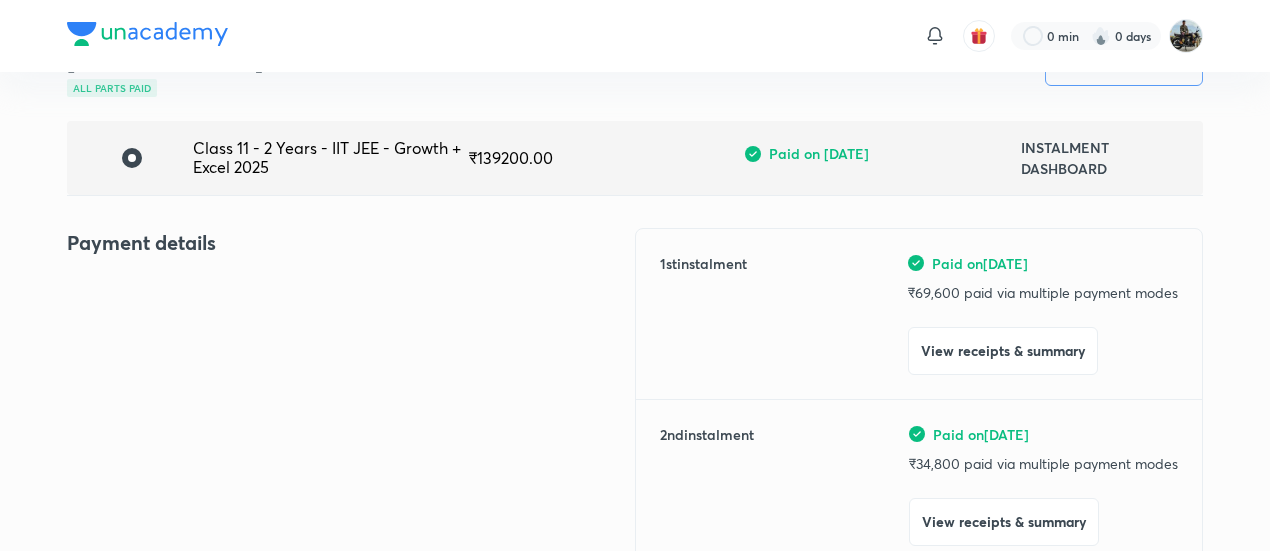 scroll, scrollTop: 0, scrollLeft: 0, axis: both 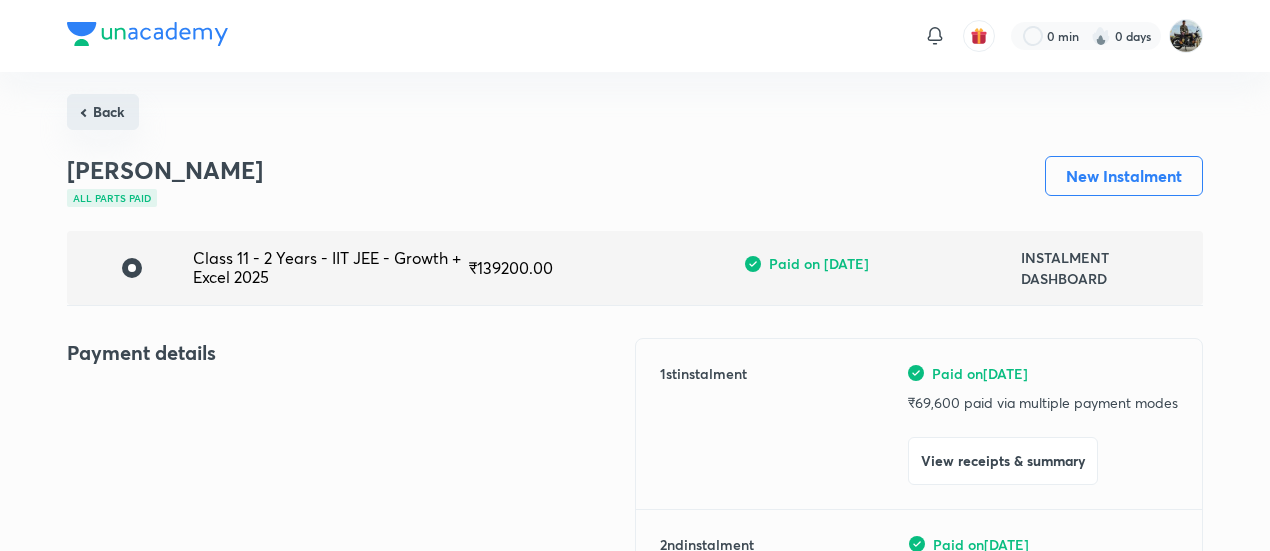 click on "Back" at bounding box center [103, 112] 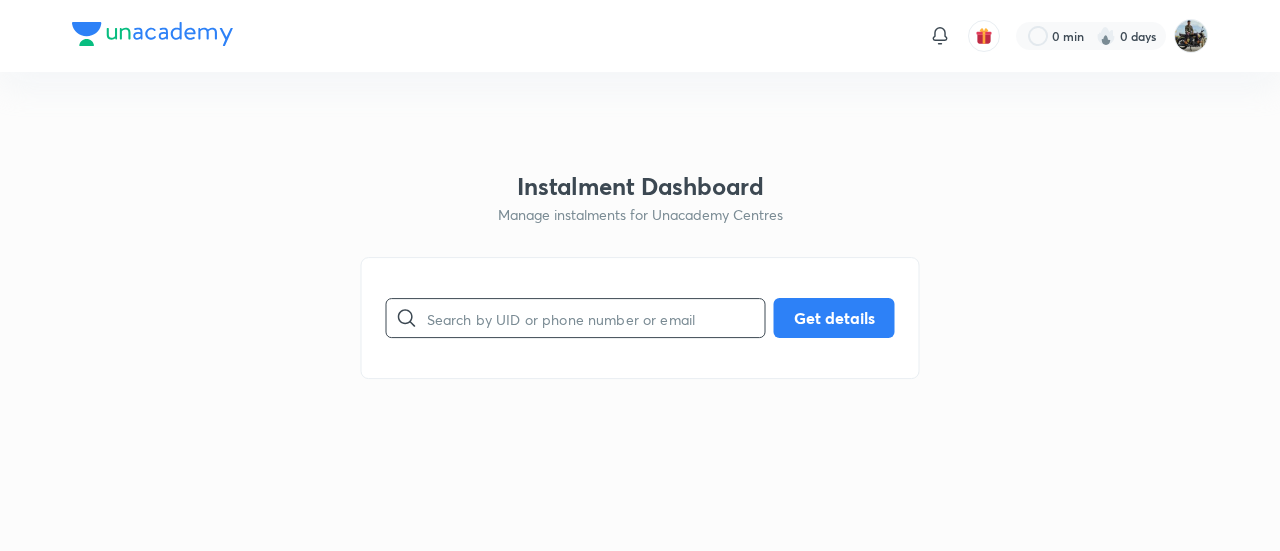 click at bounding box center (596, 318) 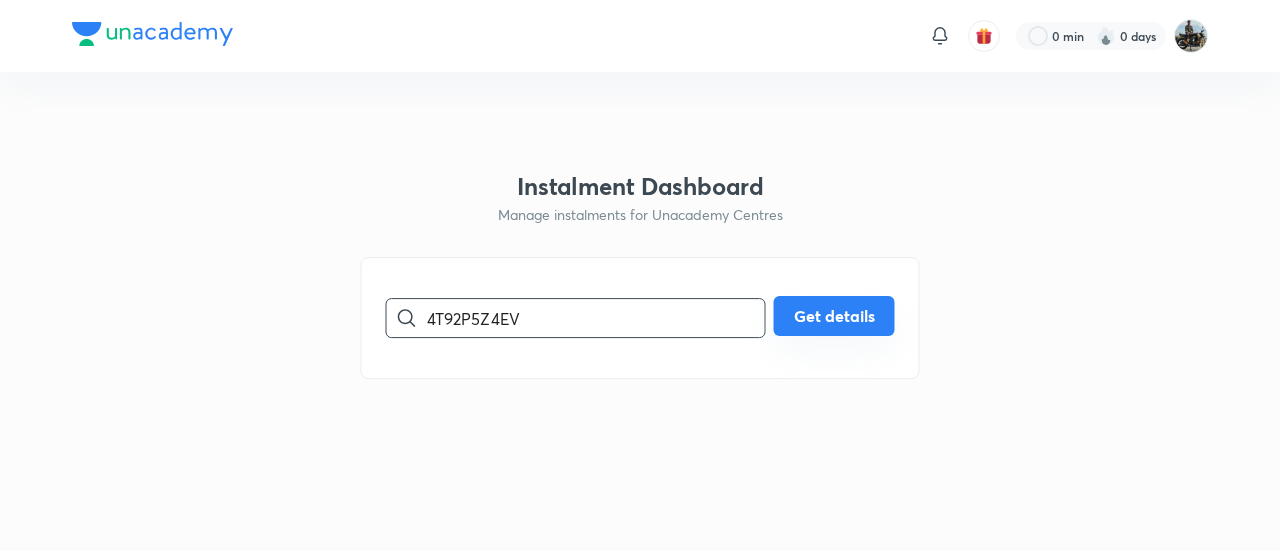type on "4T92P5Z4EV" 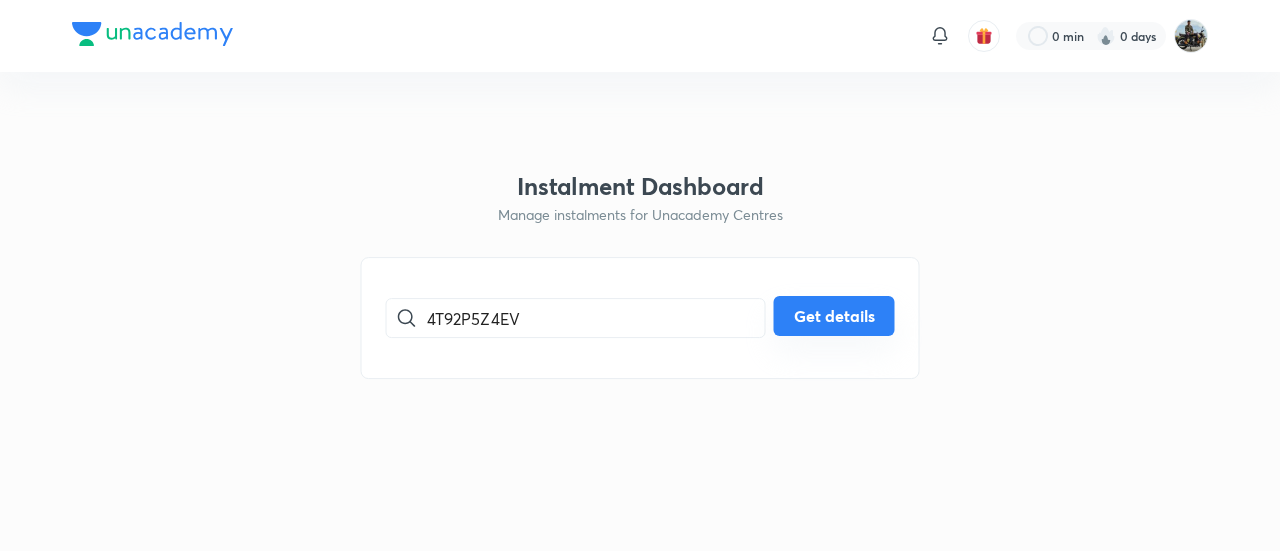 click on "Get details" at bounding box center [834, 316] 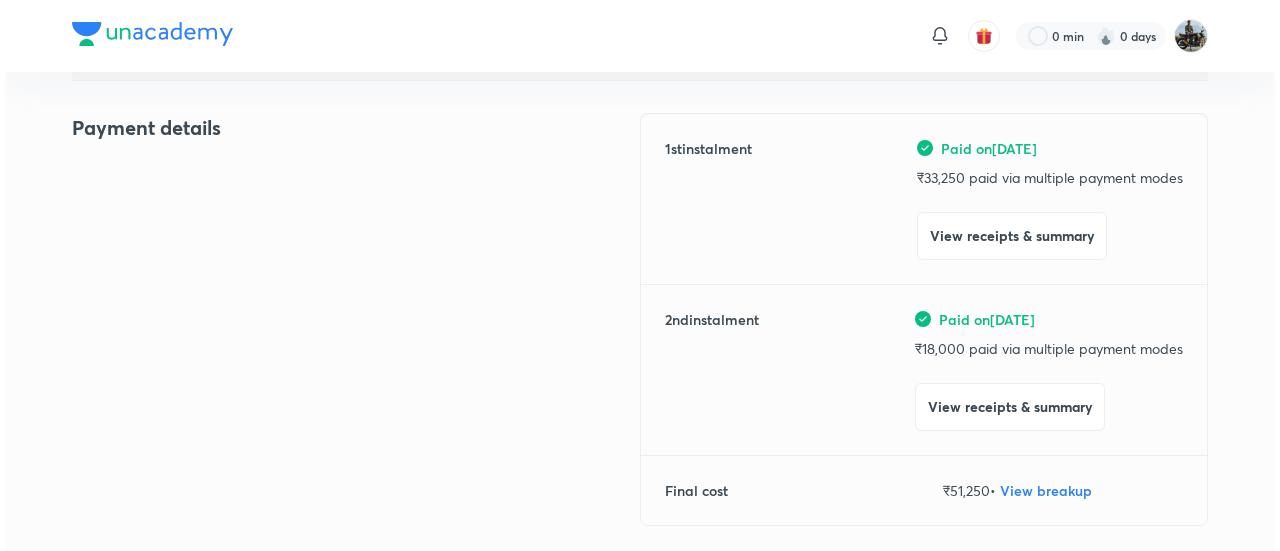 scroll, scrollTop: 237, scrollLeft: 0, axis: vertical 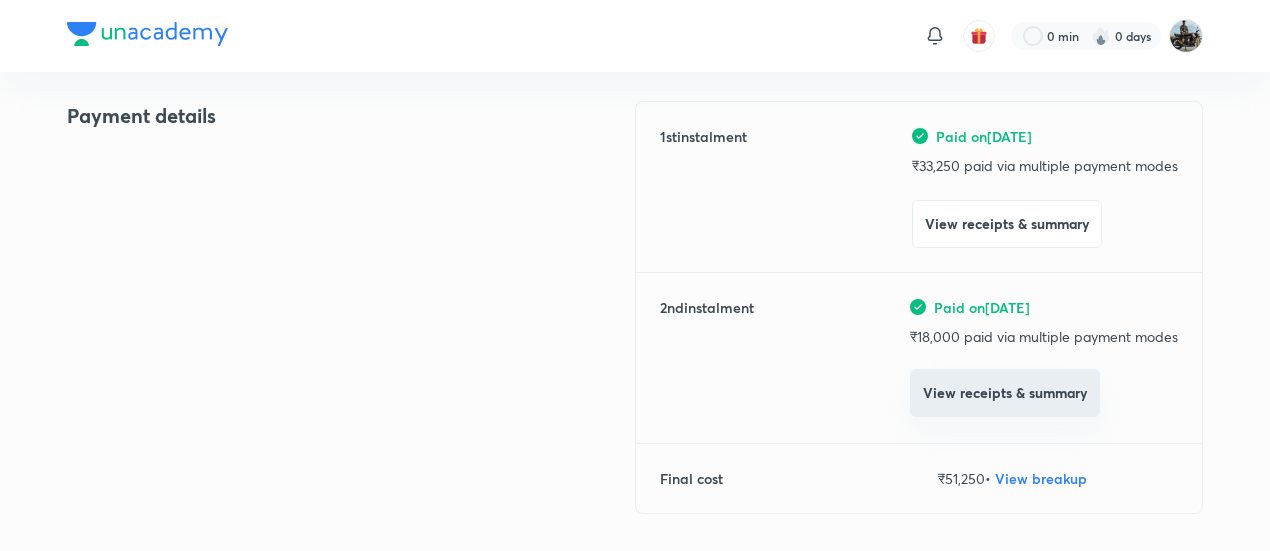 click on "View receipts & summary" at bounding box center (1005, 393) 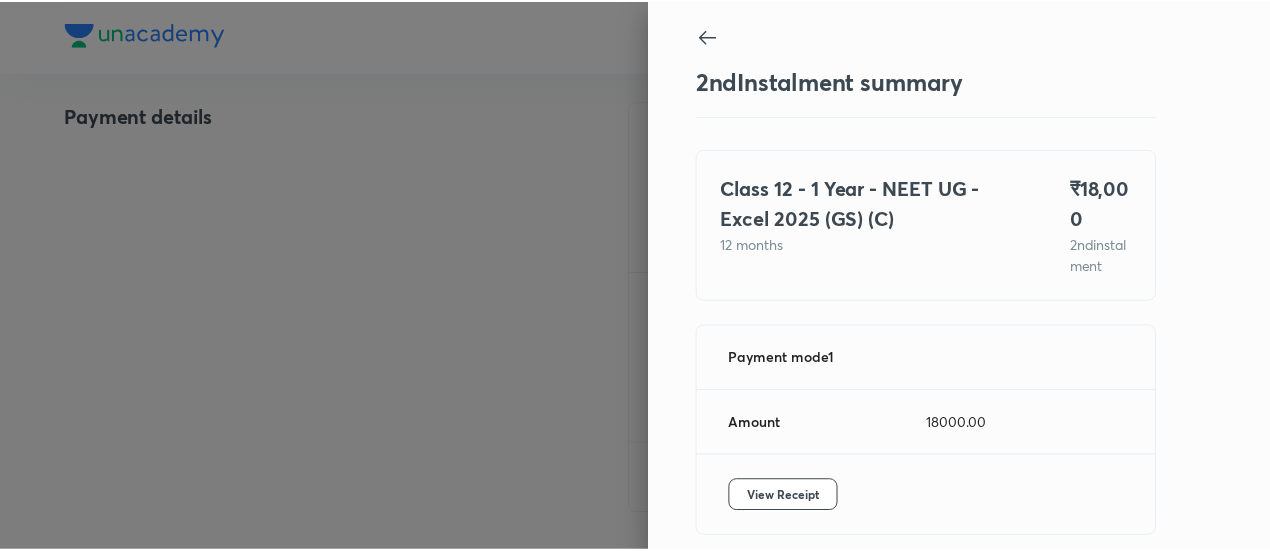 scroll, scrollTop: 109, scrollLeft: 0, axis: vertical 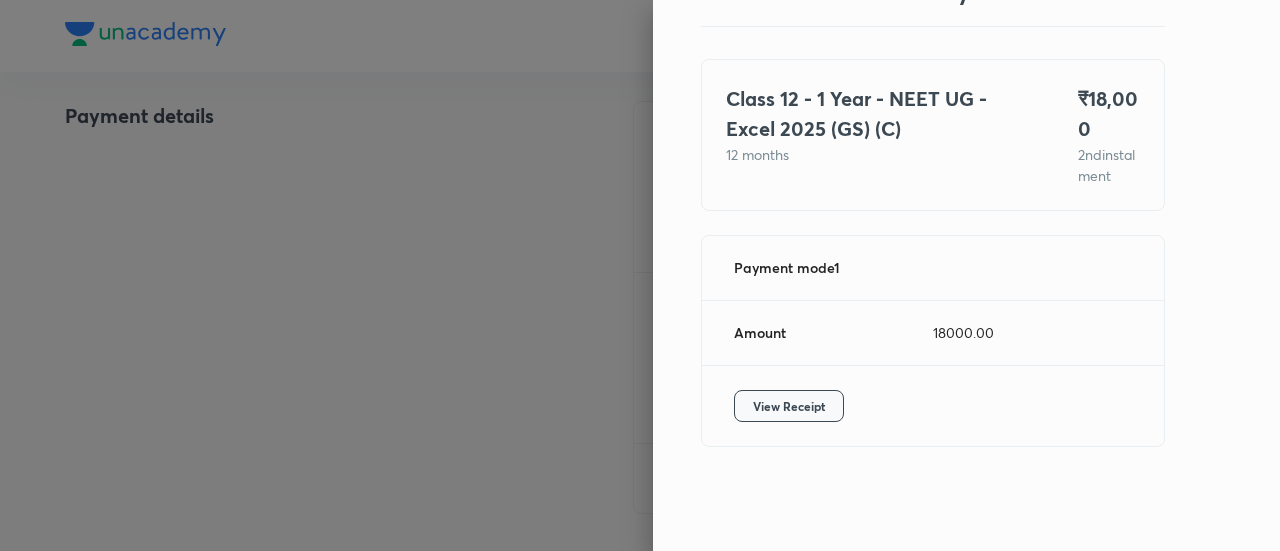 click on "View Receipt" at bounding box center [789, 406] 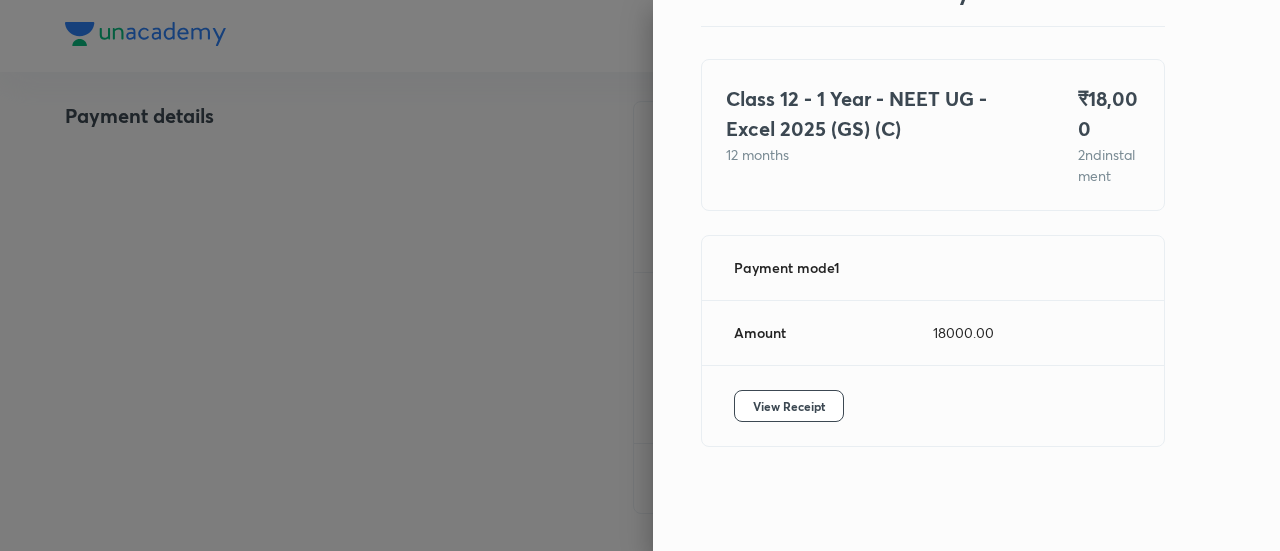 click at bounding box center [640, 275] 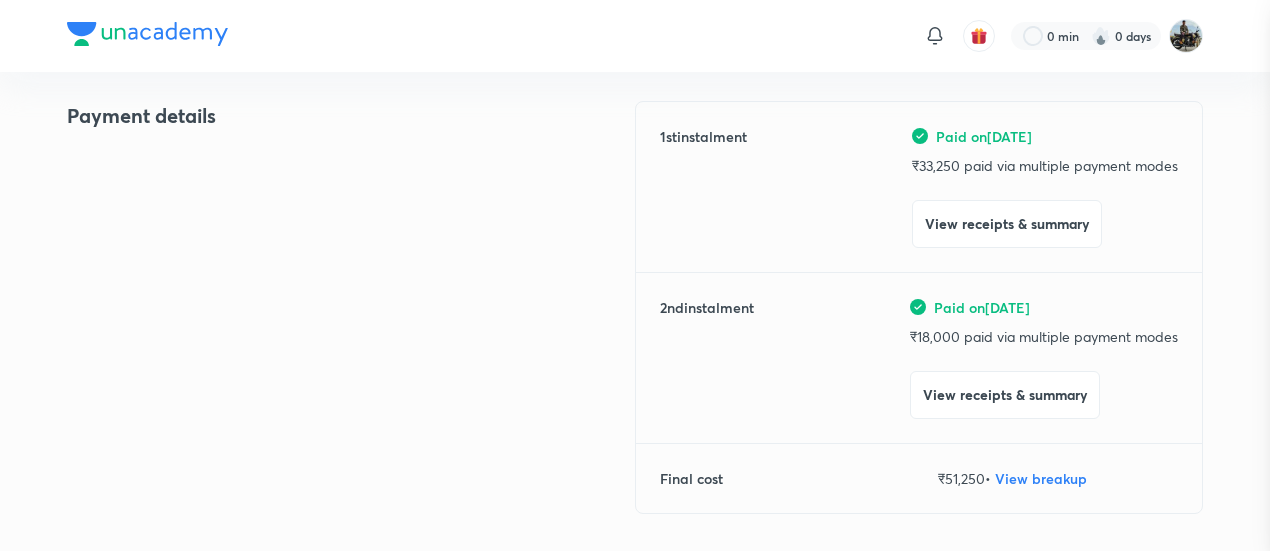click at bounding box center [635, 275] 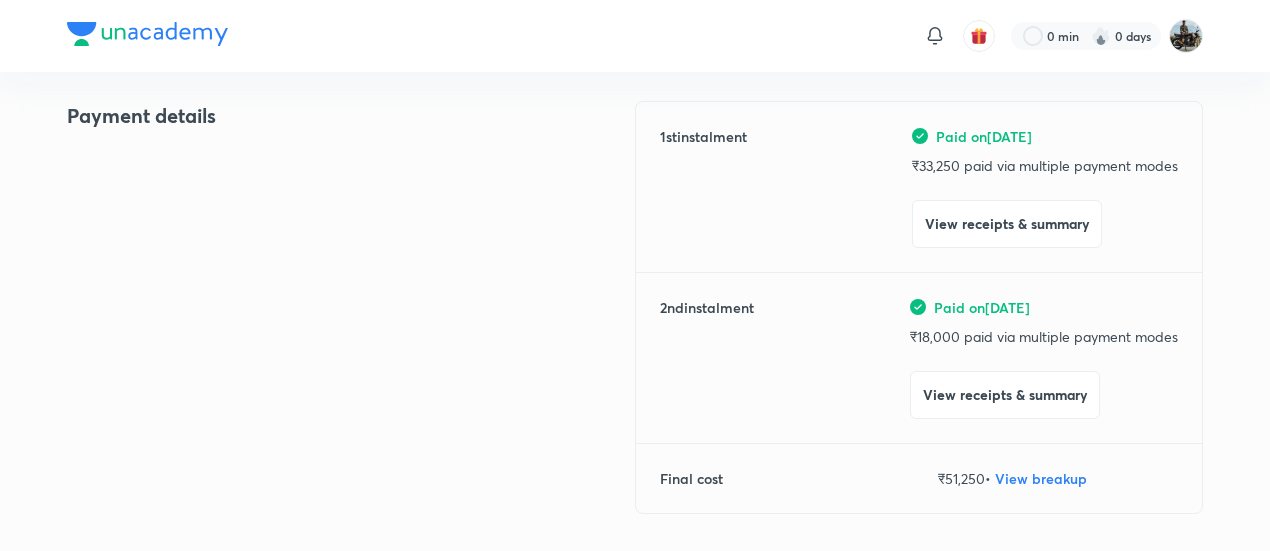 scroll, scrollTop: 0, scrollLeft: 0, axis: both 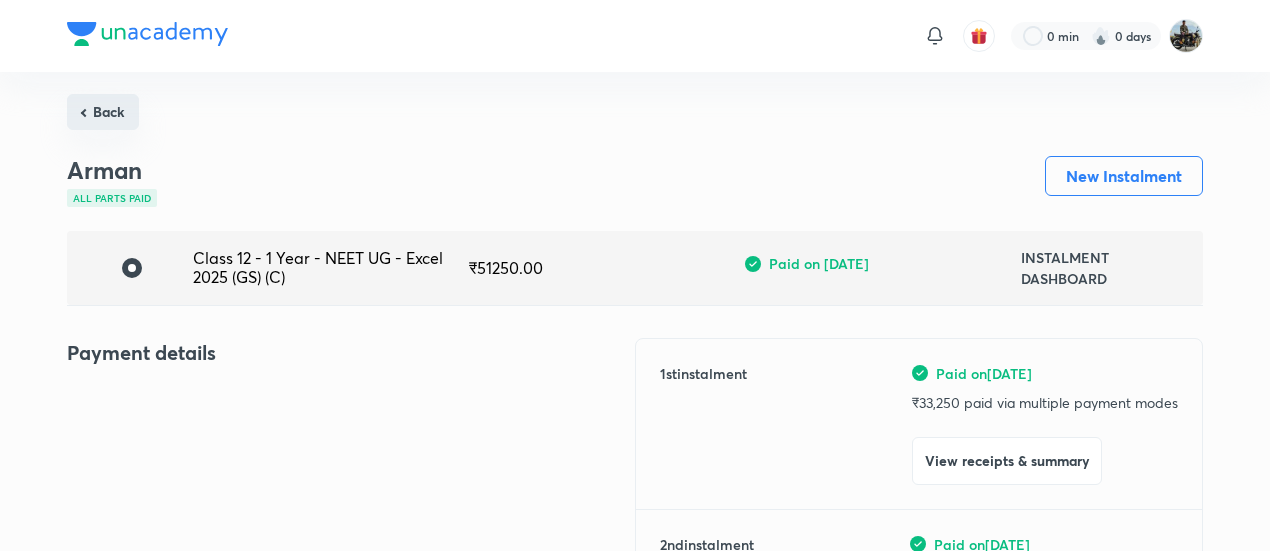click on "Back" at bounding box center [103, 112] 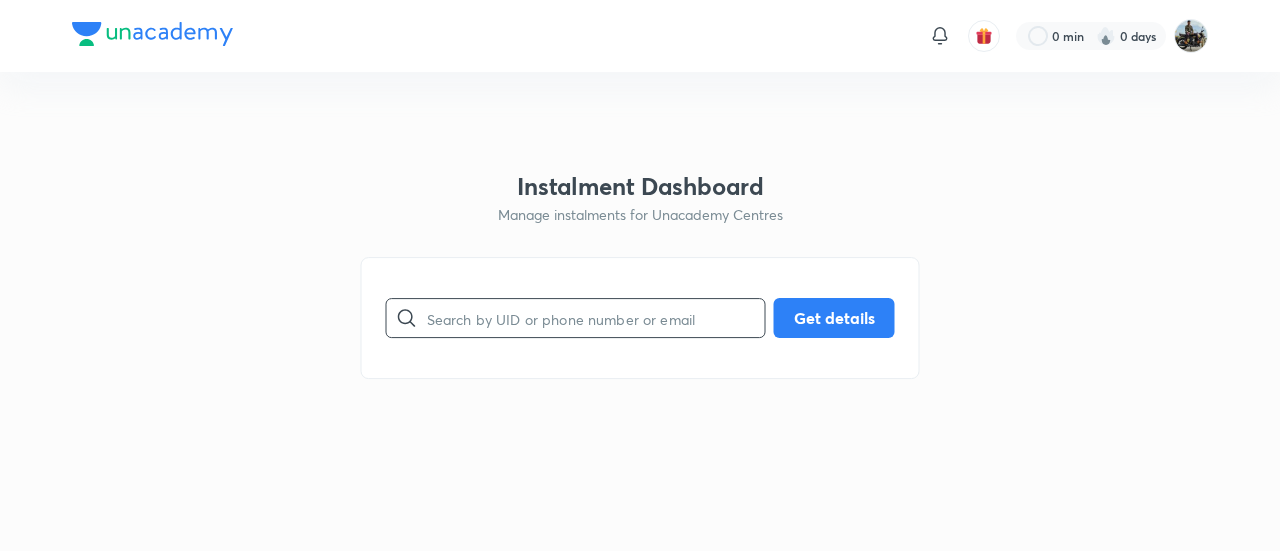 click at bounding box center [596, 318] 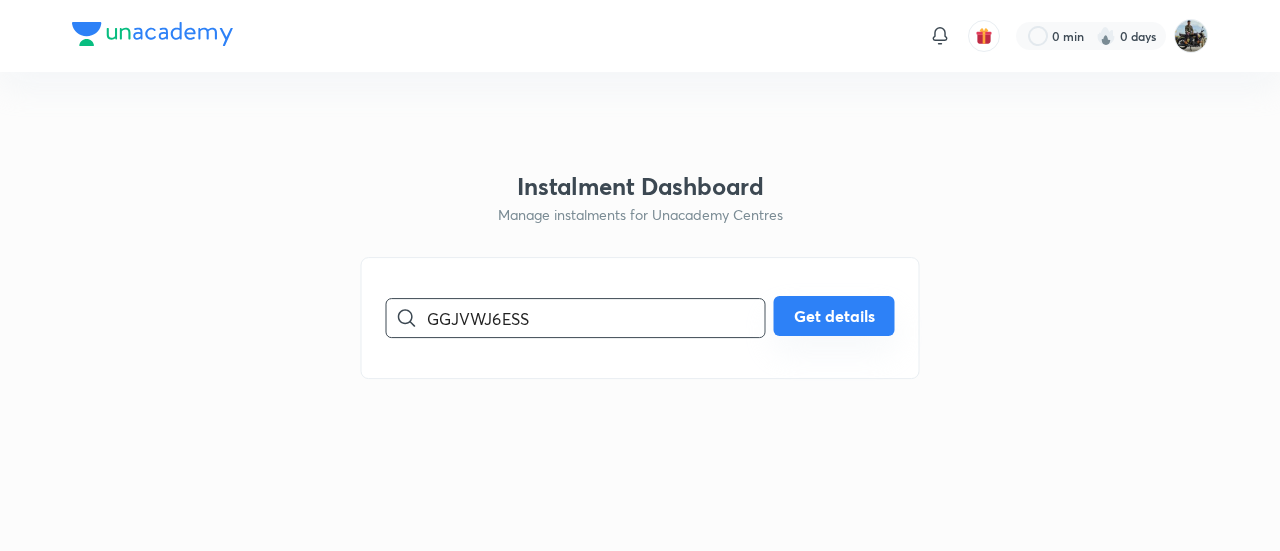type on "GGJVWJ6ESS" 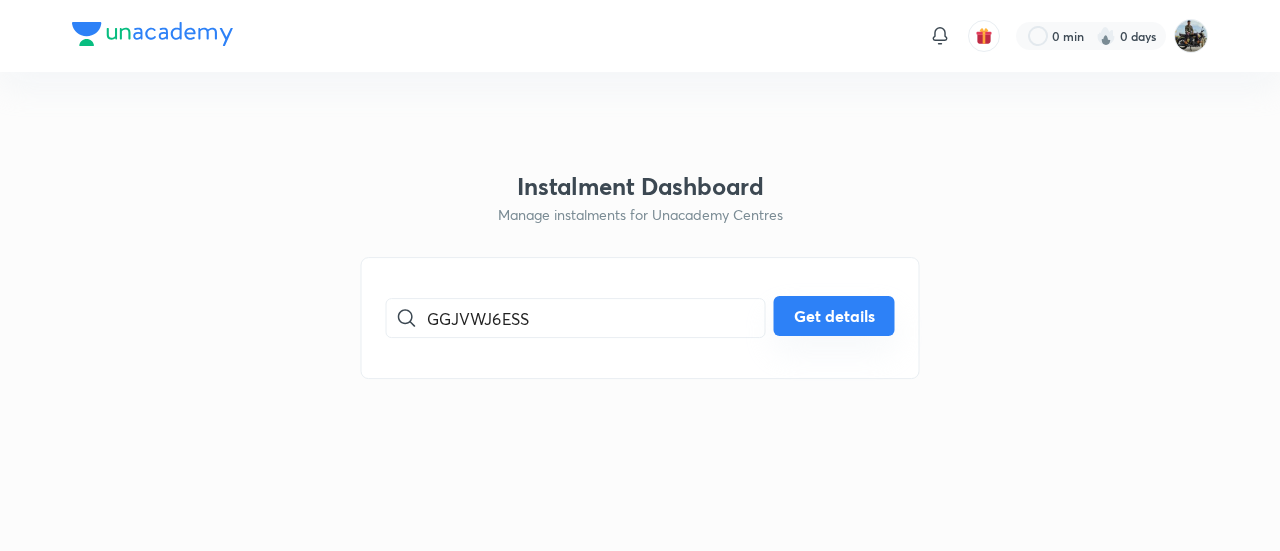 click on "Get details" at bounding box center (834, 316) 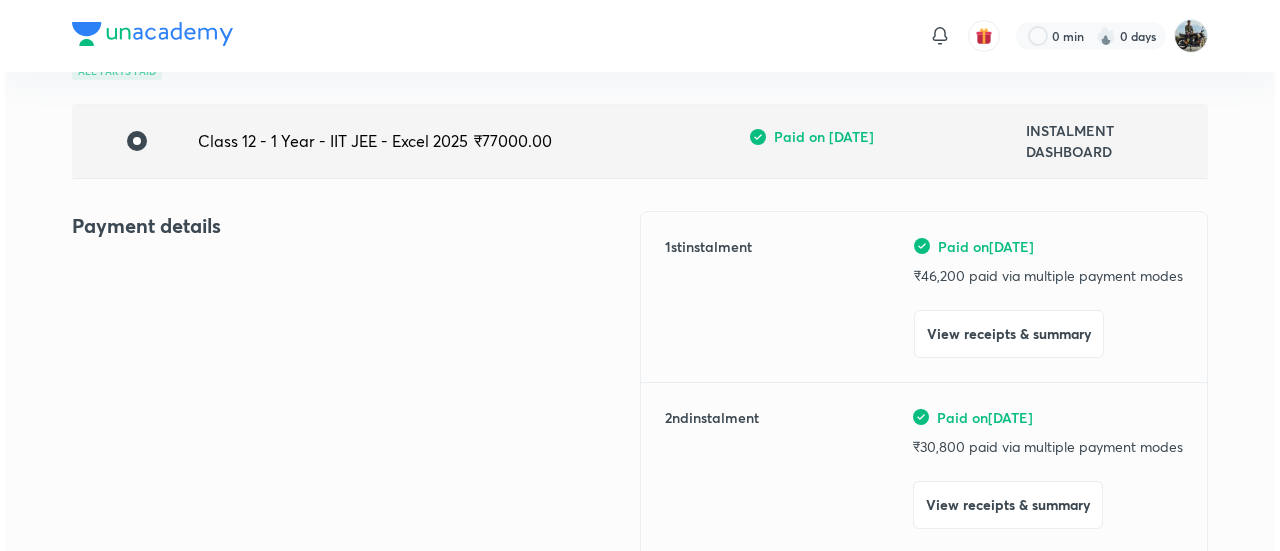 scroll, scrollTop: 128, scrollLeft: 0, axis: vertical 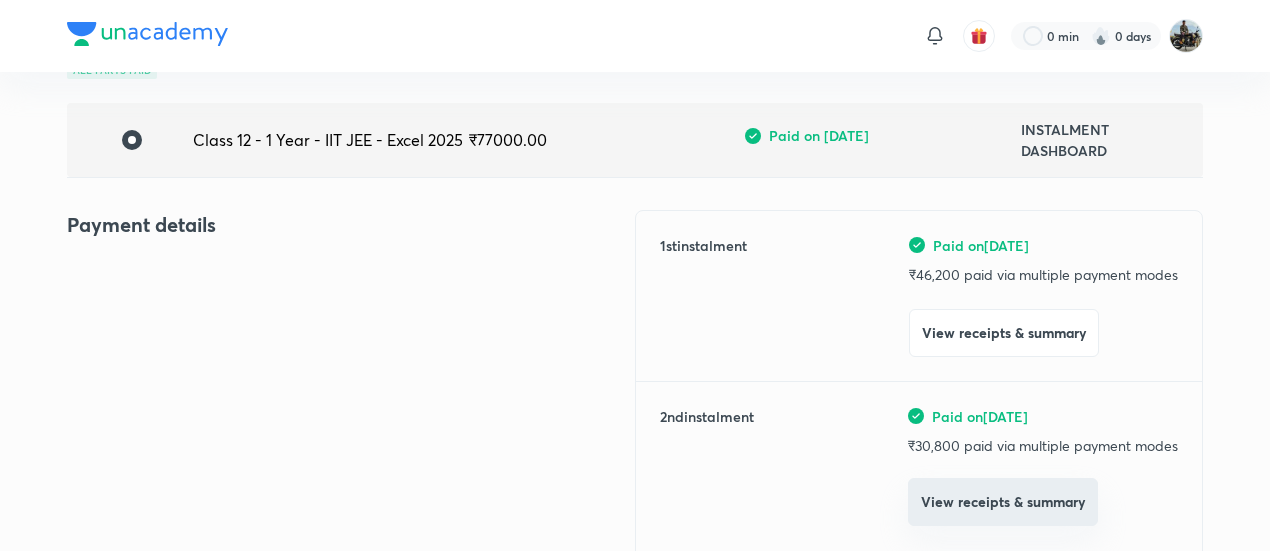 click on "View receipts & summary" at bounding box center (1003, 502) 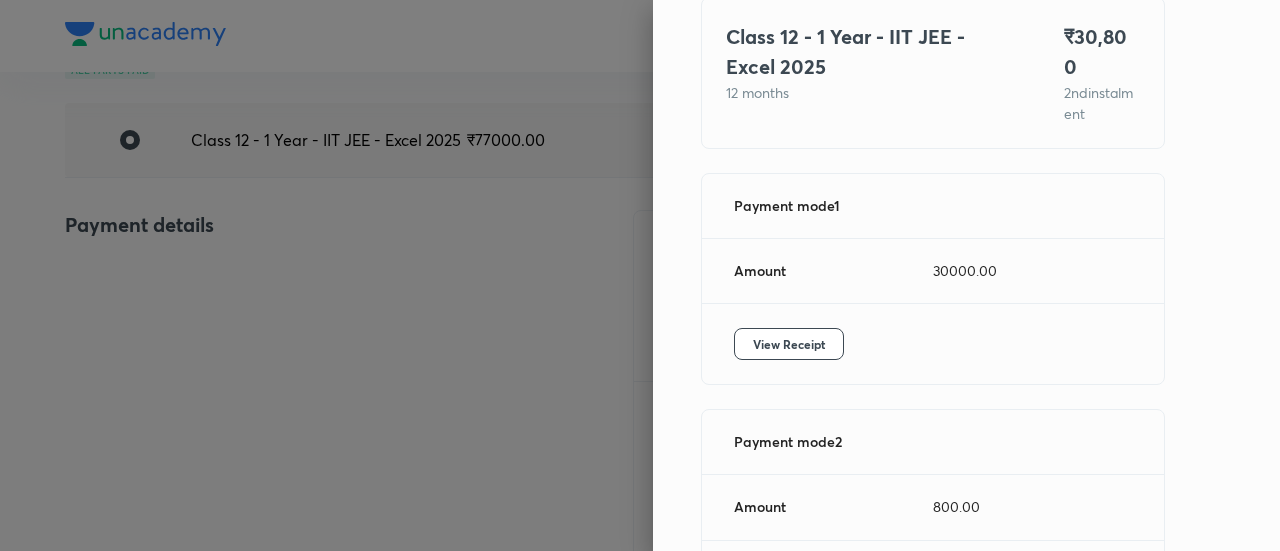scroll, scrollTop: 158, scrollLeft: 0, axis: vertical 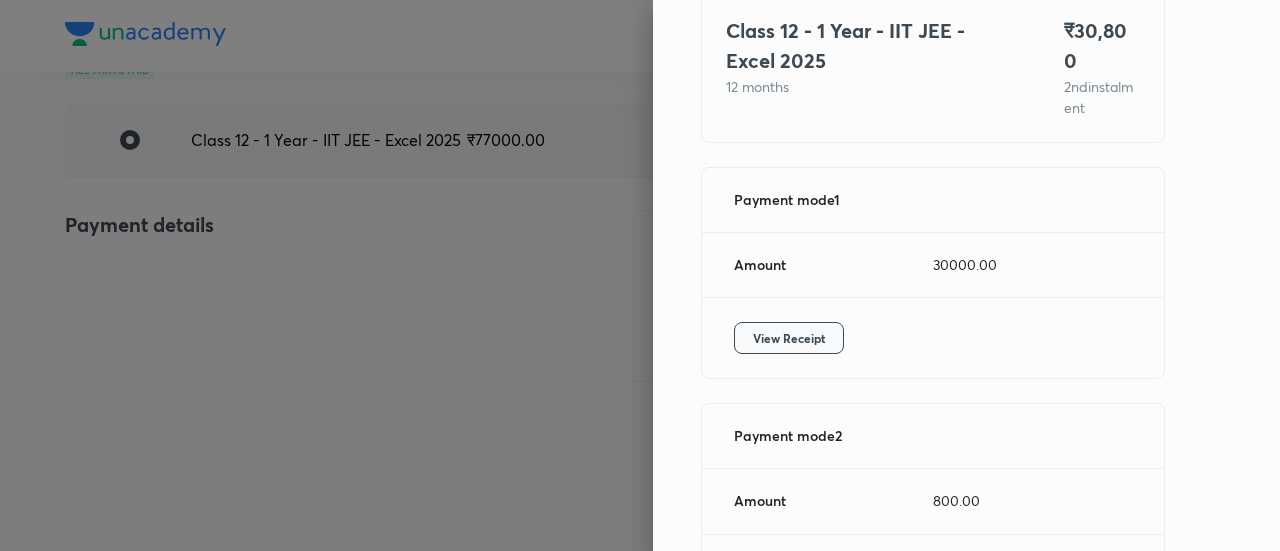 click on "View Receipt" at bounding box center (789, 338) 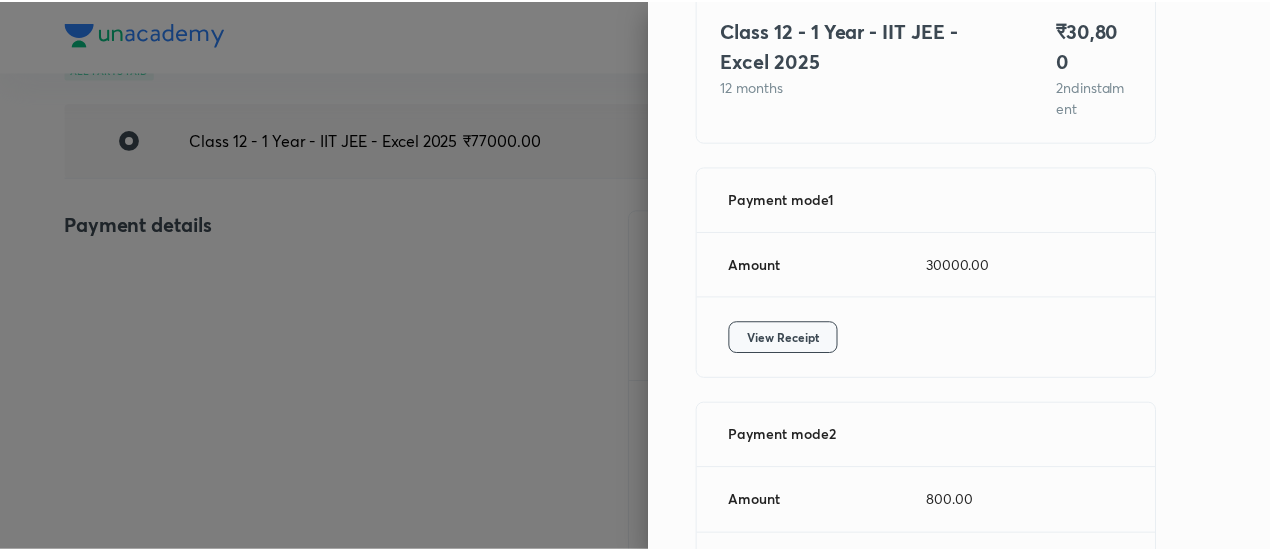 scroll, scrollTop: 302, scrollLeft: 0, axis: vertical 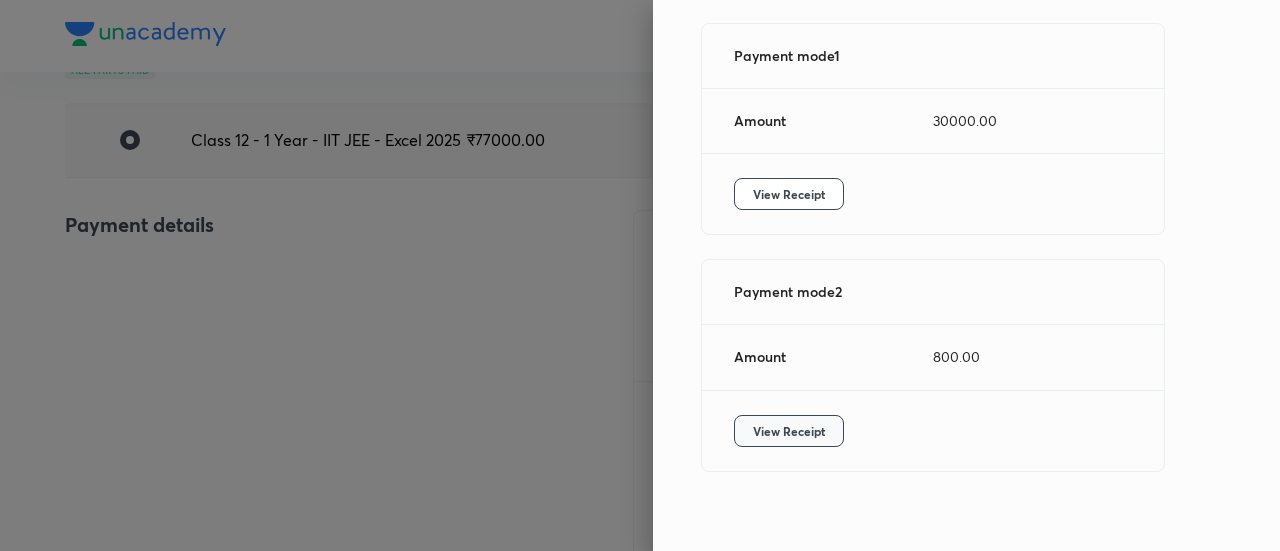 click on "View Receipt" at bounding box center (789, 431) 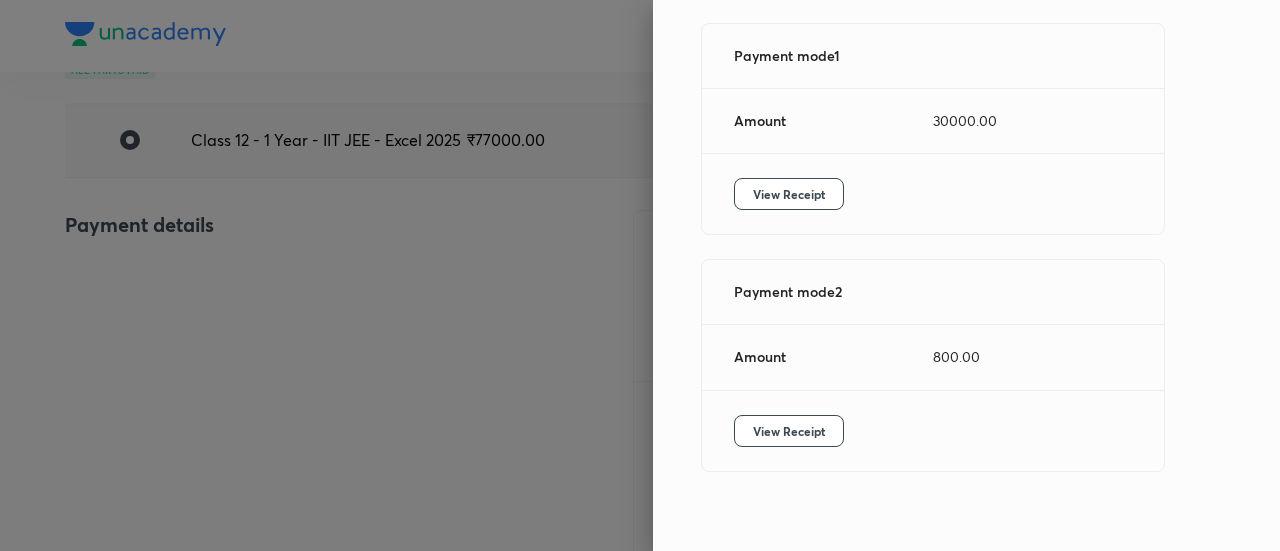 click at bounding box center (640, 275) 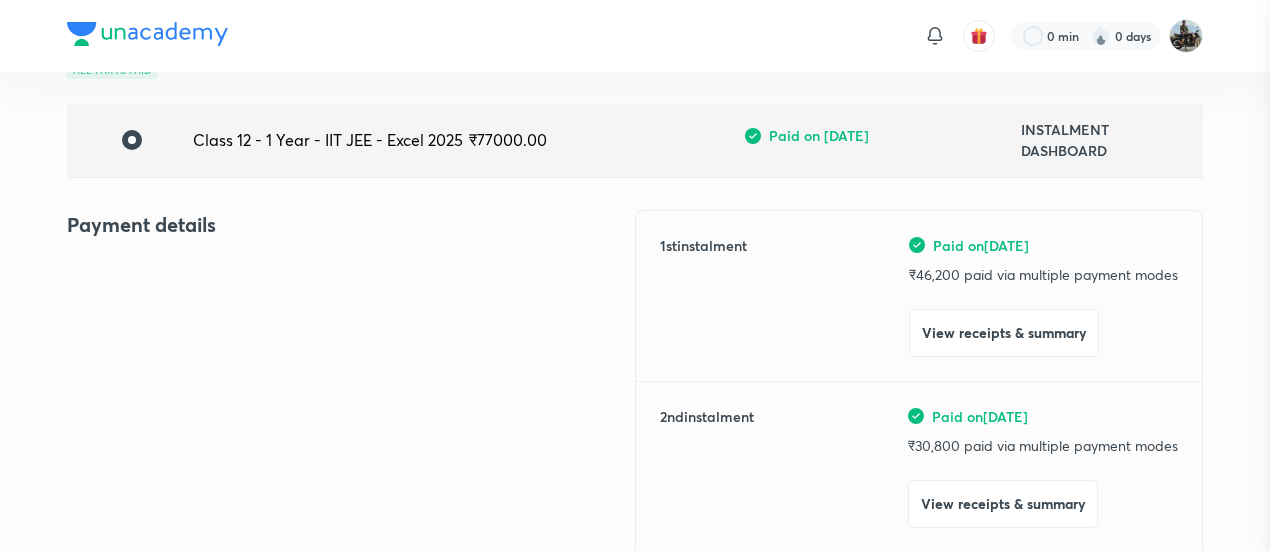 click at bounding box center (635, 275) 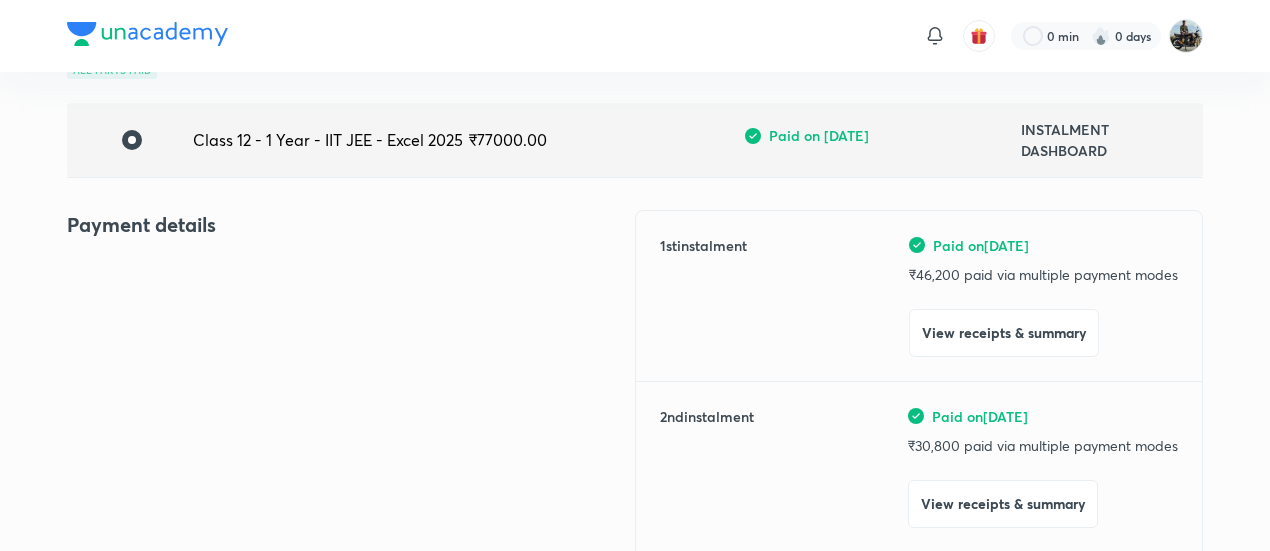scroll, scrollTop: 0, scrollLeft: 0, axis: both 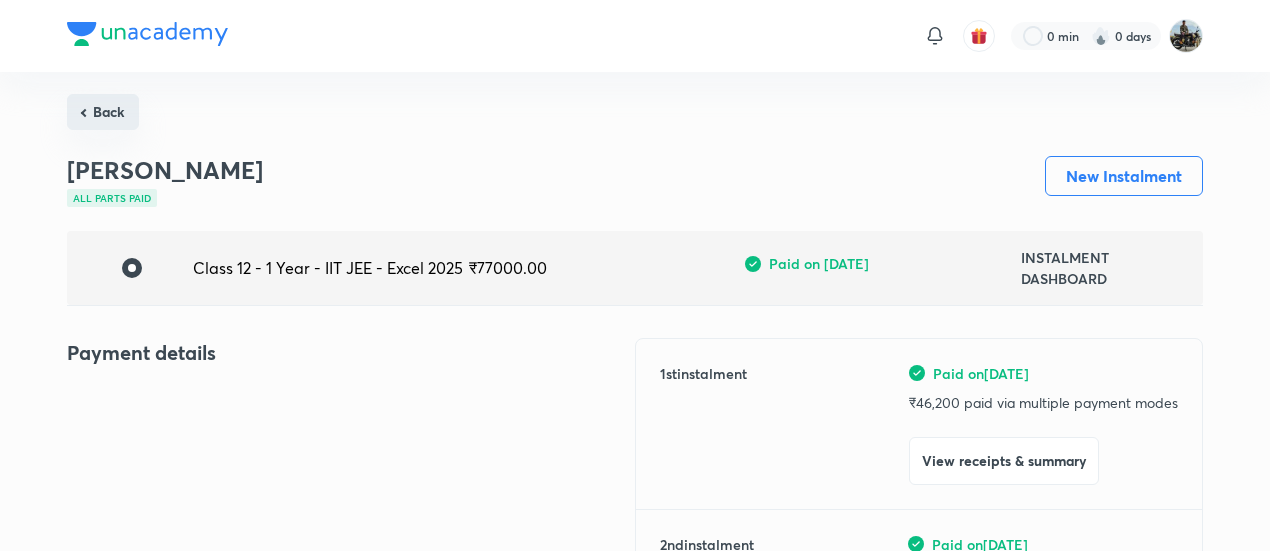 click on "Back" at bounding box center (103, 112) 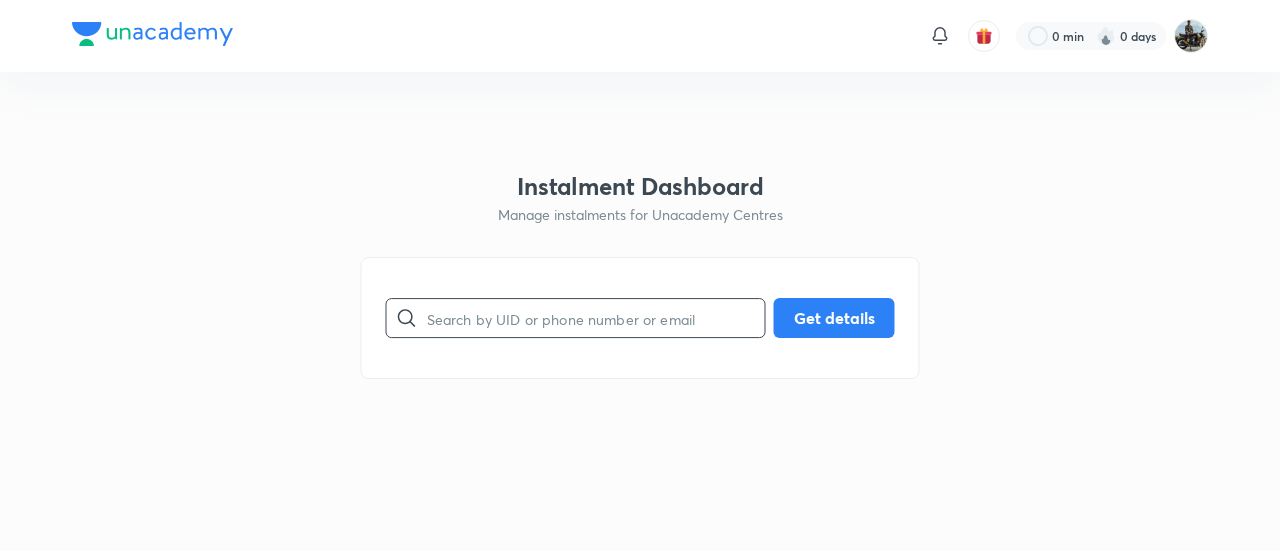 click at bounding box center [596, 318] 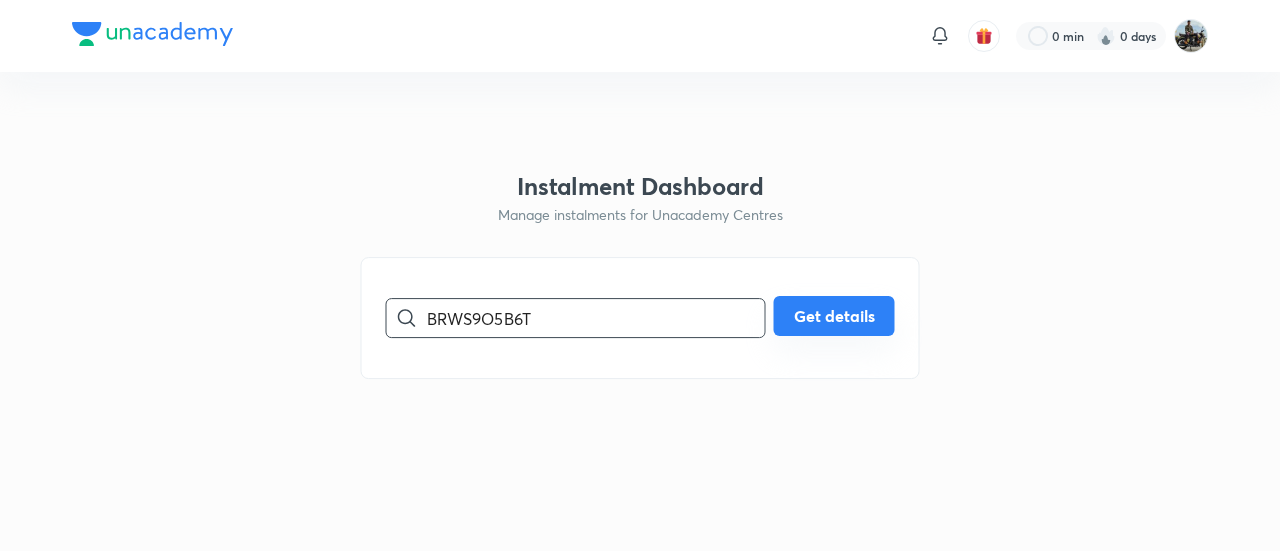 type on "BRWS9O5B6T" 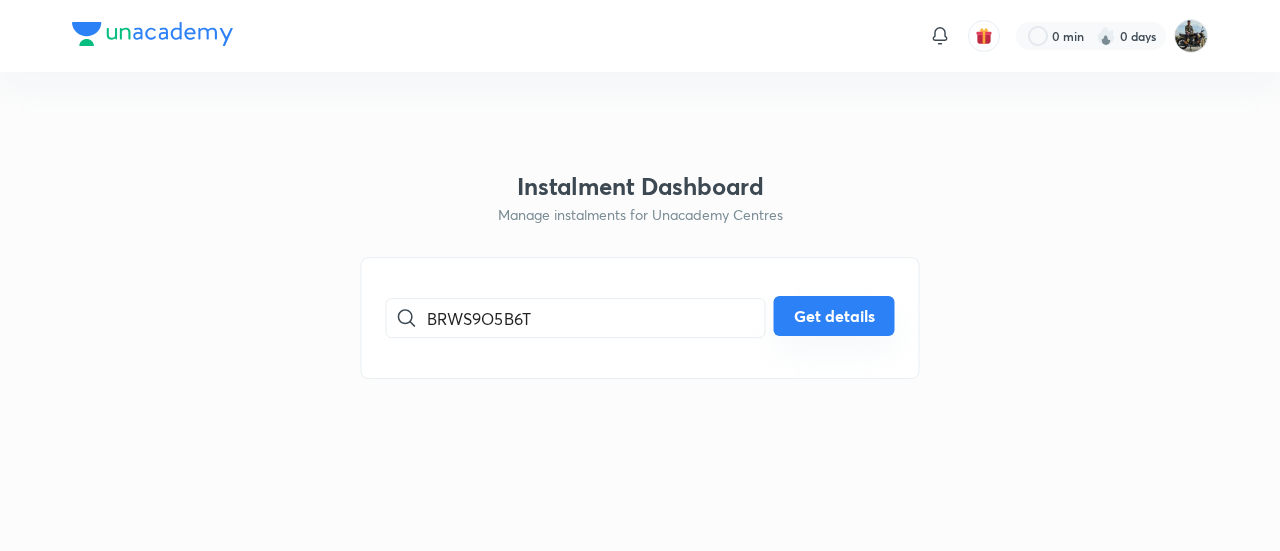 click on "Get details" at bounding box center (834, 316) 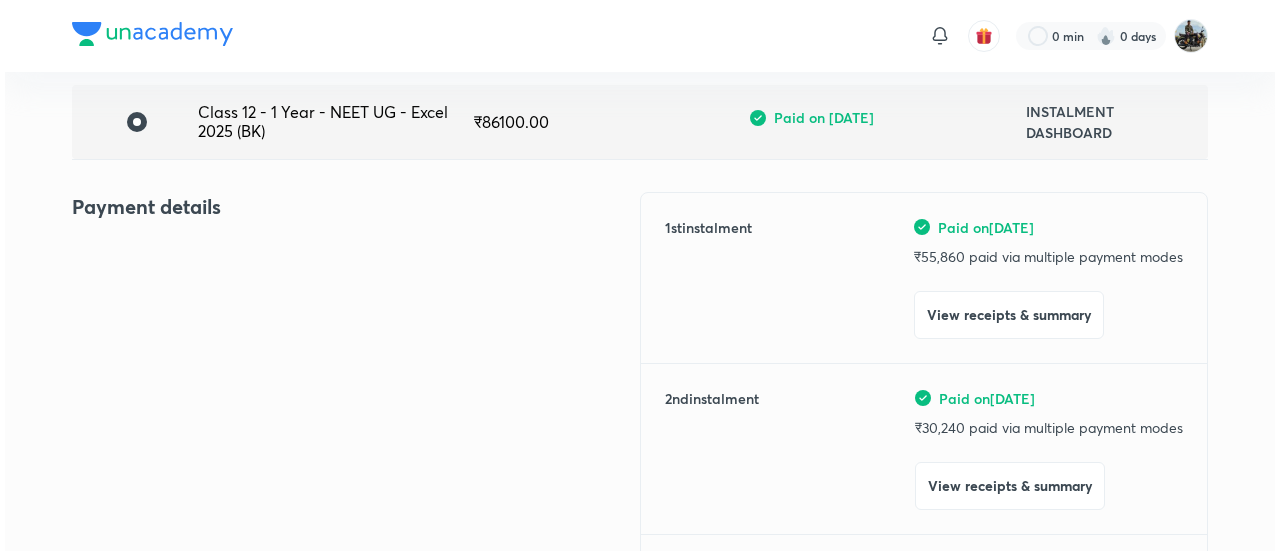 scroll, scrollTop: 150, scrollLeft: 0, axis: vertical 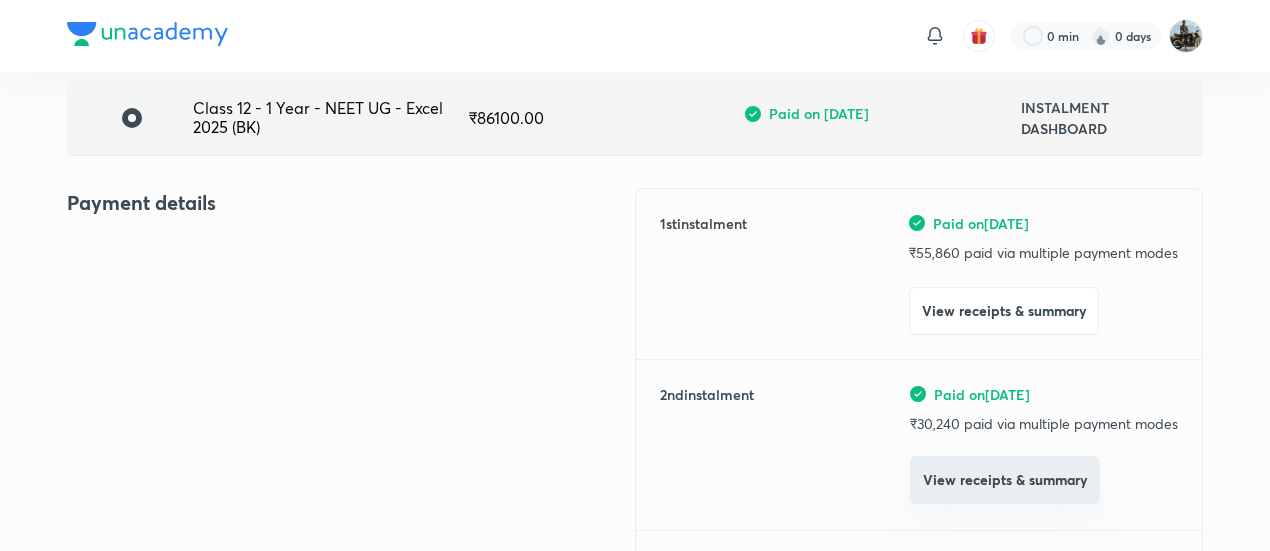 click on "View receipts & summary" at bounding box center [1005, 480] 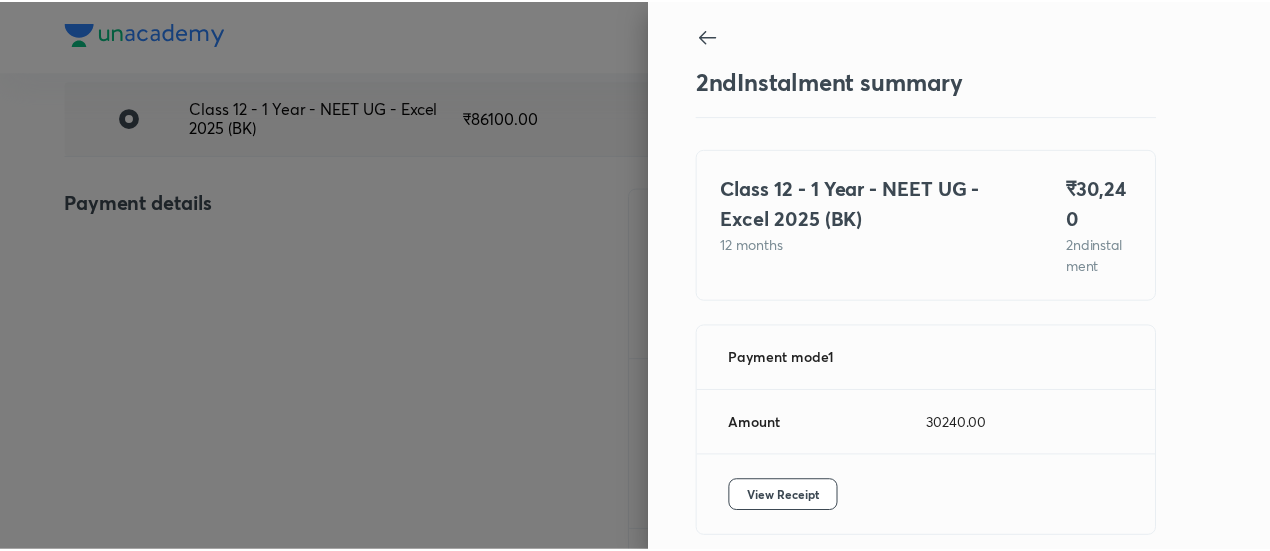 scroll, scrollTop: 88, scrollLeft: 0, axis: vertical 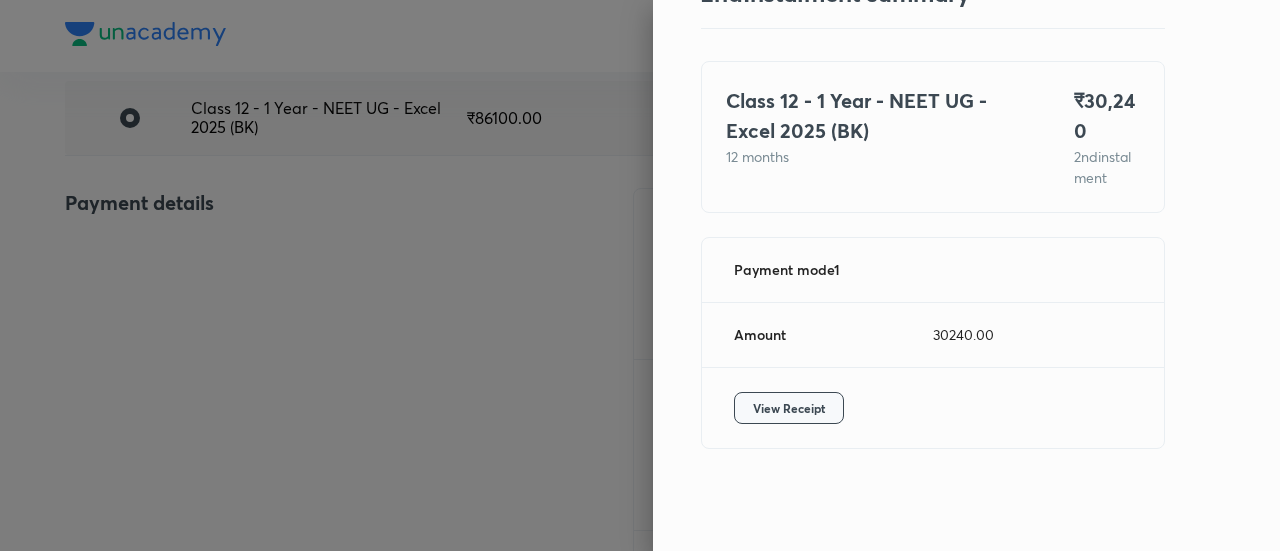 click on "View Receipt" at bounding box center (789, 408) 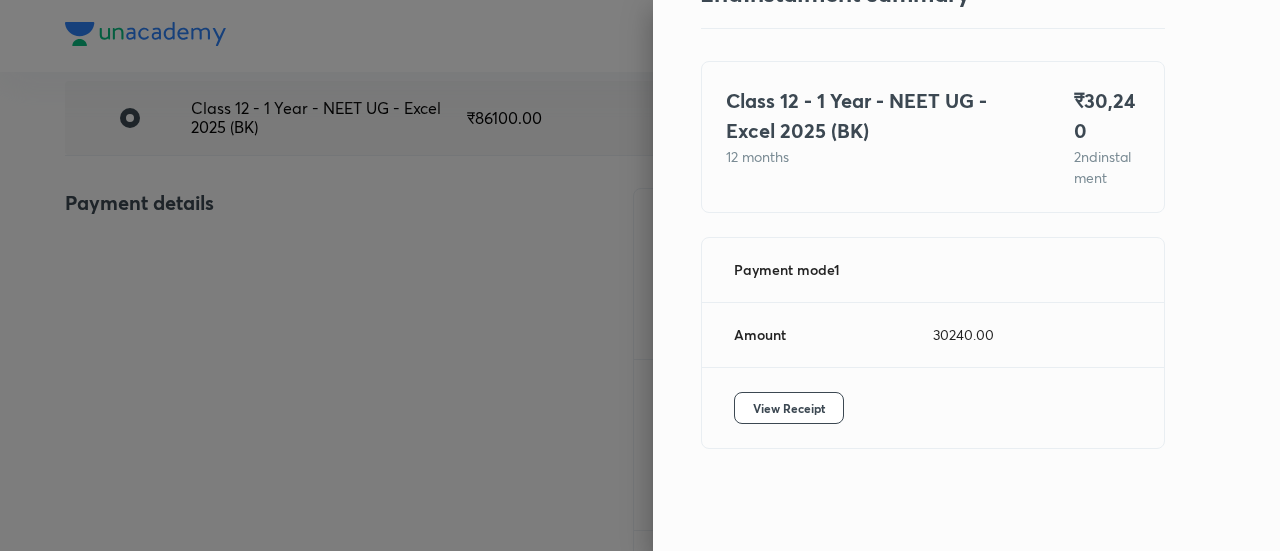 click at bounding box center (640, 275) 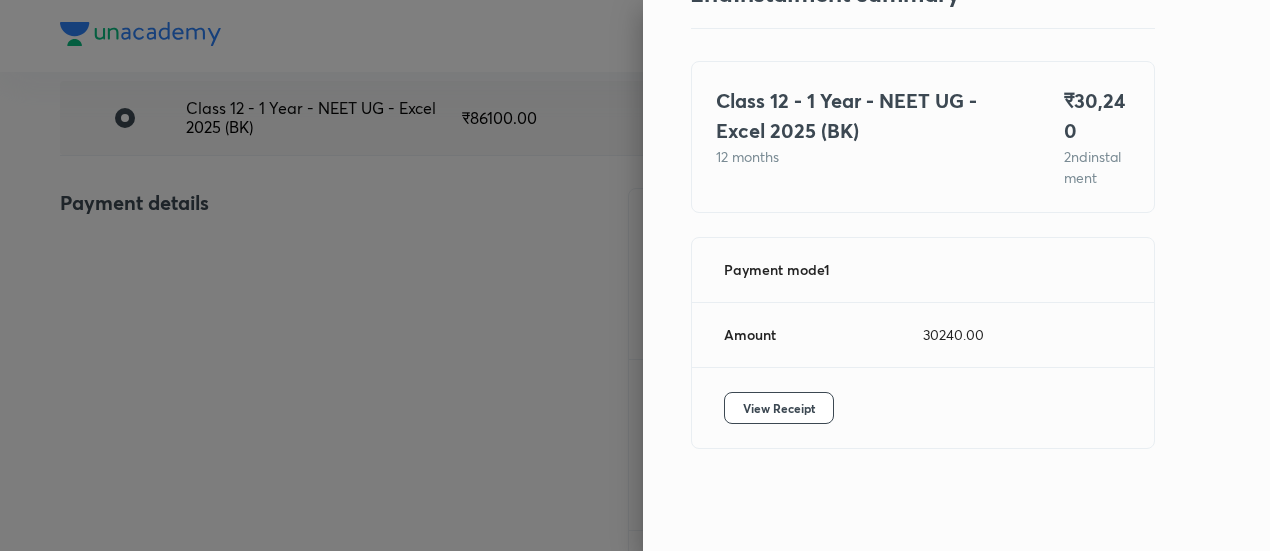 click at bounding box center [635, 275] 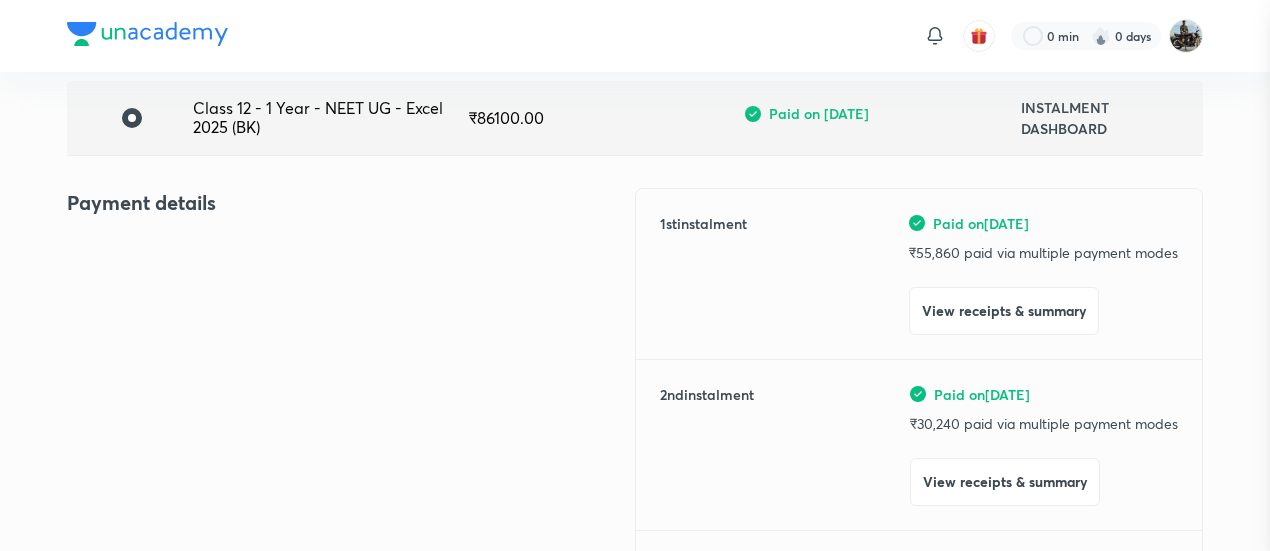 scroll, scrollTop: 0, scrollLeft: 0, axis: both 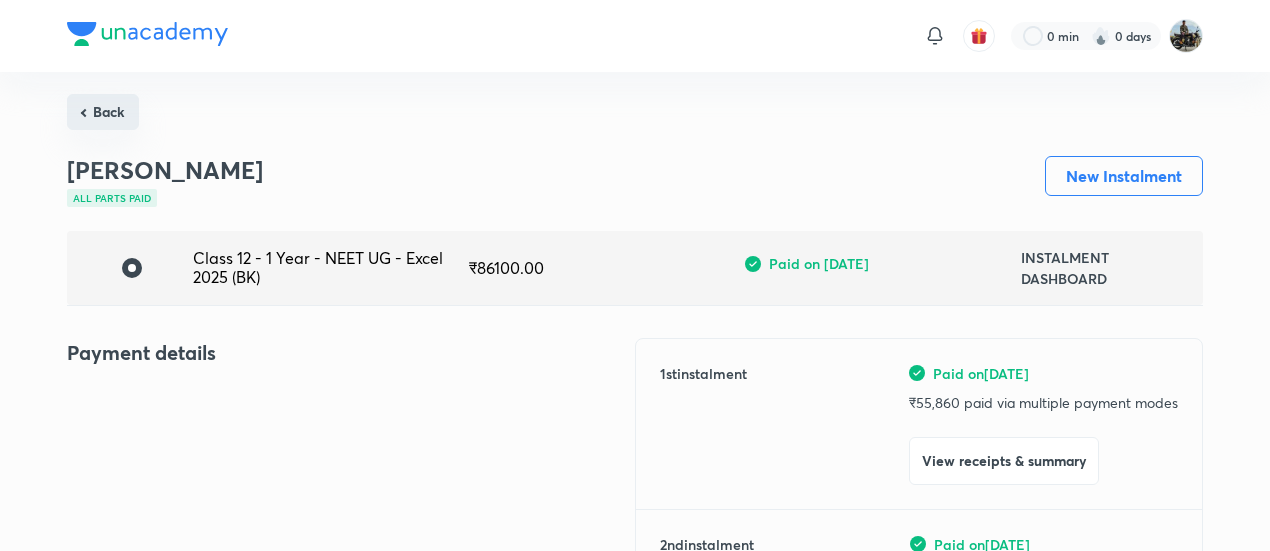 click on "Back" at bounding box center [103, 112] 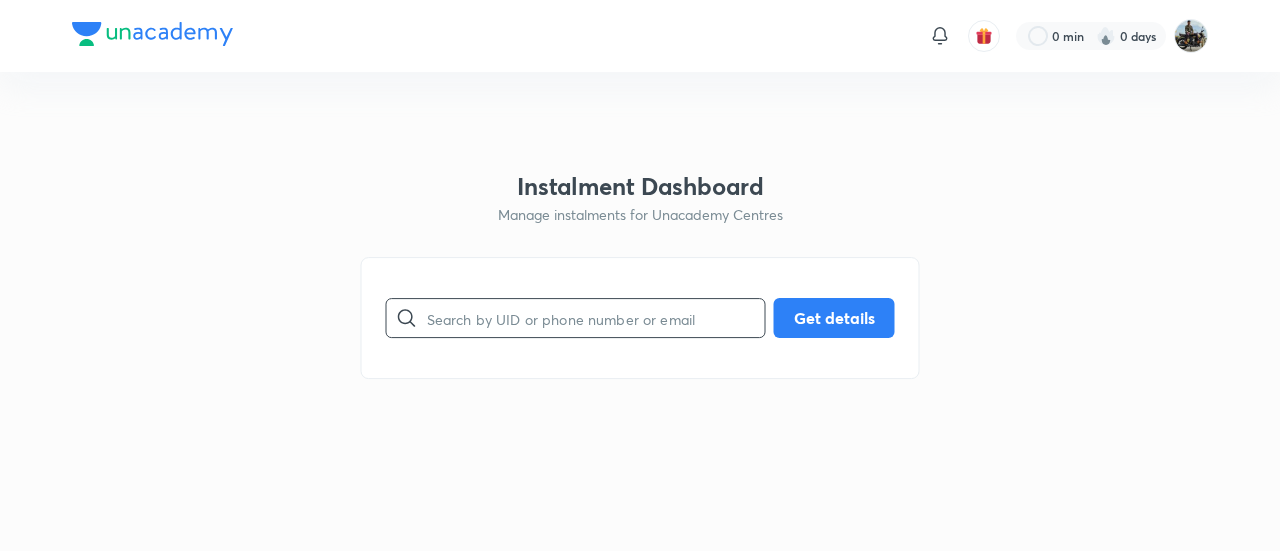 click at bounding box center (596, 318) 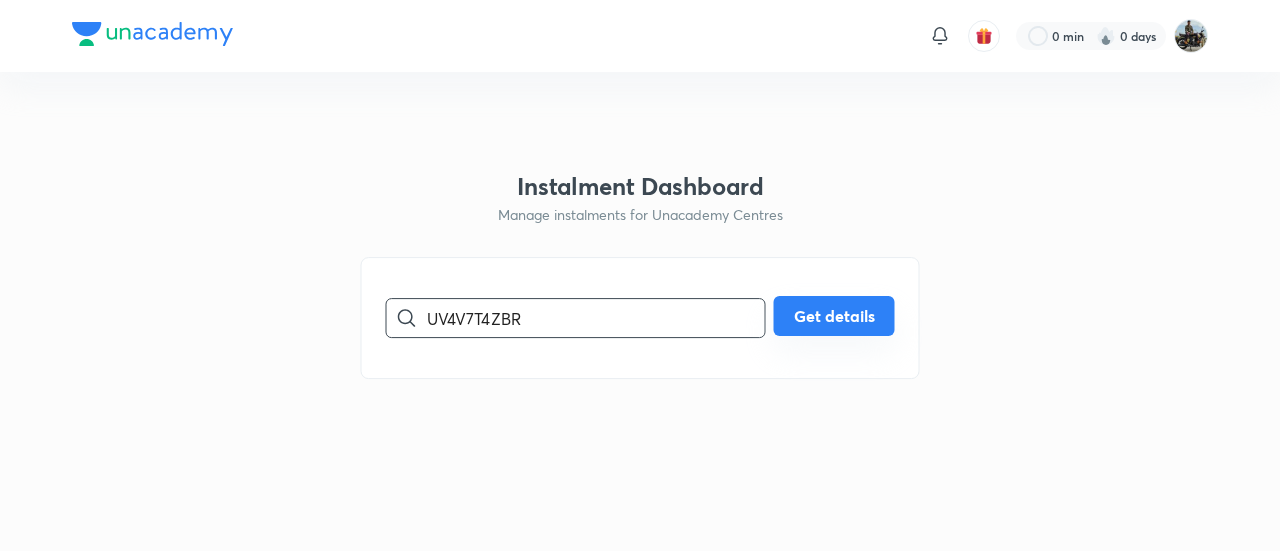 type on "UV4V7T4ZBR" 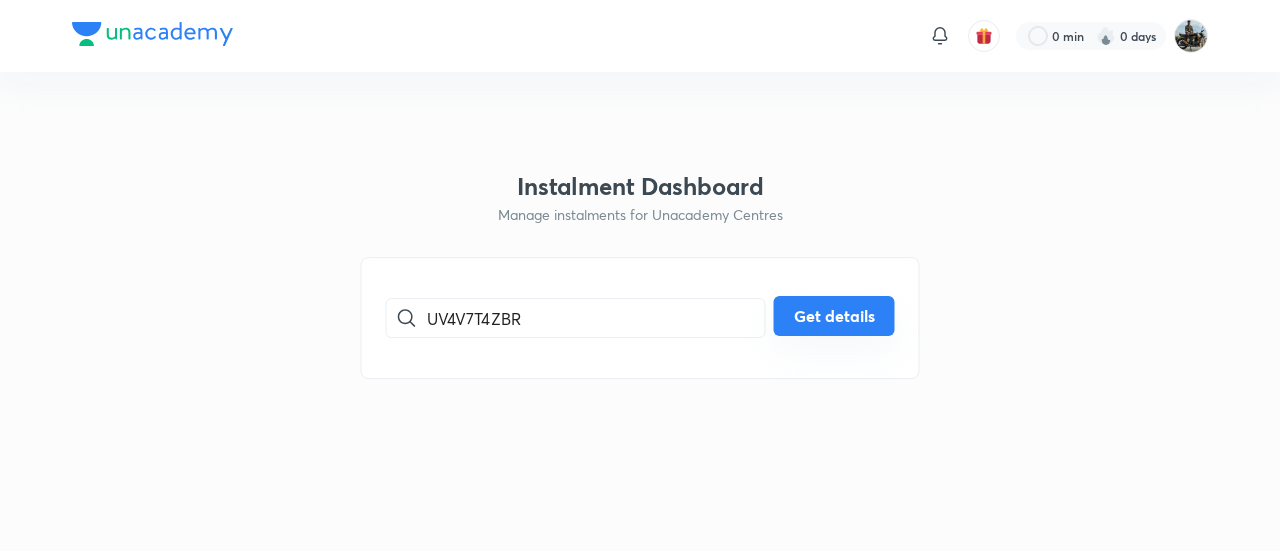 click on "Get details" at bounding box center (834, 316) 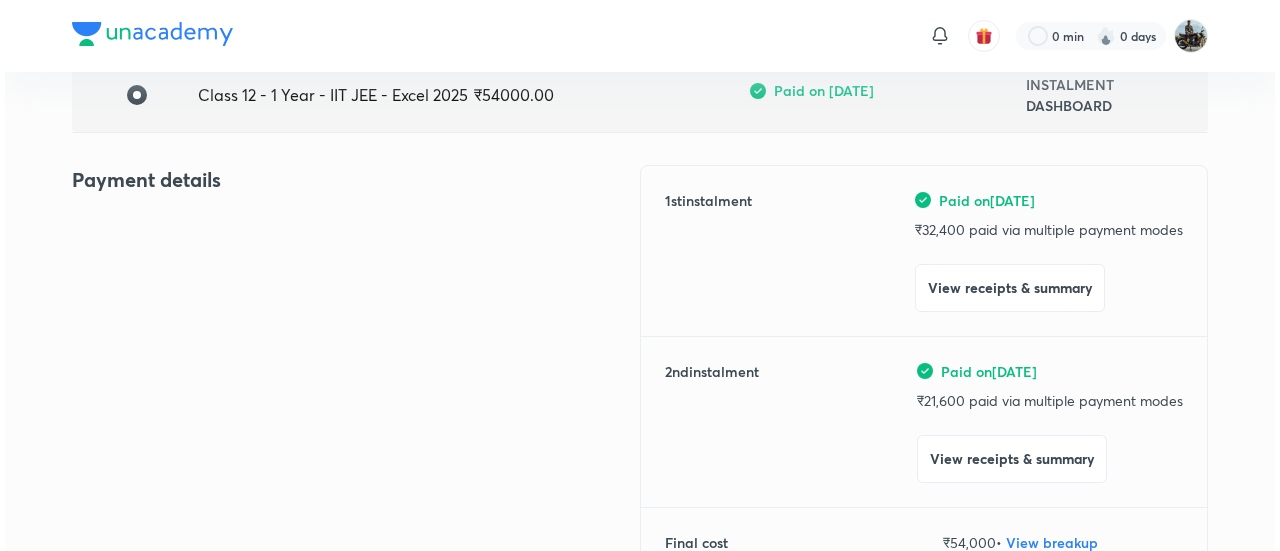 scroll, scrollTop: 175, scrollLeft: 0, axis: vertical 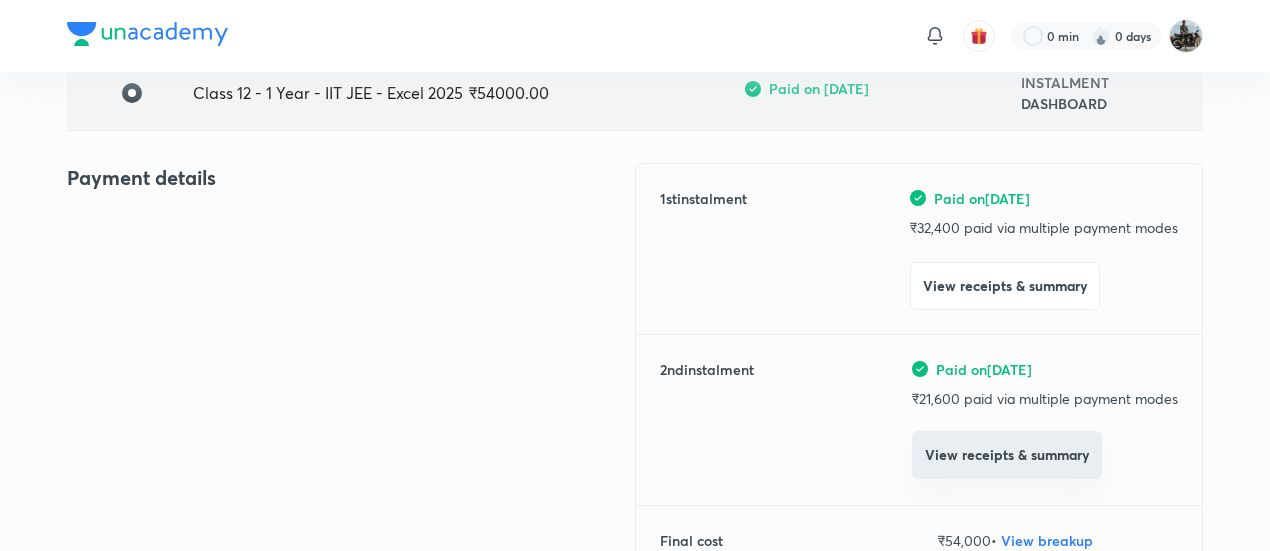 click on "View receipts & summary" at bounding box center (1007, 455) 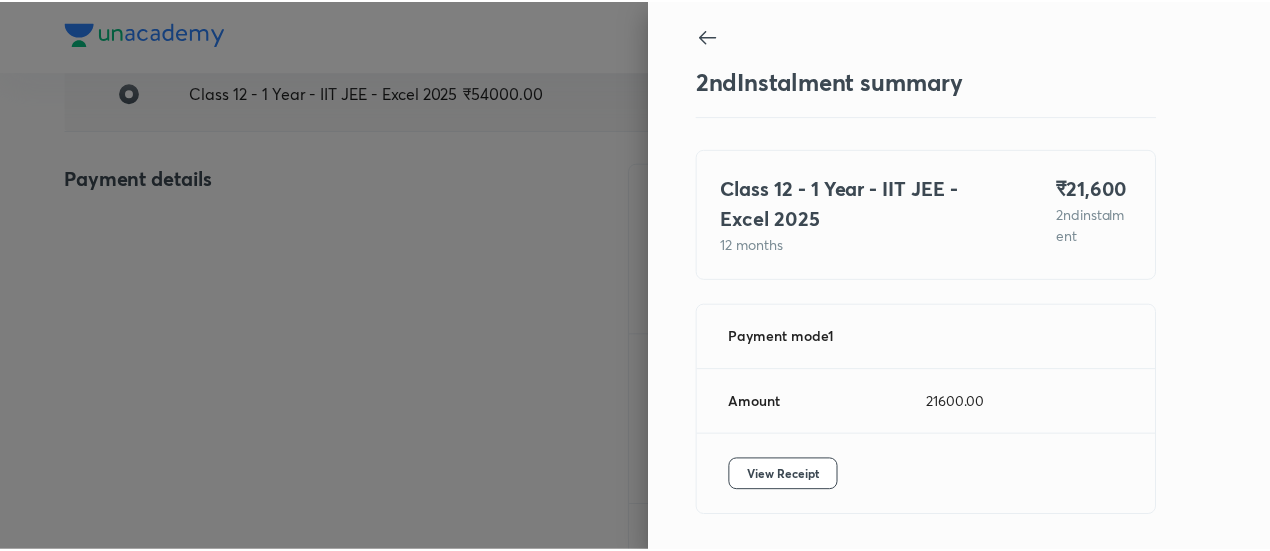 scroll, scrollTop: 67, scrollLeft: 0, axis: vertical 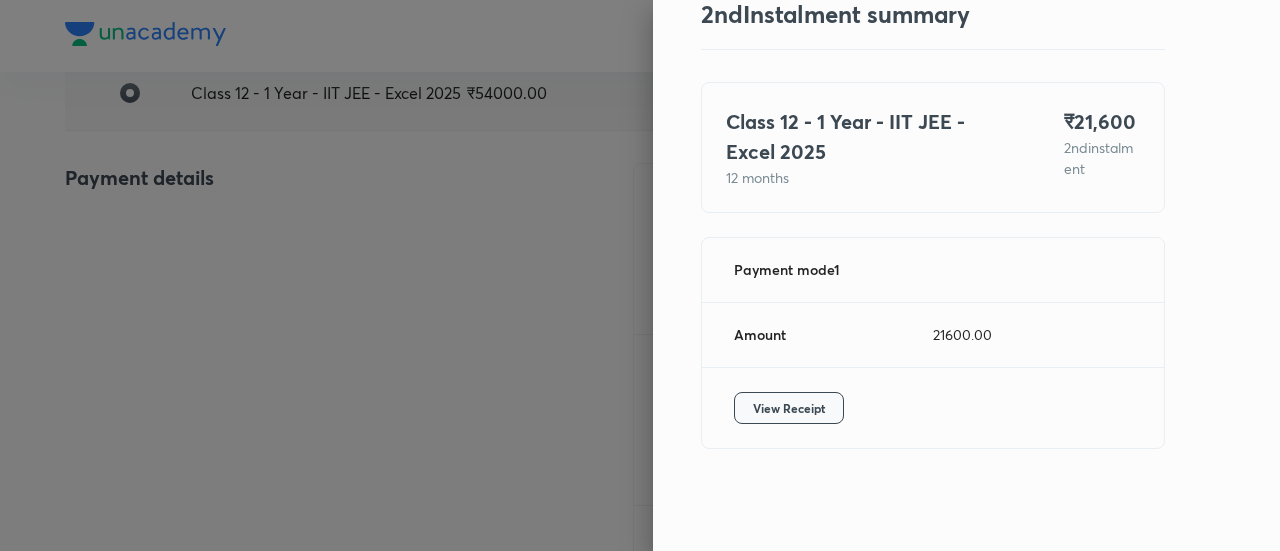 click on "View Receipt" at bounding box center [789, 408] 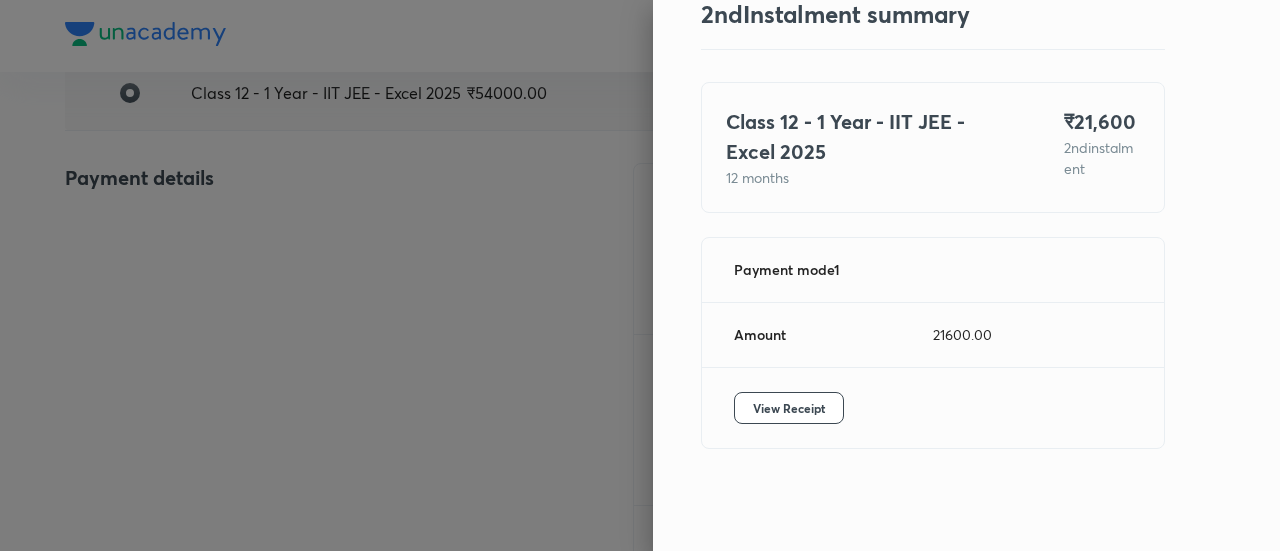click at bounding box center (640, 275) 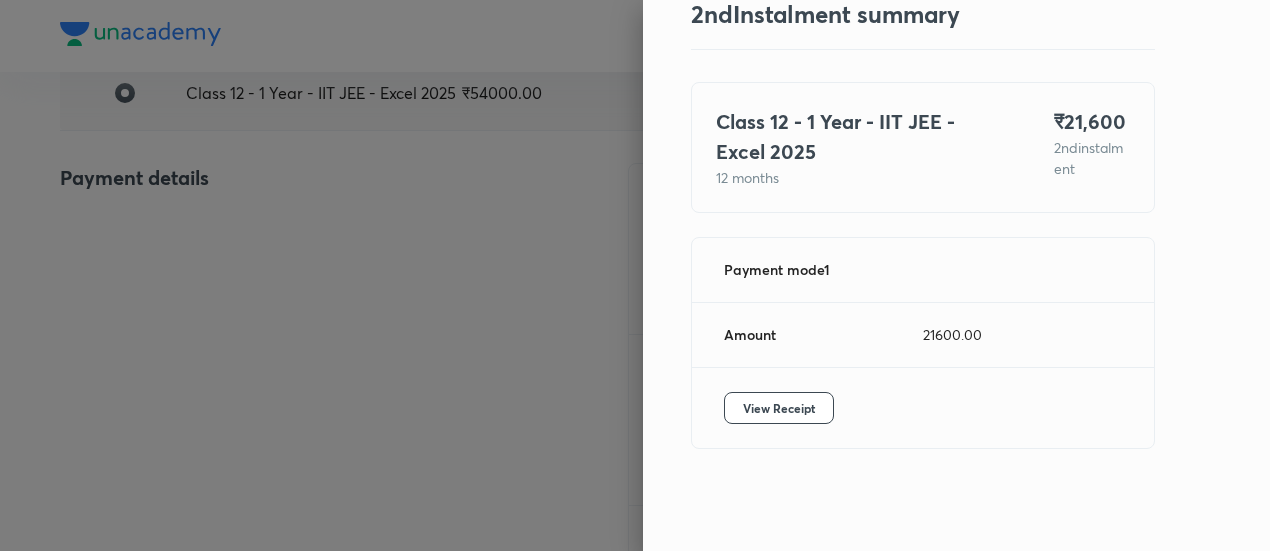 click at bounding box center [635, 275] 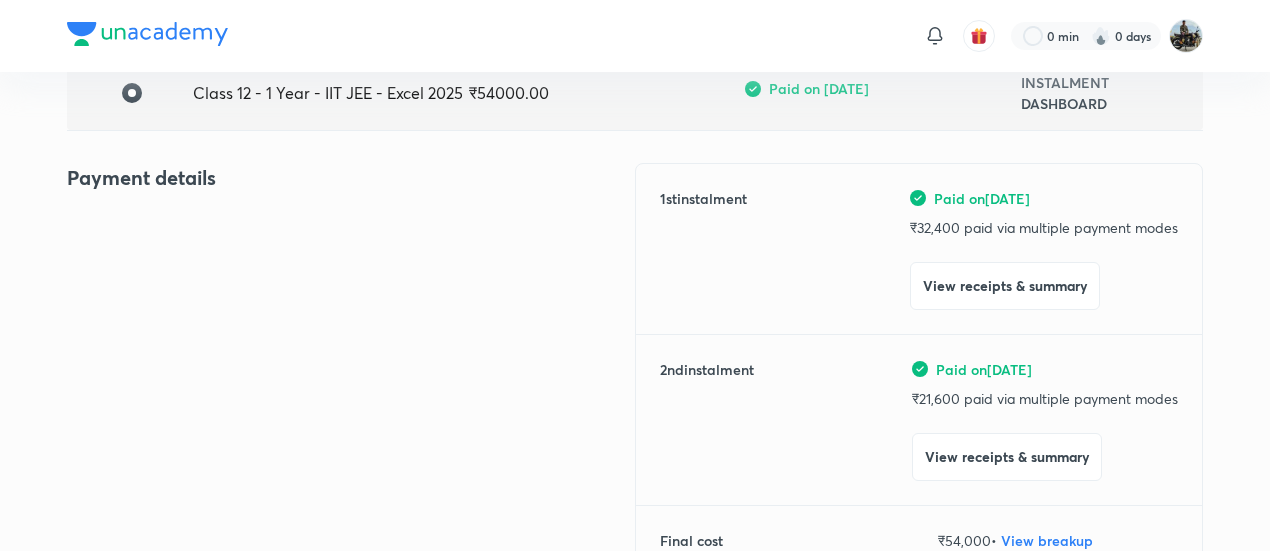 scroll, scrollTop: 0, scrollLeft: 0, axis: both 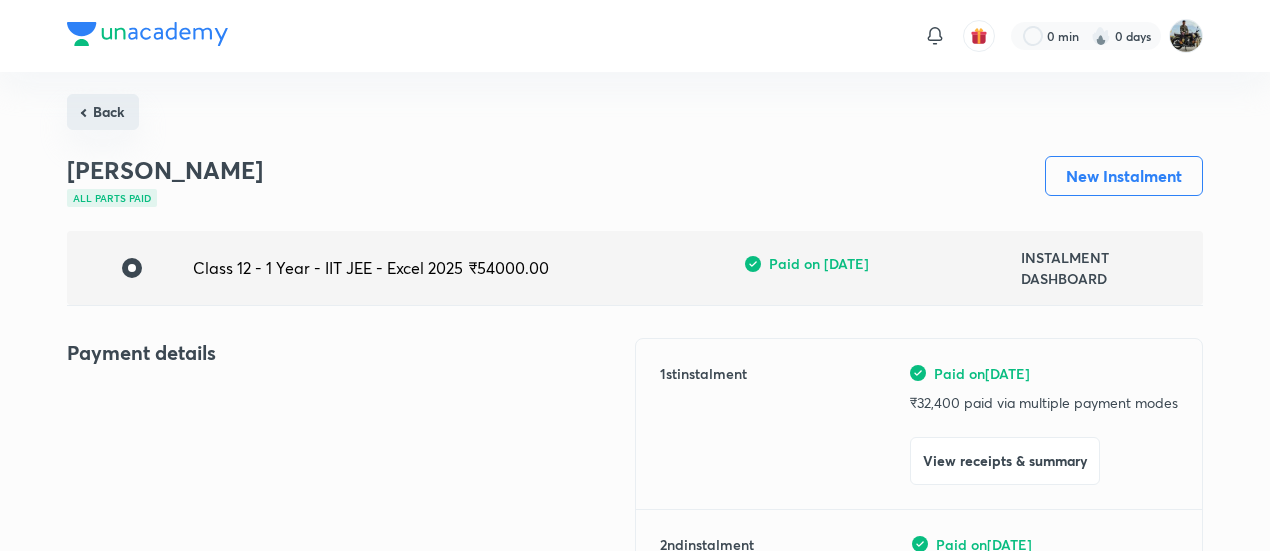 click on "Back [PERSON_NAME] All parts paid New Instalment   Class 12 - 1 Year - IIT JEE - Excel 2025  ₹ 54000.00 Paid on   [DATE]   INSTALMENT DASHBOARD Payment details 1 st  instalment Paid on  [DATE] ₹ 32,400   paid via multiple payment modes View receipts & summary 2 nd  instalment Paid on  [DATE] ₹ 21,600   paid via multiple payment modes View receipts & summary Final cost ₹ 54,000  •   View breakup Student details Name [PERSON_NAME] UID UV4V7T4ZBR Email [EMAIL_ADDRESS][DOMAIN_NAME] Contact number [PHONE_NUMBER] Plan details Plan  Class 12 - 1 Year - IIT JEE - Excel 2025 Centre [GEOGRAPHIC_DATA] Duration 12 months Goal IIT JEE" at bounding box center (635, 832) 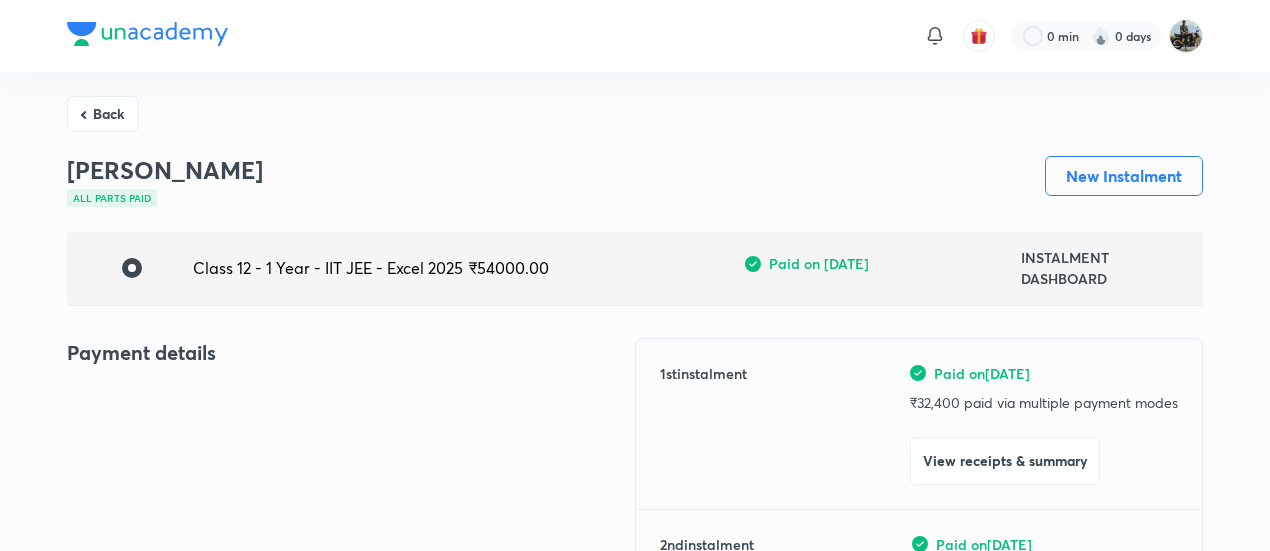 click on "Back [PERSON_NAME] All parts paid New Instalment   Class 12 - 1 Year - IIT JEE - Excel 2025  ₹ 54000.00 Paid on   [DATE]   INSTALMENT DASHBOARD Payment details 1 st  instalment Paid on  [DATE] ₹ 32,400   paid via multiple payment modes View receipts & summary 2 nd  instalment Paid on  [DATE] ₹ 21,600   paid via multiple payment modes View receipts & summary Final cost ₹ 54,000  •   View breakup Student details Name [PERSON_NAME] UID UV4V7T4ZBR Email [EMAIL_ADDRESS][DOMAIN_NAME] Contact number [PHONE_NUMBER] Plan details Plan  Class 12 - 1 Year - IIT JEE - Excel 2025 Centre [GEOGRAPHIC_DATA] Duration 12 months Goal IIT JEE" at bounding box center (635, 820) 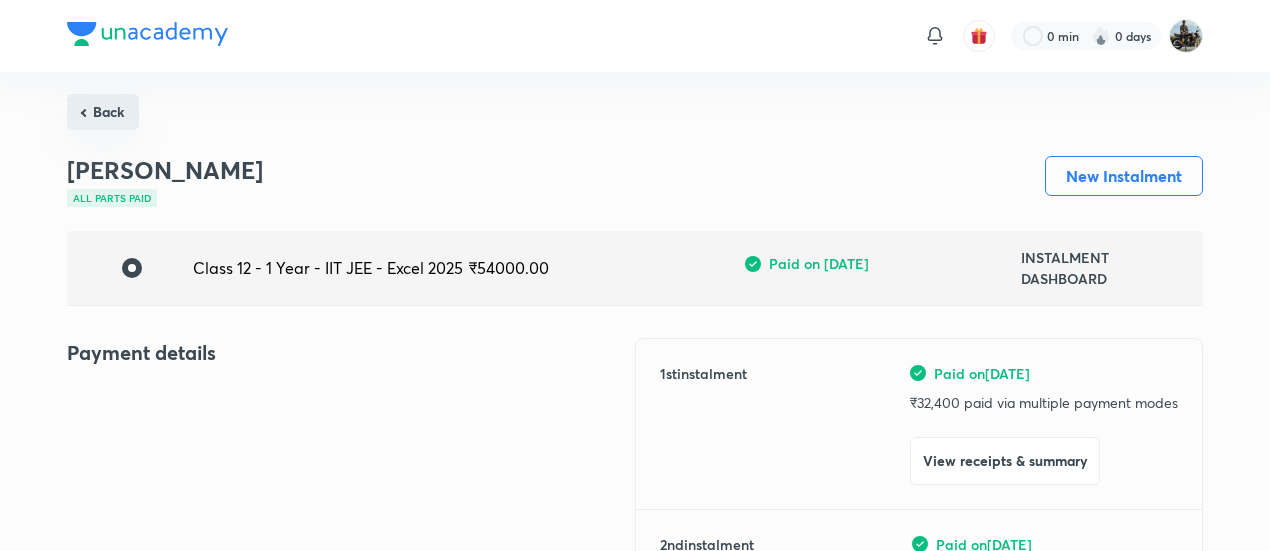 click on "Back" at bounding box center (103, 112) 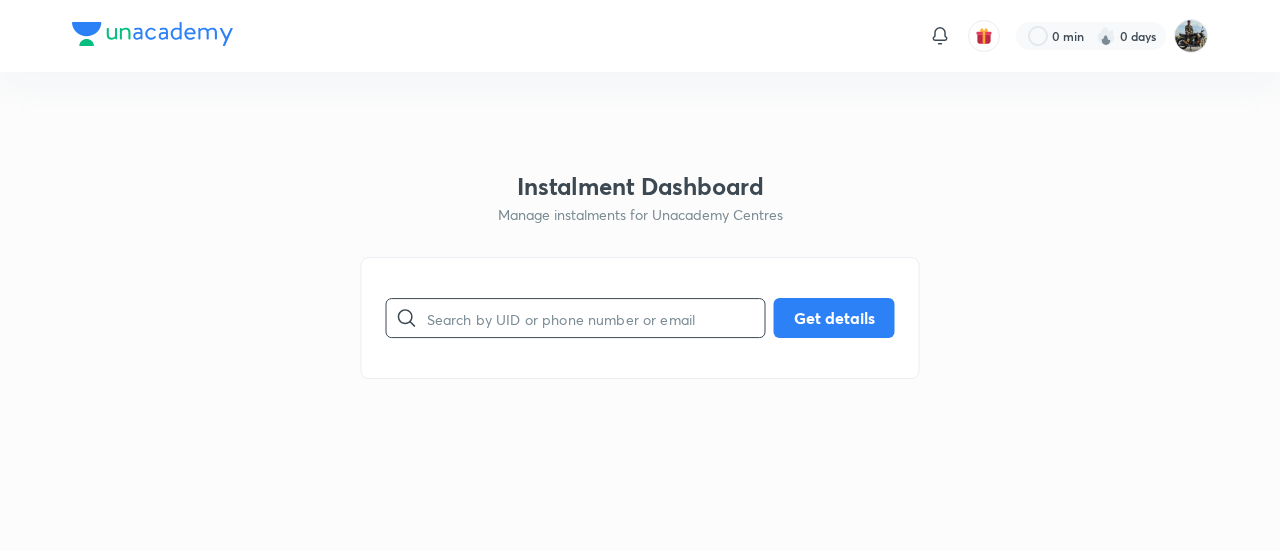 click at bounding box center [596, 318] 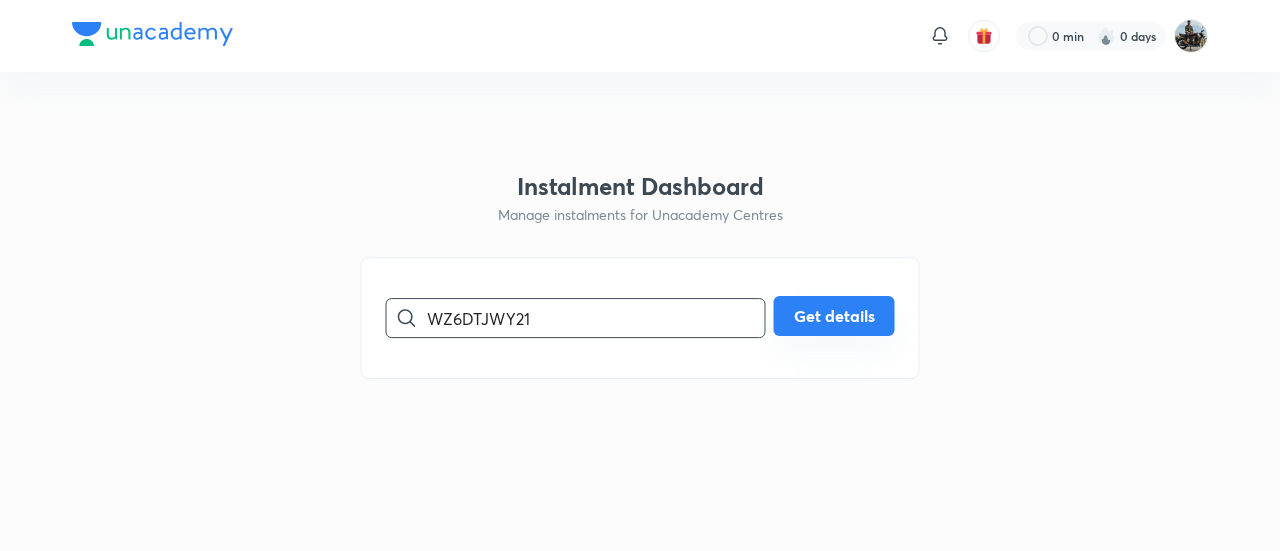 type on "WZ6DTJWY21" 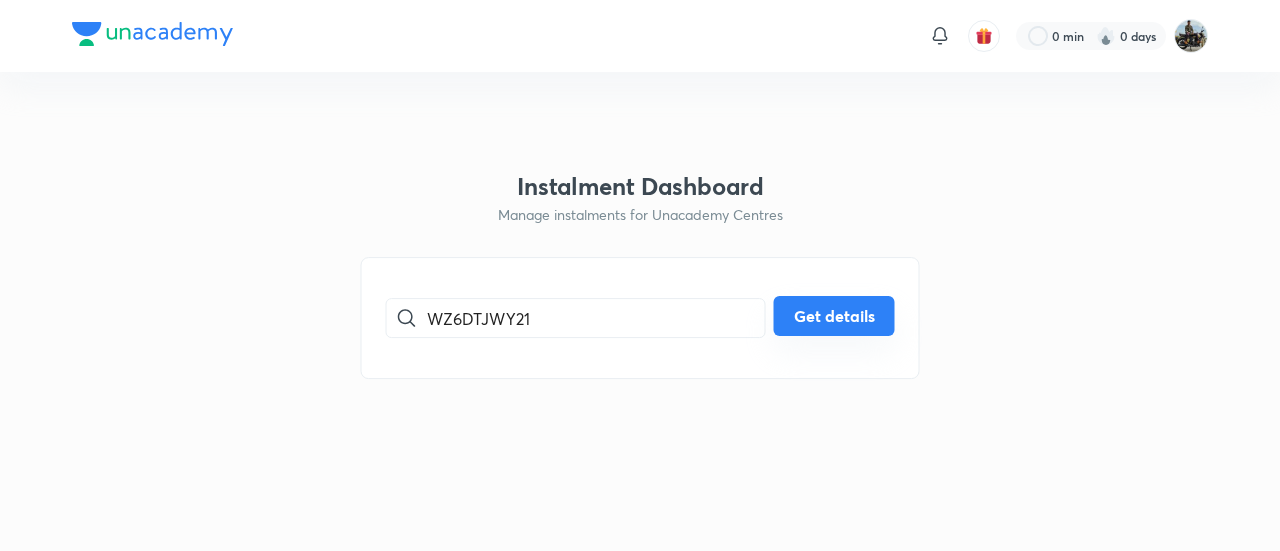 click on "Get details" at bounding box center (834, 316) 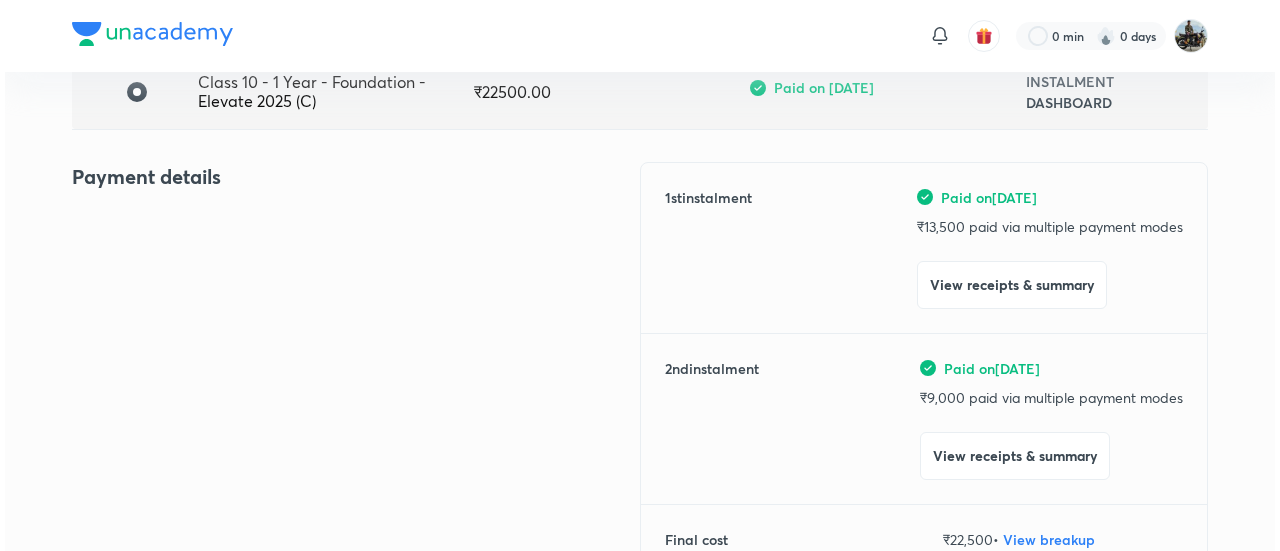 scroll, scrollTop: 178, scrollLeft: 0, axis: vertical 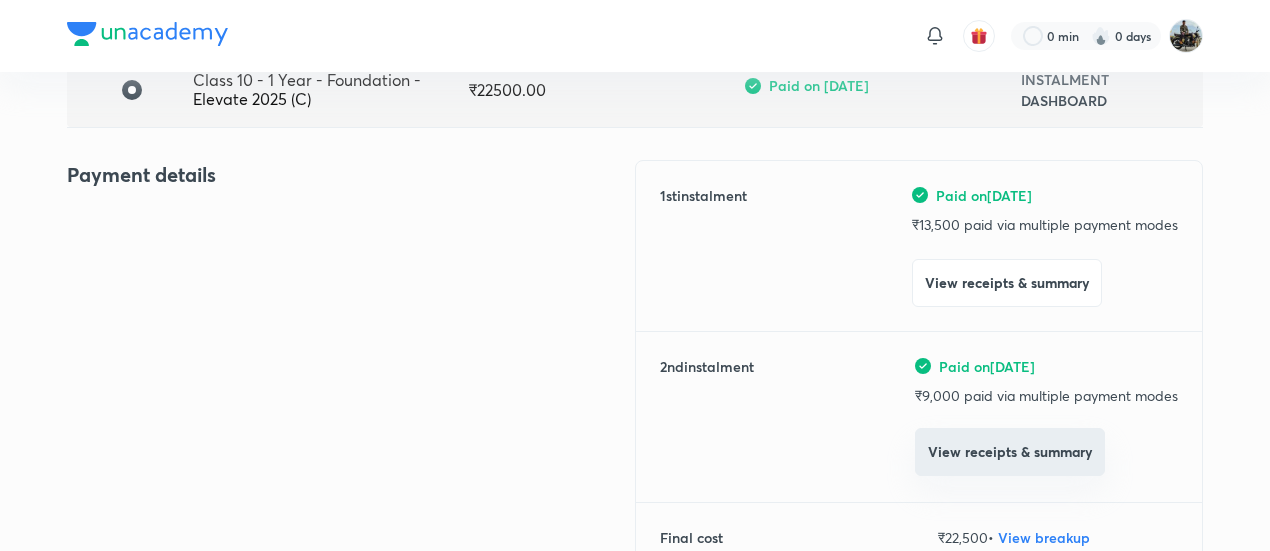 click on "View receipts & summary" at bounding box center [1010, 452] 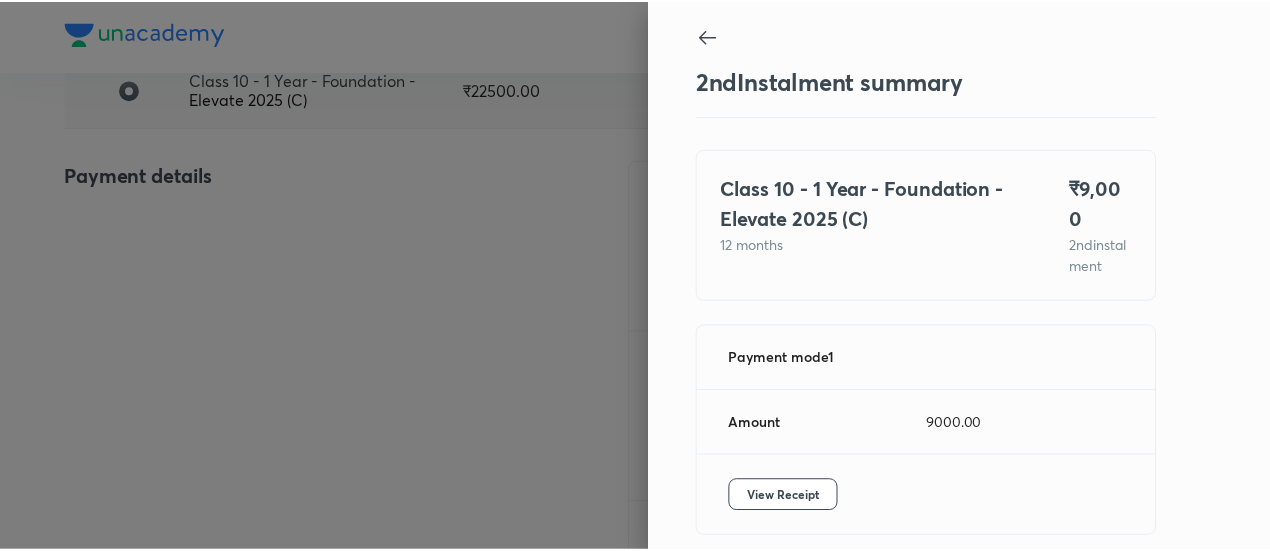 scroll, scrollTop: 79, scrollLeft: 0, axis: vertical 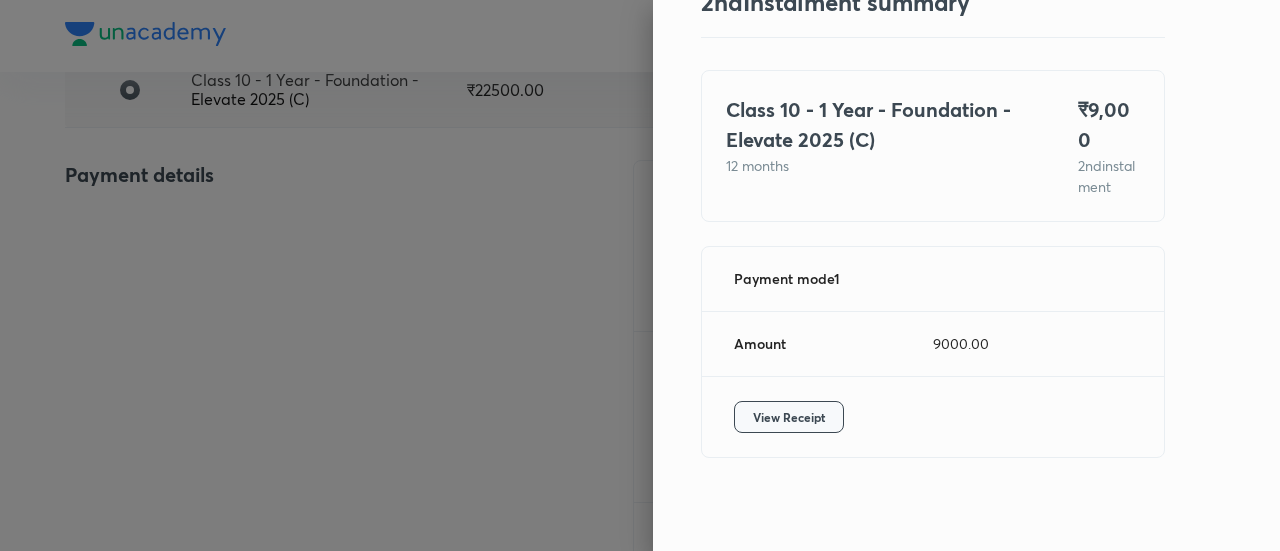 click on "View Receipt" at bounding box center [789, 417] 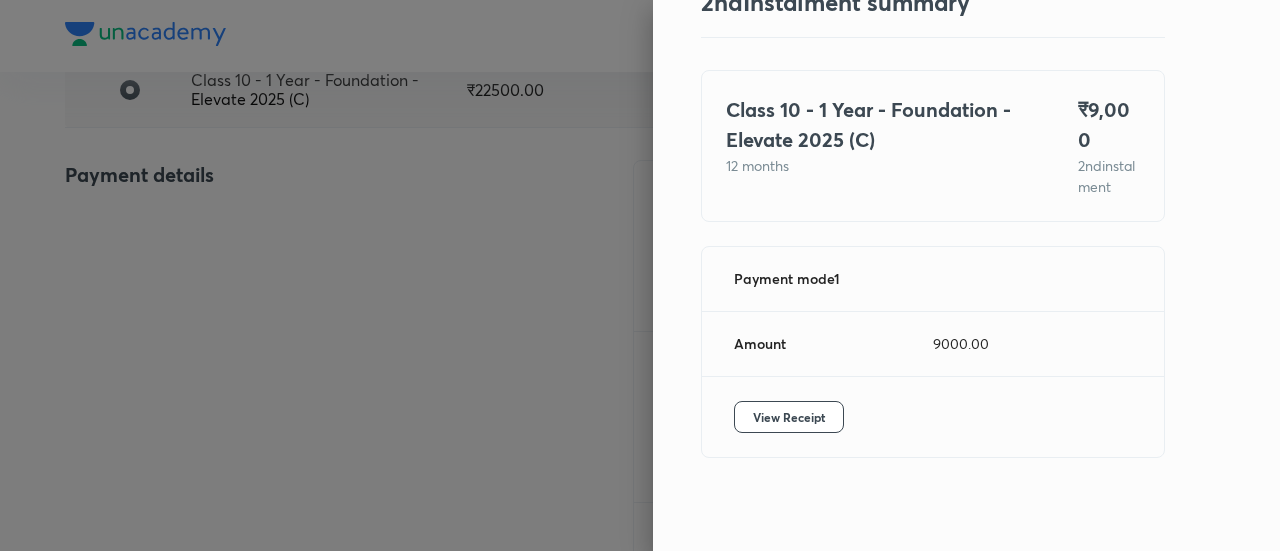 click at bounding box center [640, 275] 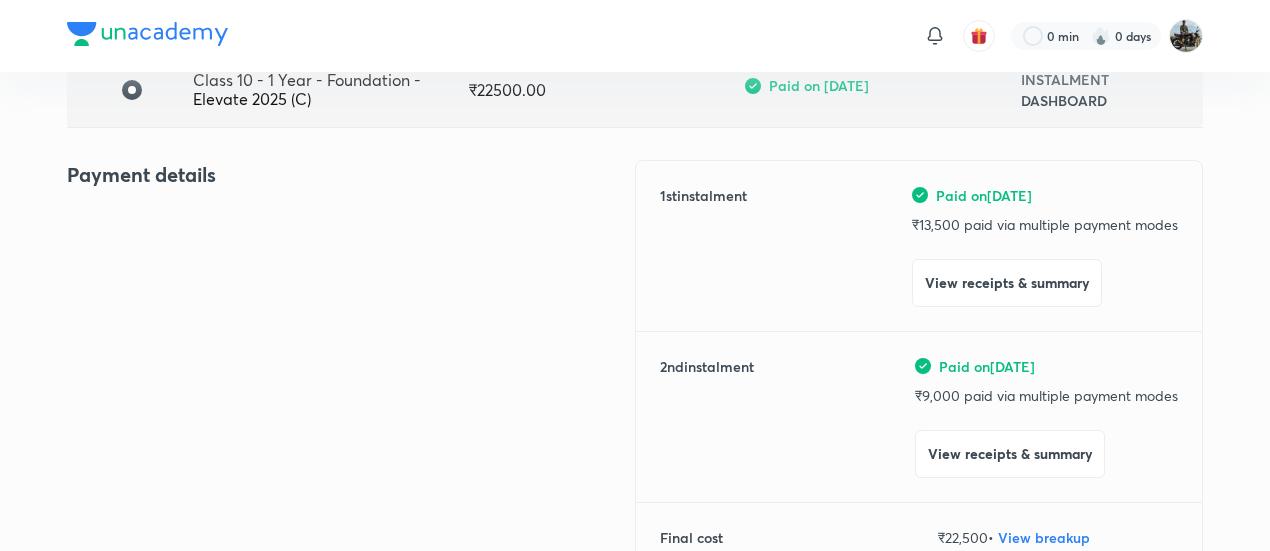 scroll, scrollTop: 0, scrollLeft: 0, axis: both 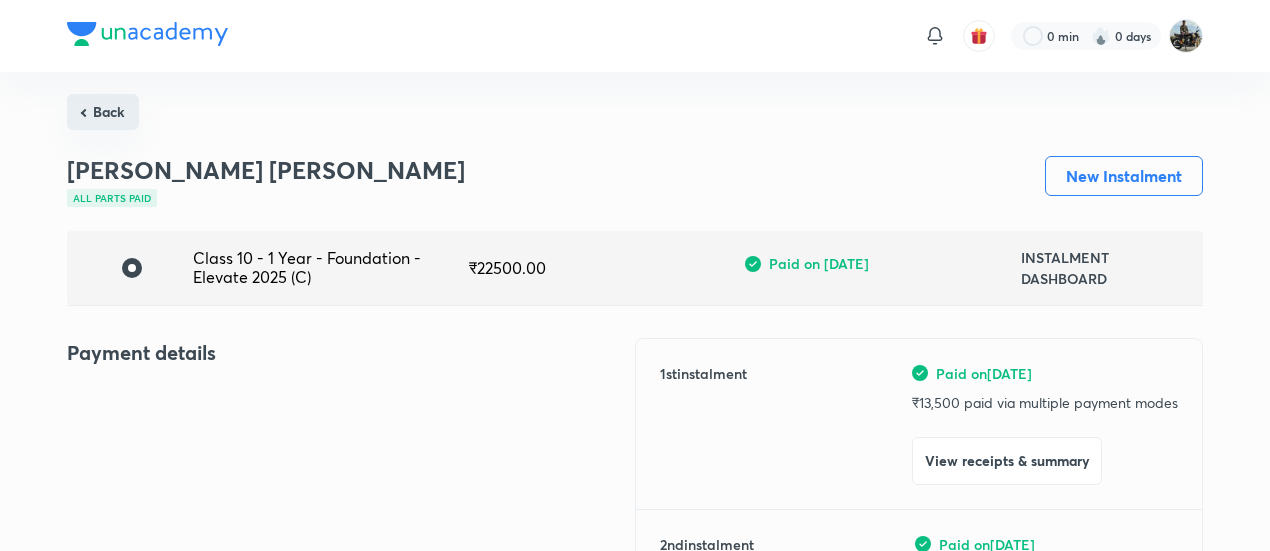 click on "Back" at bounding box center [103, 112] 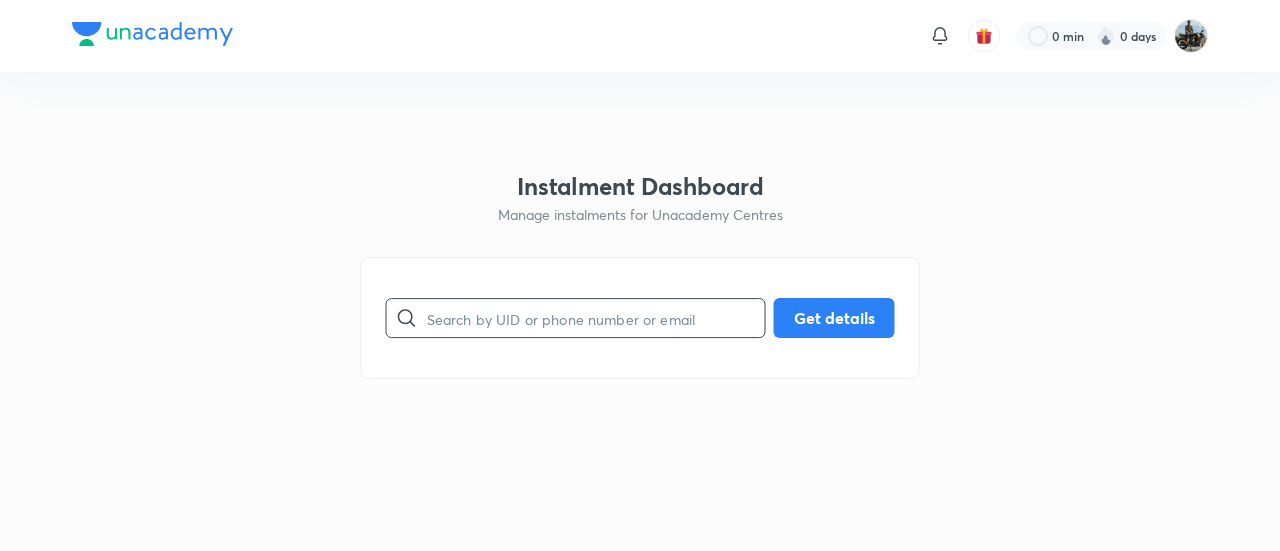 click at bounding box center [596, 318] 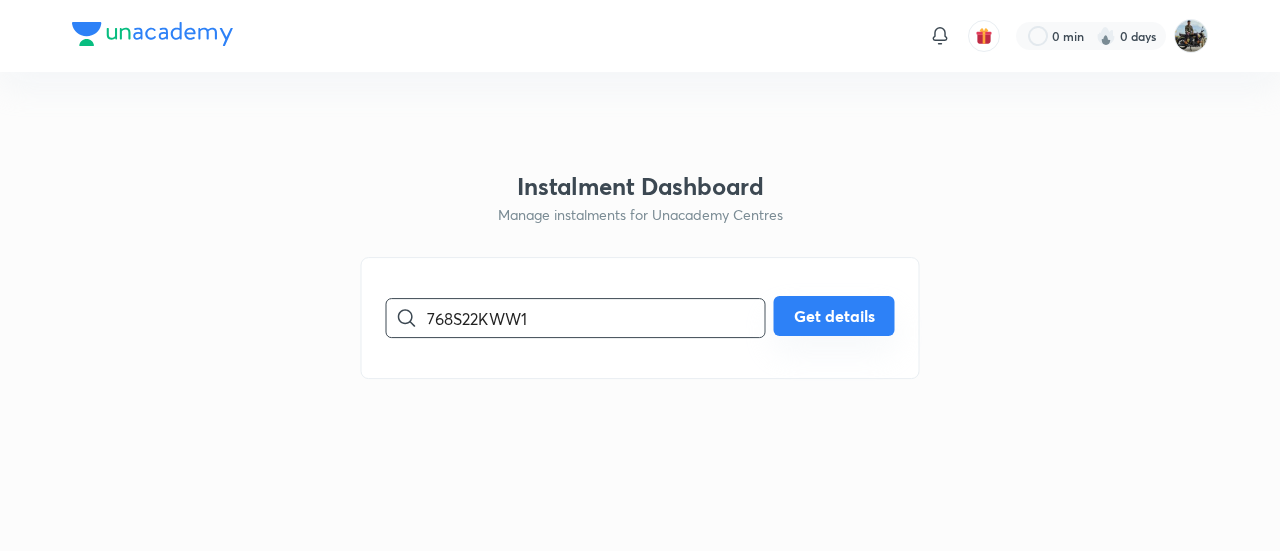 type on "768S22KWW1" 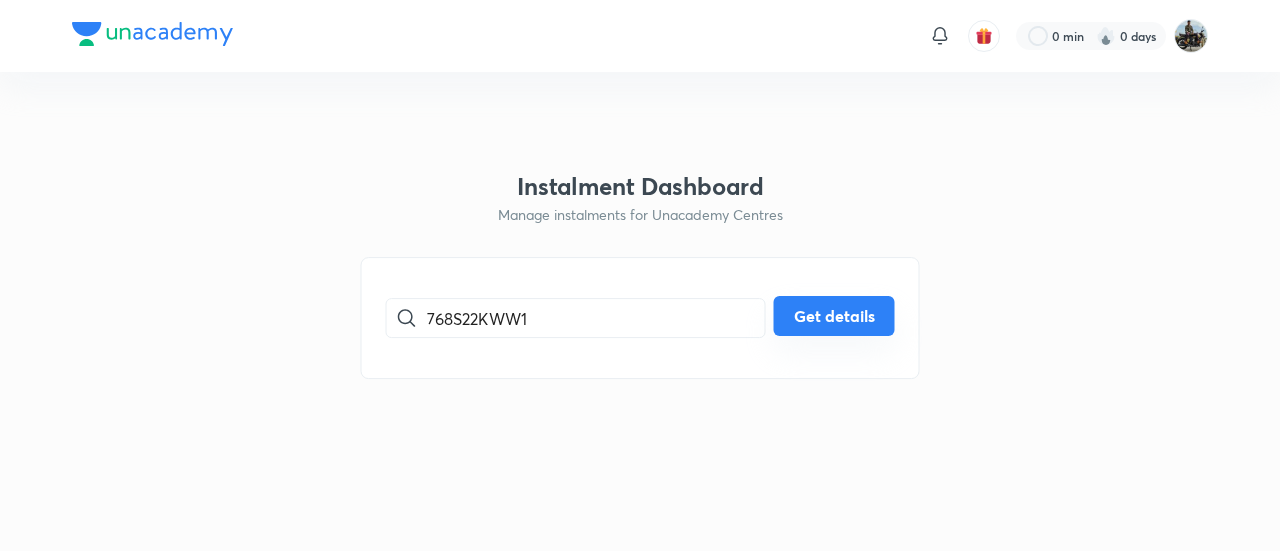 click on "Get details" at bounding box center (834, 316) 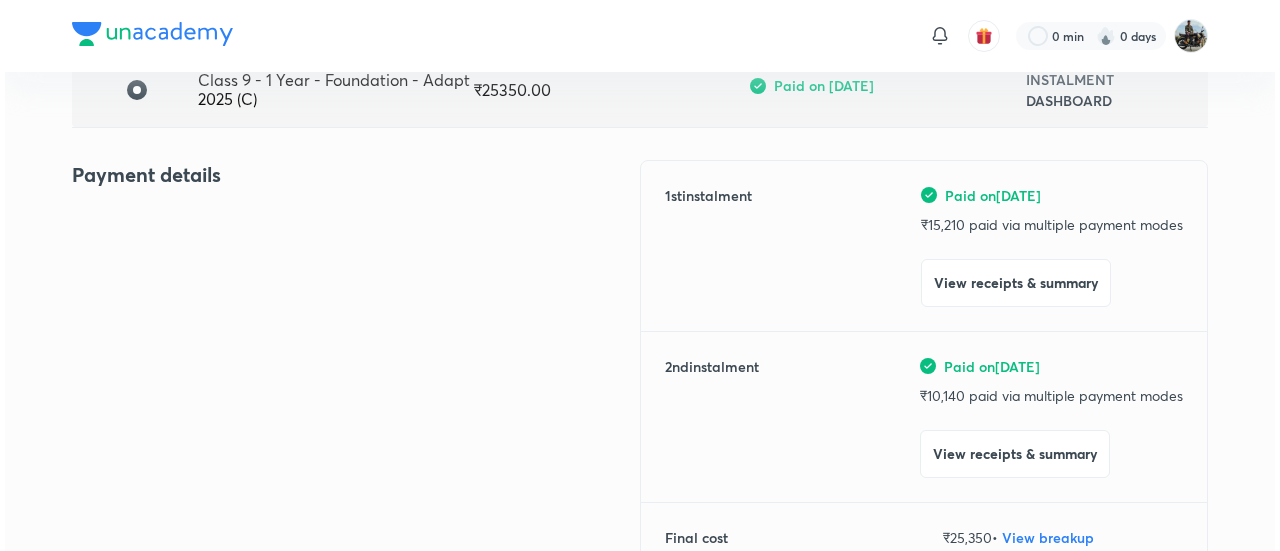 scroll, scrollTop: 186, scrollLeft: 0, axis: vertical 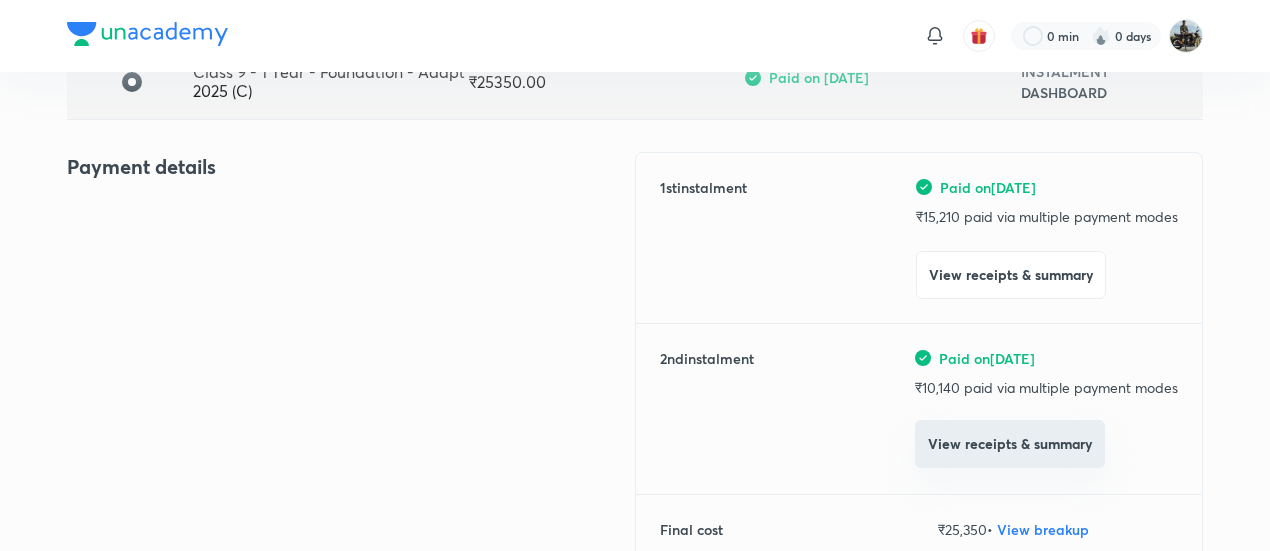 click on "View receipts & summary" at bounding box center (1010, 444) 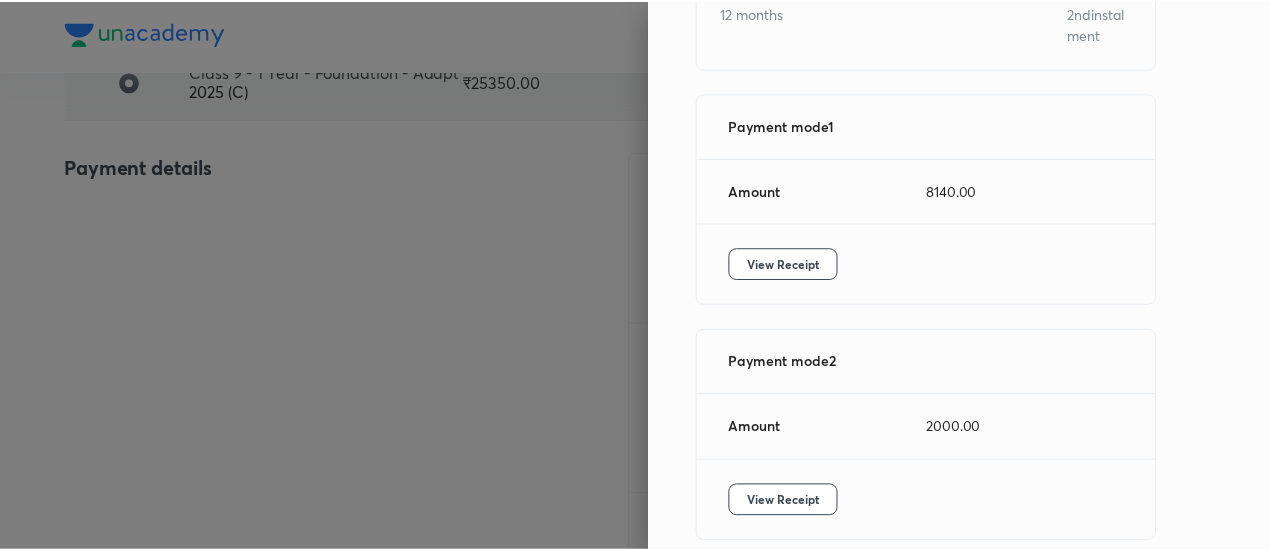scroll, scrollTop: 302, scrollLeft: 0, axis: vertical 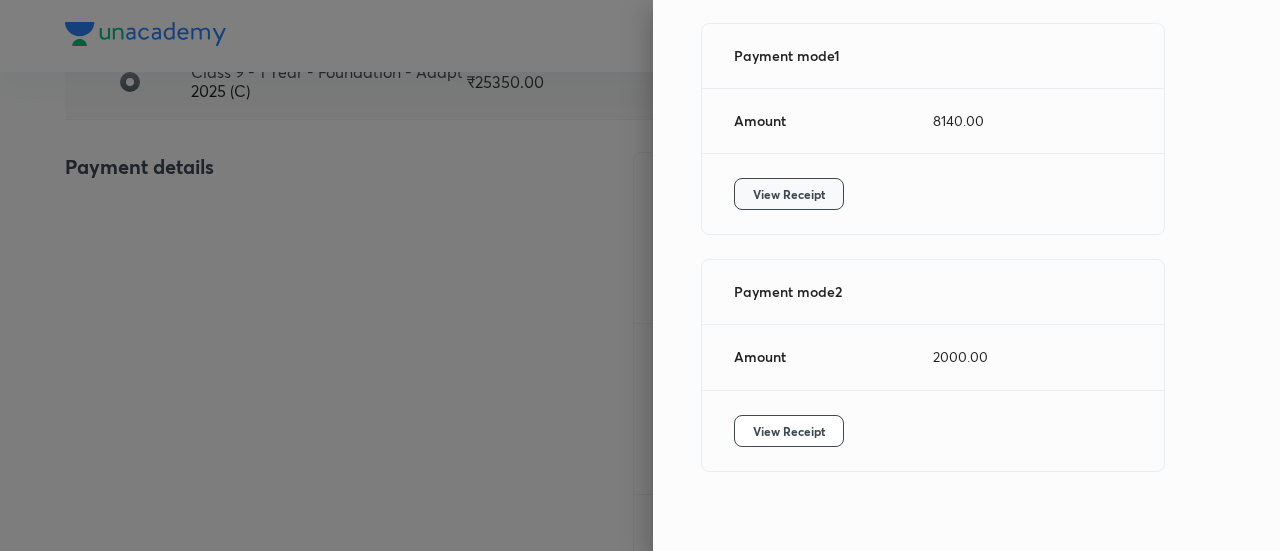 click on "View Receipt" at bounding box center [933, 194] 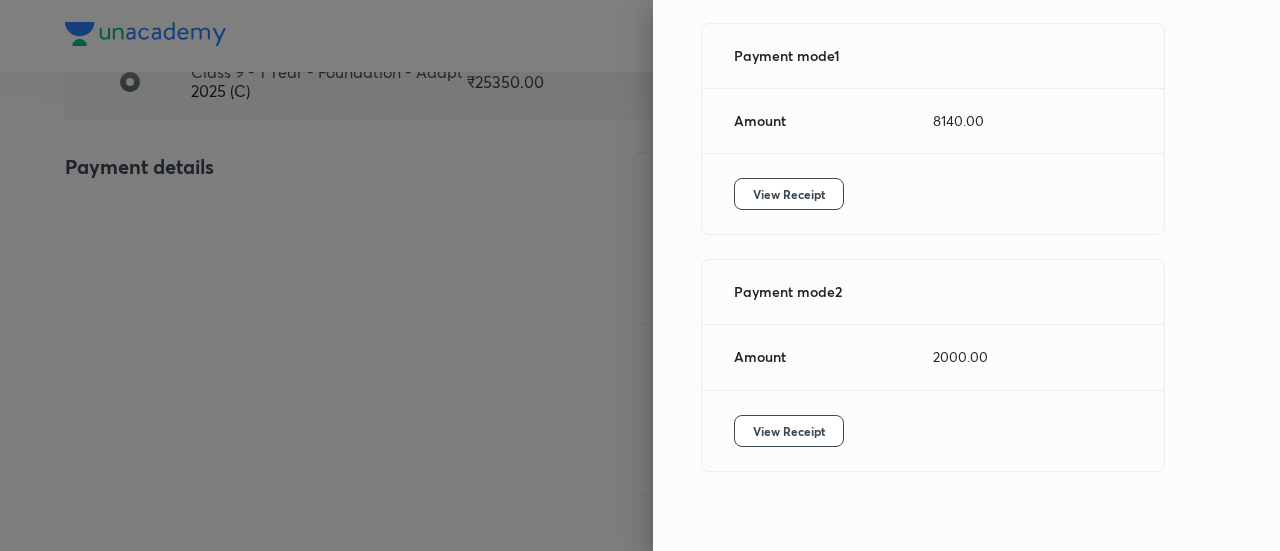 click at bounding box center [640, 275] 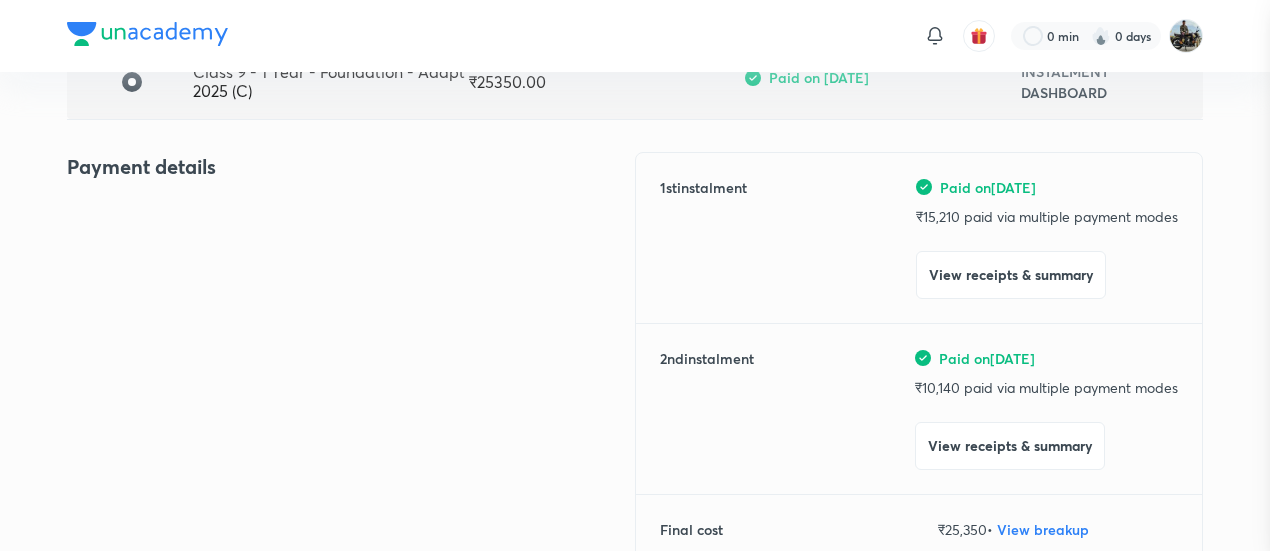 click at bounding box center [635, 275] 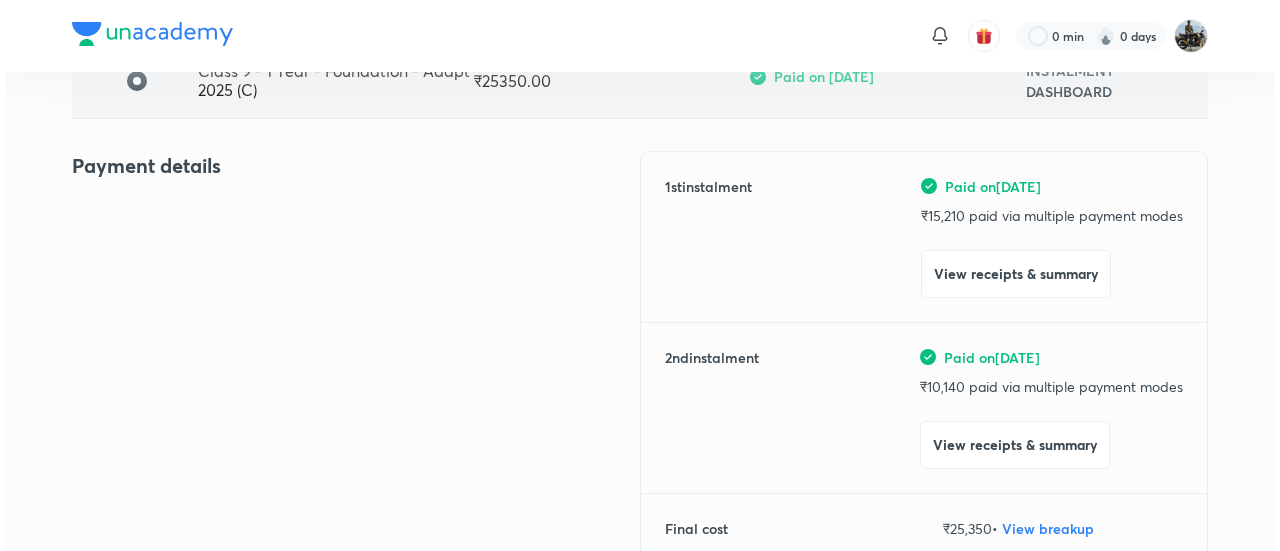 scroll, scrollTop: 191, scrollLeft: 0, axis: vertical 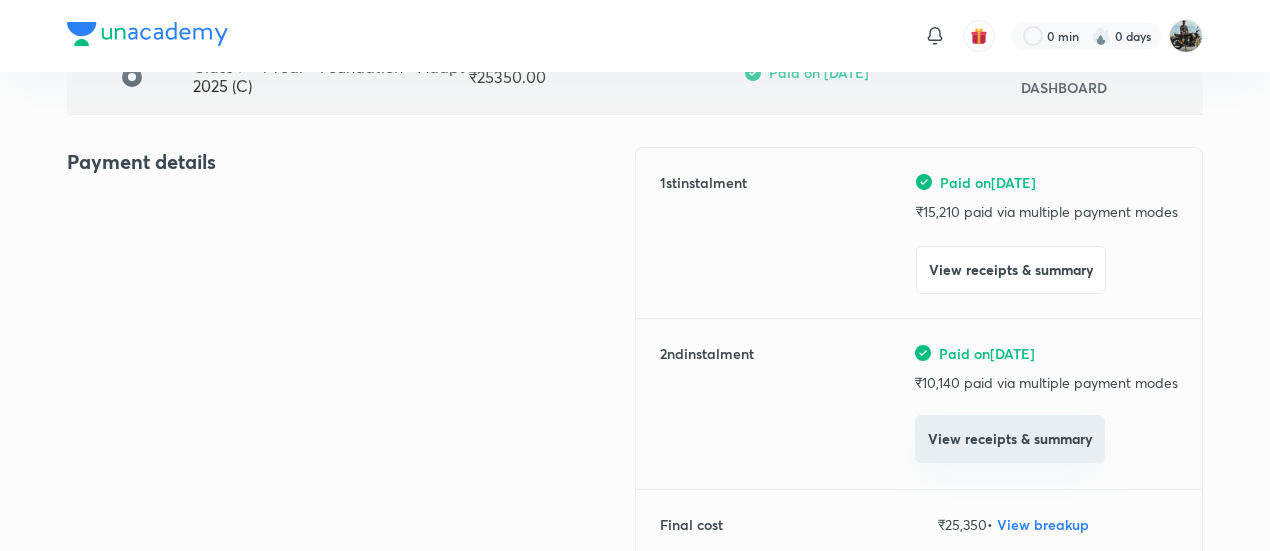 click on "View receipts & summary" at bounding box center [1010, 439] 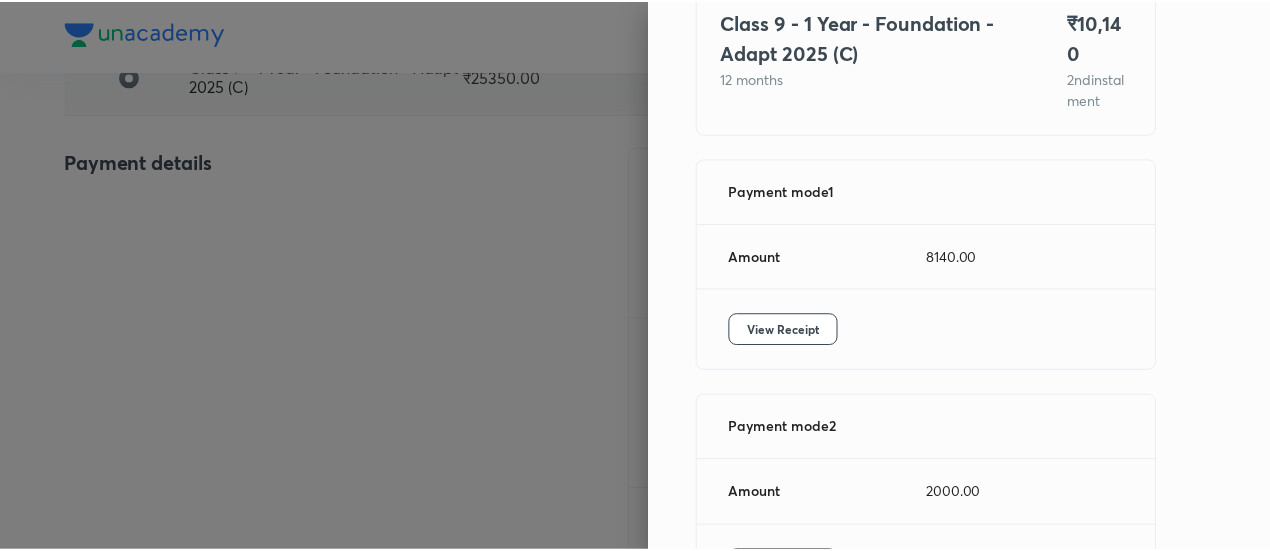 scroll, scrollTop: 302, scrollLeft: 0, axis: vertical 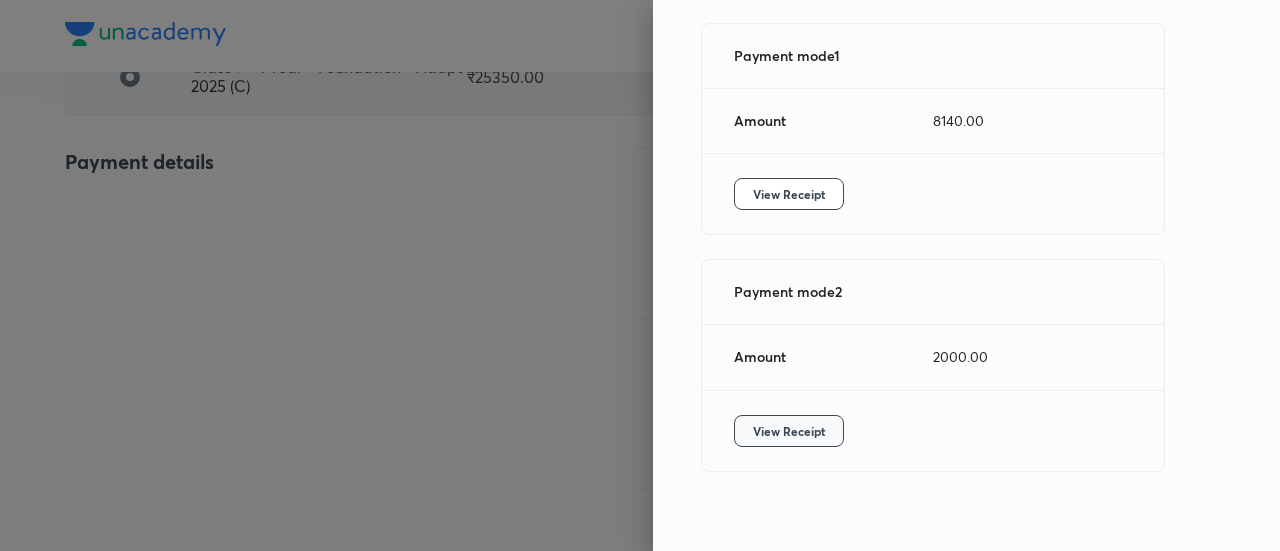 click on "View Receipt" at bounding box center [789, 431] 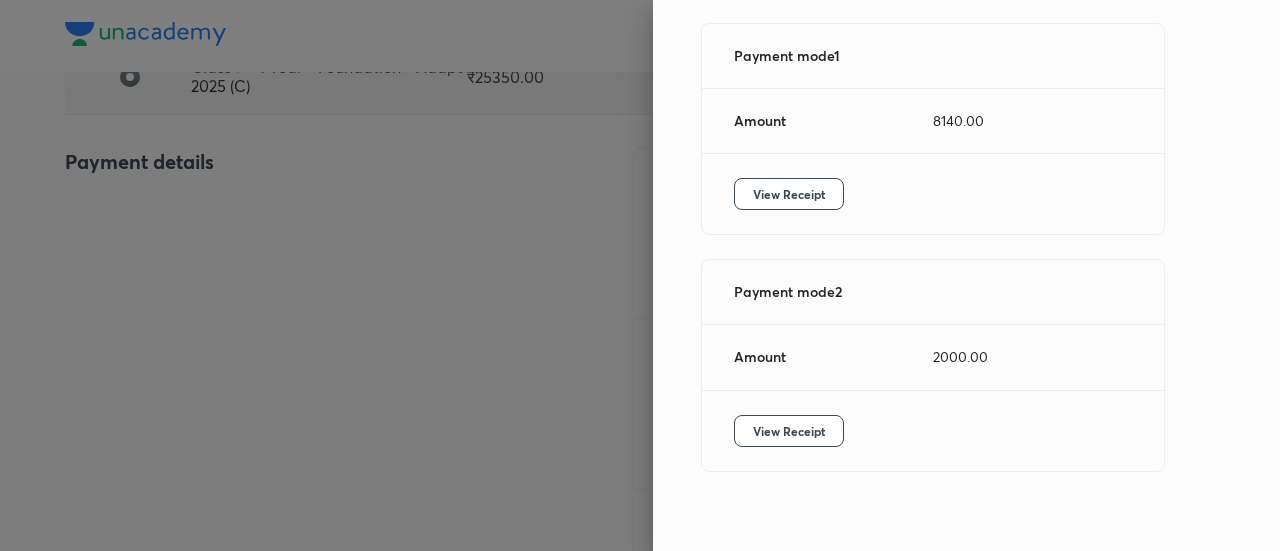 click at bounding box center [640, 275] 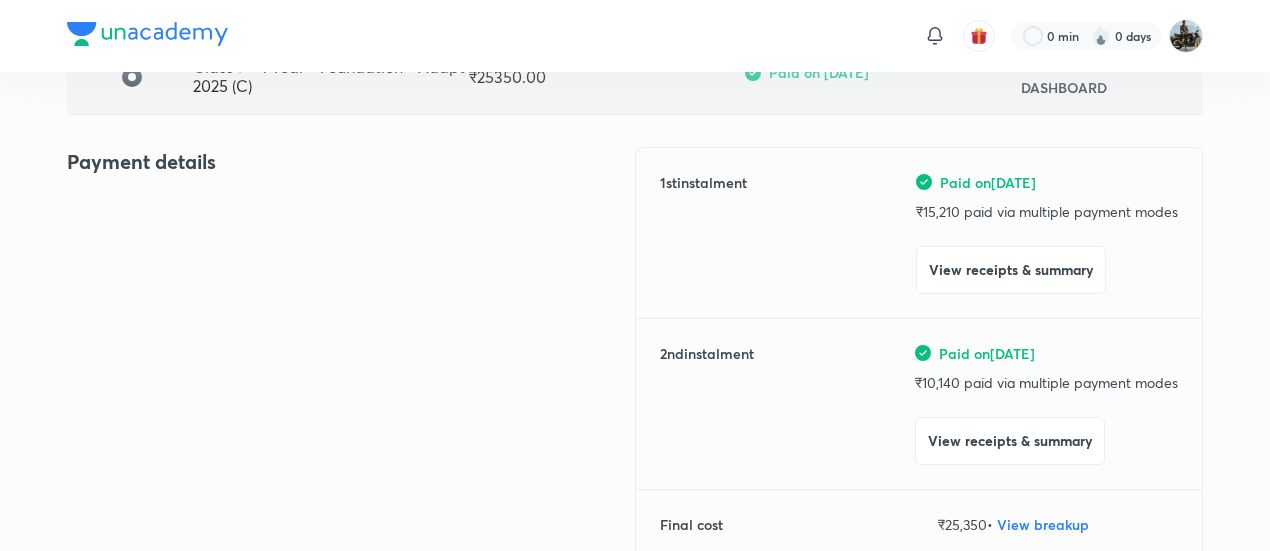 scroll, scrollTop: 734, scrollLeft: 0, axis: vertical 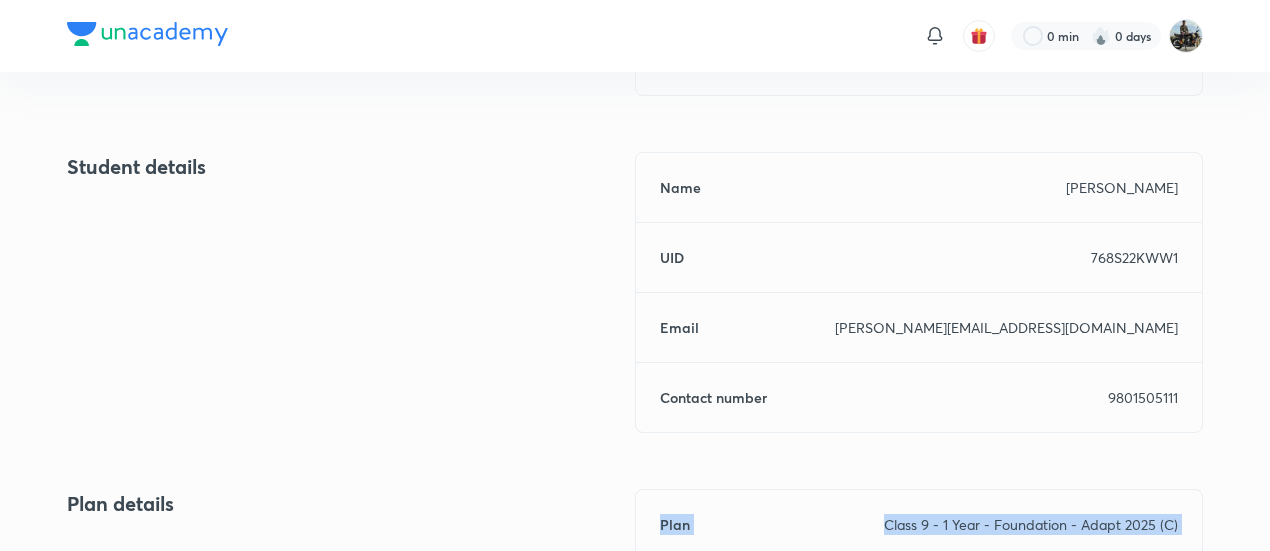 drag, startPoint x: 190, startPoint y: 237, endPoint x: 474, endPoint y: 598, distance: 459.32233 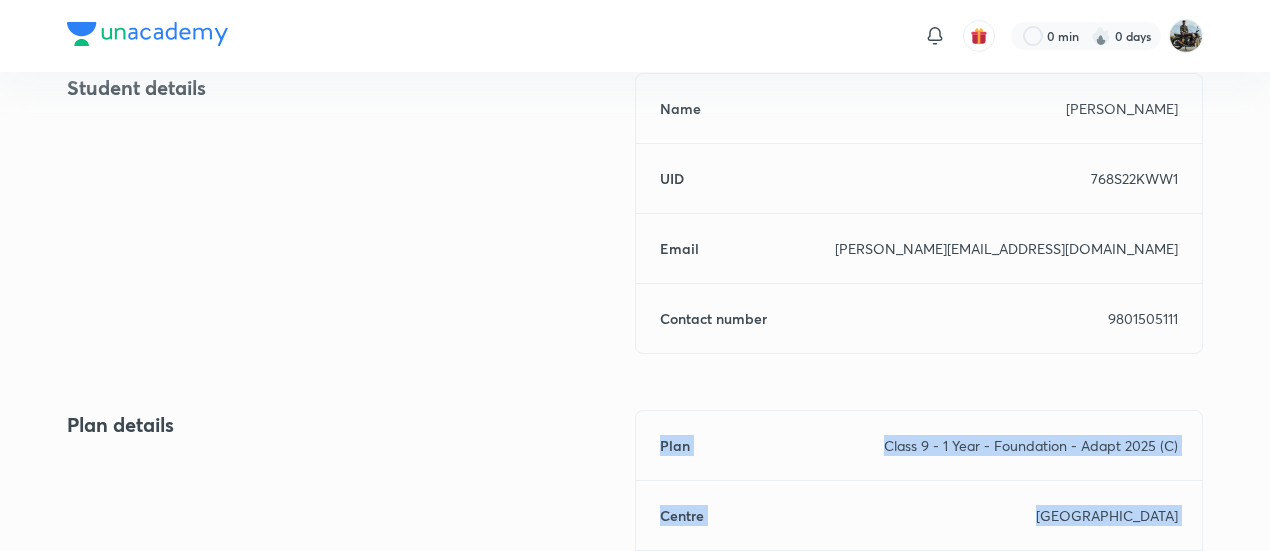 scroll, scrollTop: 0, scrollLeft: 0, axis: both 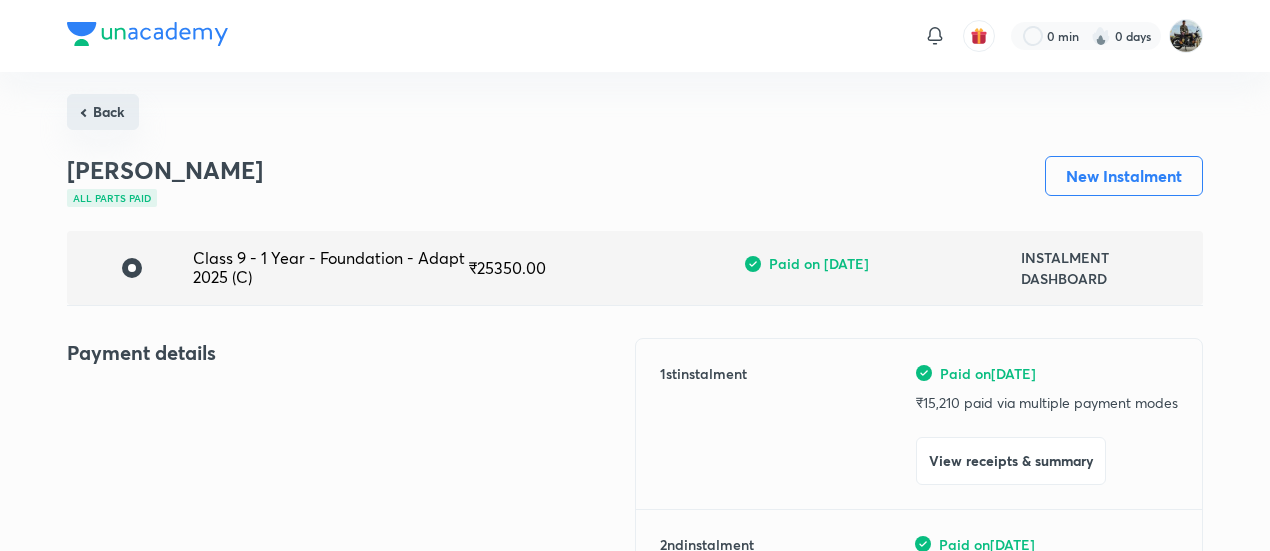 click on "Back" at bounding box center (103, 112) 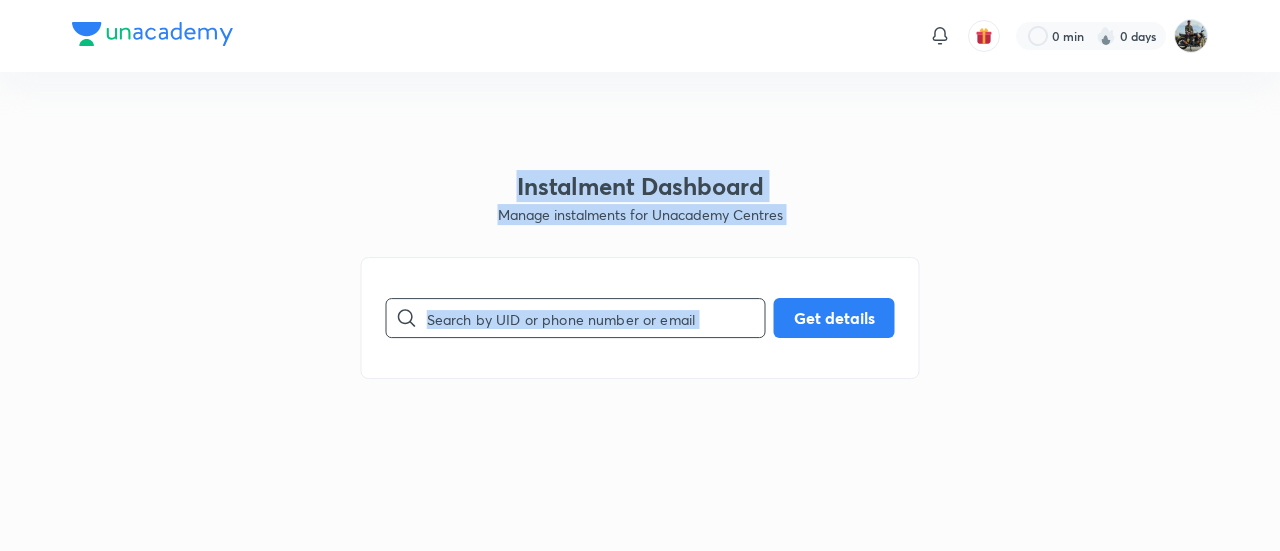 click at bounding box center (596, 318) 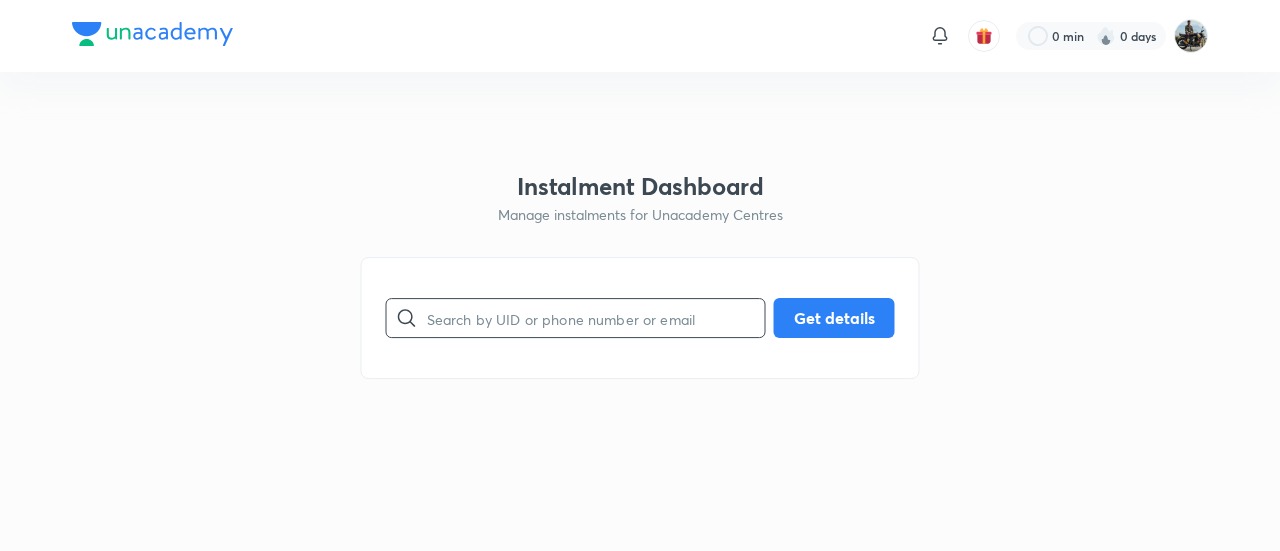 paste on "8C69927FHS" 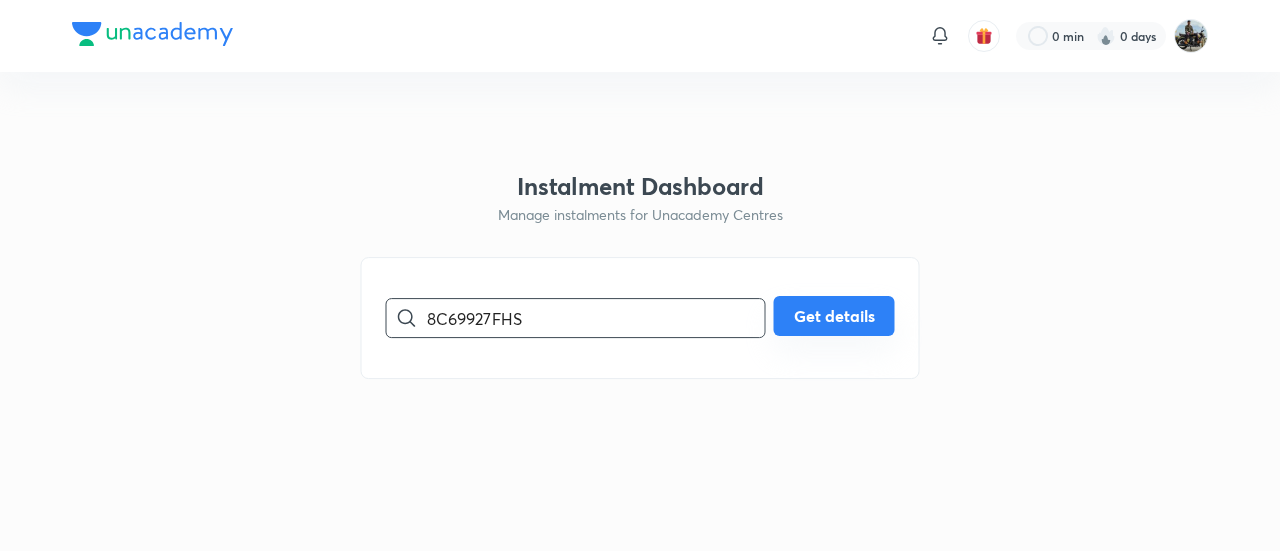 type on "8C69927FHS" 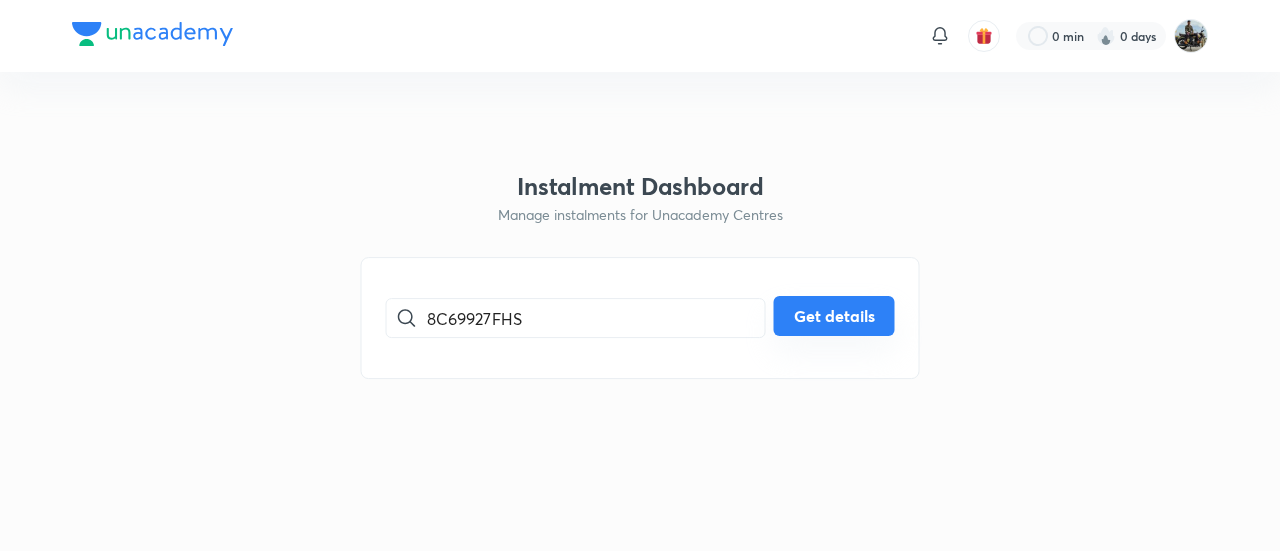 click on "Get details" at bounding box center [834, 316] 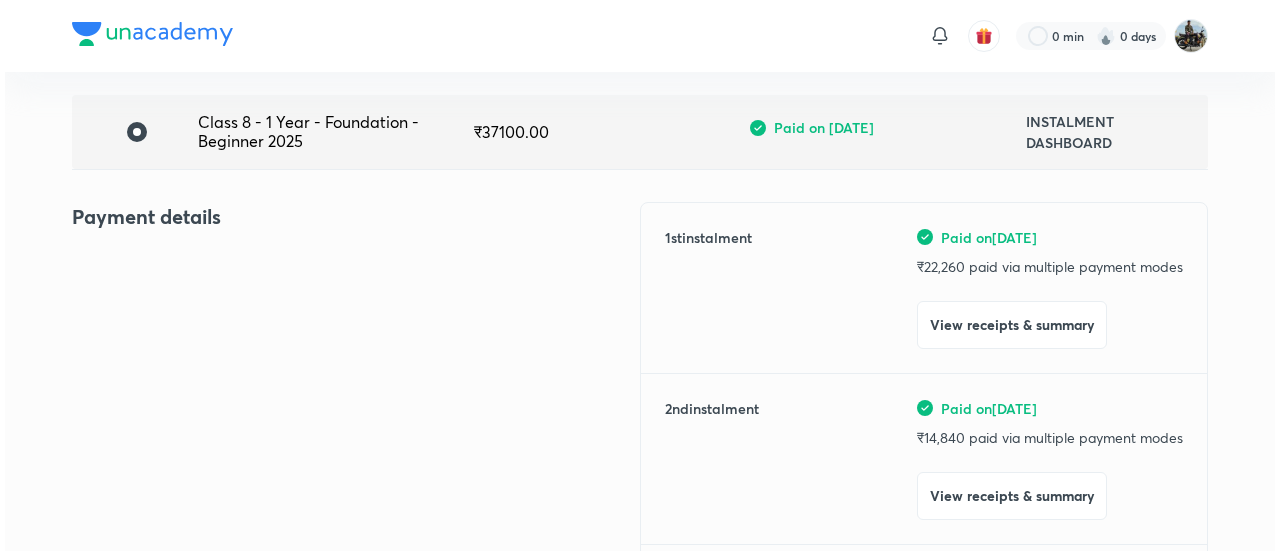 scroll, scrollTop: 137, scrollLeft: 0, axis: vertical 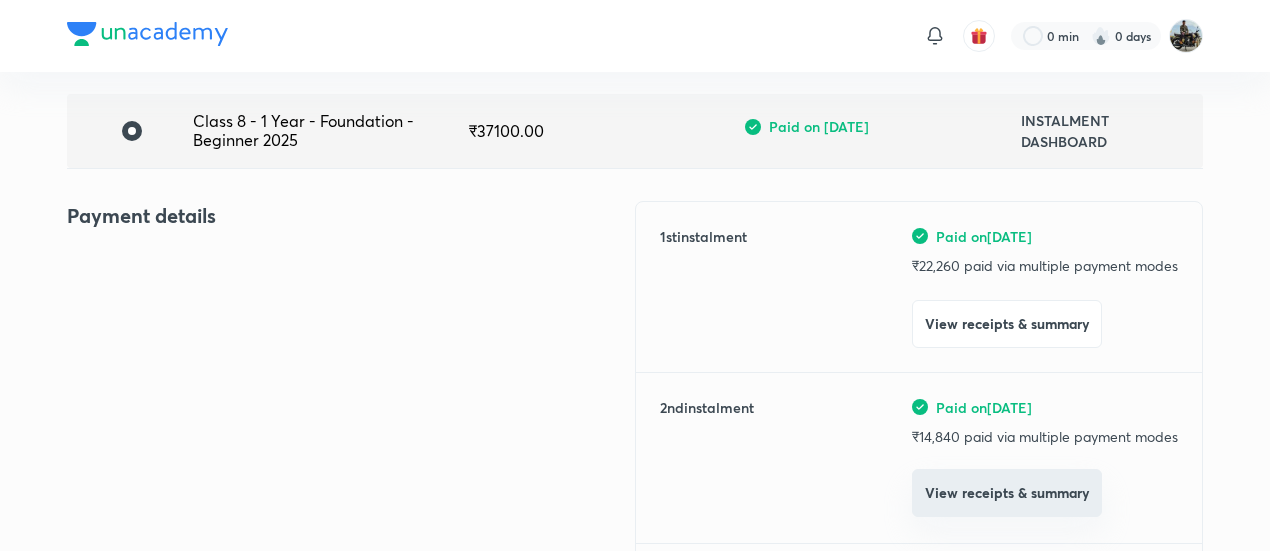 click on "View receipts & summary" at bounding box center [1007, 493] 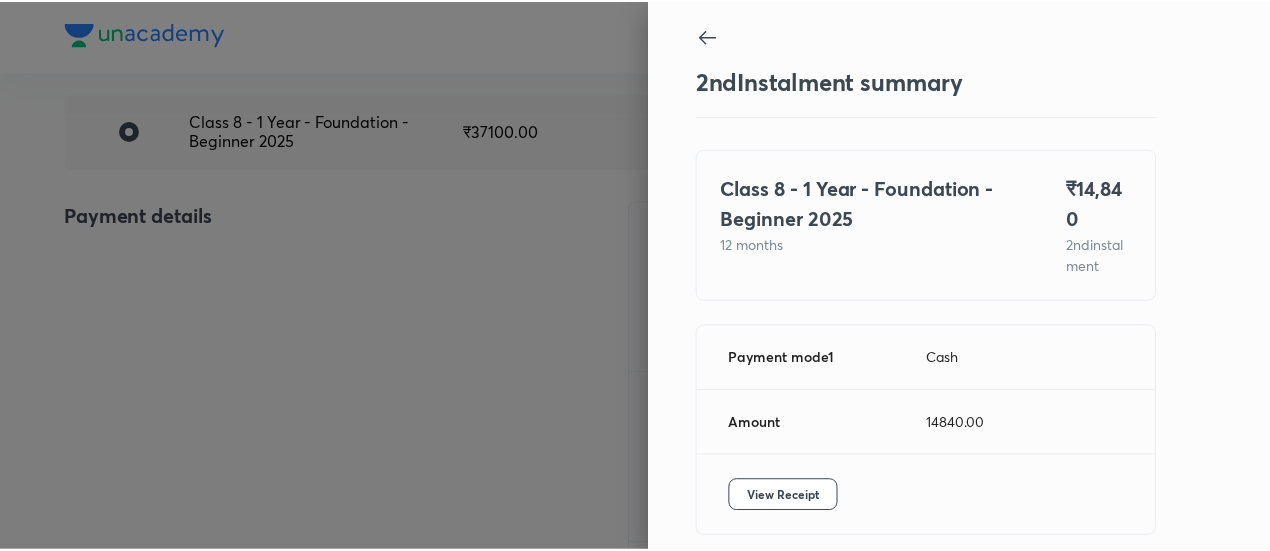 scroll, scrollTop: 88, scrollLeft: 0, axis: vertical 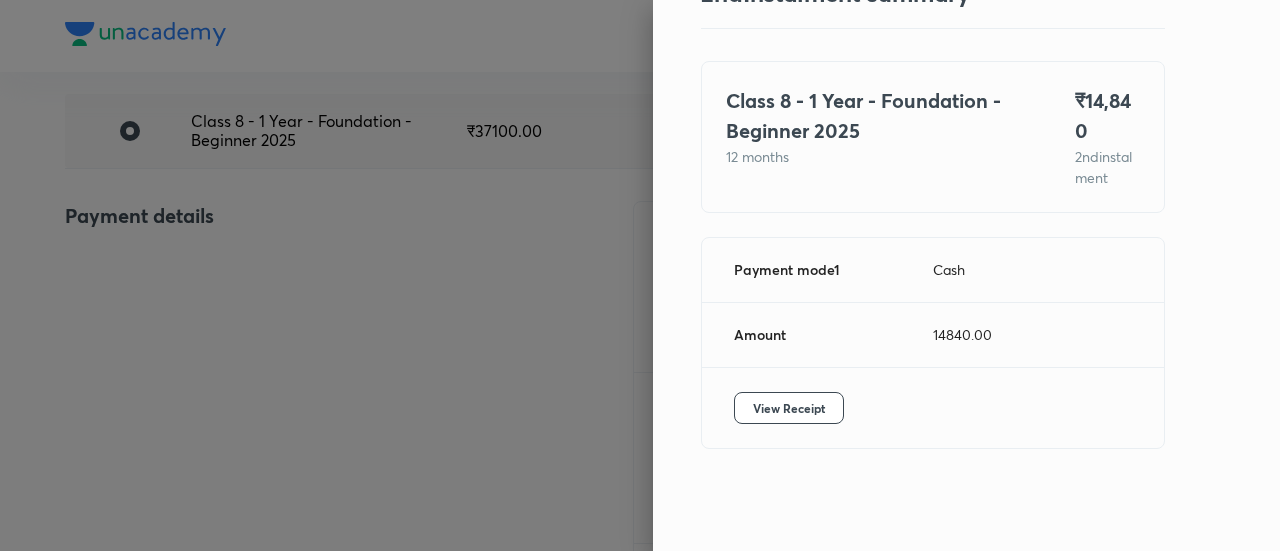 click on "View Receipt" at bounding box center [933, 408] 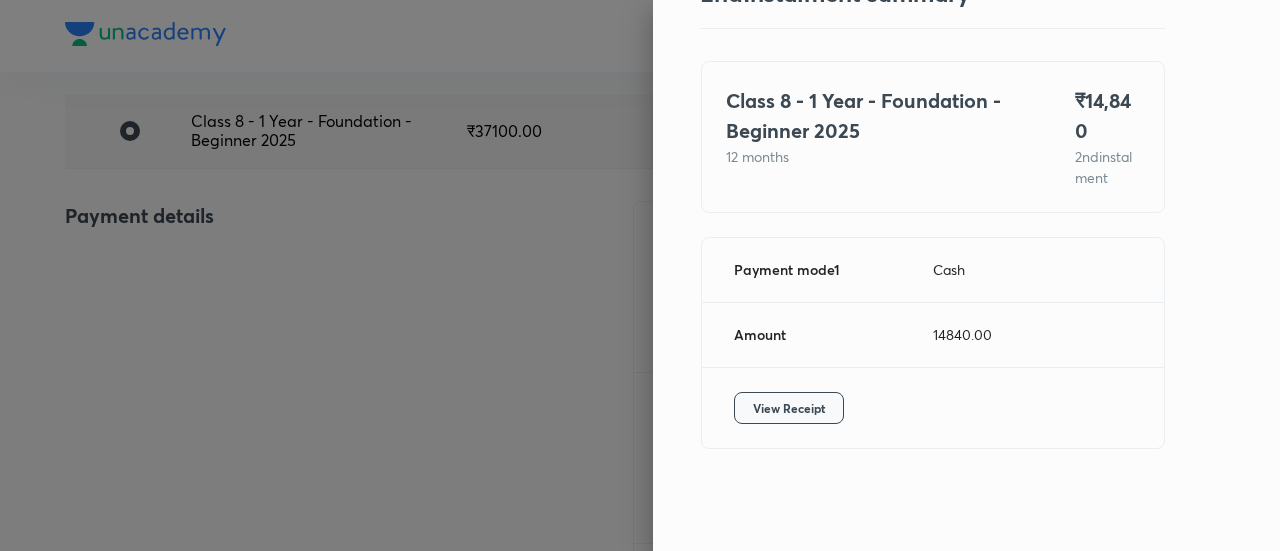 click on "View Receipt" at bounding box center [789, 408] 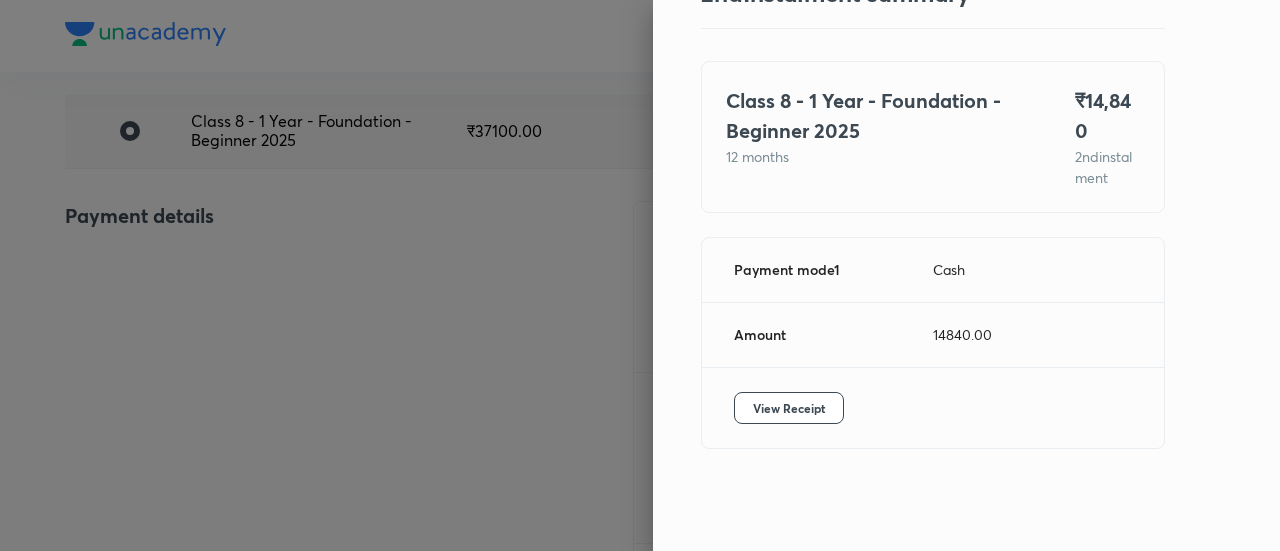 click at bounding box center [640, 275] 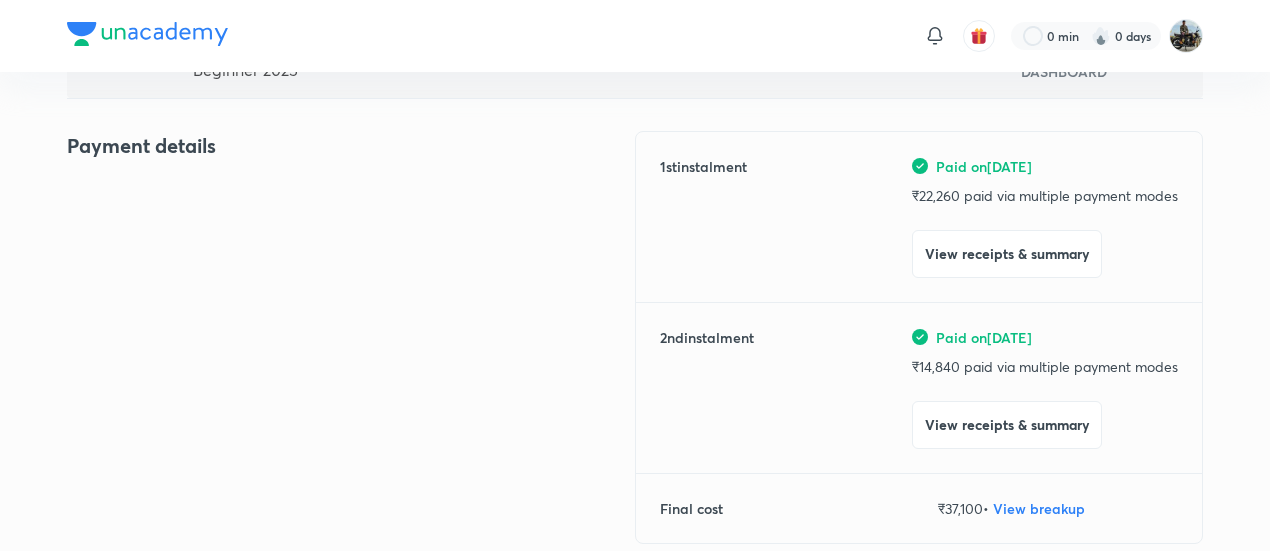 scroll, scrollTop: 208, scrollLeft: 0, axis: vertical 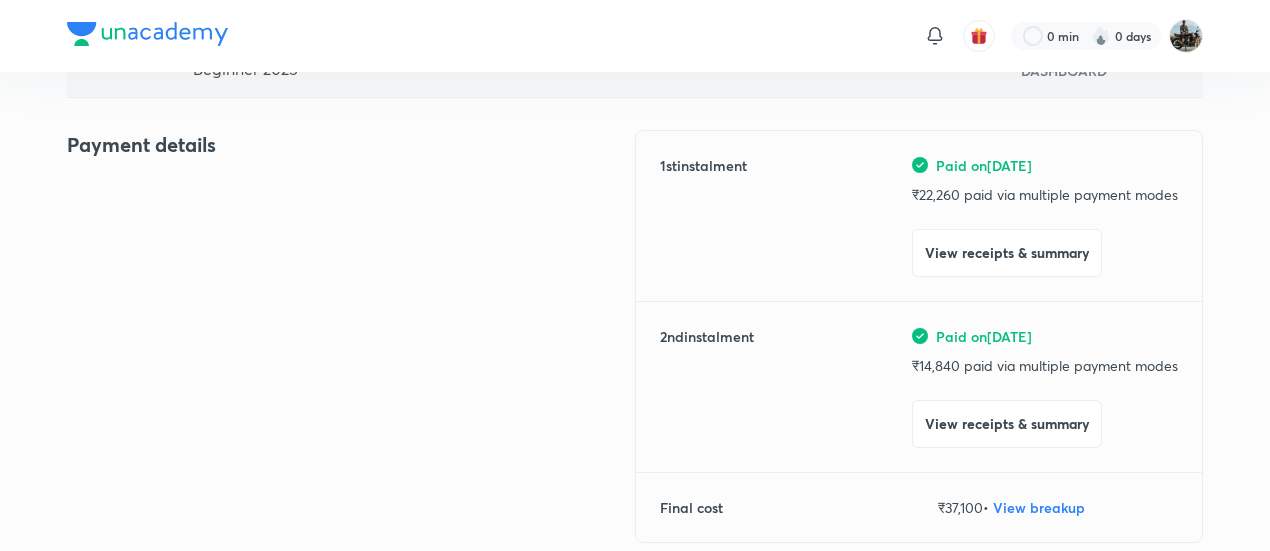 click on "Payment details" at bounding box center [351, 348] 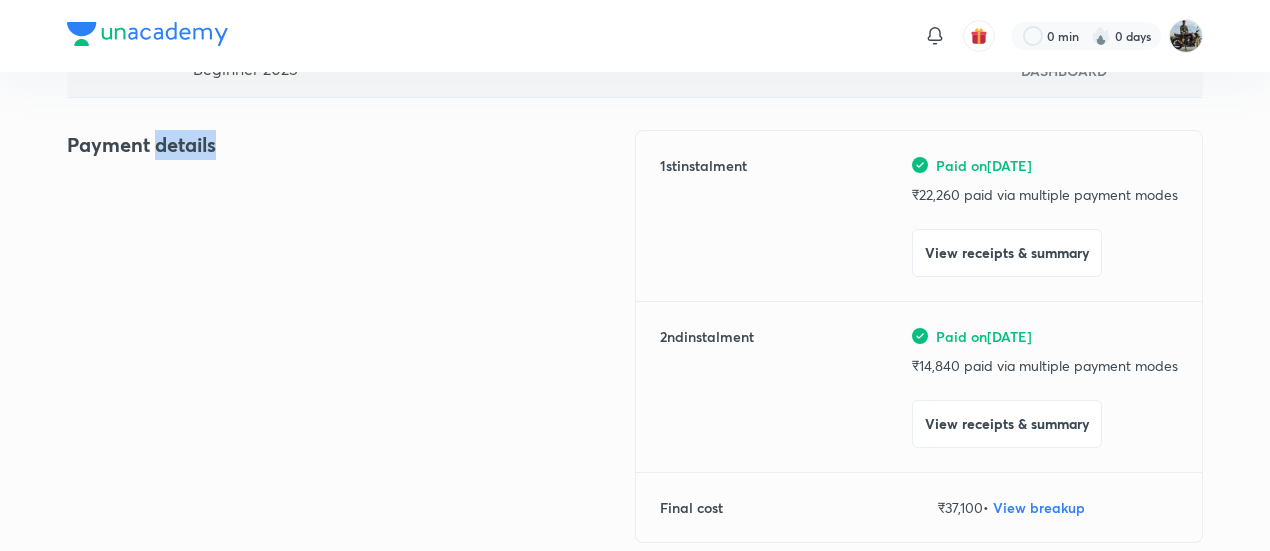 click on "Payment details" at bounding box center [351, 348] 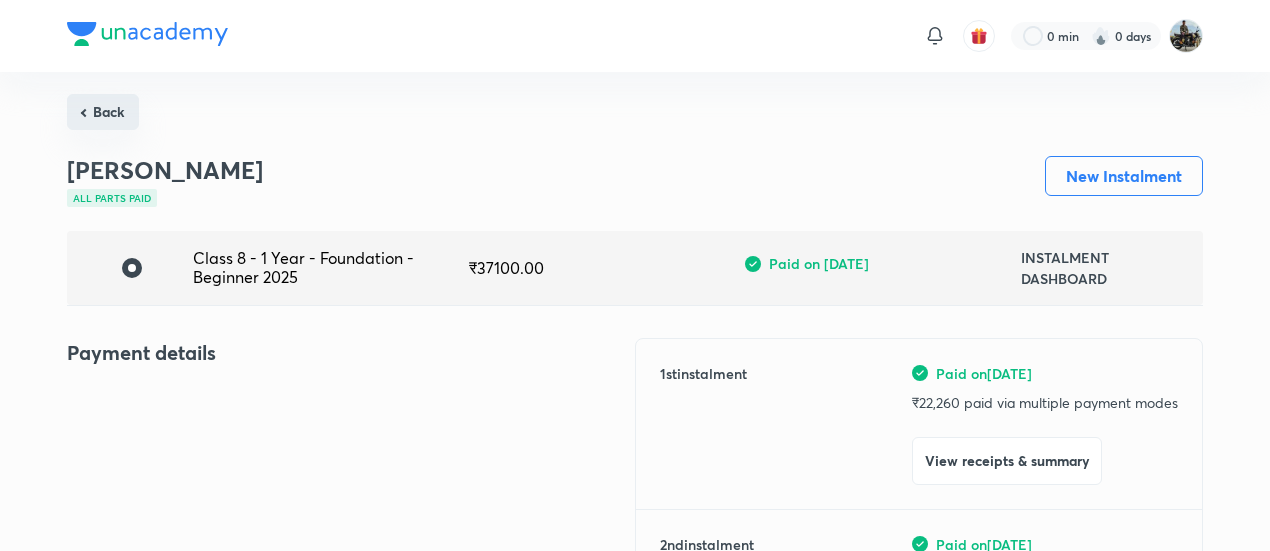 drag, startPoint x: 108, startPoint y: 92, endPoint x: 106, endPoint y: 118, distance: 26.076809 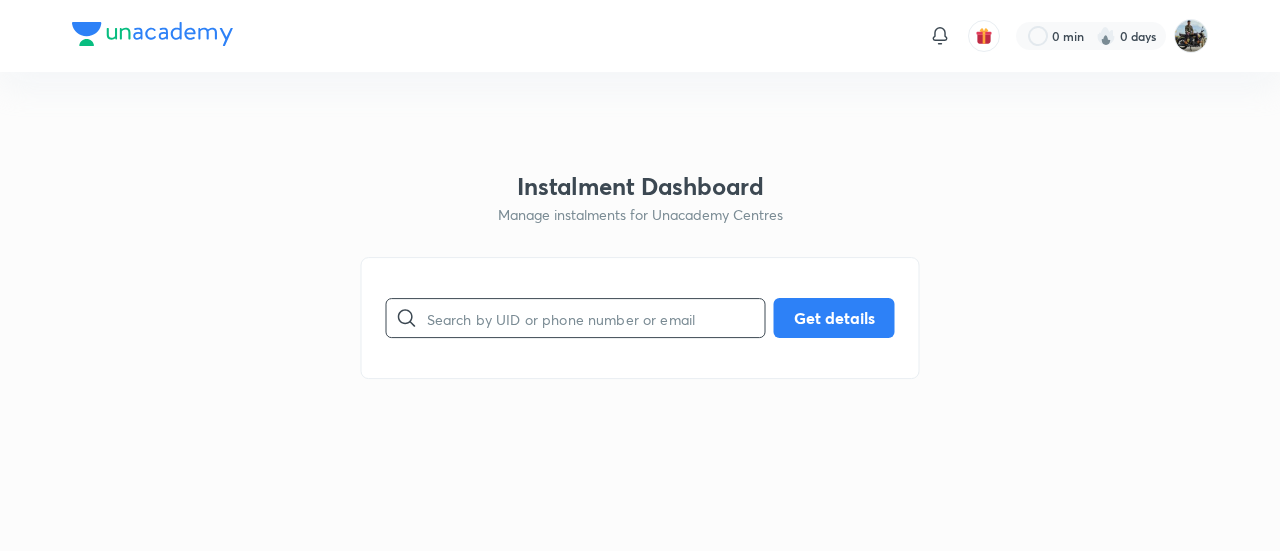 click at bounding box center [596, 318] 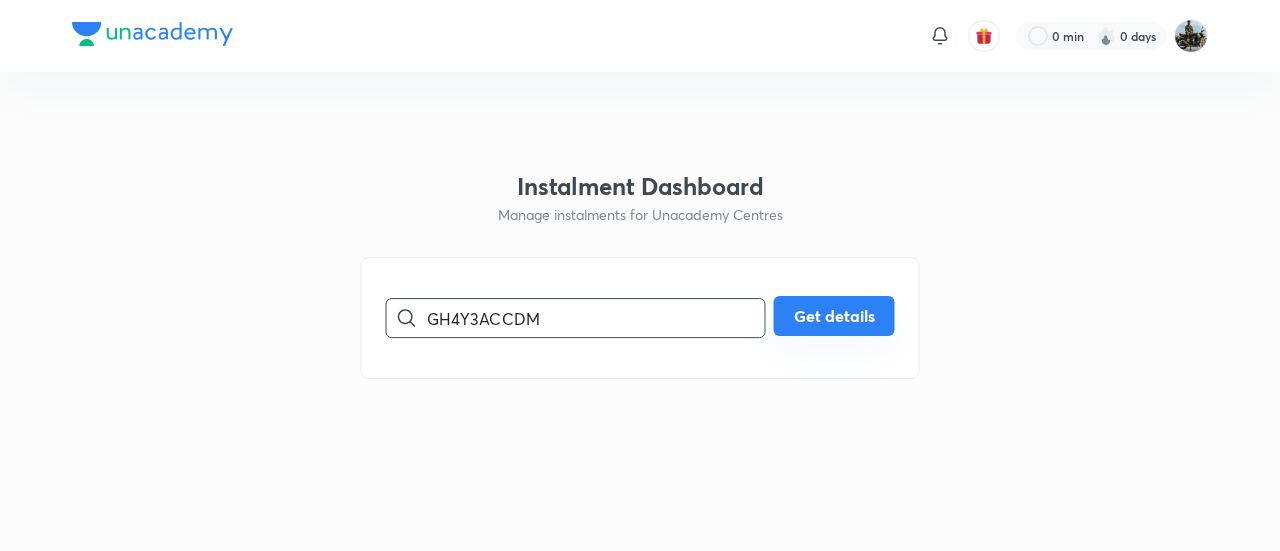 type on "GH4Y3ACCDM" 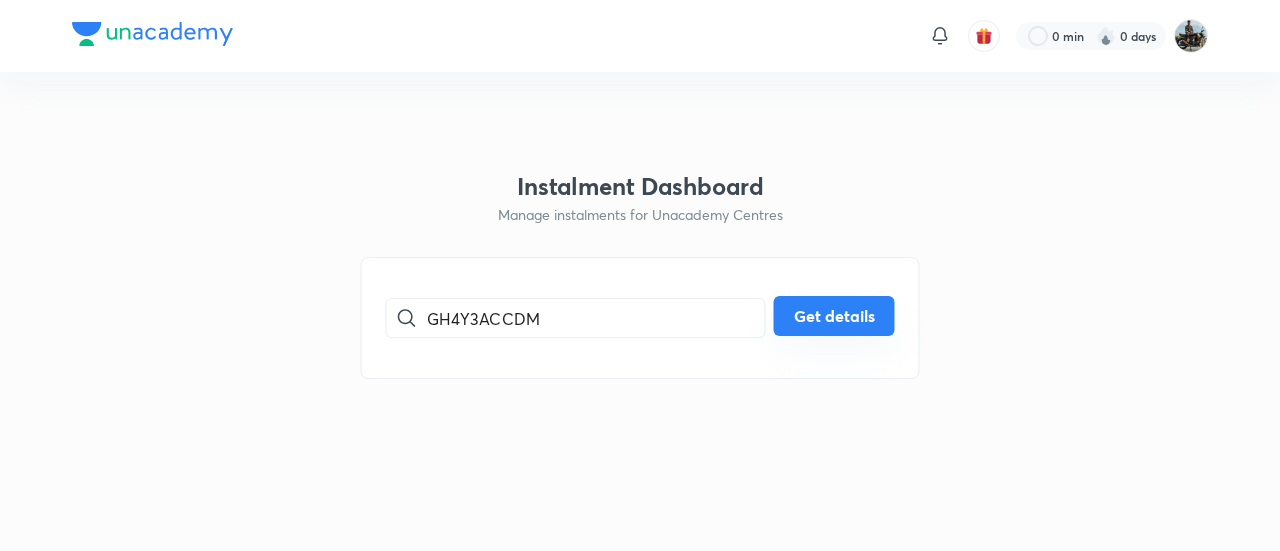 click on "Get details" at bounding box center [834, 316] 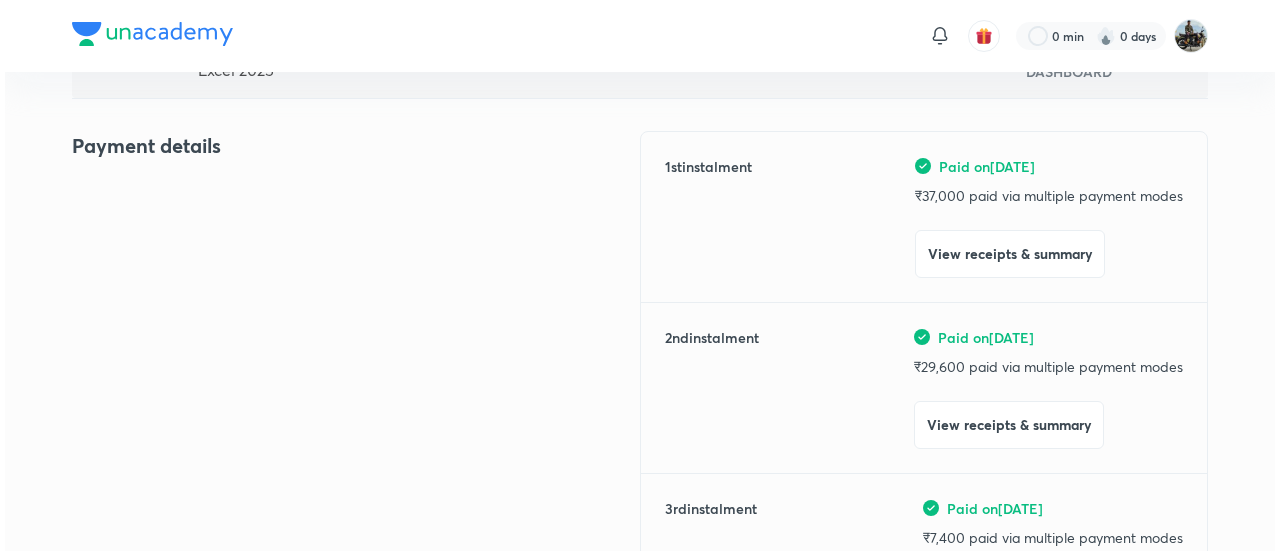 scroll, scrollTop: 208, scrollLeft: 0, axis: vertical 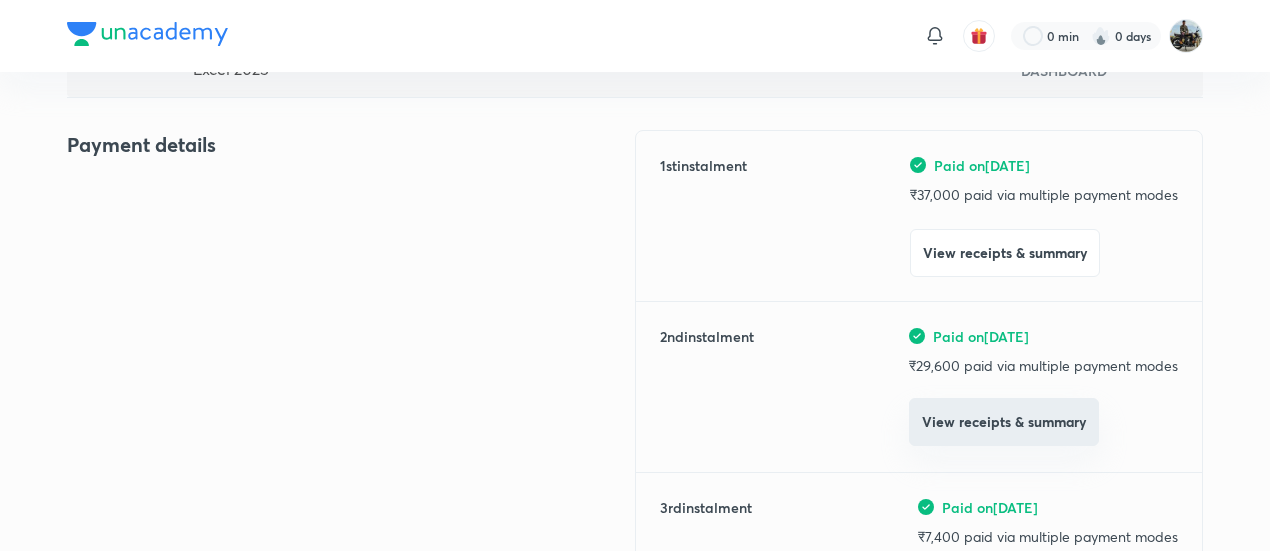 click on "View receipts & summary" at bounding box center [1004, 422] 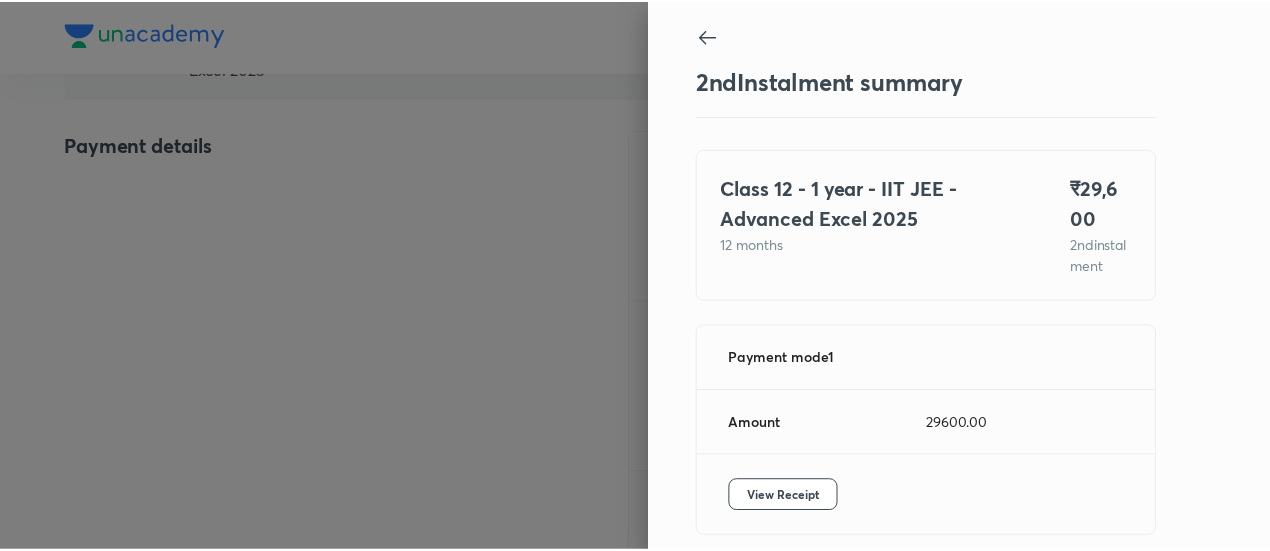 scroll, scrollTop: 109, scrollLeft: 0, axis: vertical 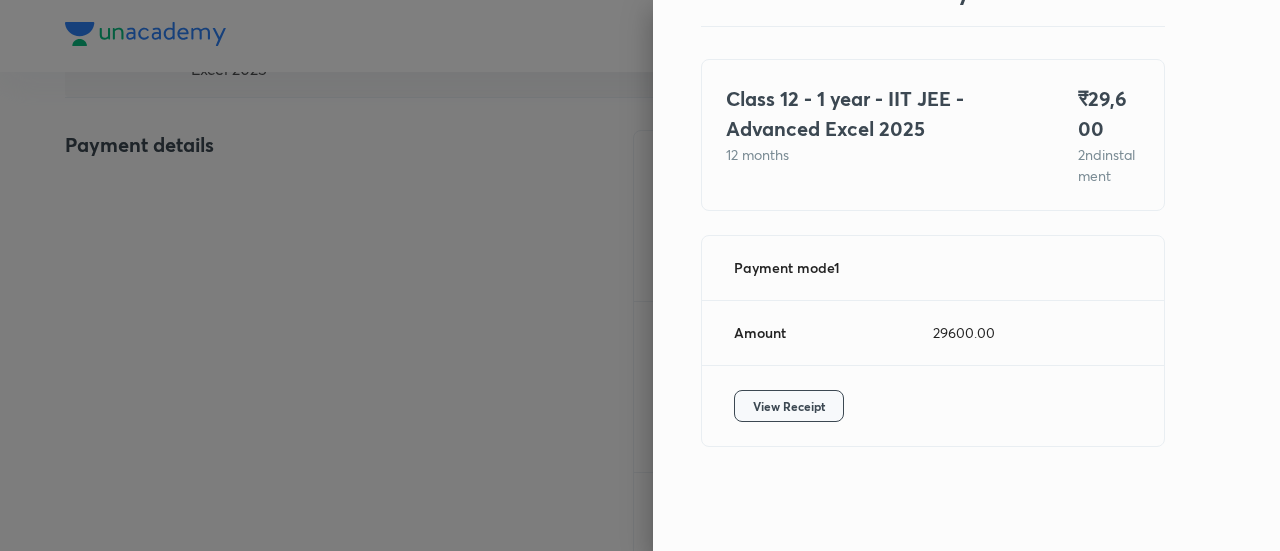 click on "View Receipt" at bounding box center [789, 406] 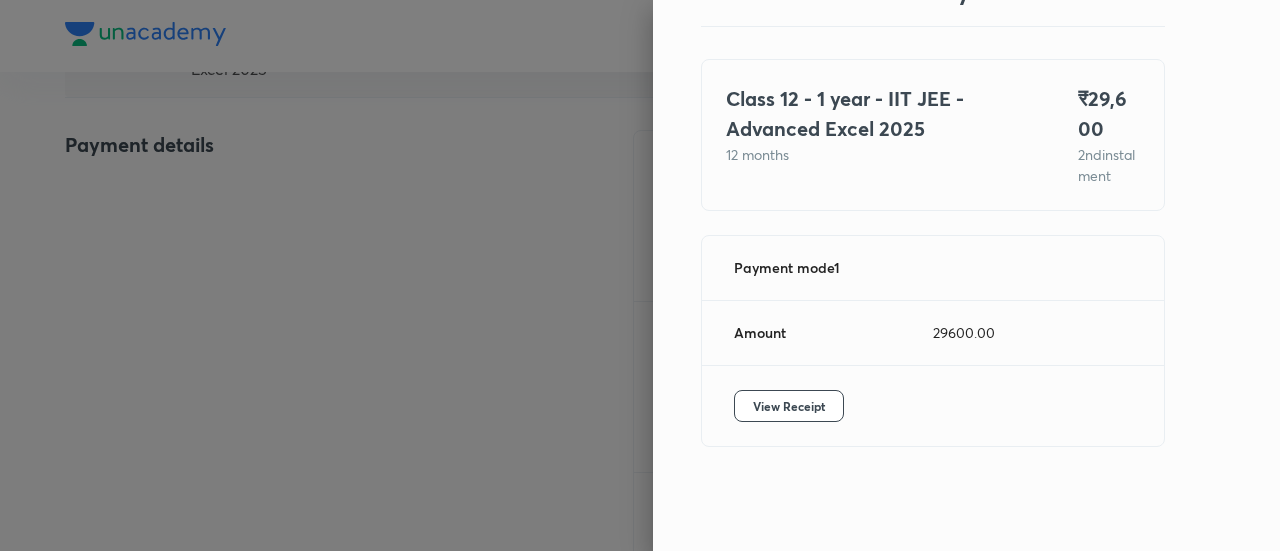 click at bounding box center [640, 275] 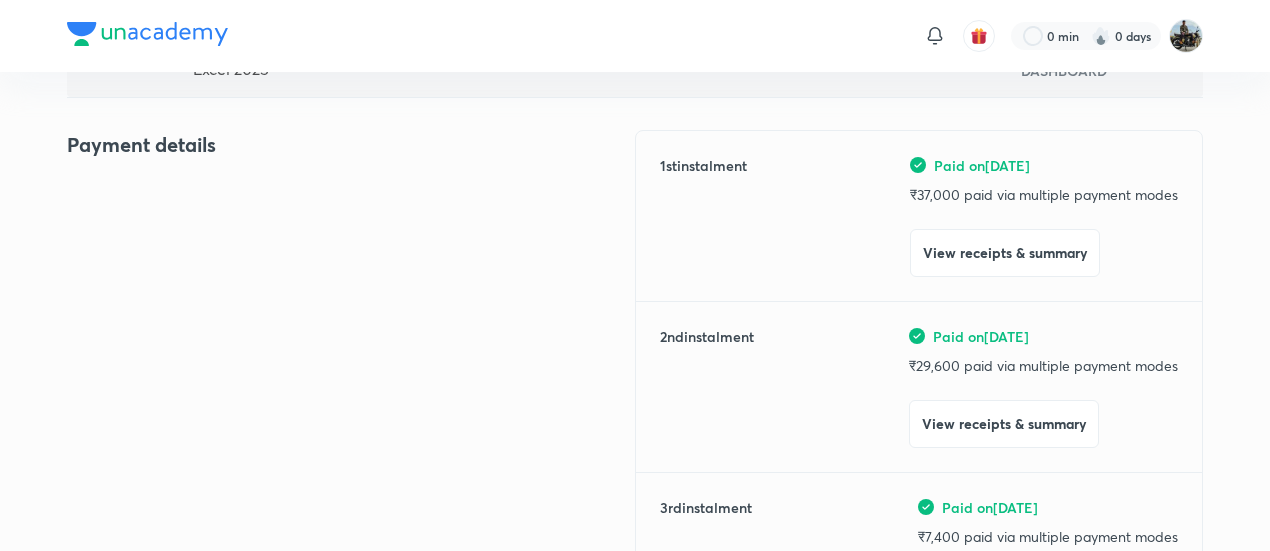 scroll, scrollTop: 0, scrollLeft: 0, axis: both 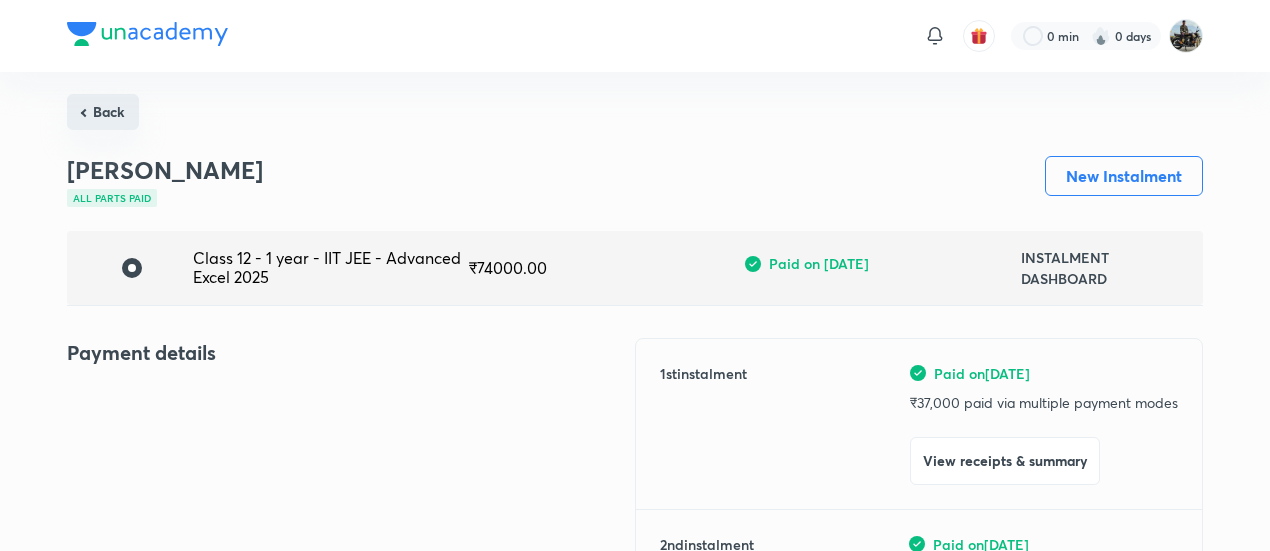 click on "Back" at bounding box center (103, 112) 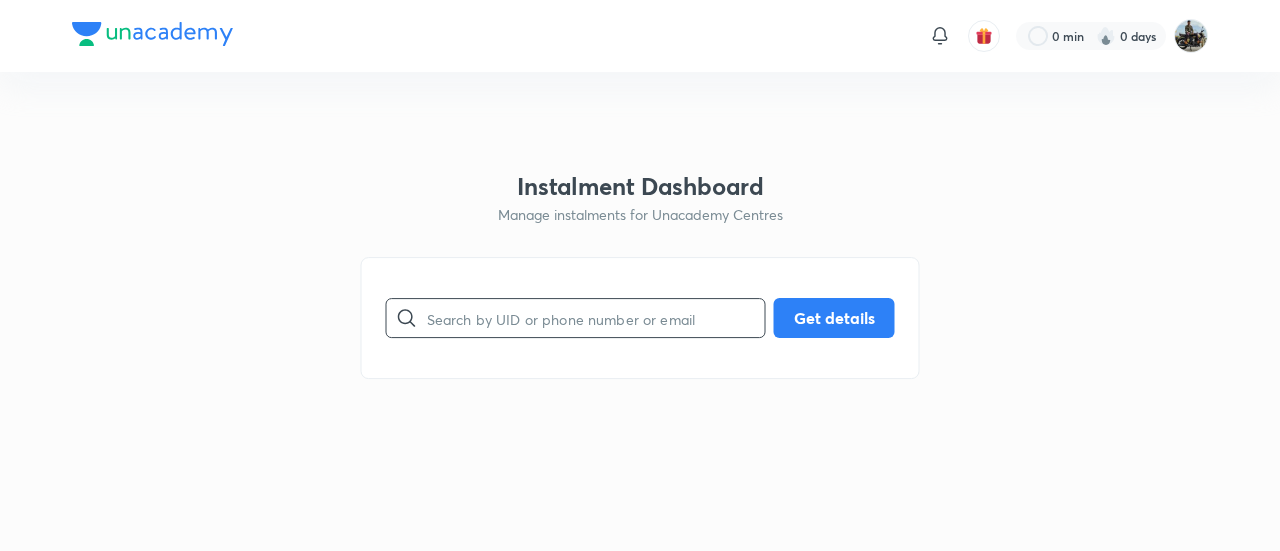 click at bounding box center (596, 318) 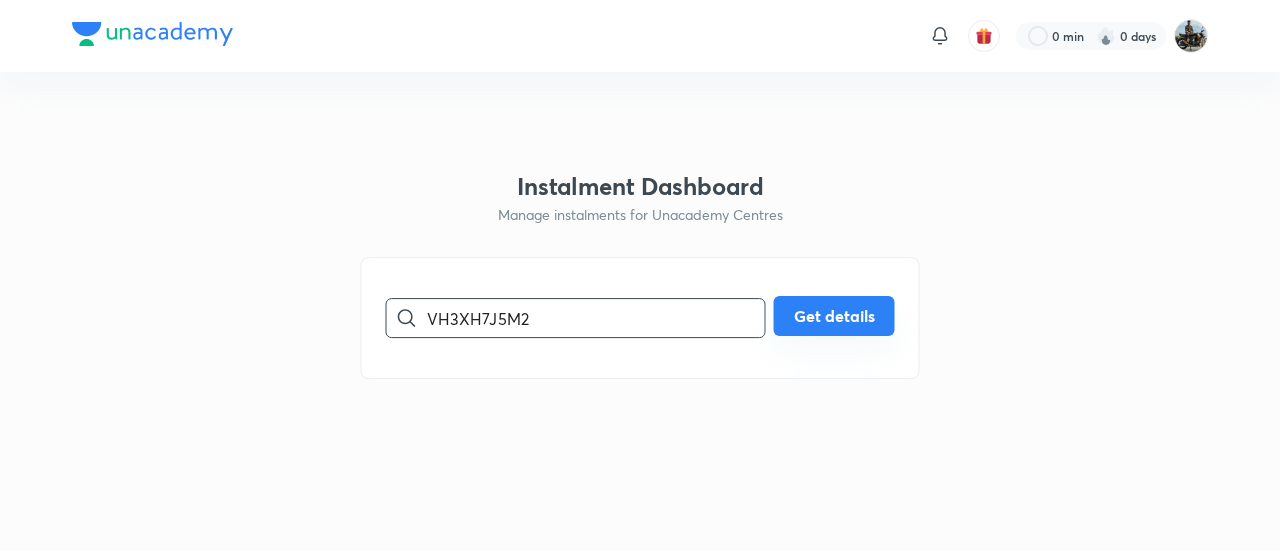 type on "VH3XH7J5M2" 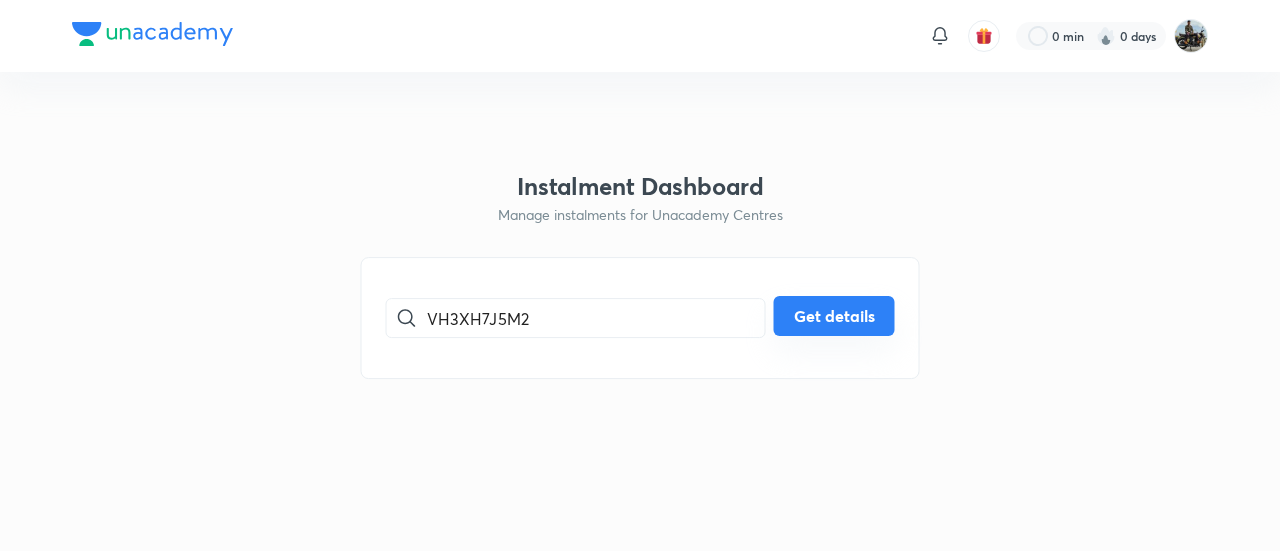 click on "Get details" at bounding box center [834, 316] 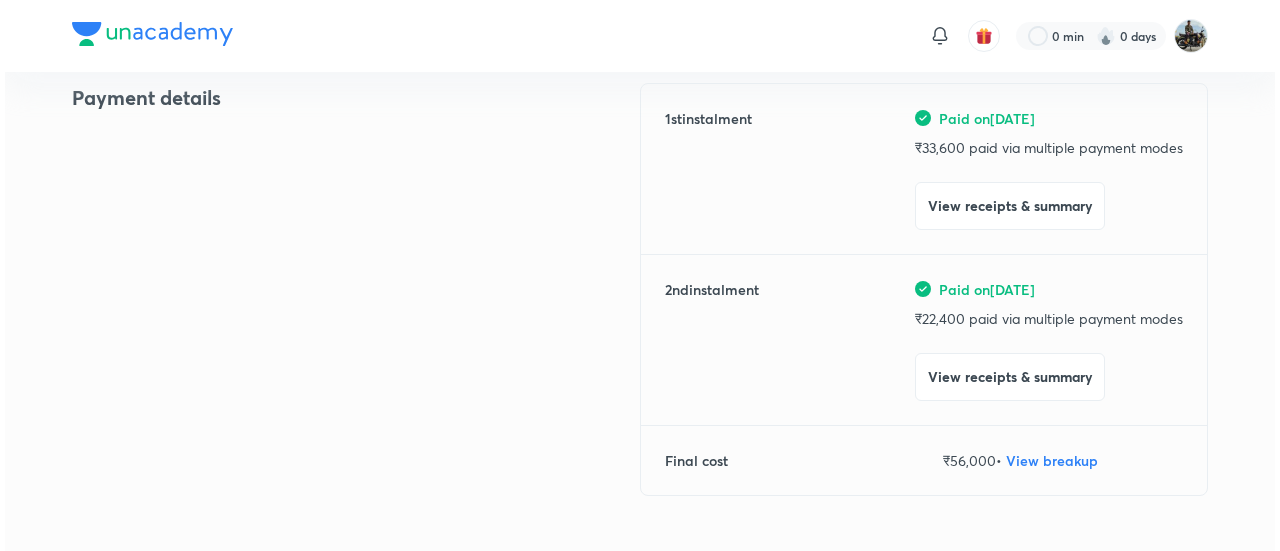 scroll, scrollTop: 266, scrollLeft: 0, axis: vertical 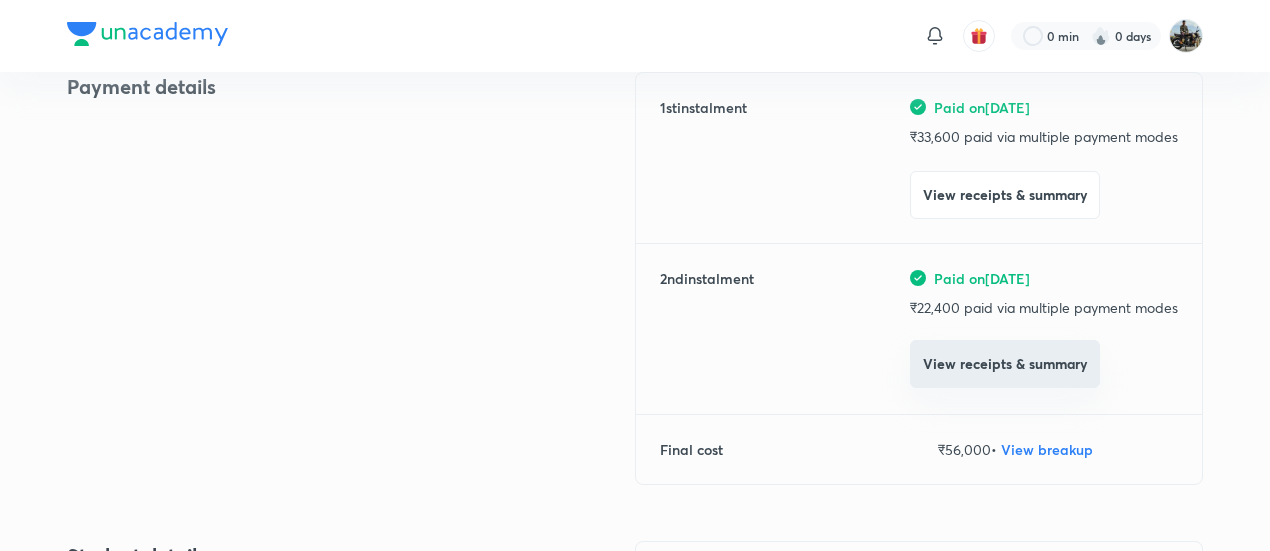 click on "View receipts & summary" at bounding box center [1005, 364] 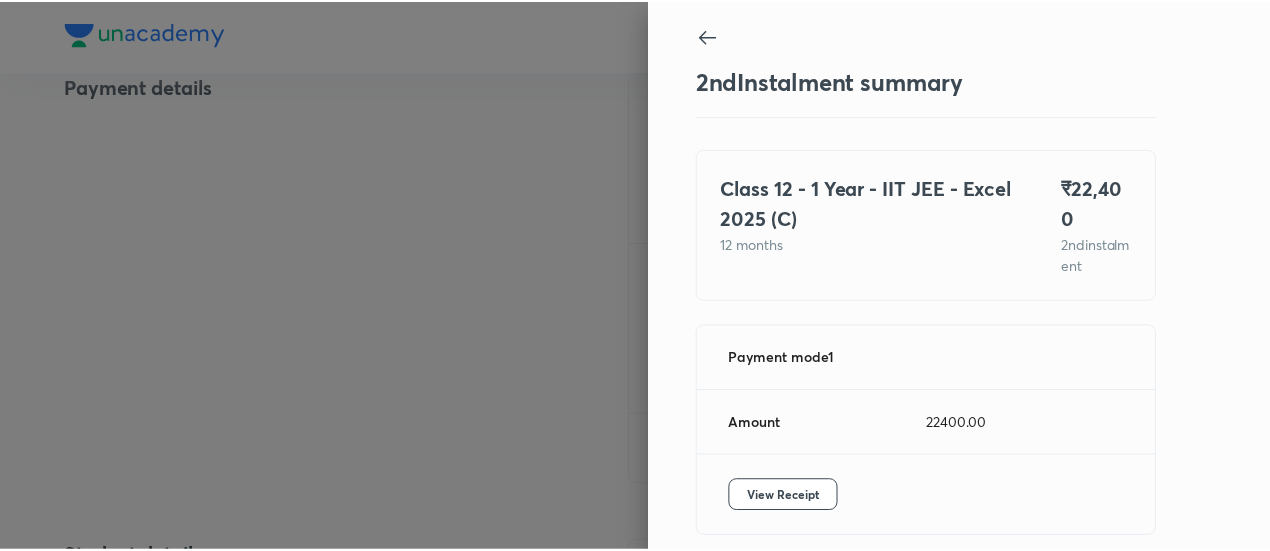 scroll, scrollTop: 67, scrollLeft: 0, axis: vertical 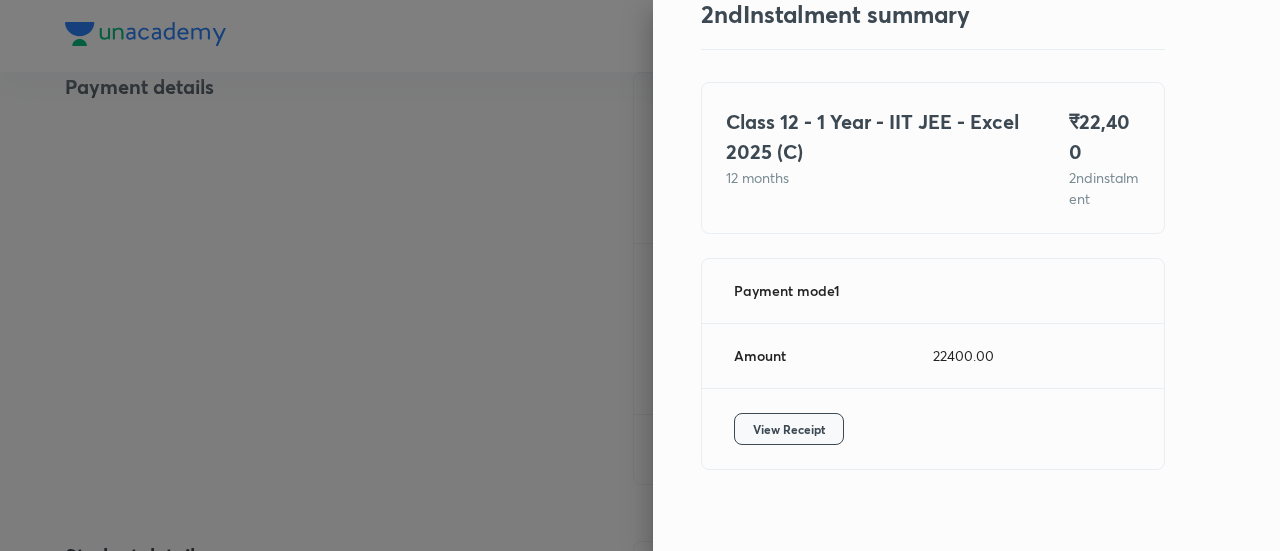 click on "View Receipt" at bounding box center (789, 429) 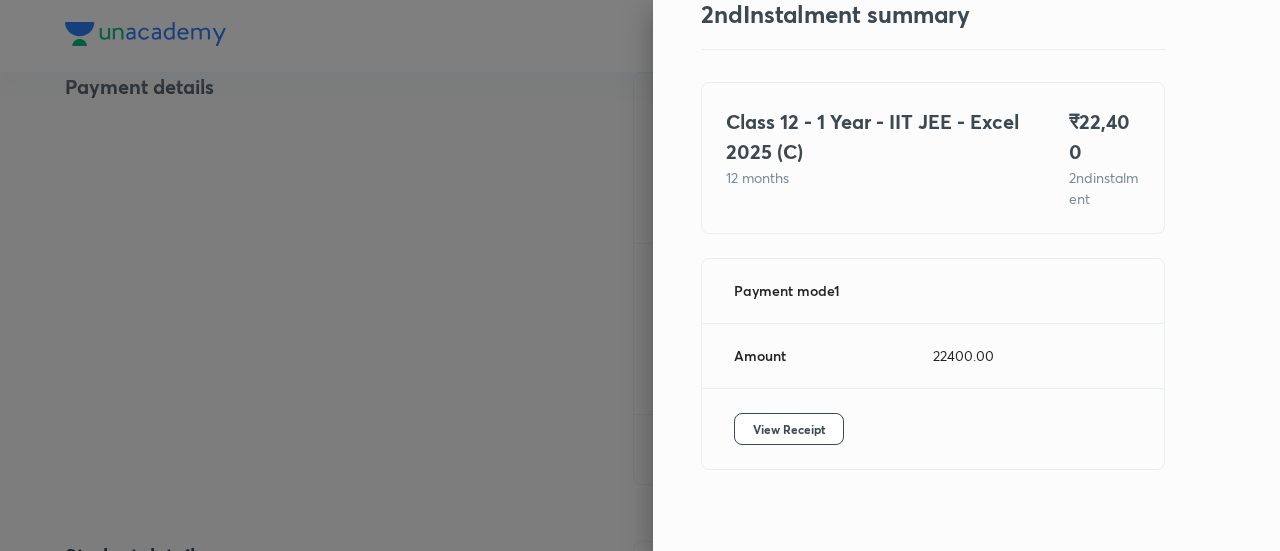 click at bounding box center [640, 275] 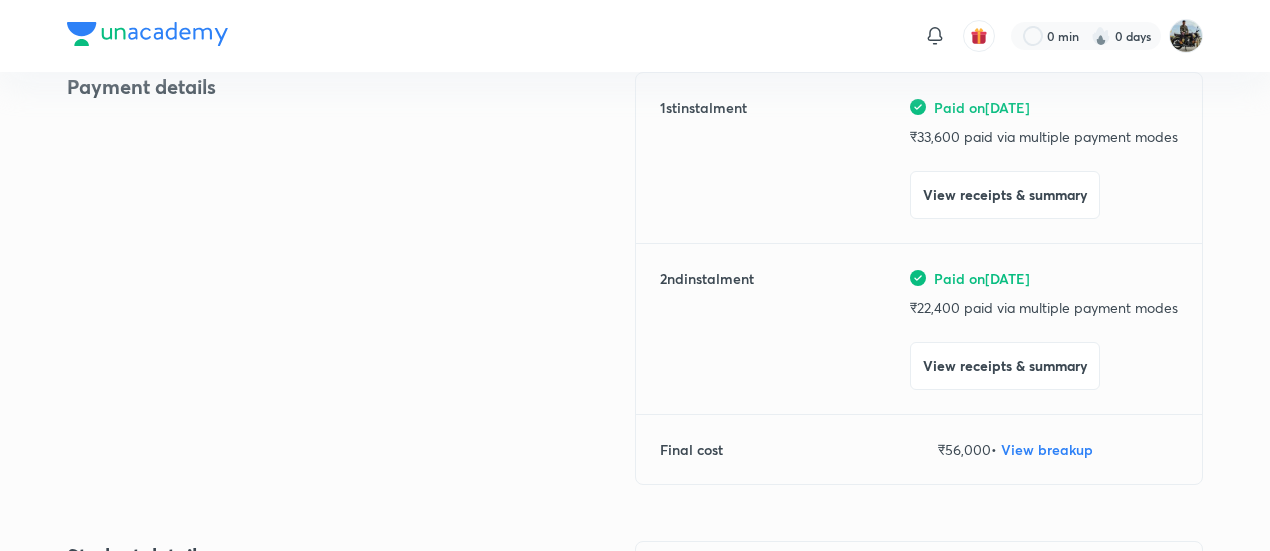 scroll, scrollTop: 0, scrollLeft: 0, axis: both 